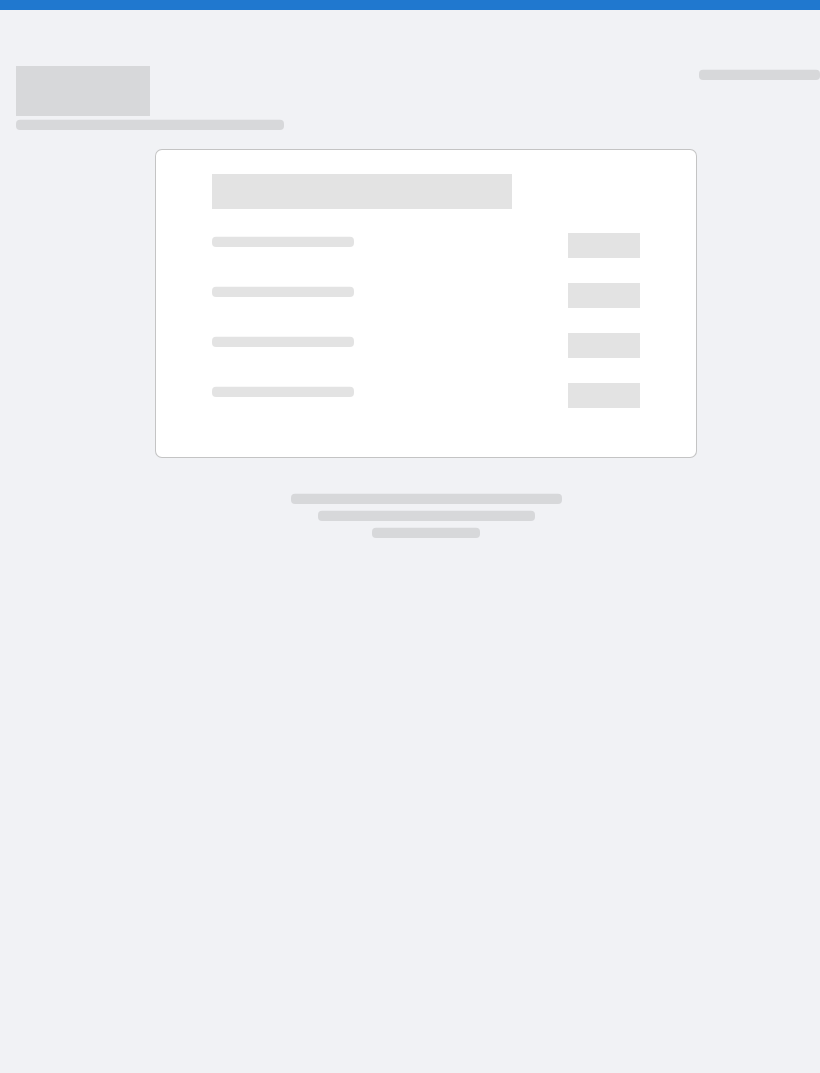 scroll, scrollTop: 0, scrollLeft: 0, axis: both 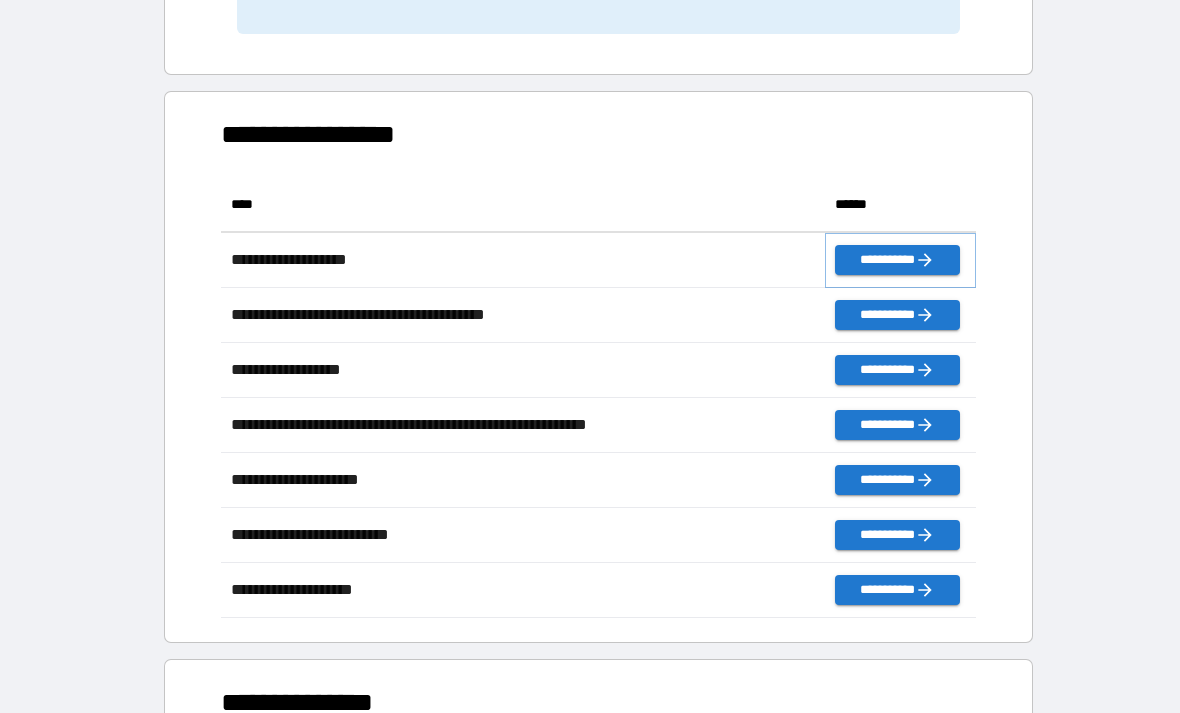 click 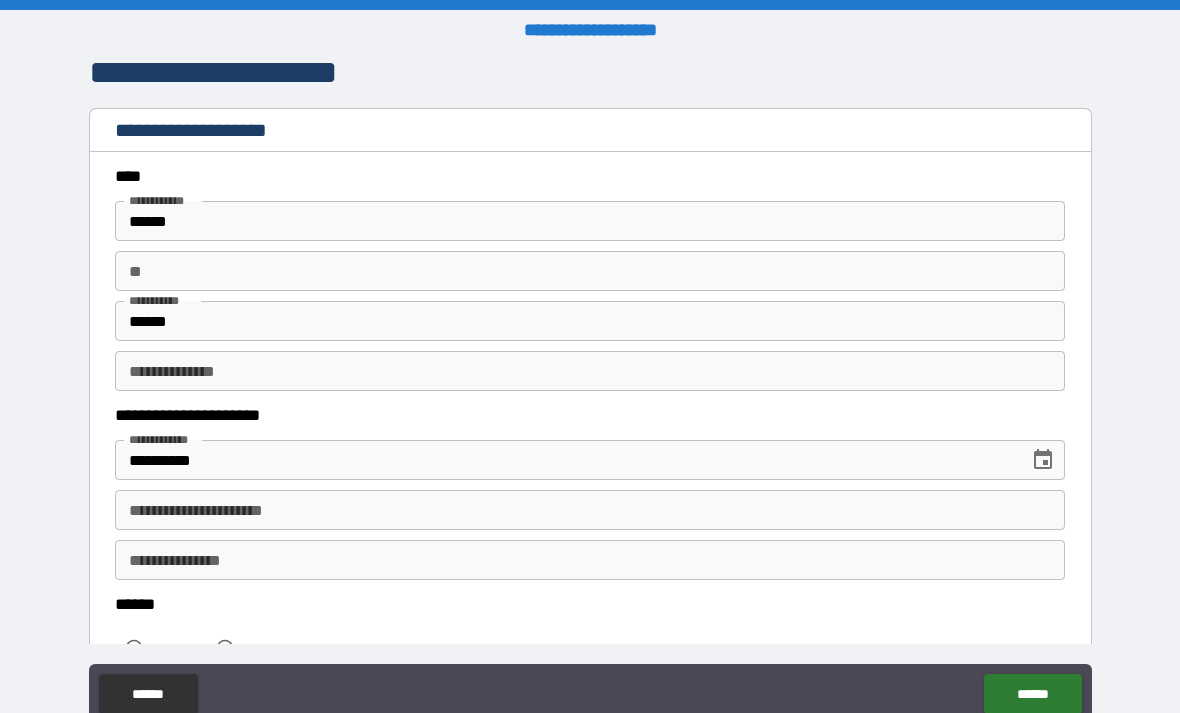 click on "******" at bounding box center (590, 221) 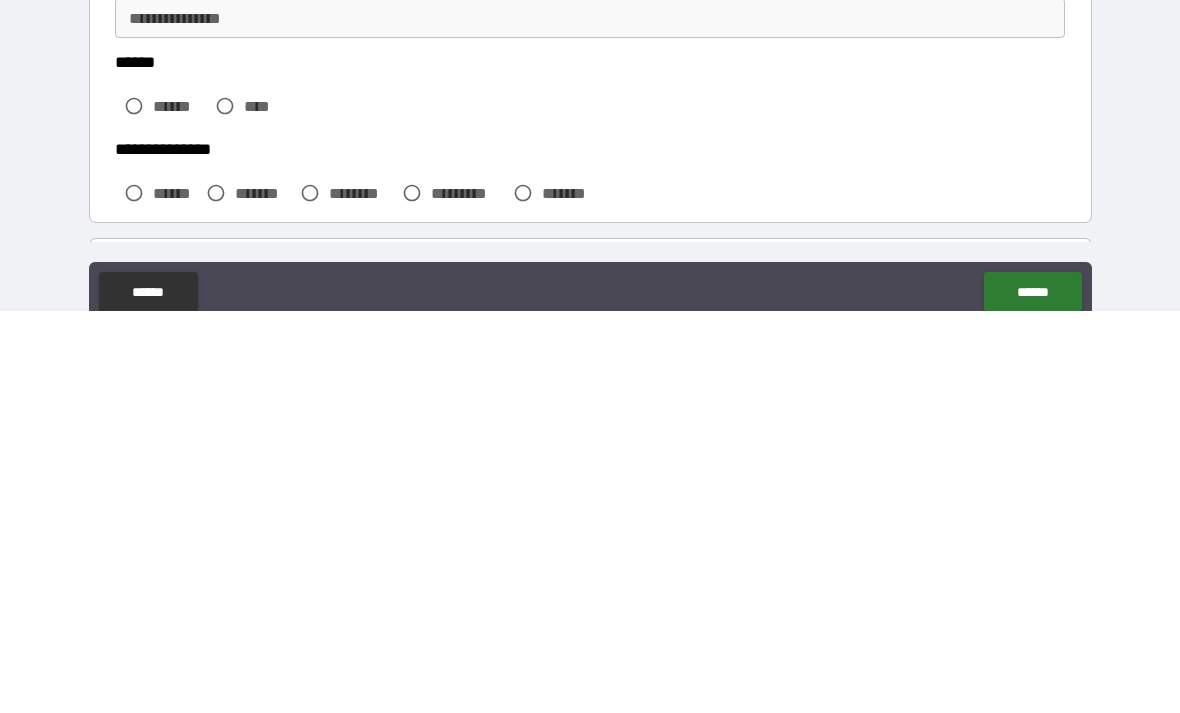 scroll, scrollTop: 142, scrollLeft: 0, axis: vertical 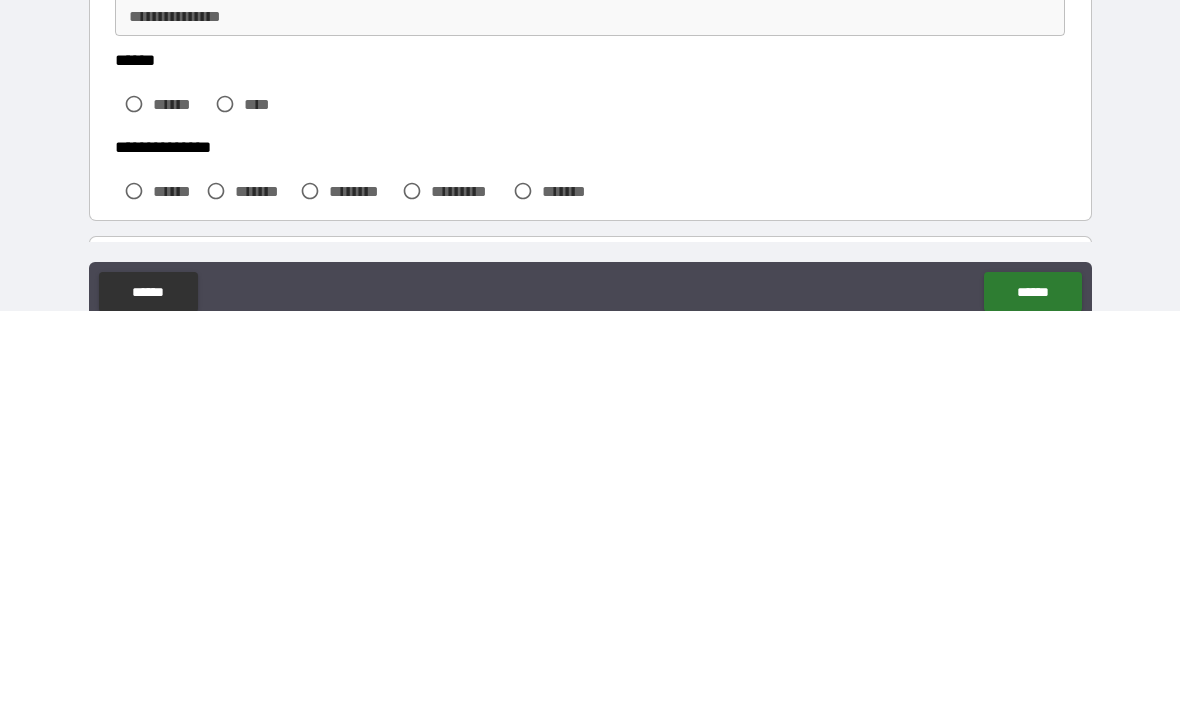 type on "******" 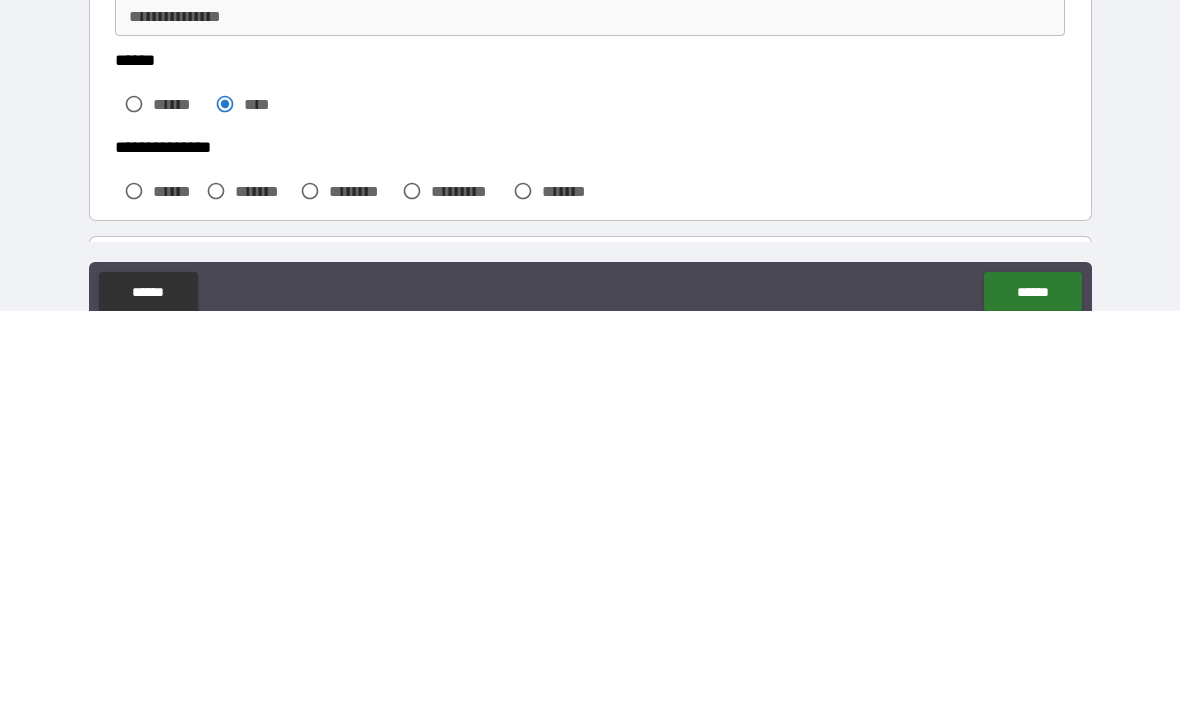 scroll, scrollTop: 64, scrollLeft: 0, axis: vertical 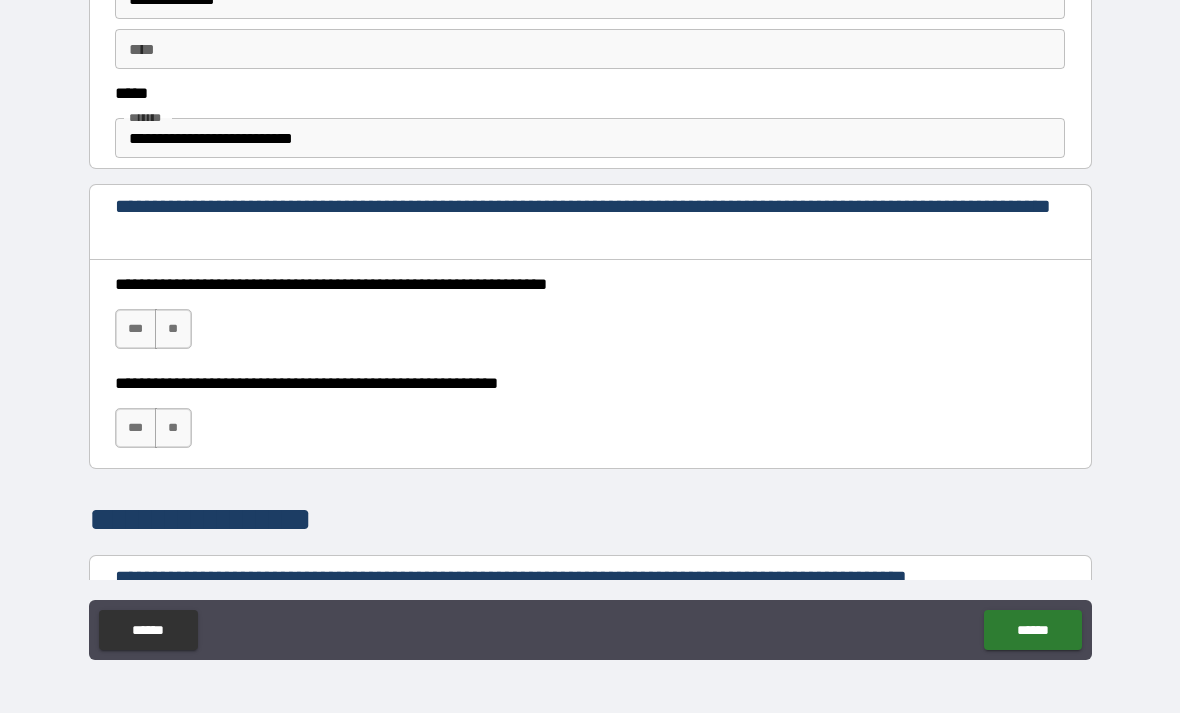 click on "***" at bounding box center (136, 329) 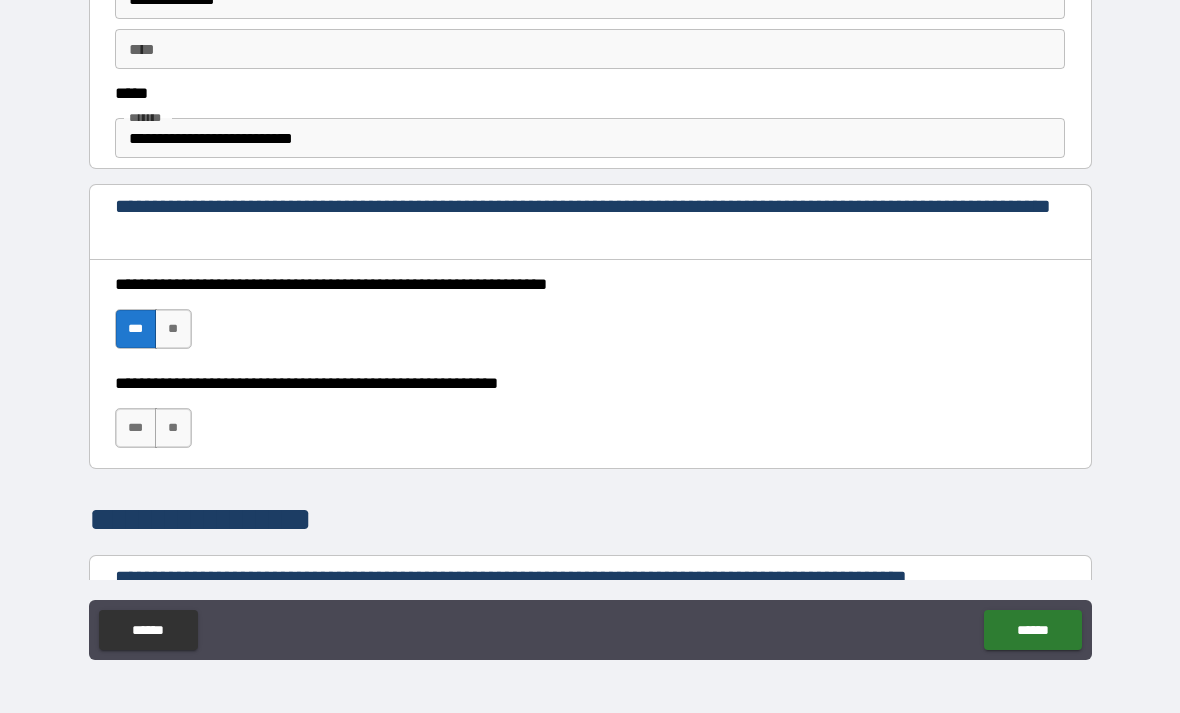 click on "***" at bounding box center (136, 428) 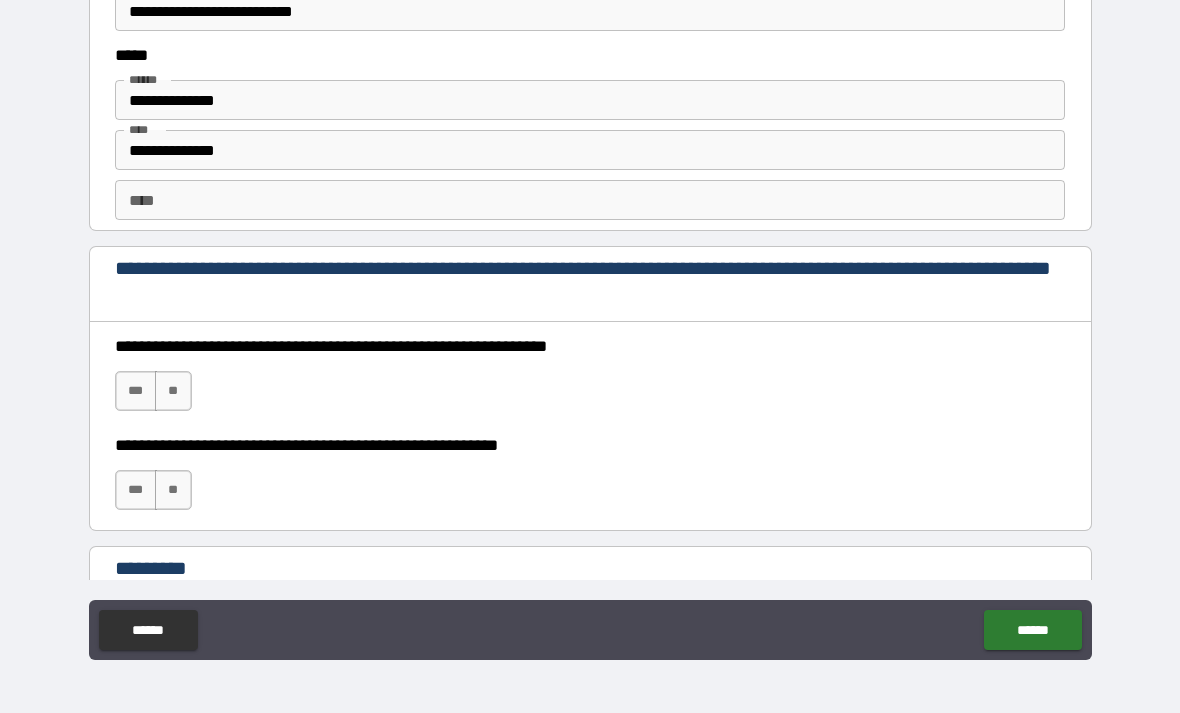 scroll, scrollTop: 2705, scrollLeft: 0, axis: vertical 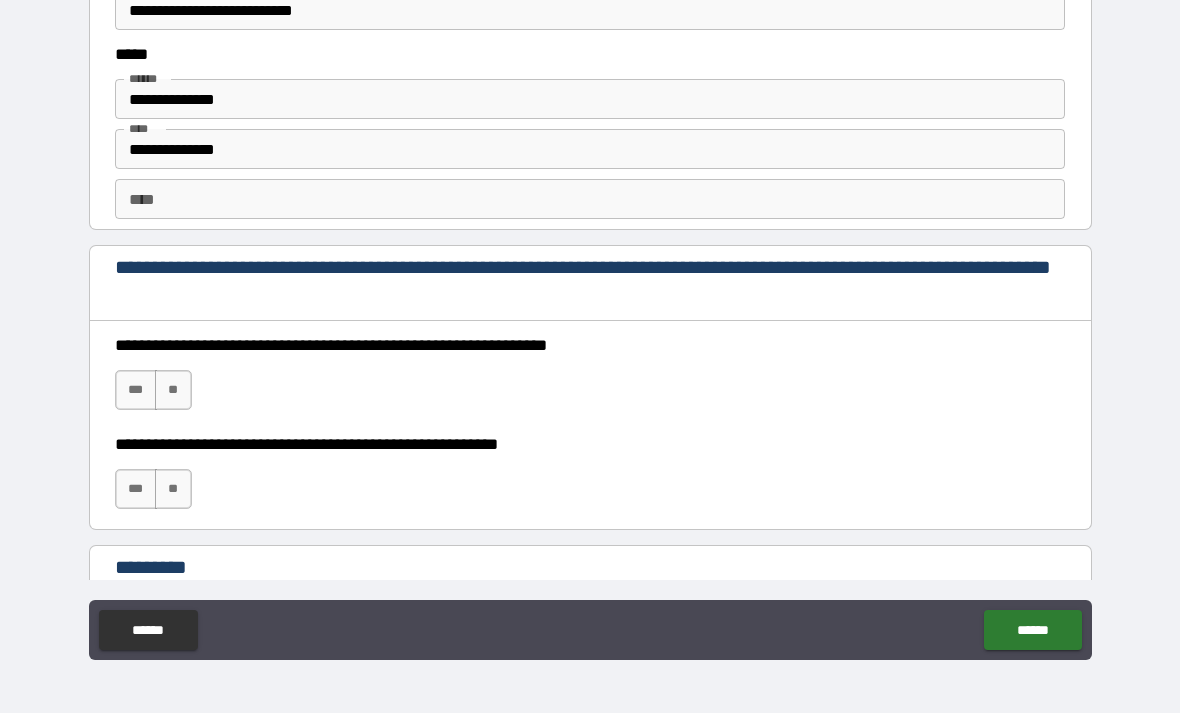 click on "***" at bounding box center [136, 390] 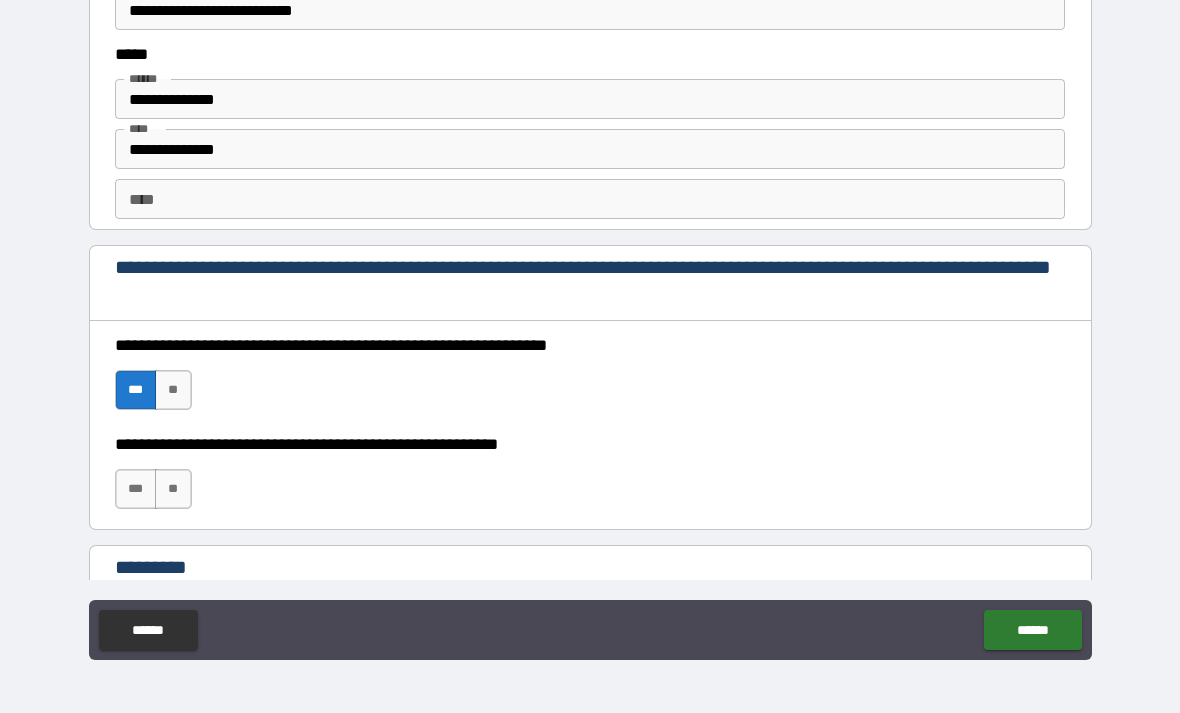 click on "***" at bounding box center [136, 489] 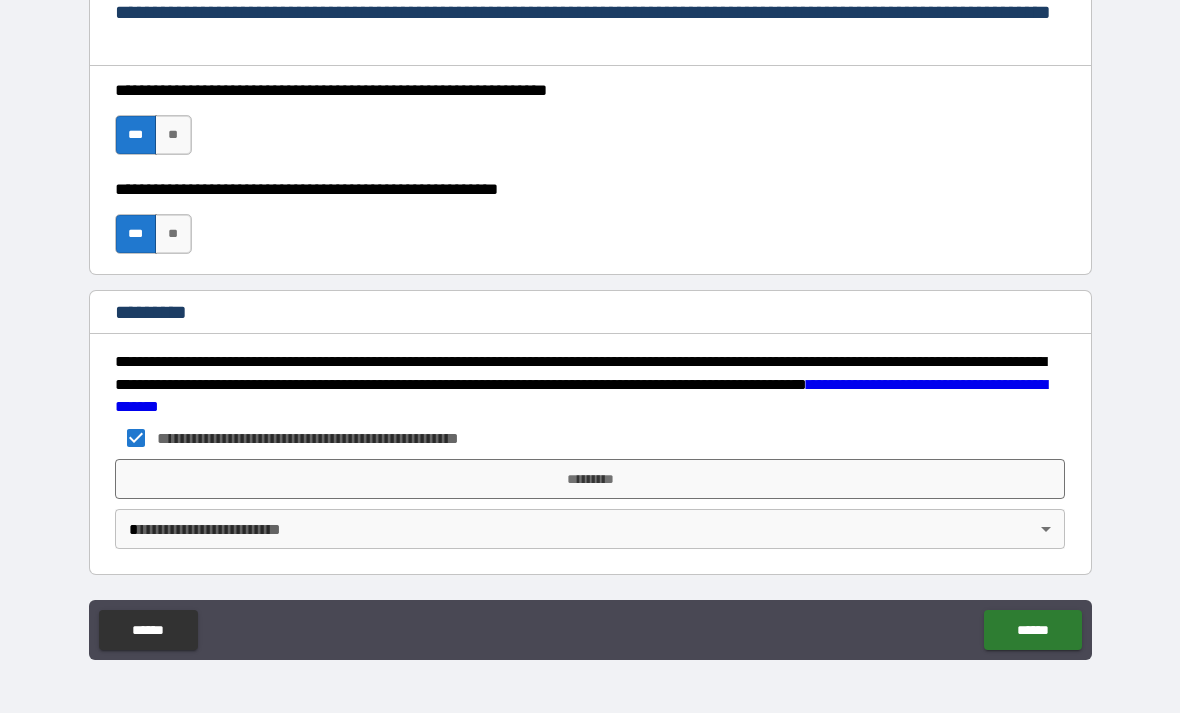 scroll, scrollTop: 2960, scrollLeft: 0, axis: vertical 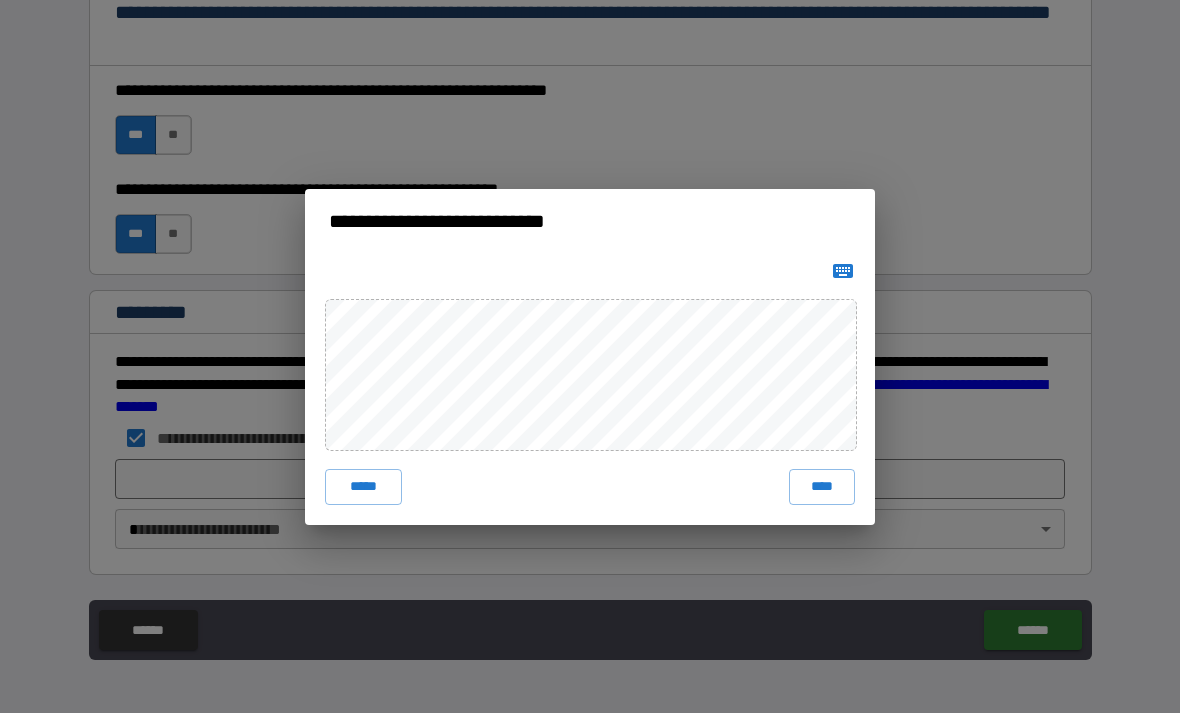 click on "****" at bounding box center (822, 487) 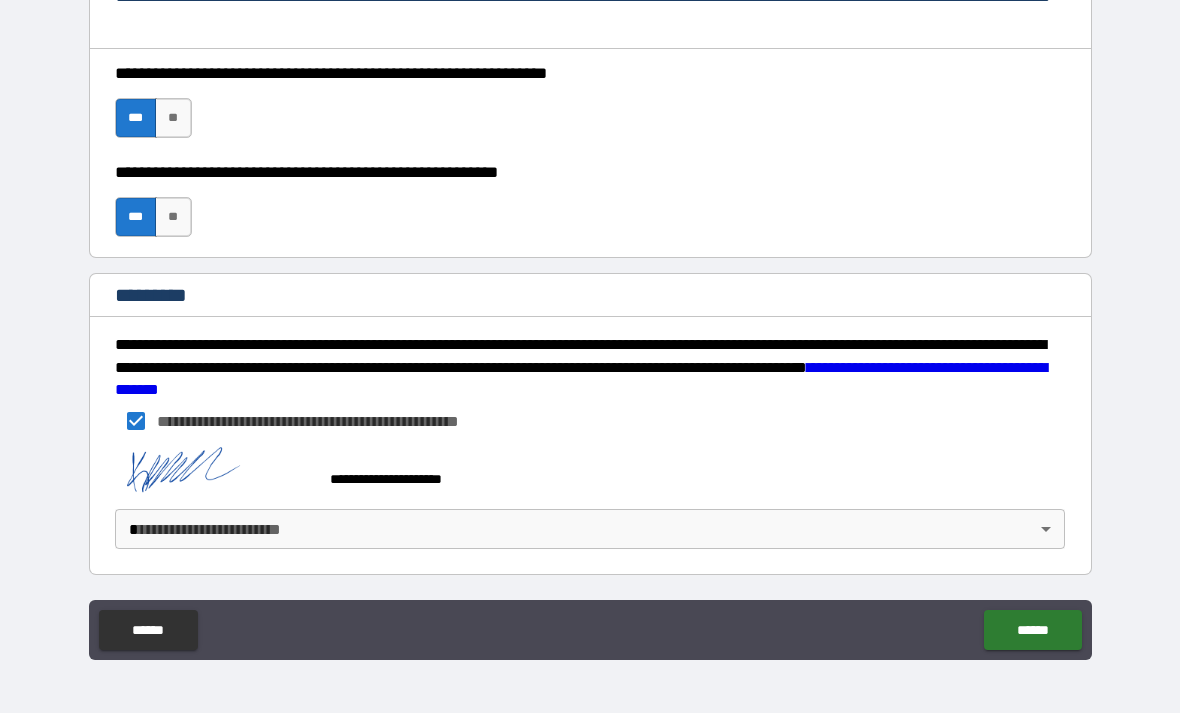 scroll, scrollTop: 2977, scrollLeft: 0, axis: vertical 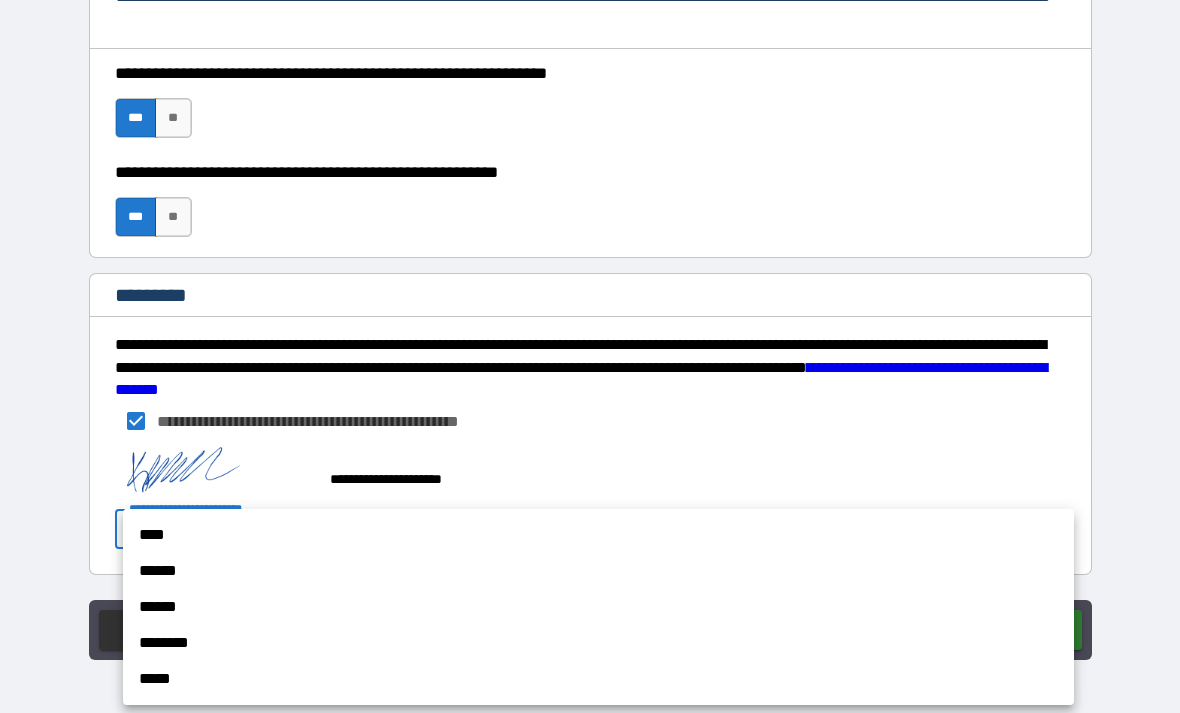 click on "******" at bounding box center (598, 571) 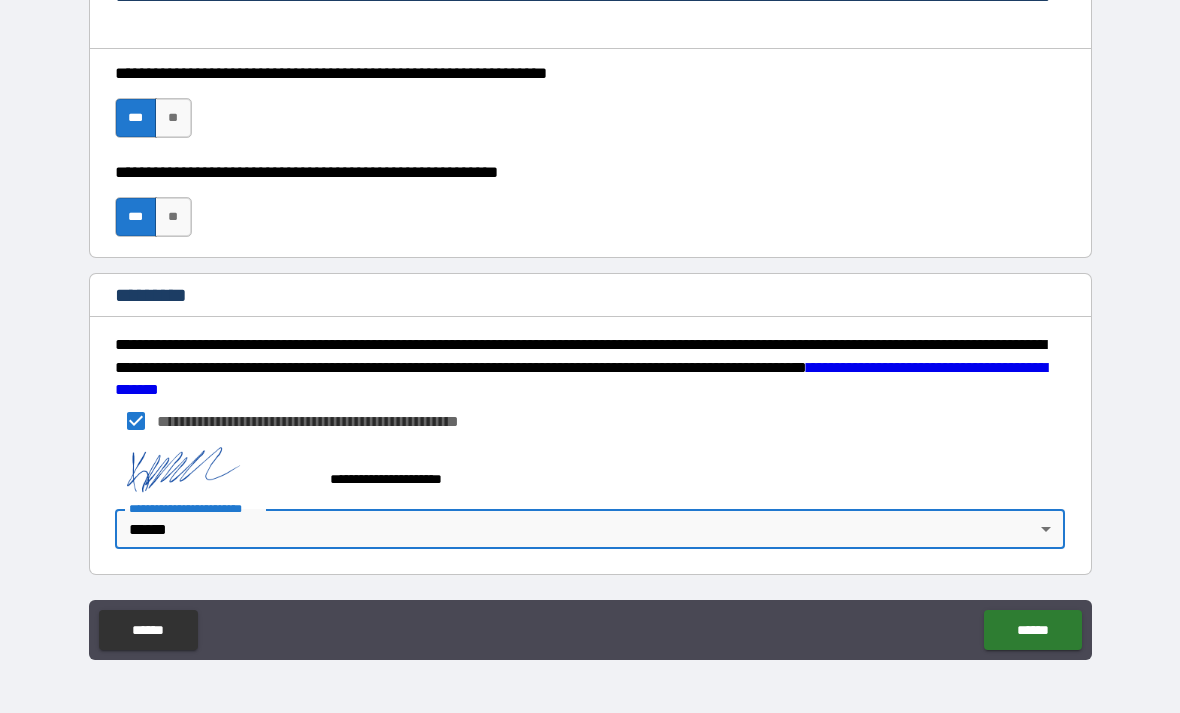 click on "******" at bounding box center (1032, 630) 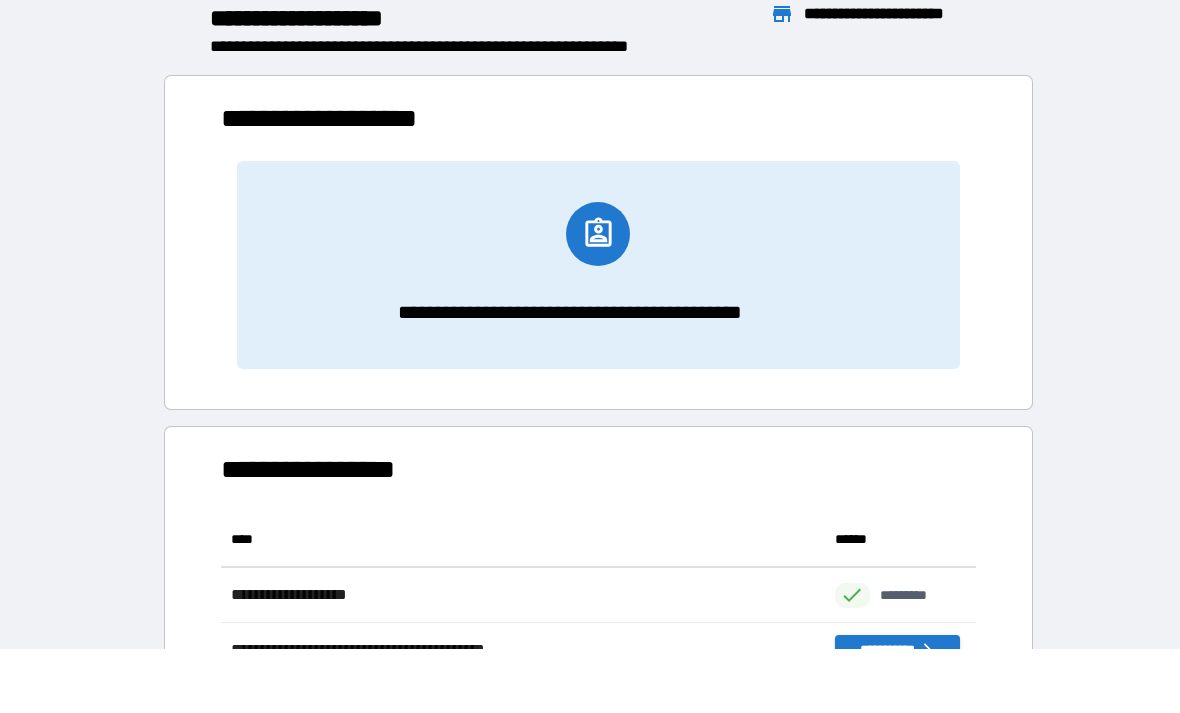 scroll, scrollTop: 1, scrollLeft: 1, axis: both 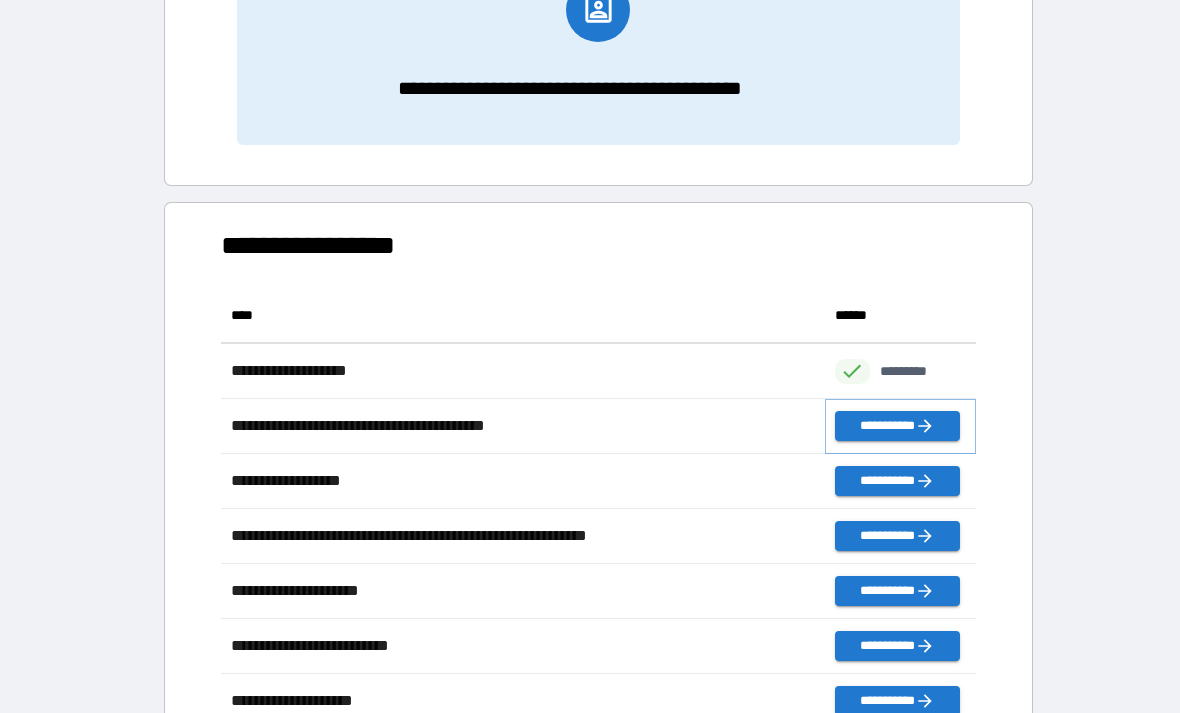 click on "**********" at bounding box center (897, 426) 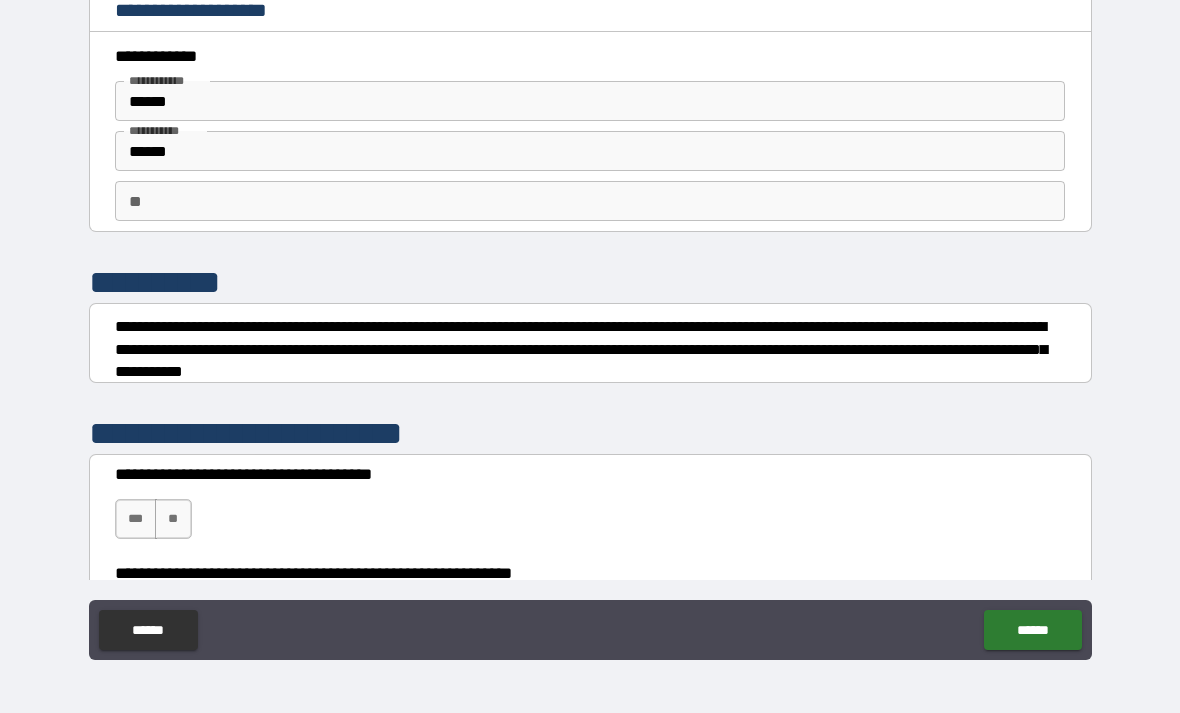 scroll, scrollTop: 0, scrollLeft: 0, axis: both 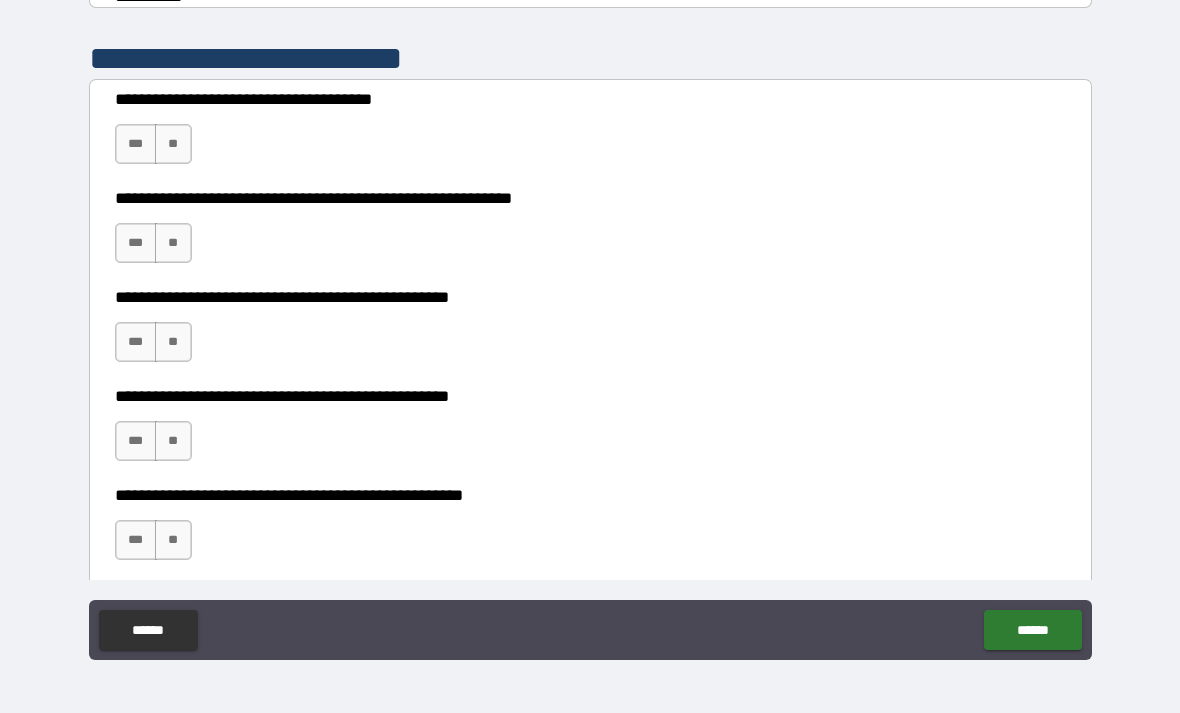 type on "******" 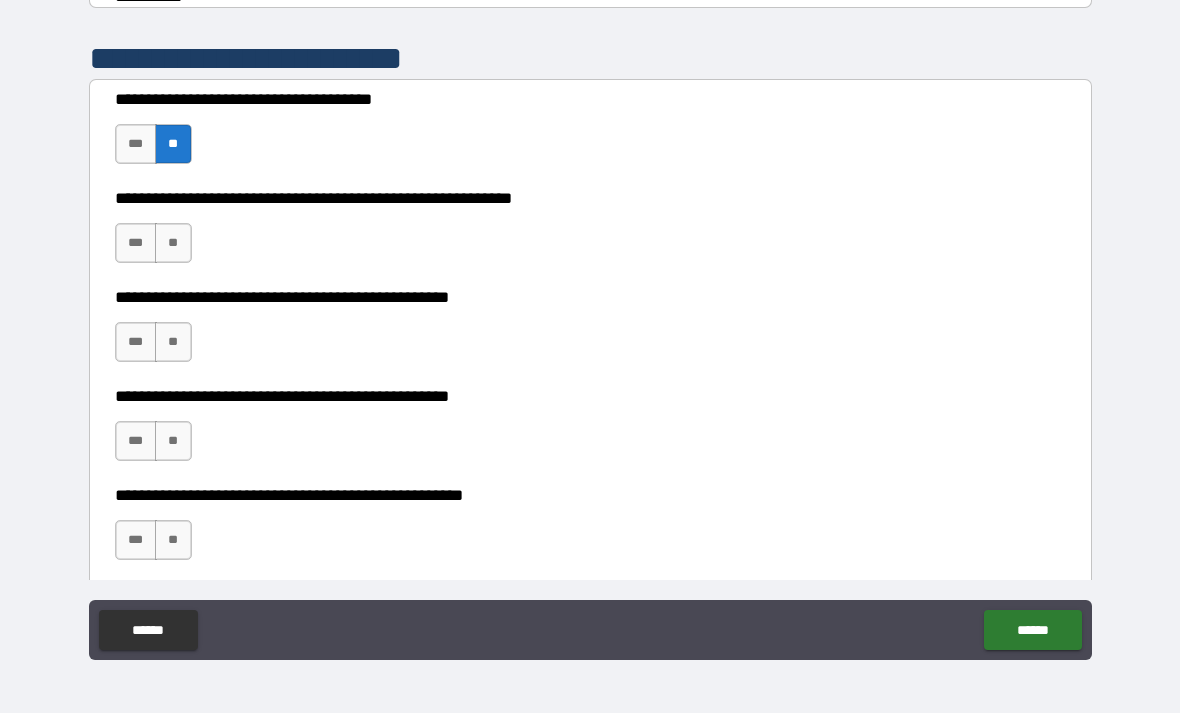 click on "**" at bounding box center [173, 243] 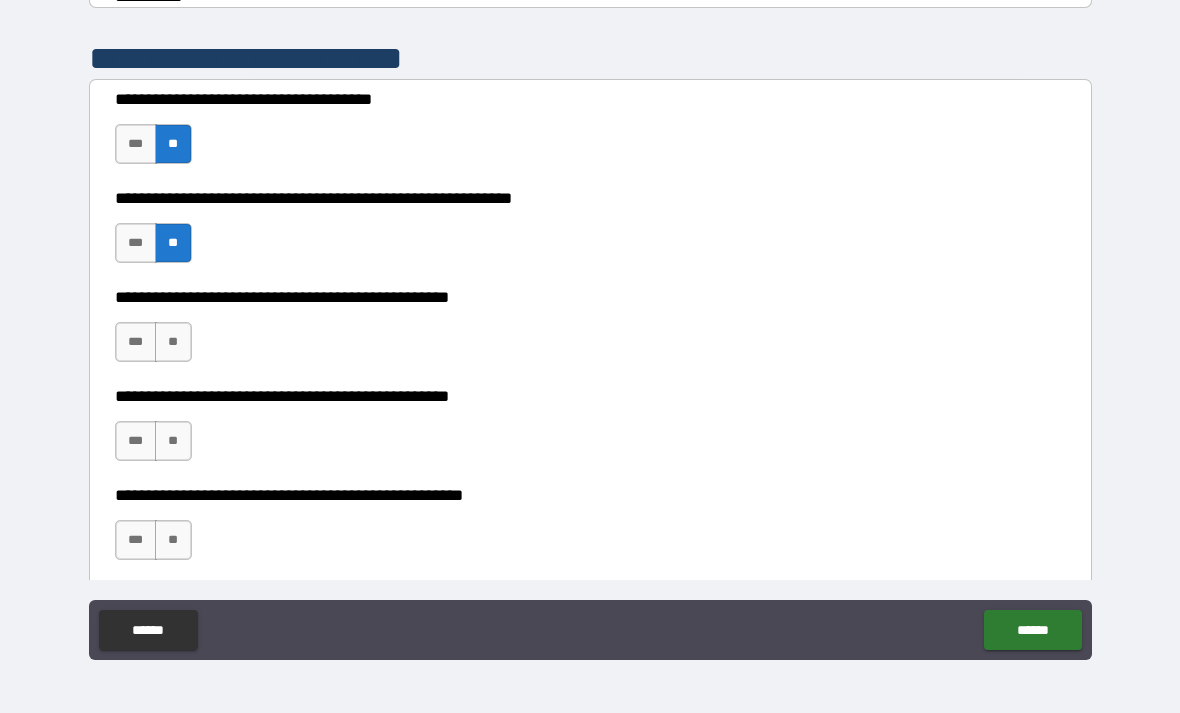 click on "**" at bounding box center (173, 342) 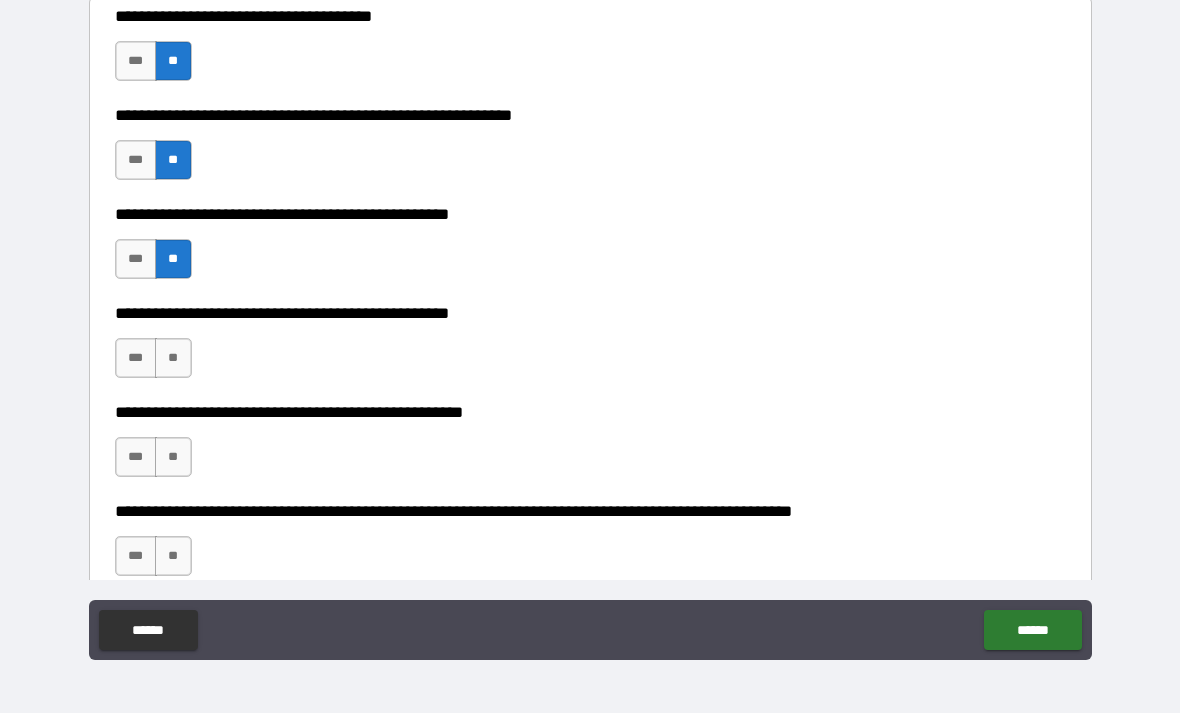 scroll, scrollTop: 501, scrollLeft: 0, axis: vertical 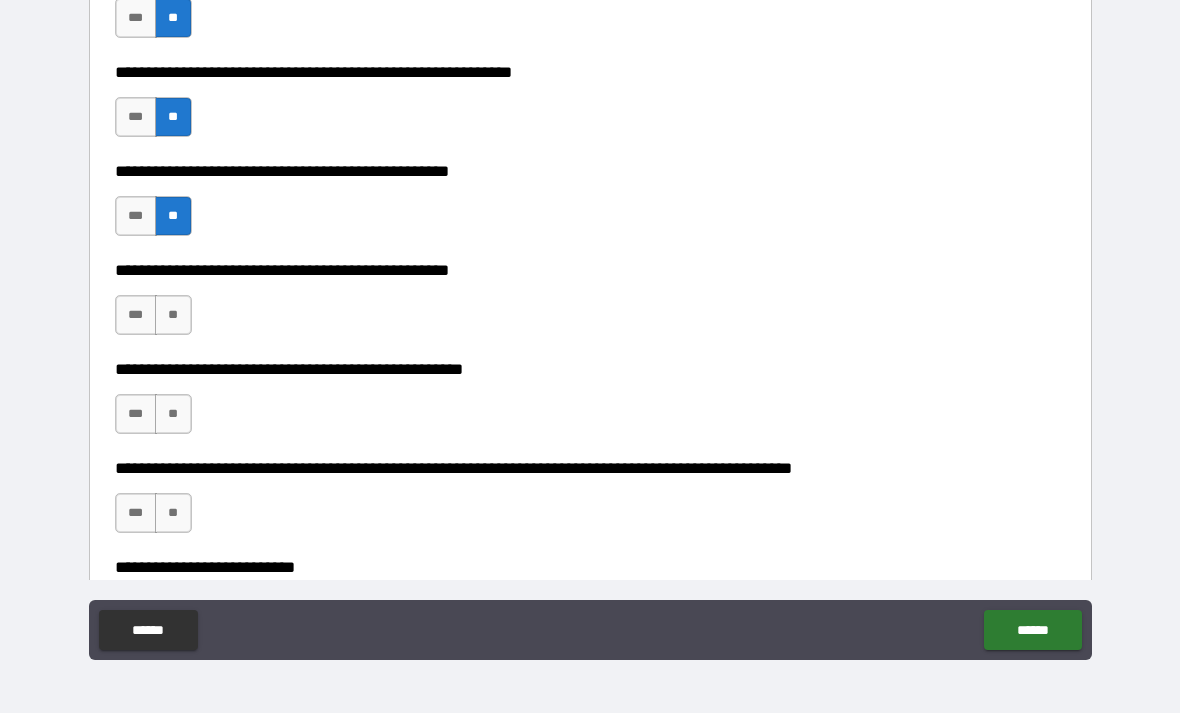 click on "**" at bounding box center (173, 315) 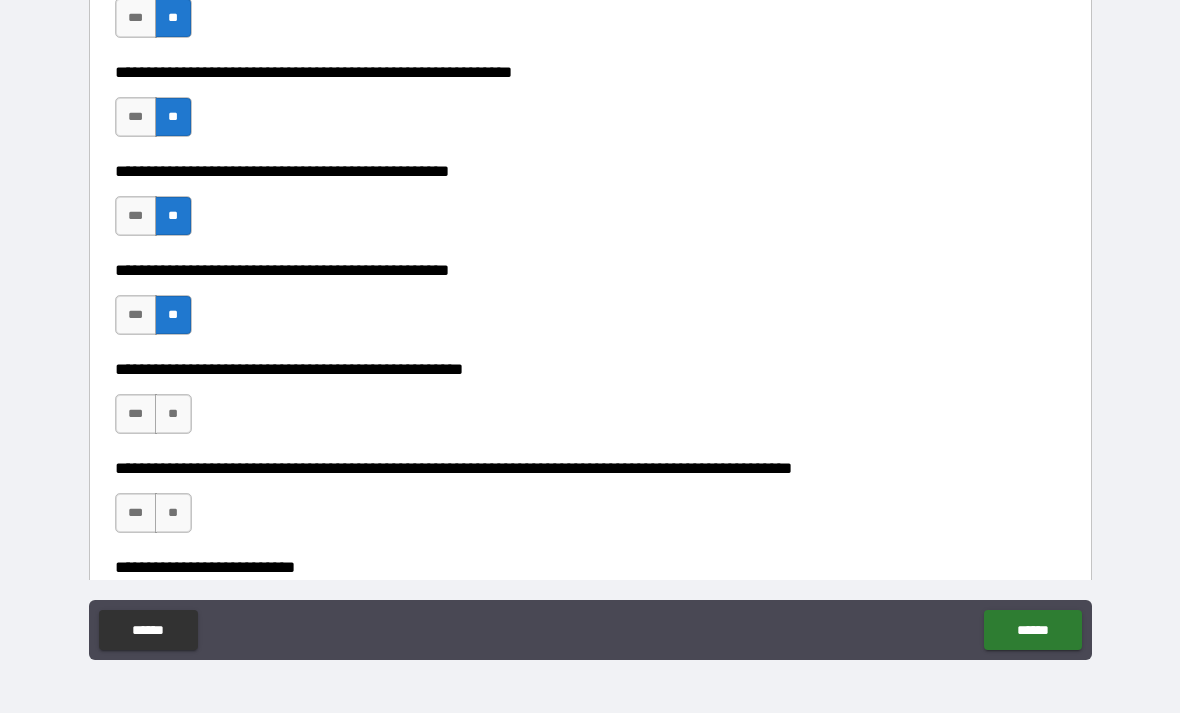 click on "**" at bounding box center [173, 414] 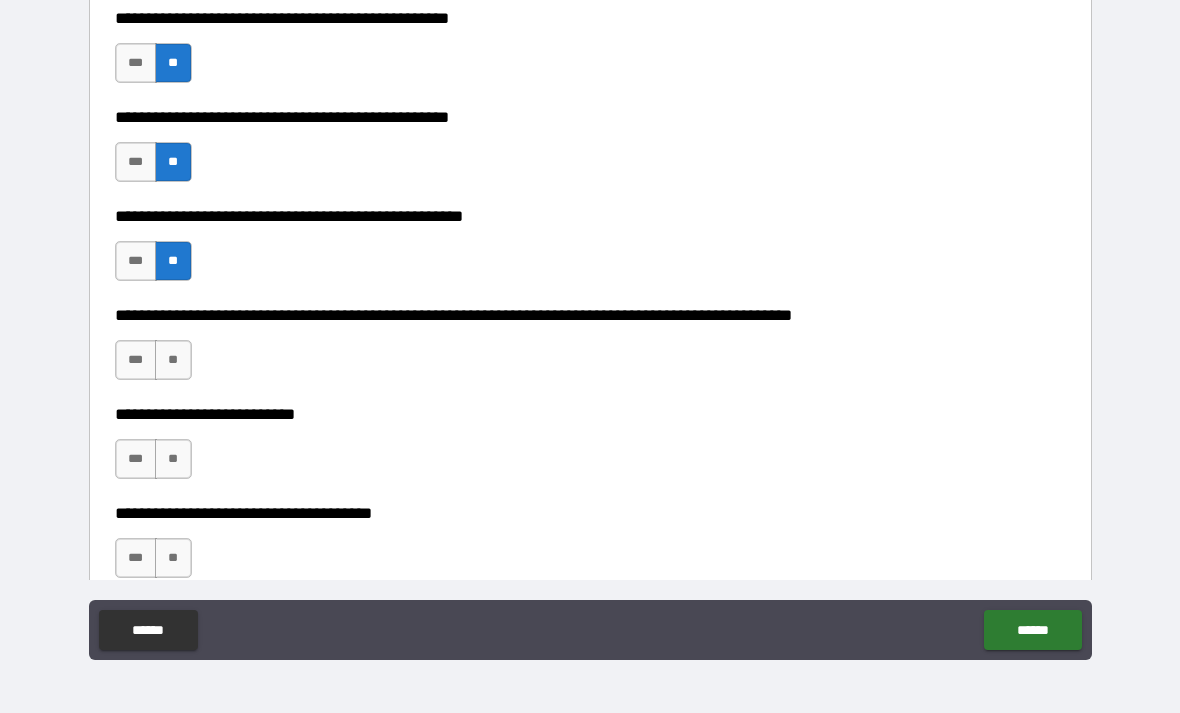 scroll, scrollTop: 671, scrollLeft: 0, axis: vertical 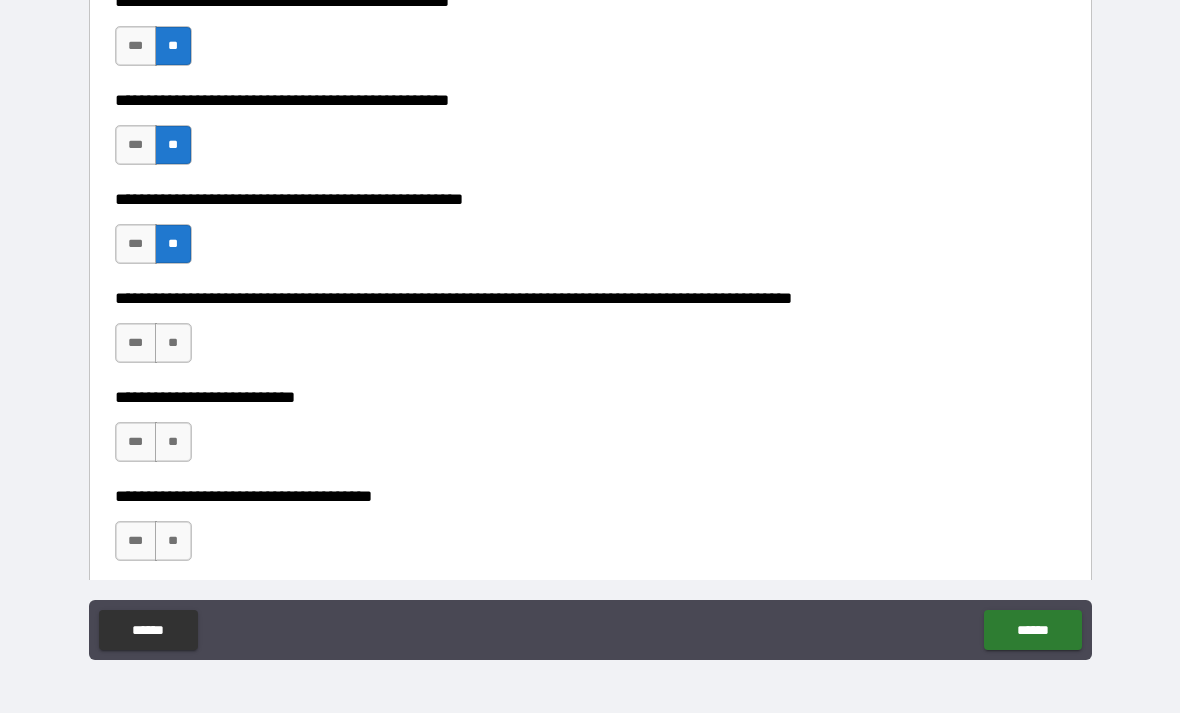 click on "**" at bounding box center [173, 343] 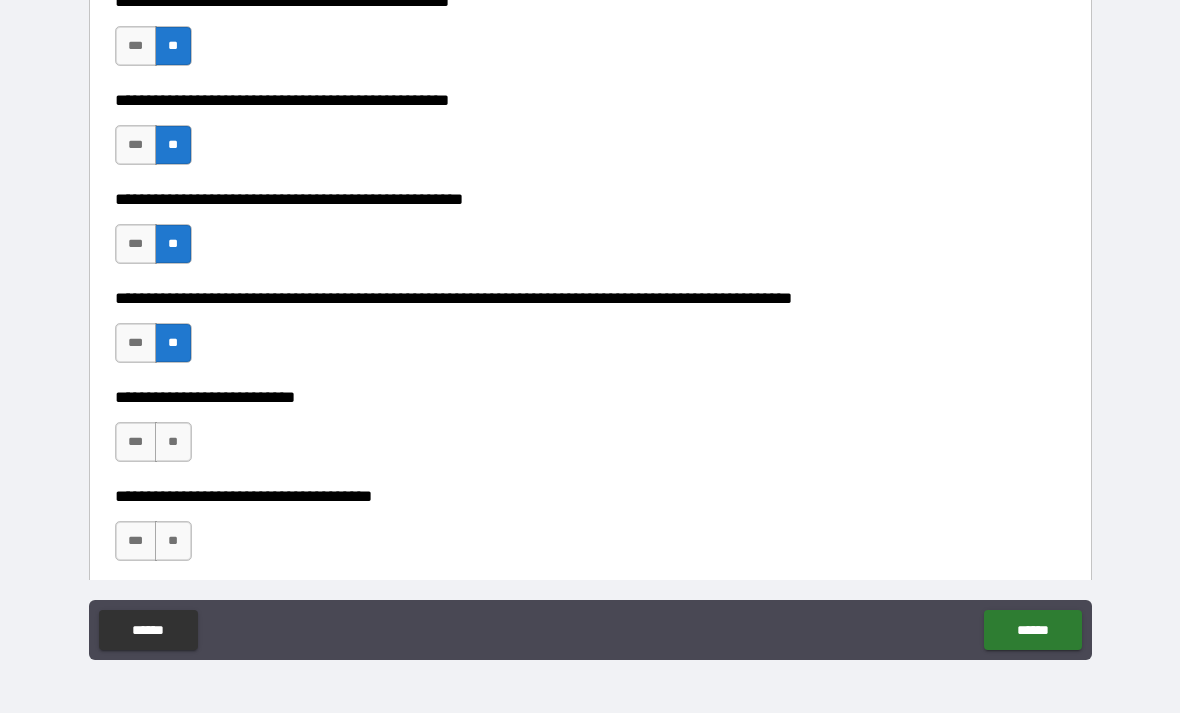 click on "**" at bounding box center [173, 442] 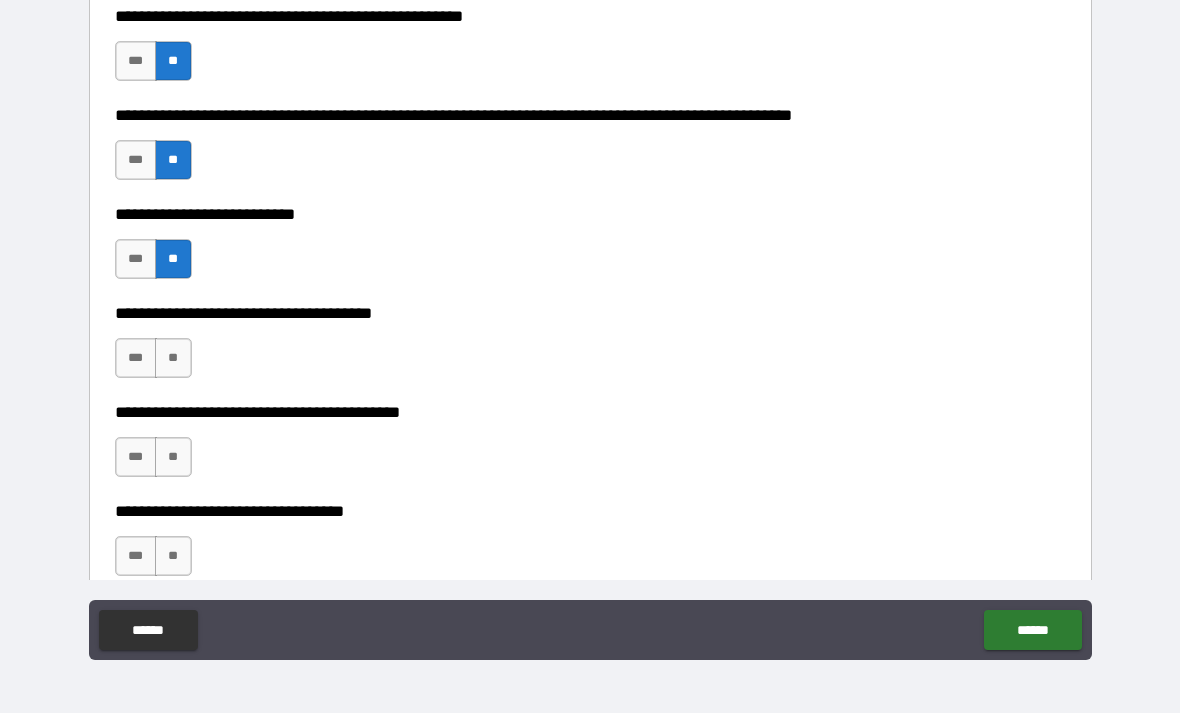scroll, scrollTop: 867, scrollLeft: 0, axis: vertical 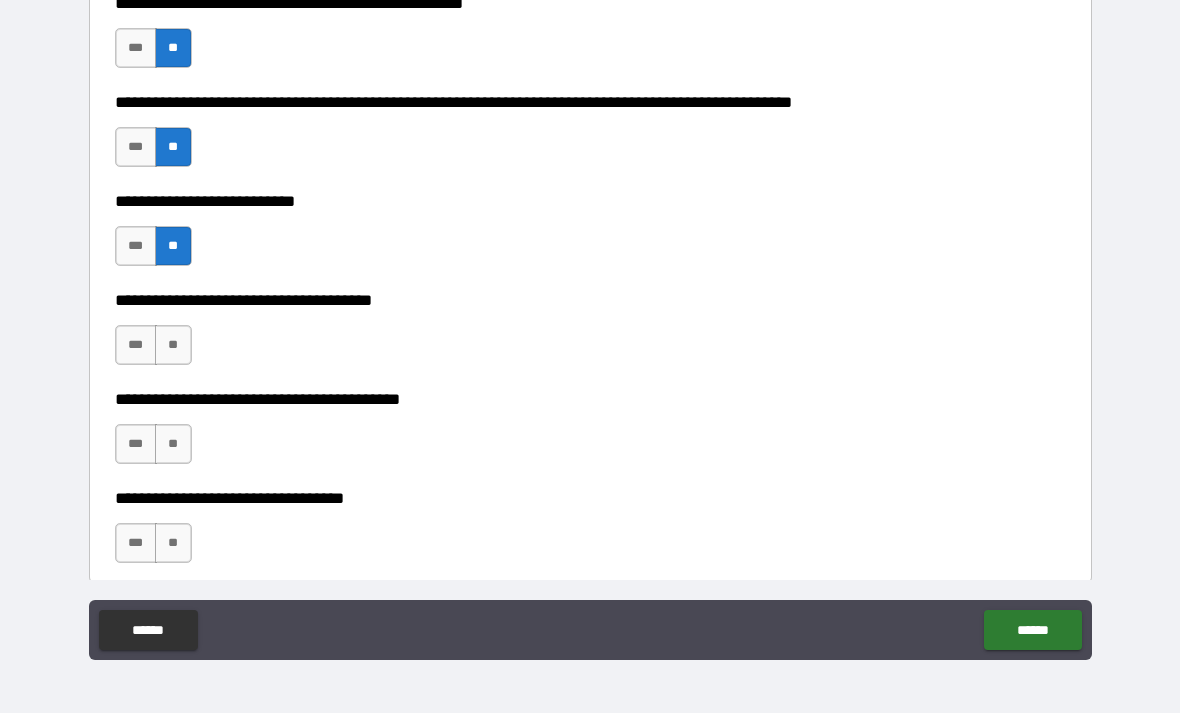 click on "**" at bounding box center [173, 345] 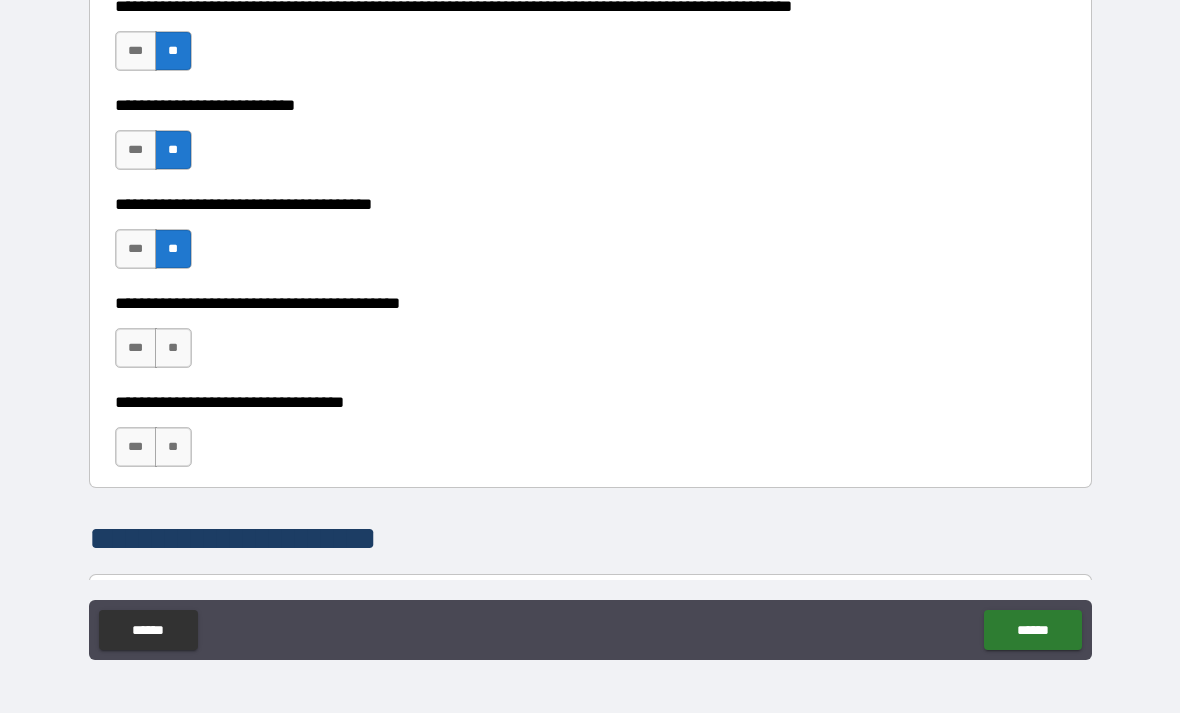 scroll, scrollTop: 966, scrollLeft: 0, axis: vertical 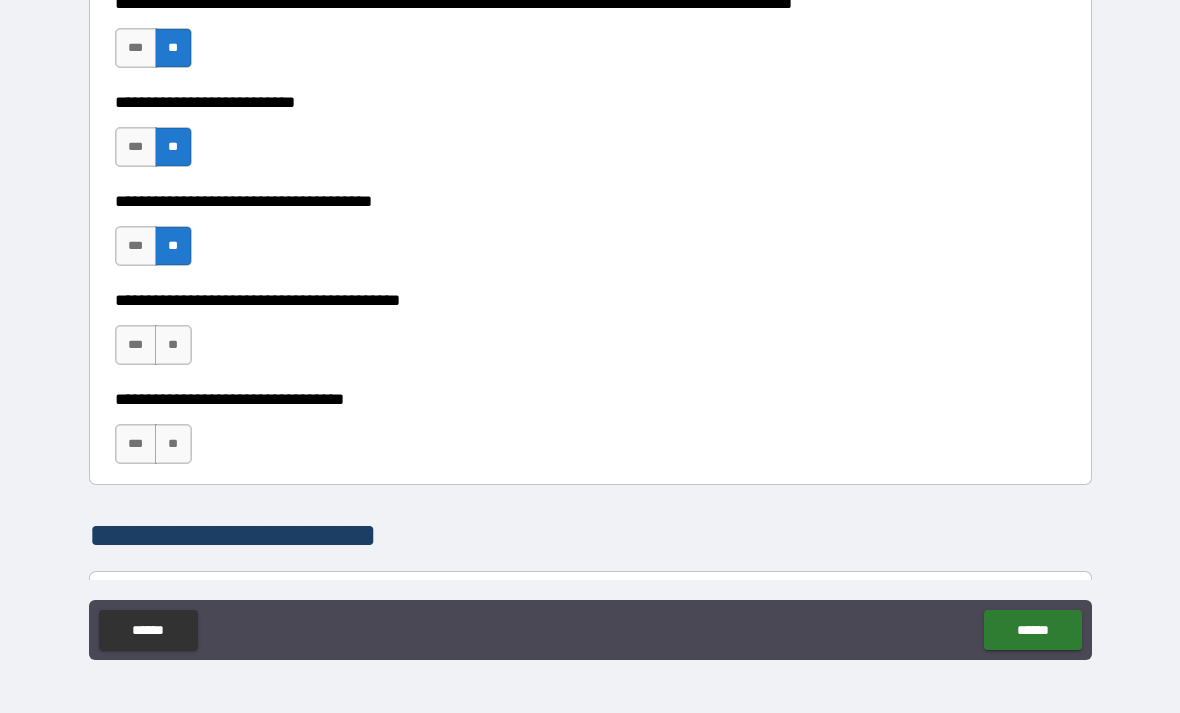 click on "**" at bounding box center [173, 345] 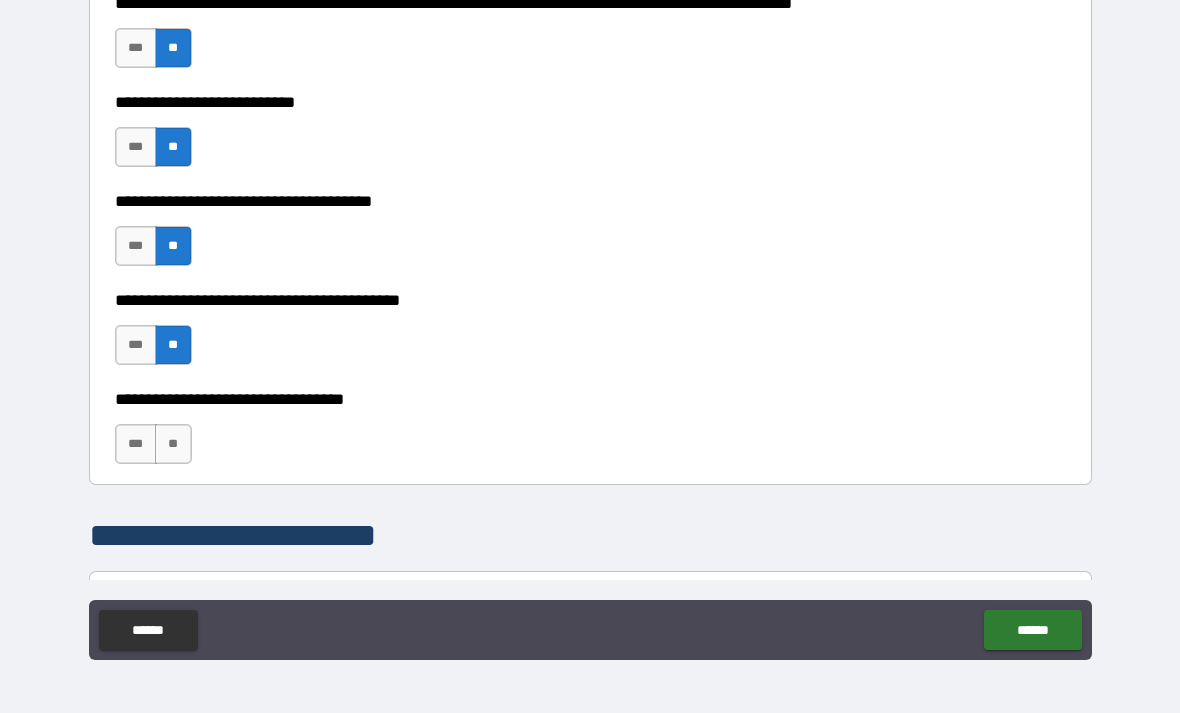 click on "**" at bounding box center (173, 444) 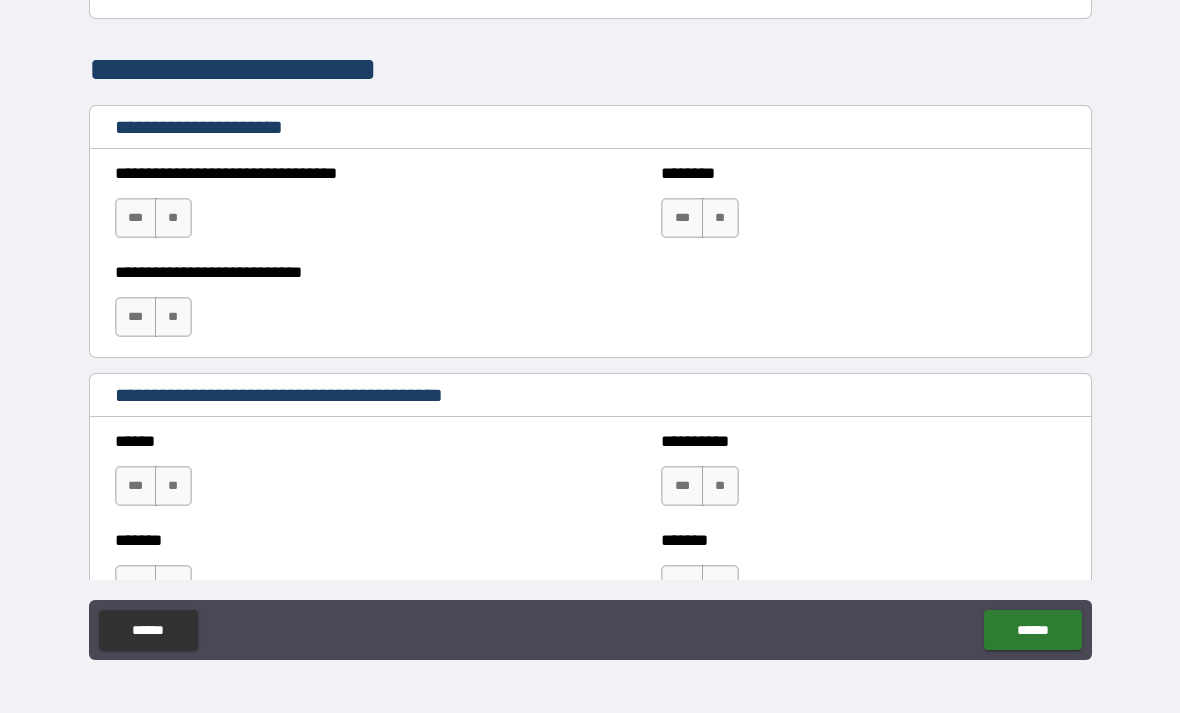 scroll, scrollTop: 1430, scrollLeft: 0, axis: vertical 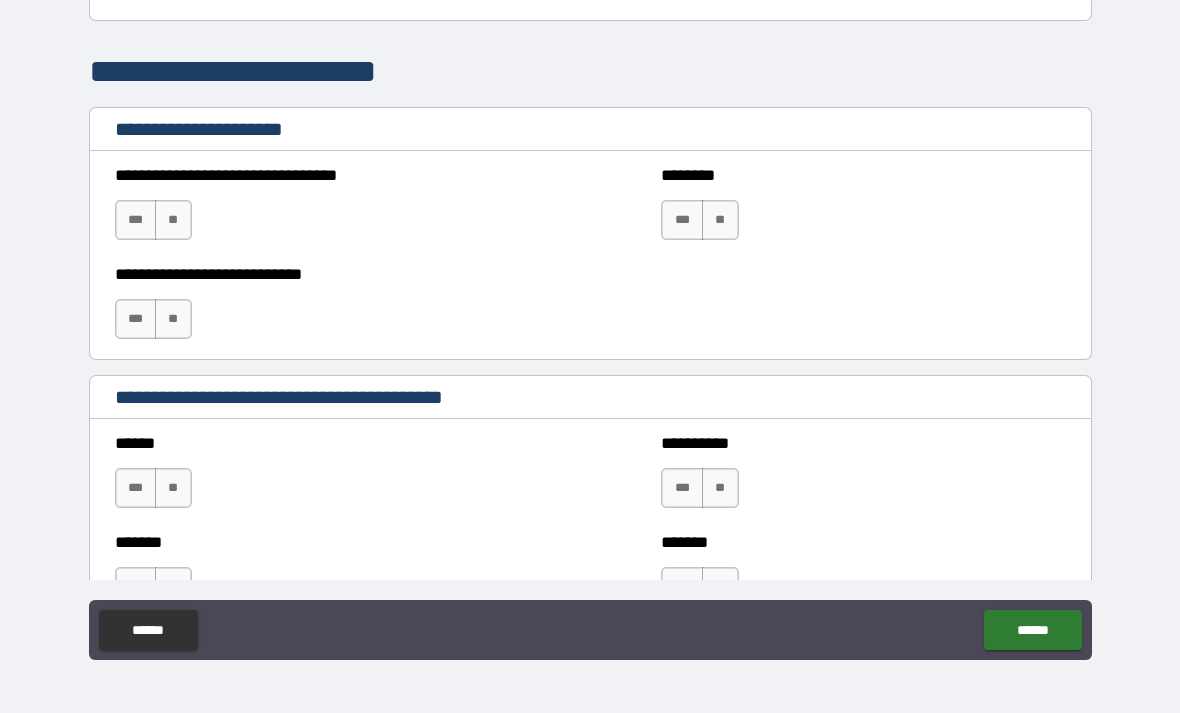 click on "**" at bounding box center (173, 220) 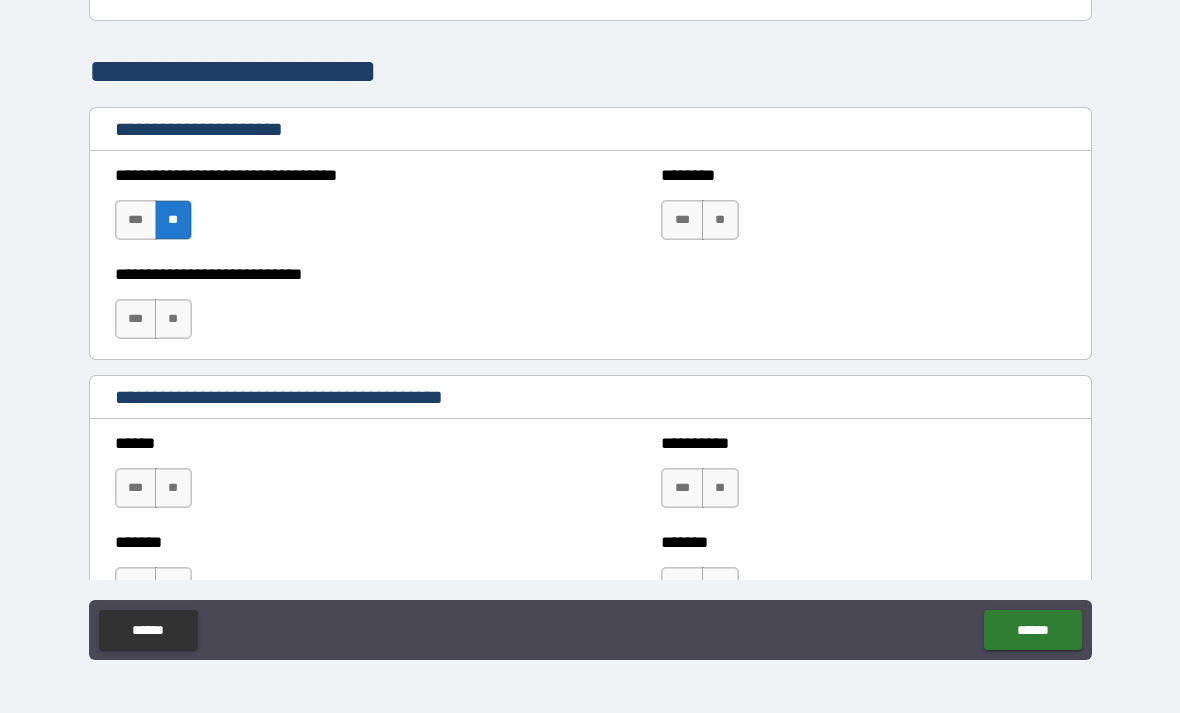 click on "**" at bounding box center (173, 319) 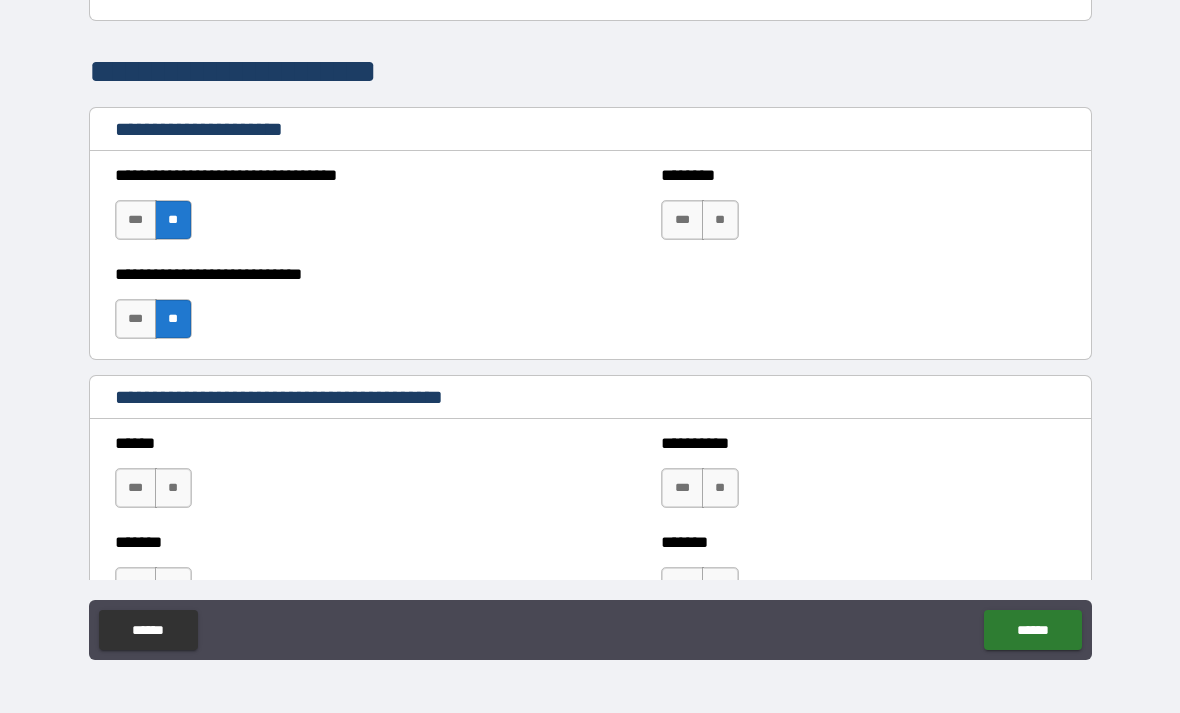 click on "**" at bounding box center [720, 220] 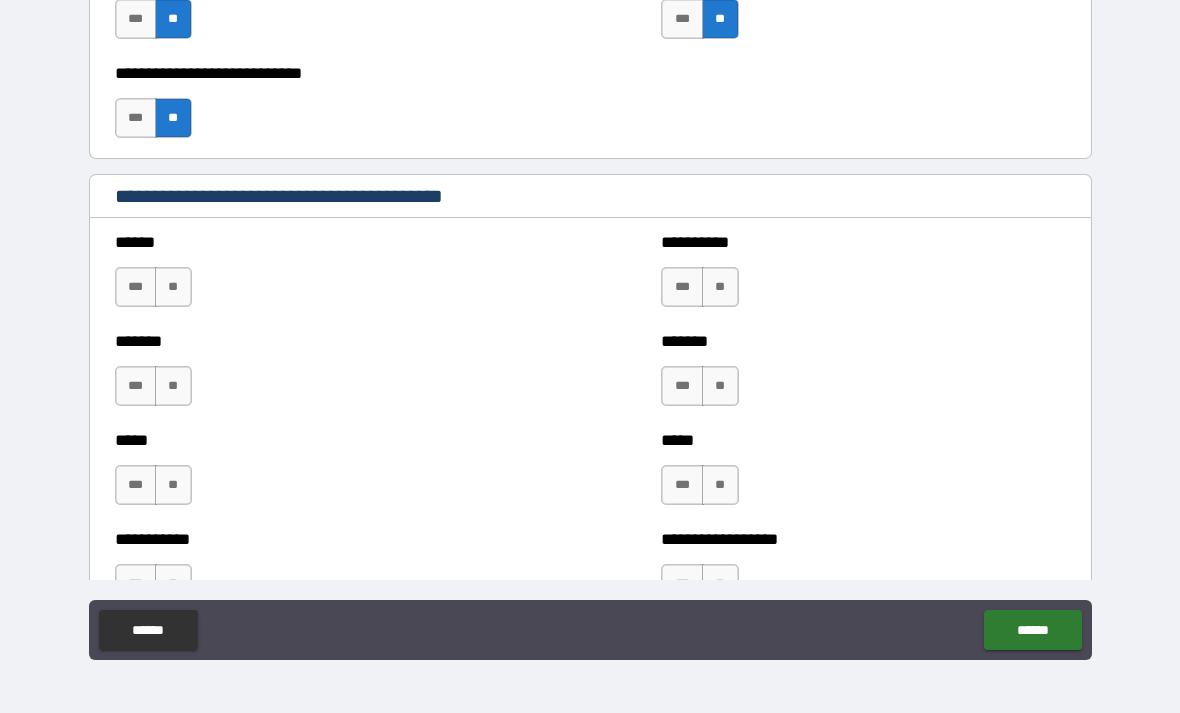 scroll, scrollTop: 1638, scrollLeft: 0, axis: vertical 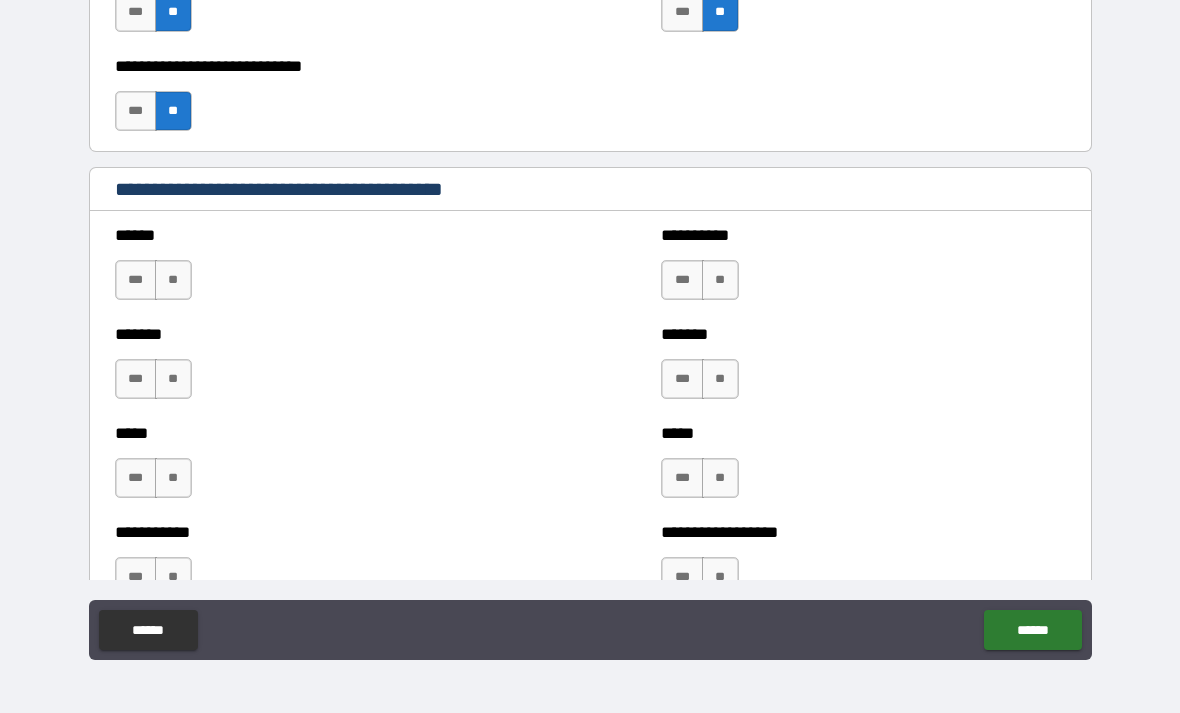 click on "**" at bounding box center (173, 280) 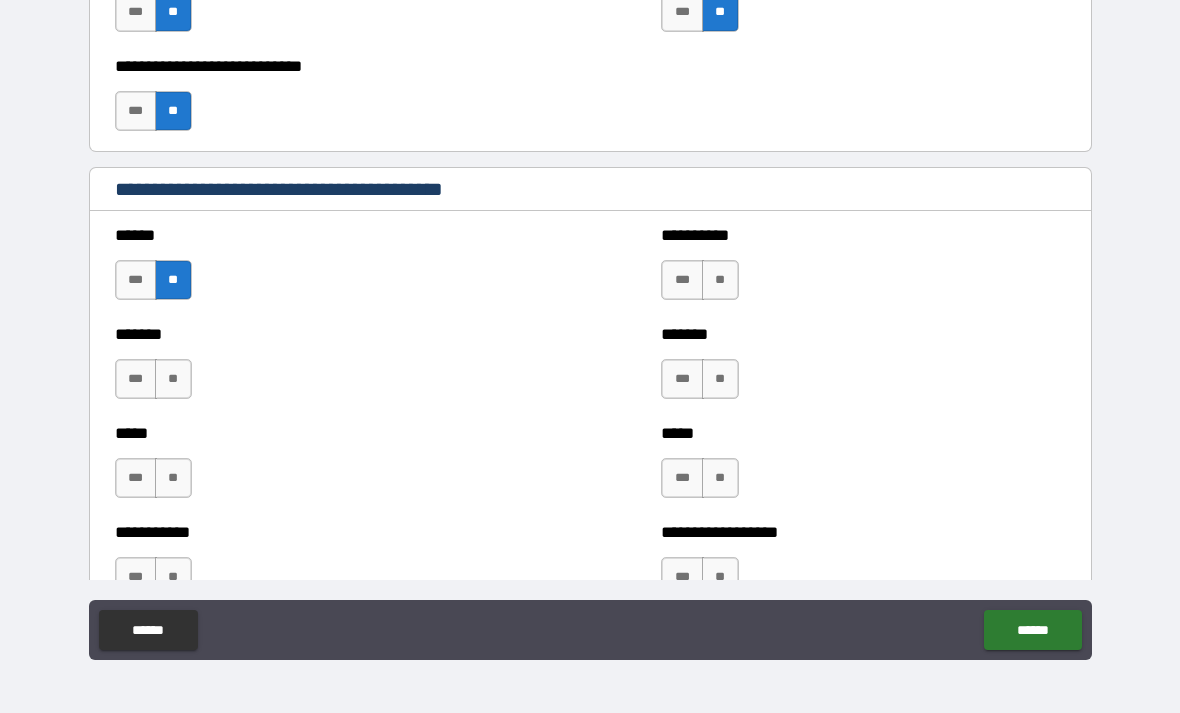click on "**" at bounding box center (720, 280) 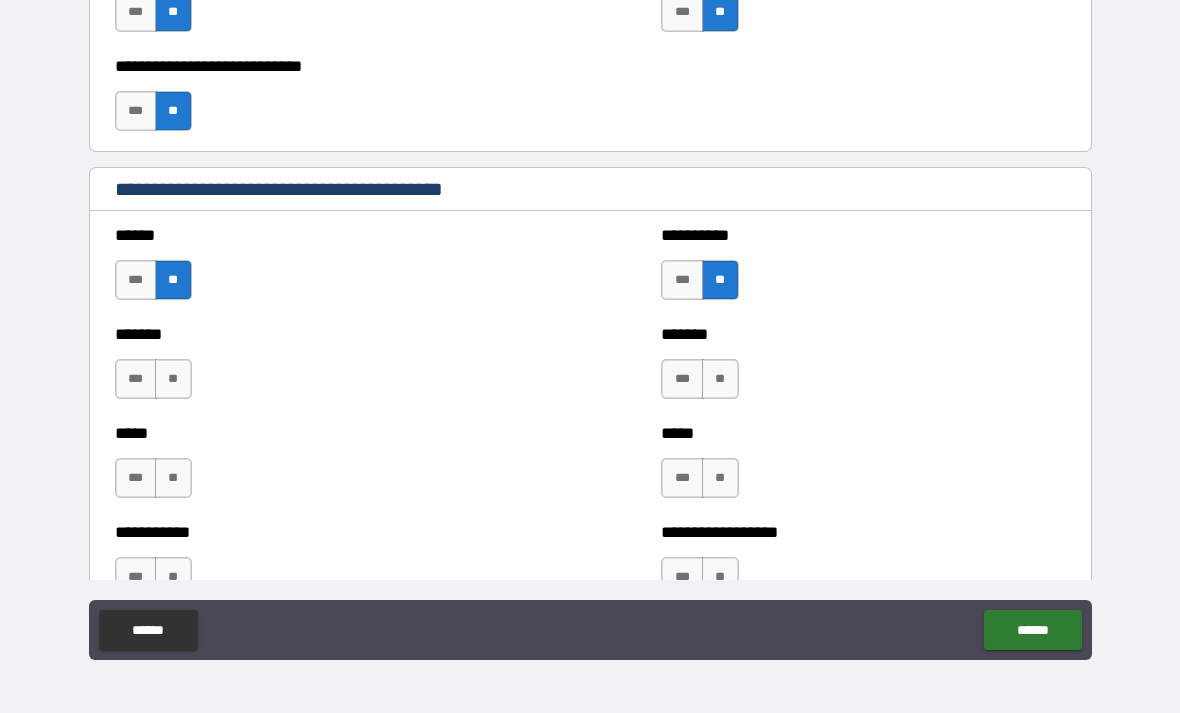 click on "**" at bounding box center [173, 379] 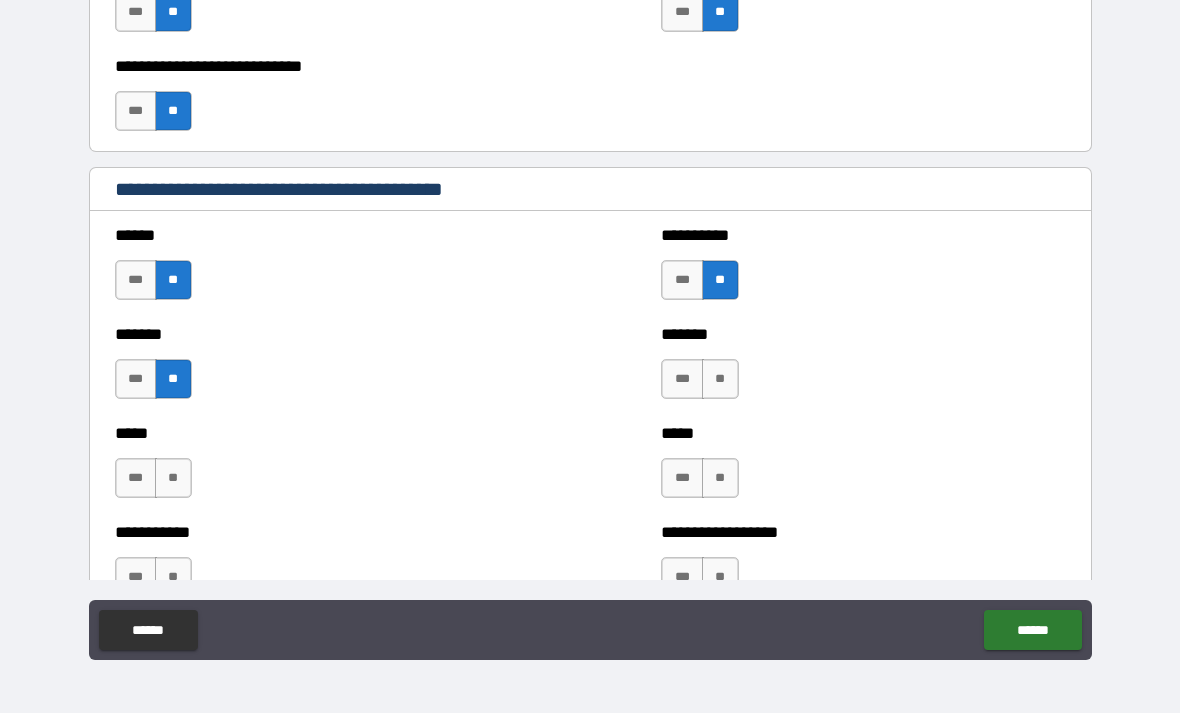click on "**" at bounding box center [720, 379] 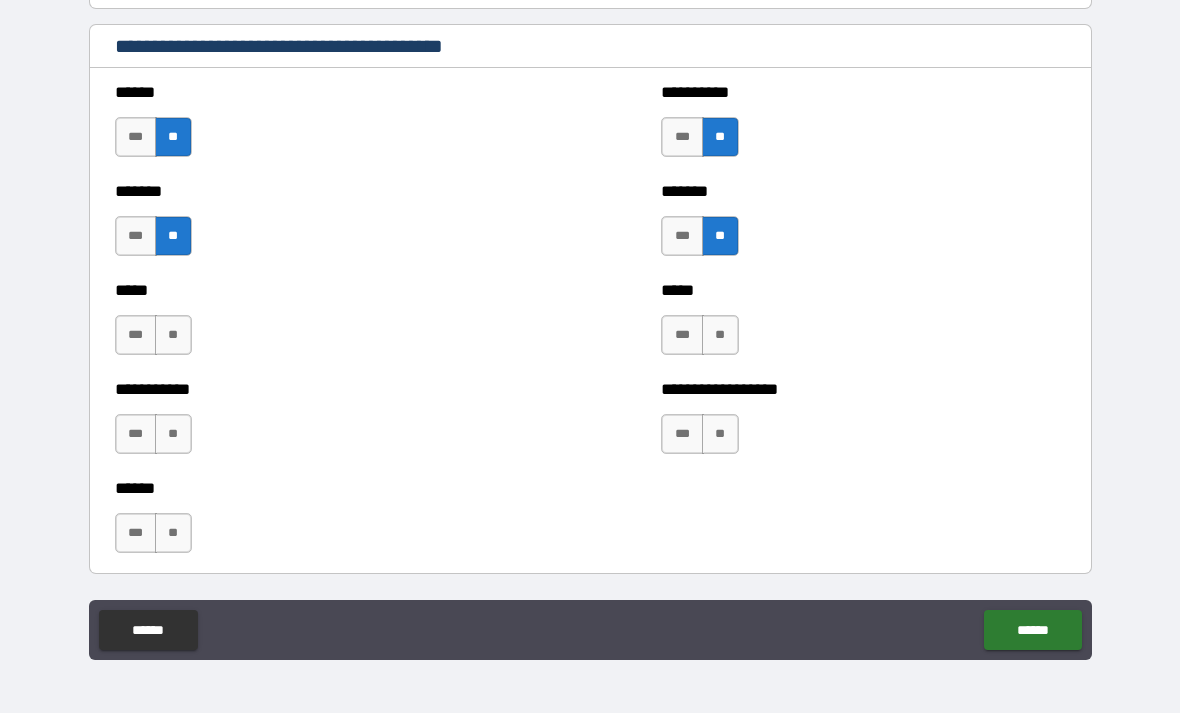 scroll, scrollTop: 1831, scrollLeft: 0, axis: vertical 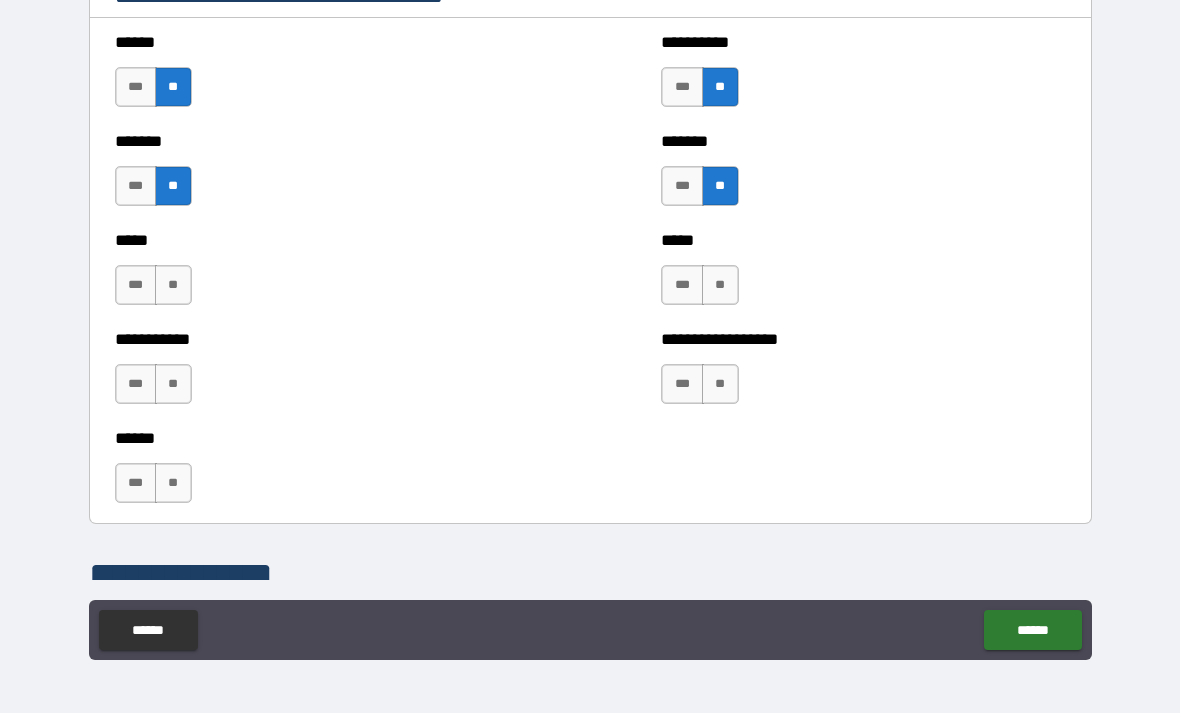 click on "**" at bounding box center (173, 285) 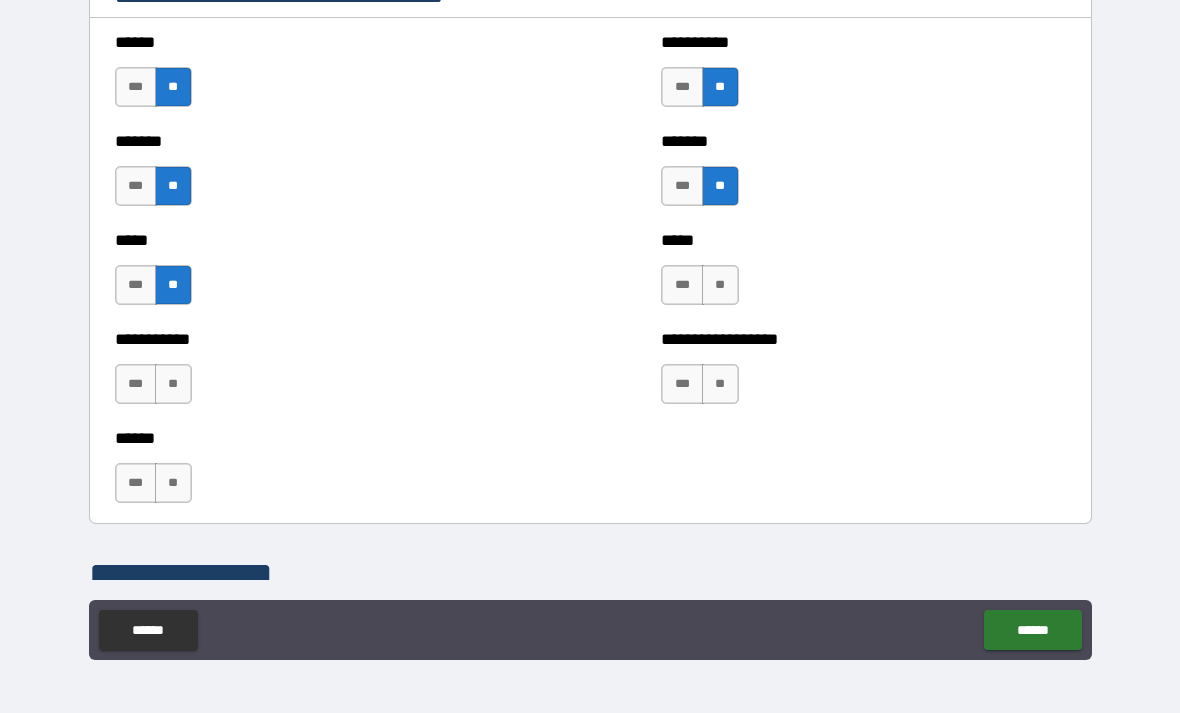 click on "**" at bounding box center (720, 285) 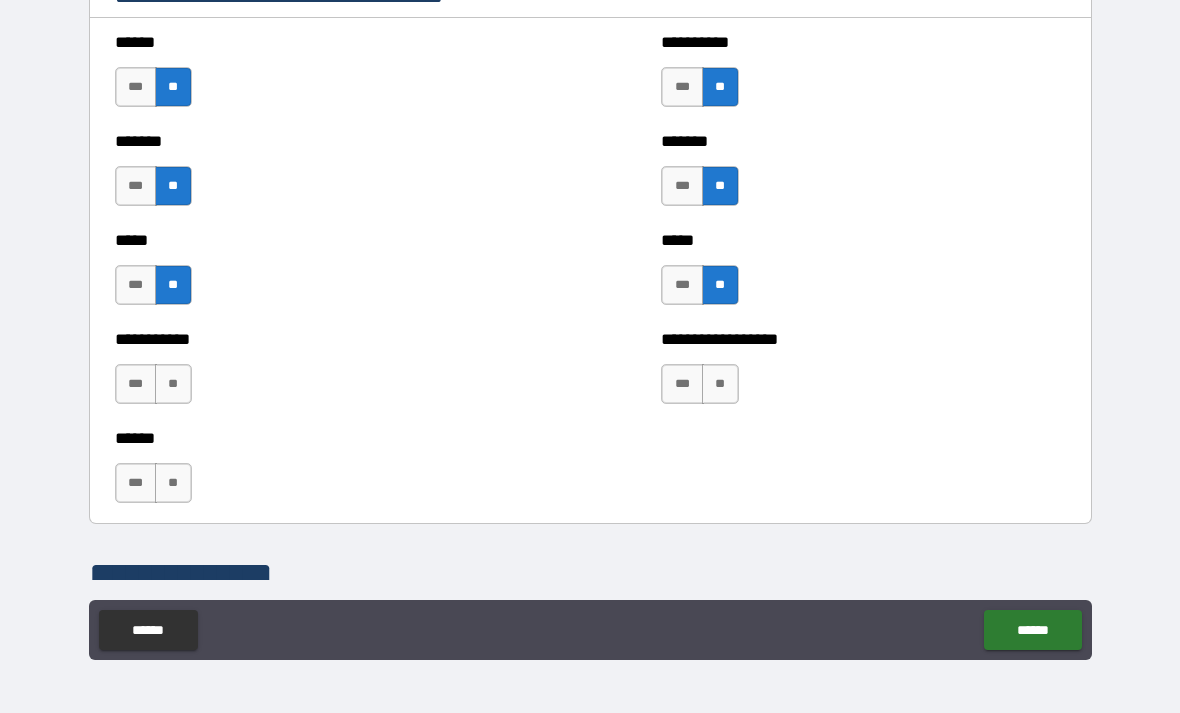 click on "**" at bounding box center [173, 384] 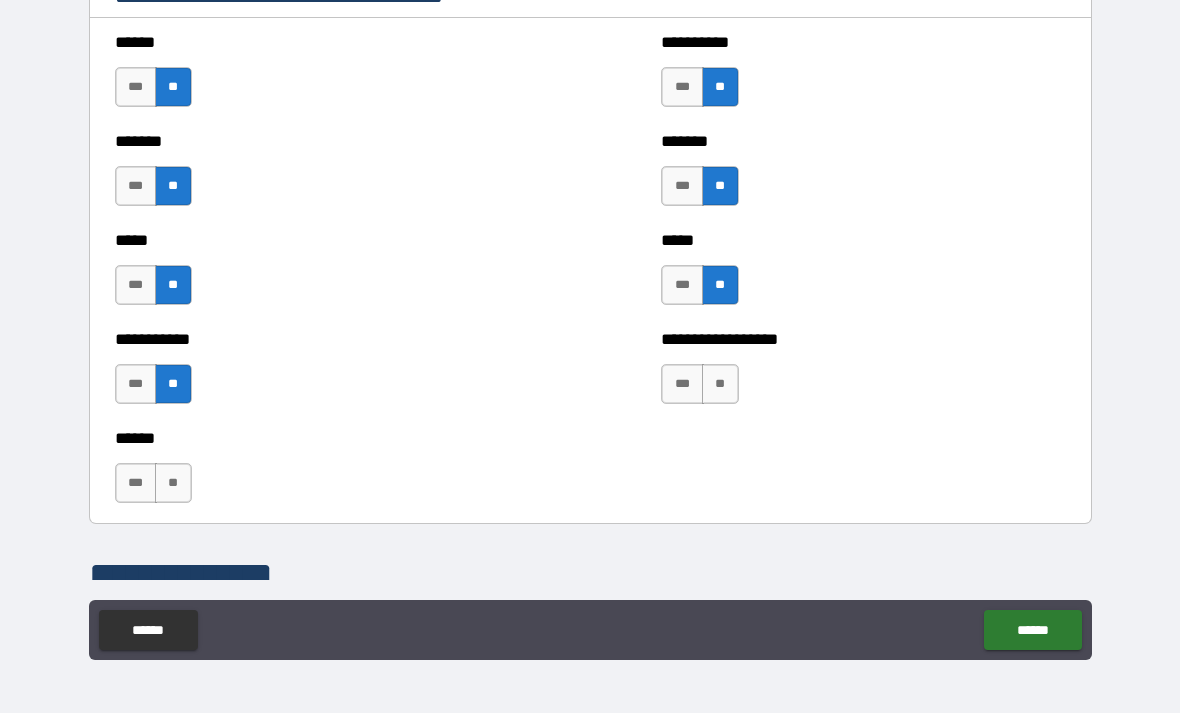click on "**" at bounding box center (720, 384) 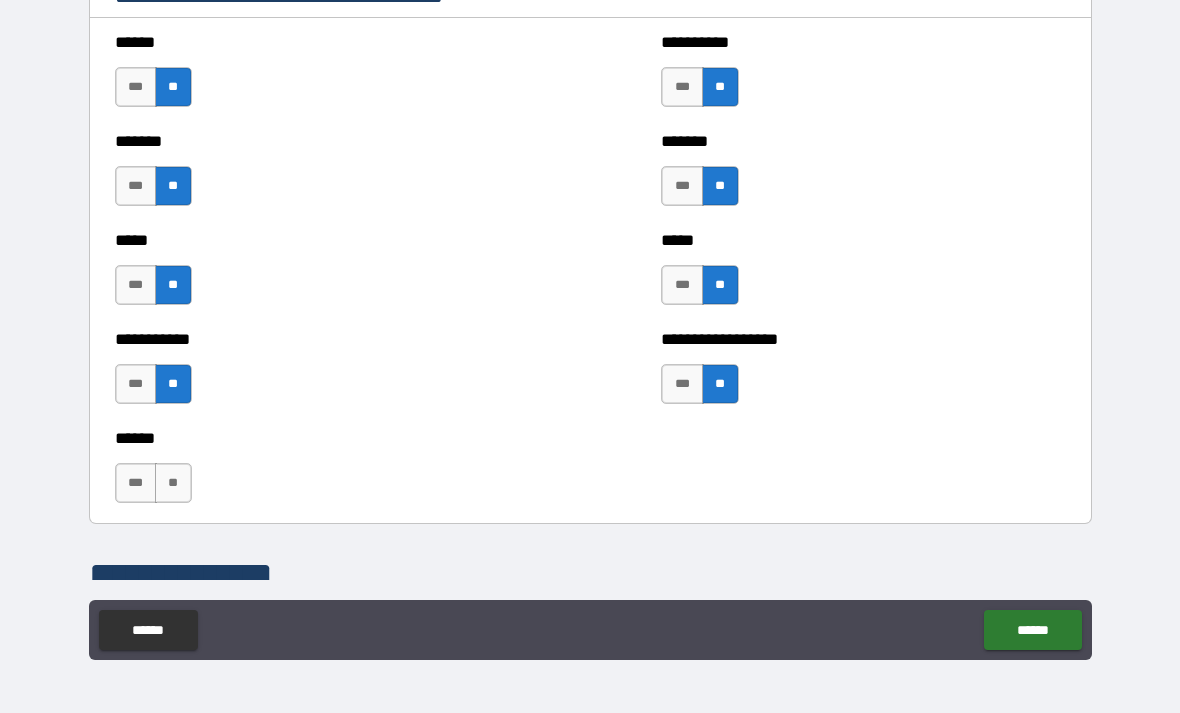 click on "***" at bounding box center [136, 483] 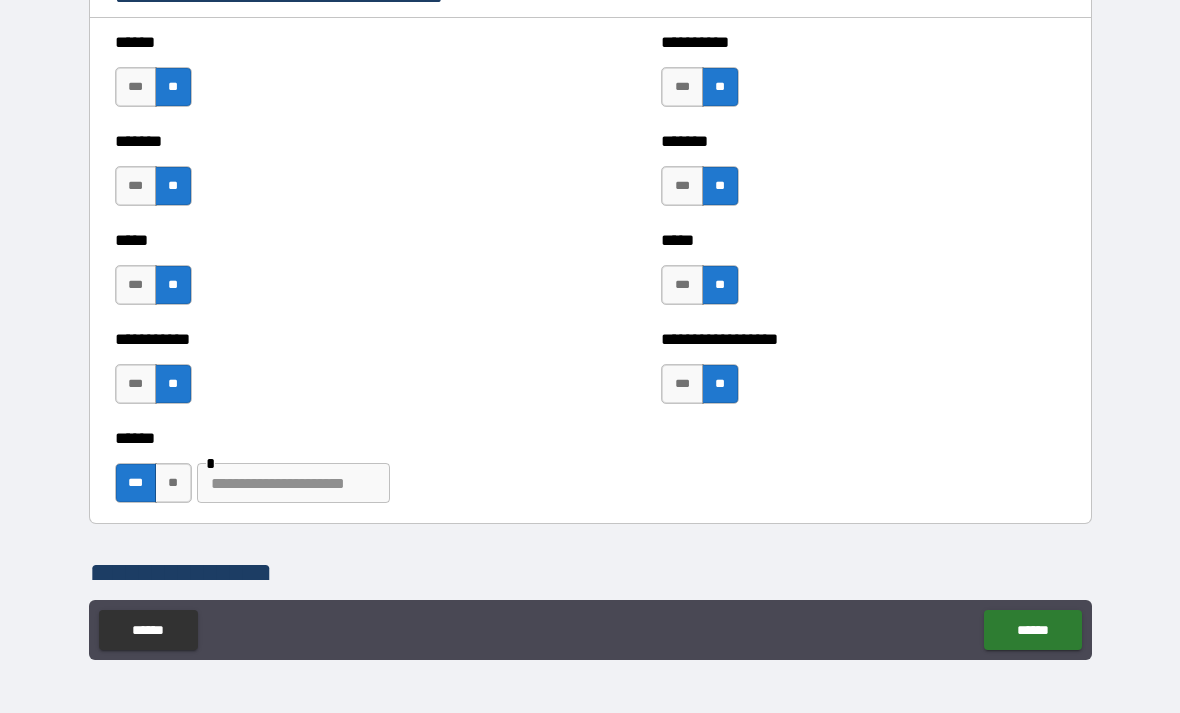 click at bounding box center (293, 483) 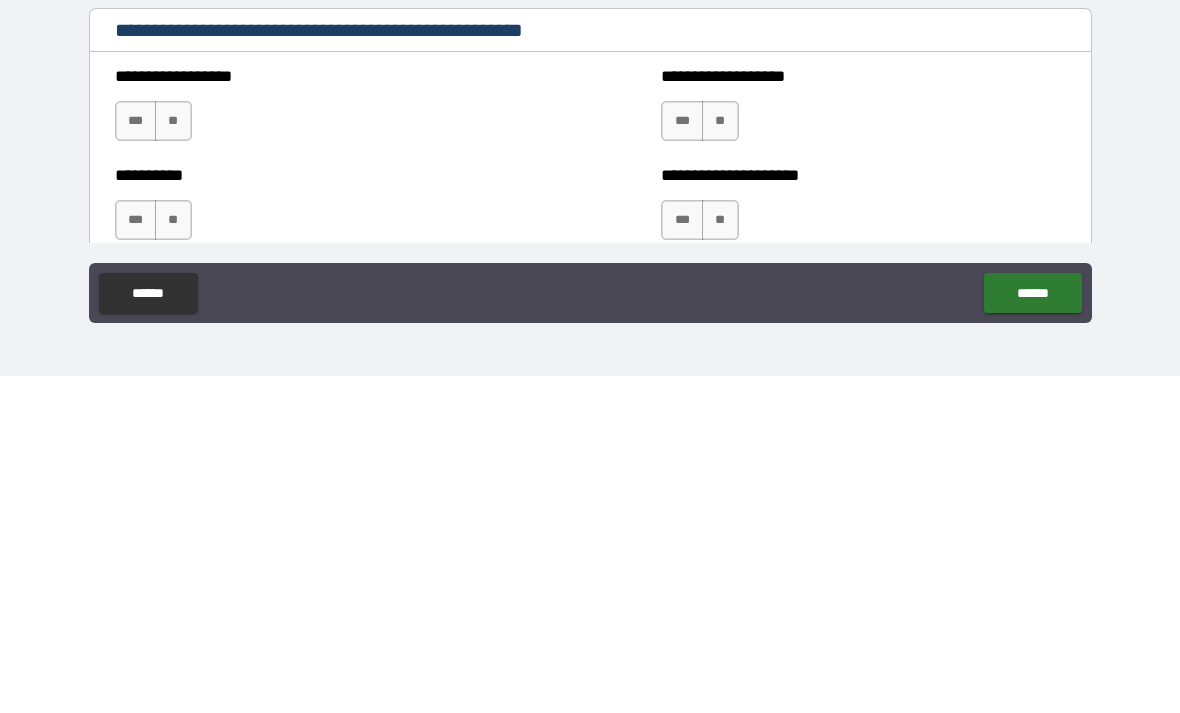 scroll, scrollTop: 2097, scrollLeft: 0, axis: vertical 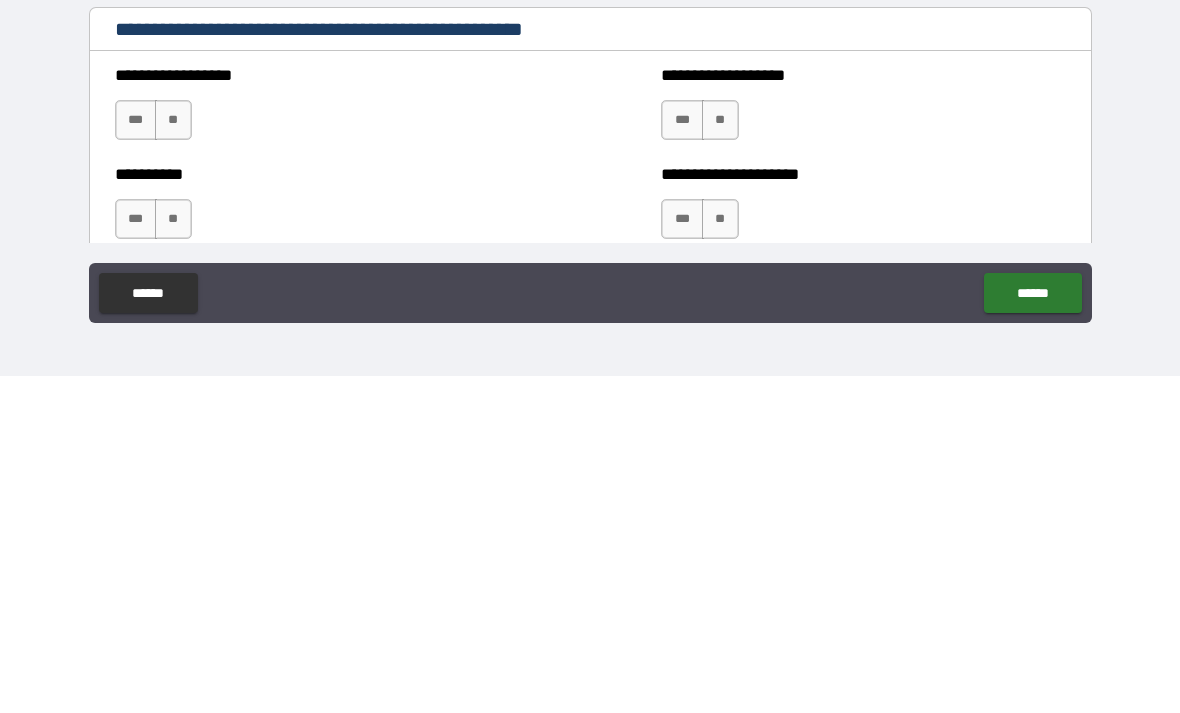 type on "**********" 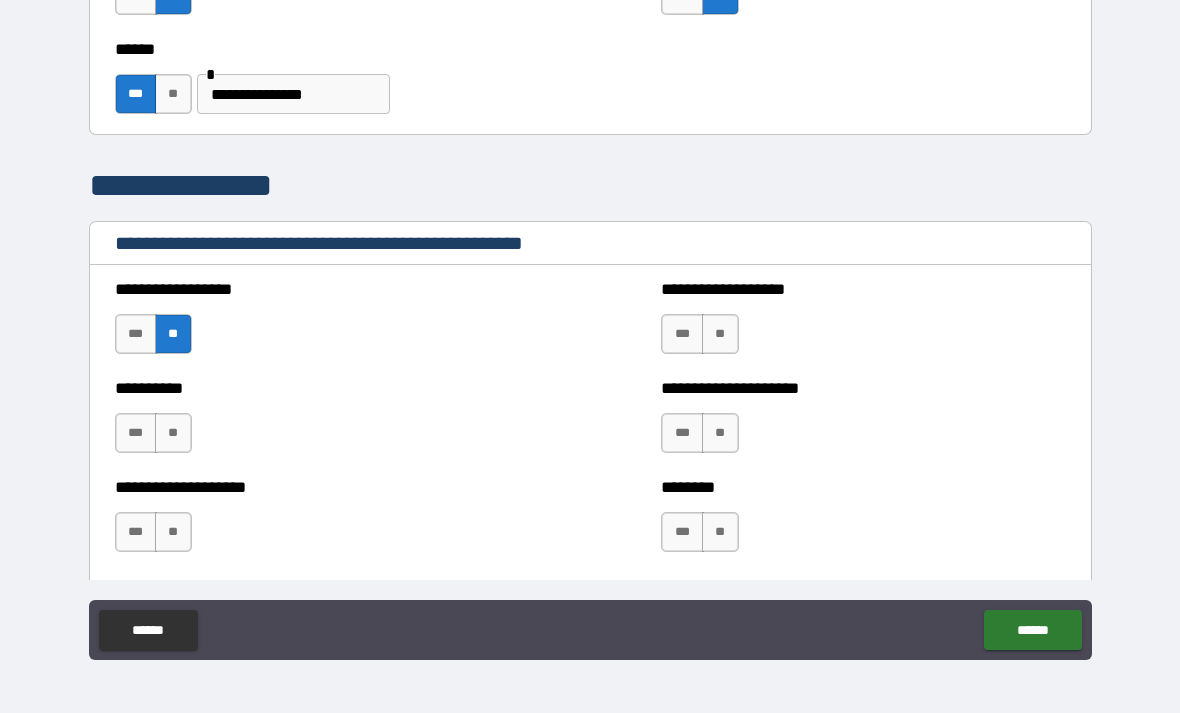 scroll, scrollTop: 2233, scrollLeft: 0, axis: vertical 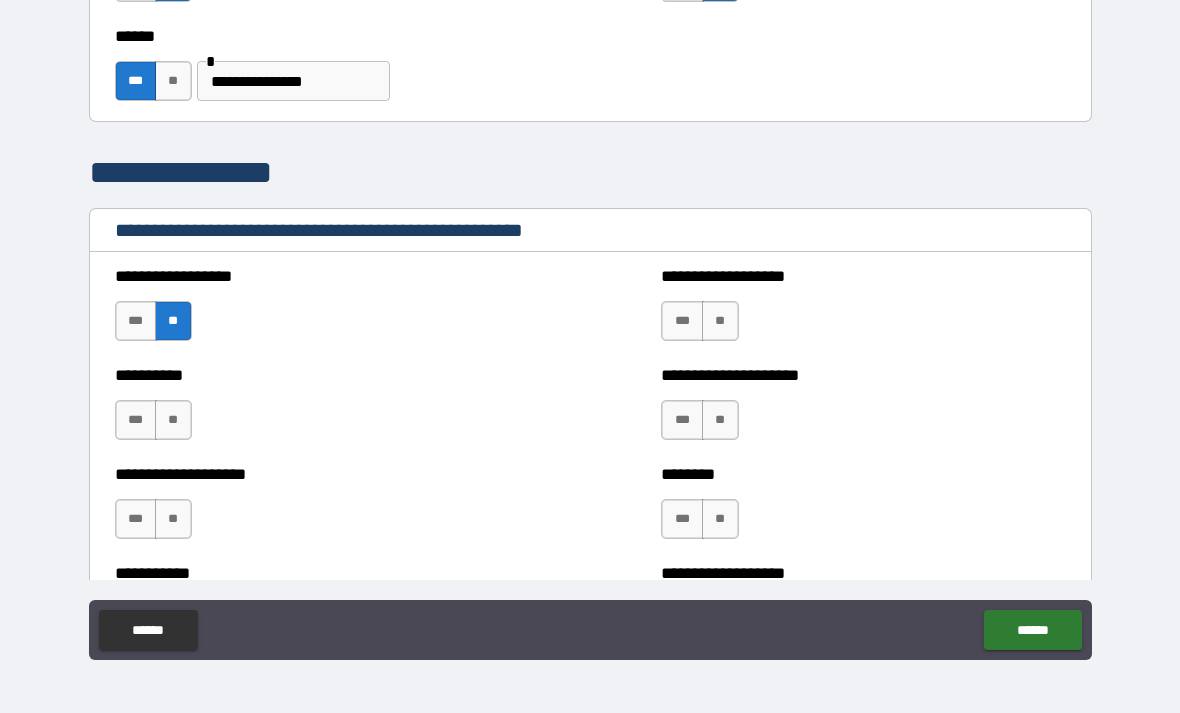 click on "**" at bounding box center (173, 420) 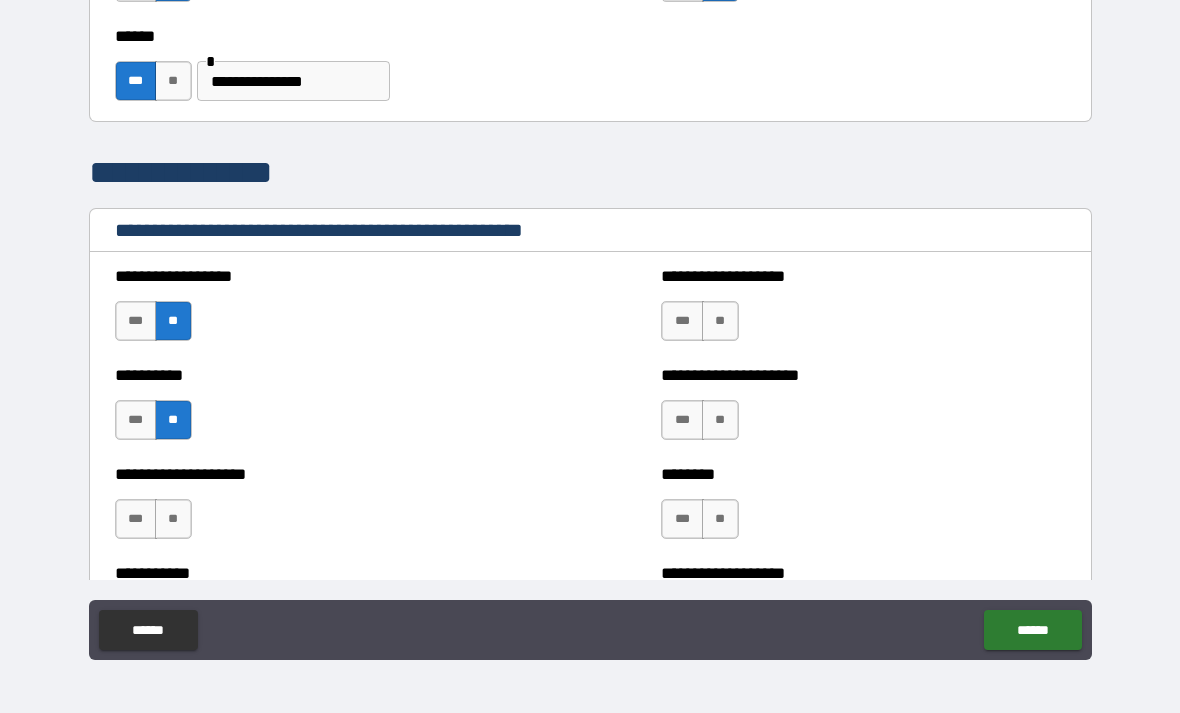 click on "**" at bounding box center [720, 420] 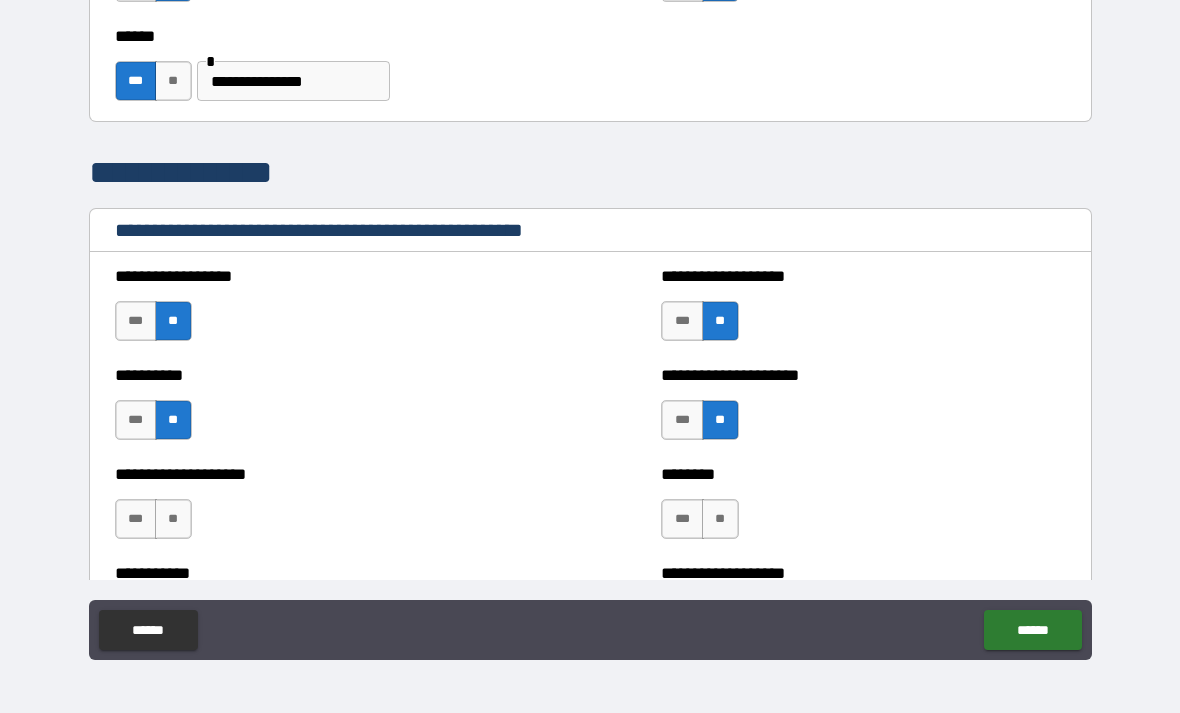click on "**" at bounding box center (720, 519) 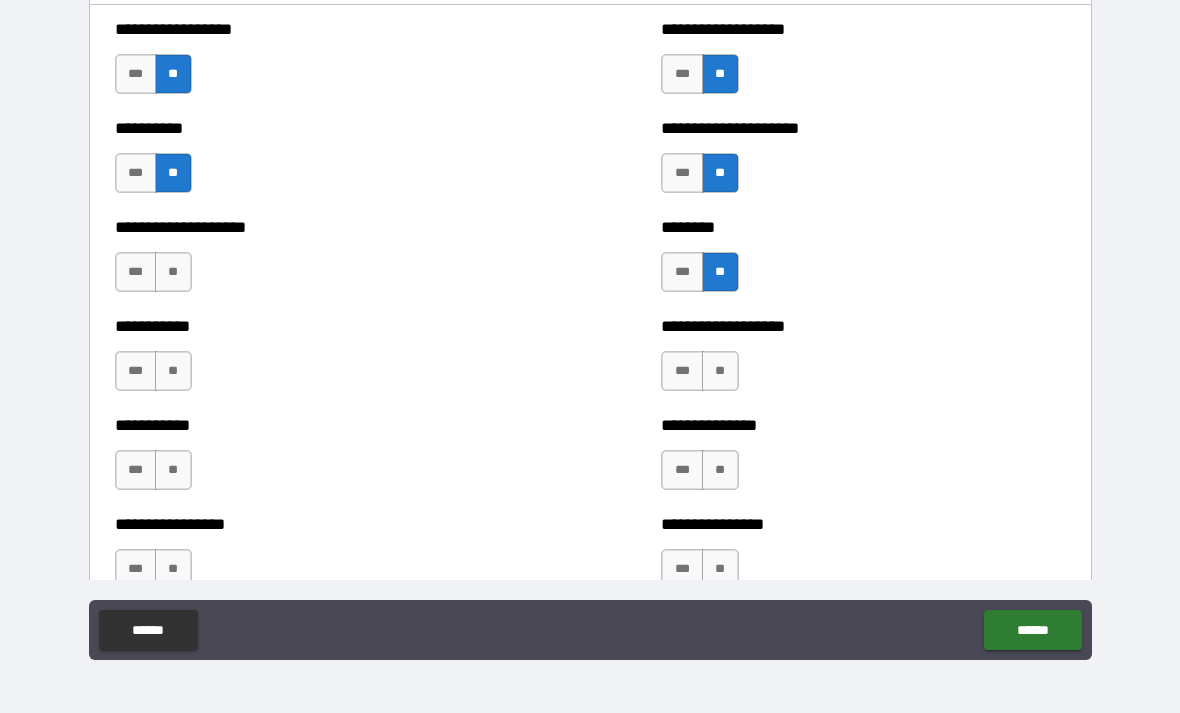 scroll, scrollTop: 2514, scrollLeft: 0, axis: vertical 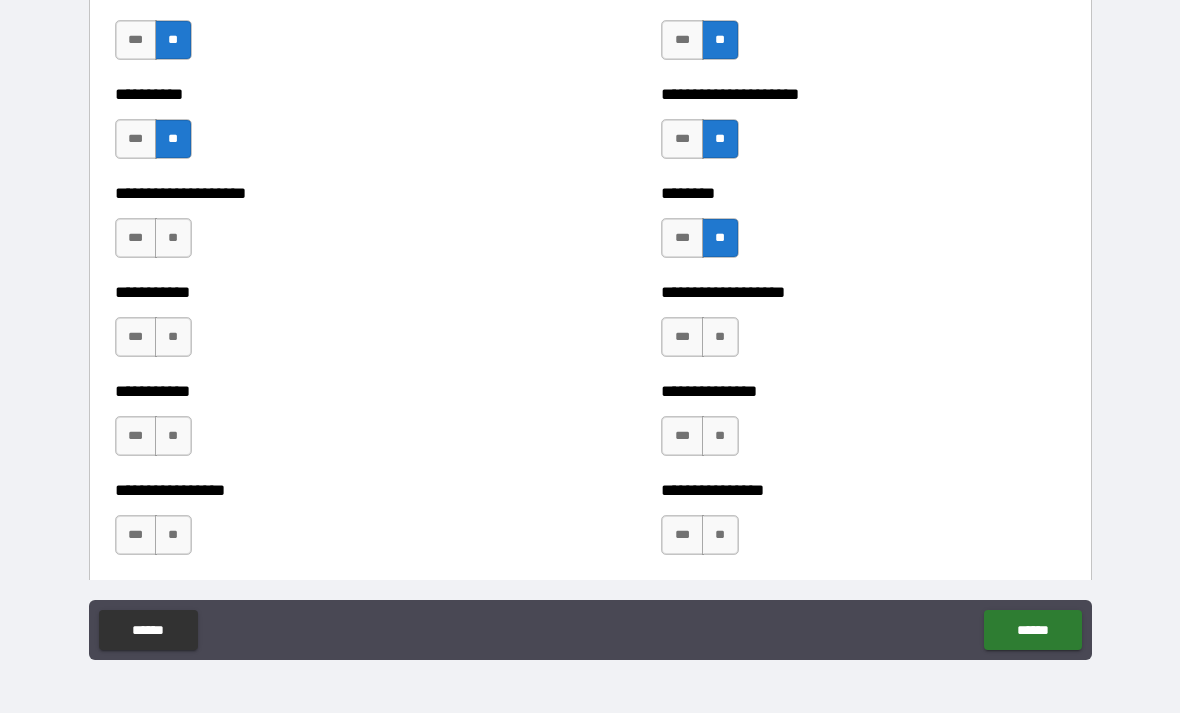 click on "**" at bounding box center (173, 238) 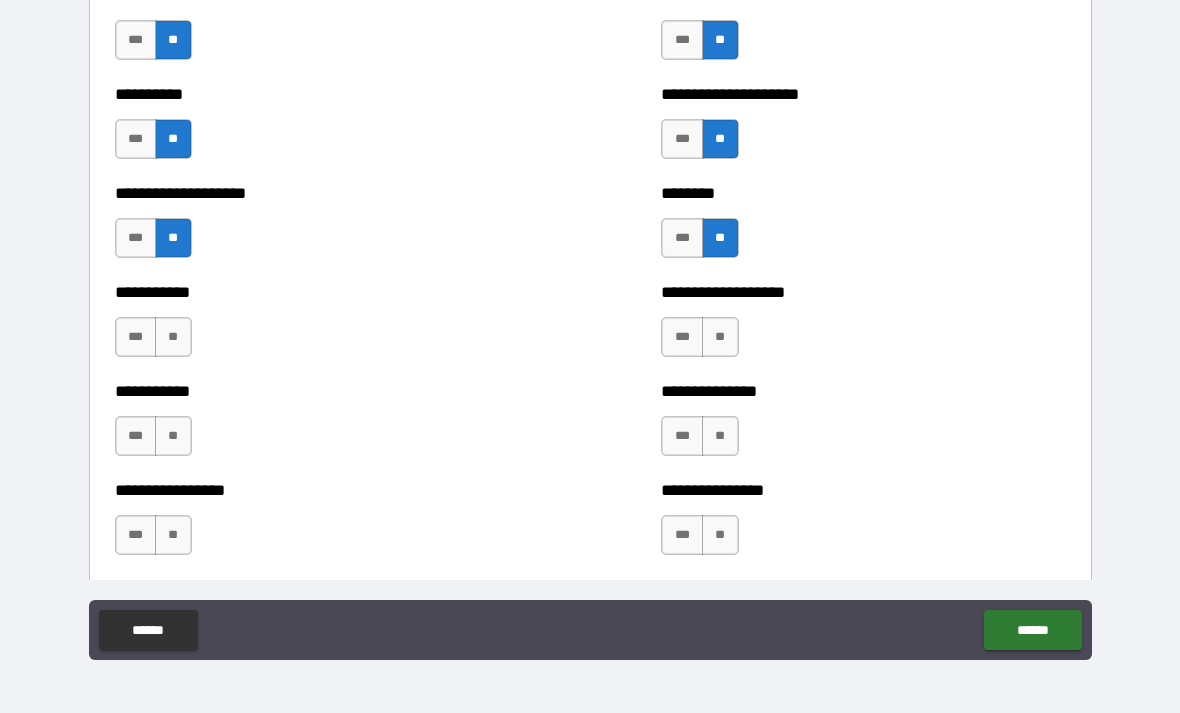 click on "**" at bounding box center (173, 337) 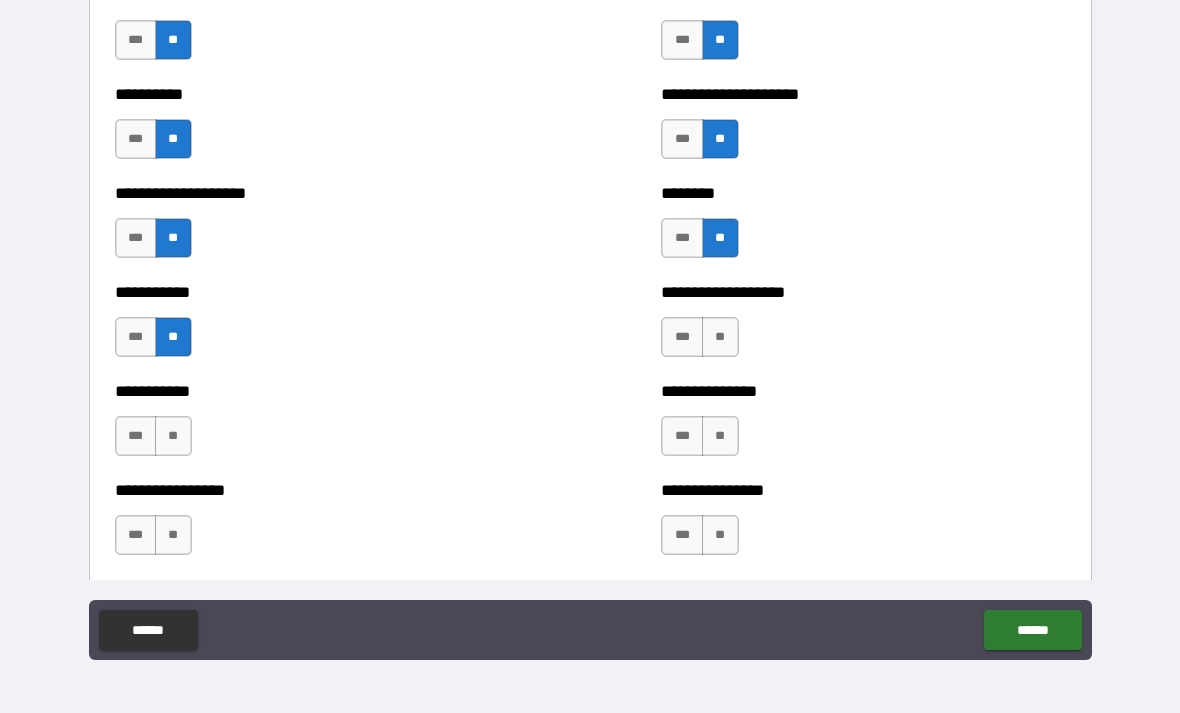 click on "**" at bounding box center (720, 337) 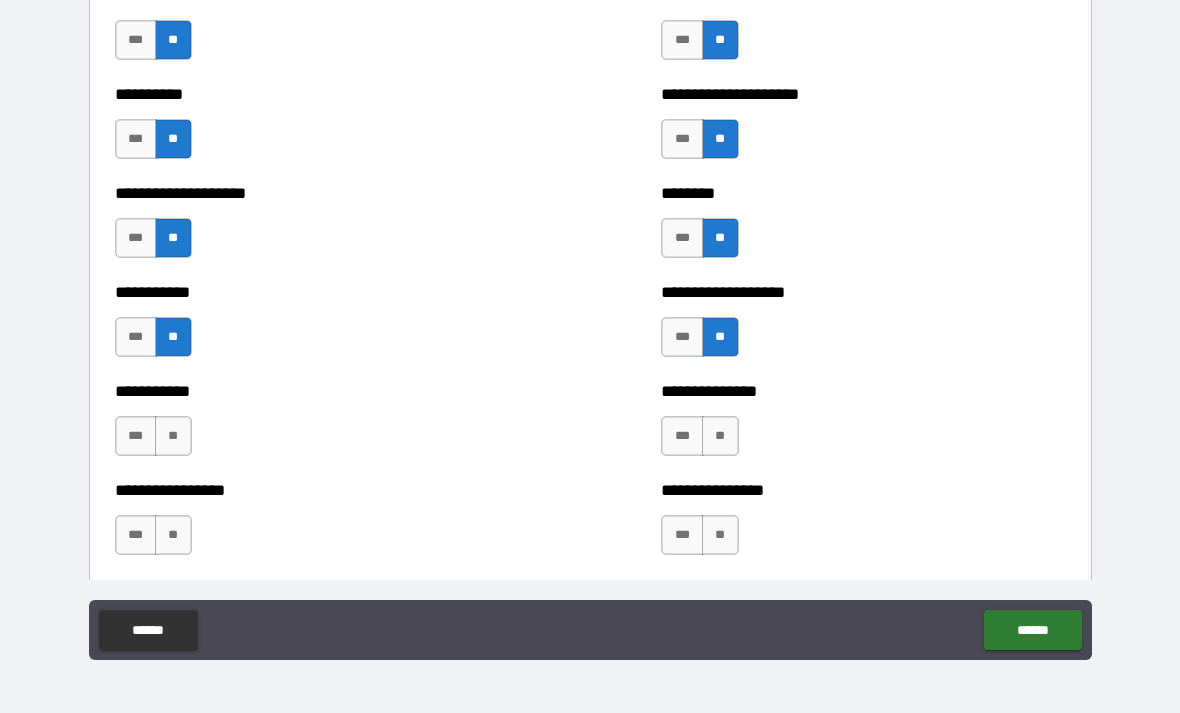 click on "**" at bounding box center (720, 436) 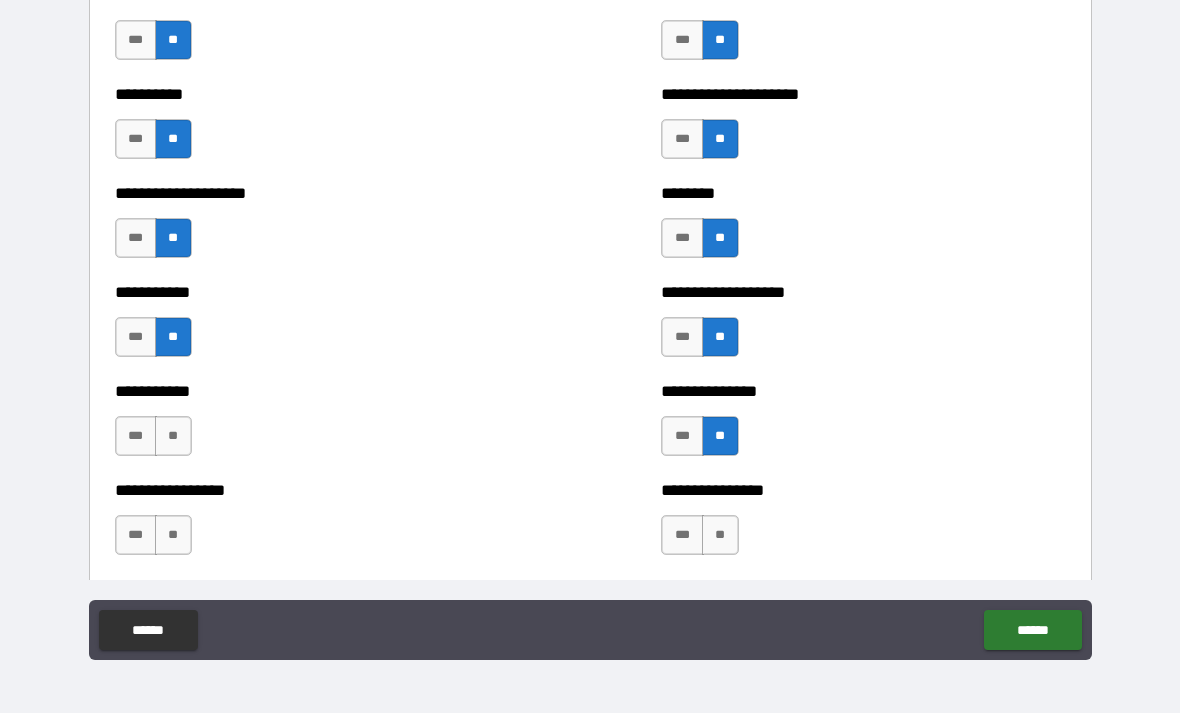 click on "**" at bounding box center [173, 436] 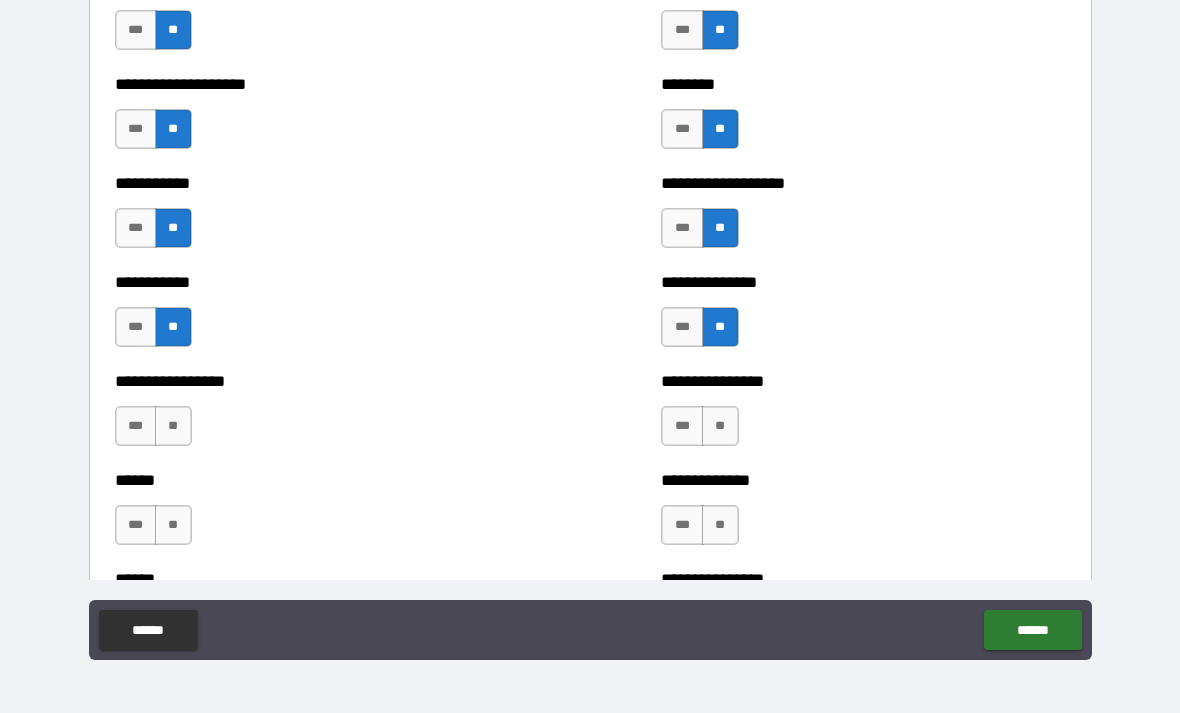 scroll, scrollTop: 2686, scrollLeft: 0, axis: vertical 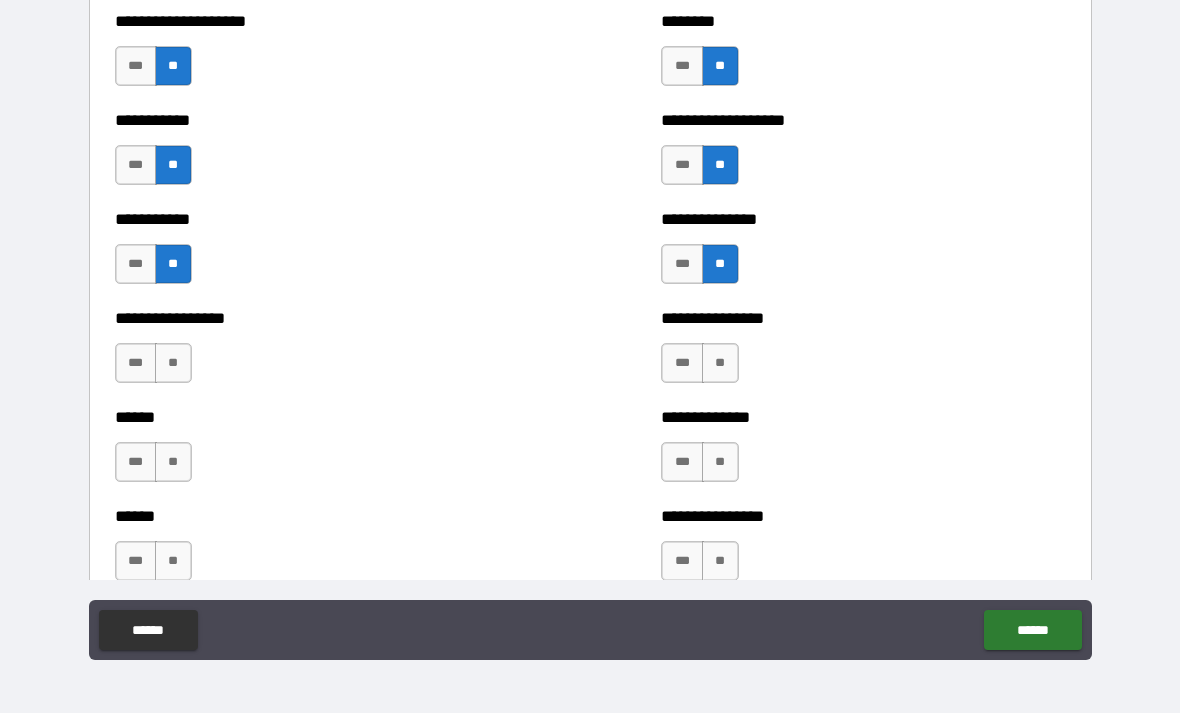 click on "**" at bounding box center [720, 363] 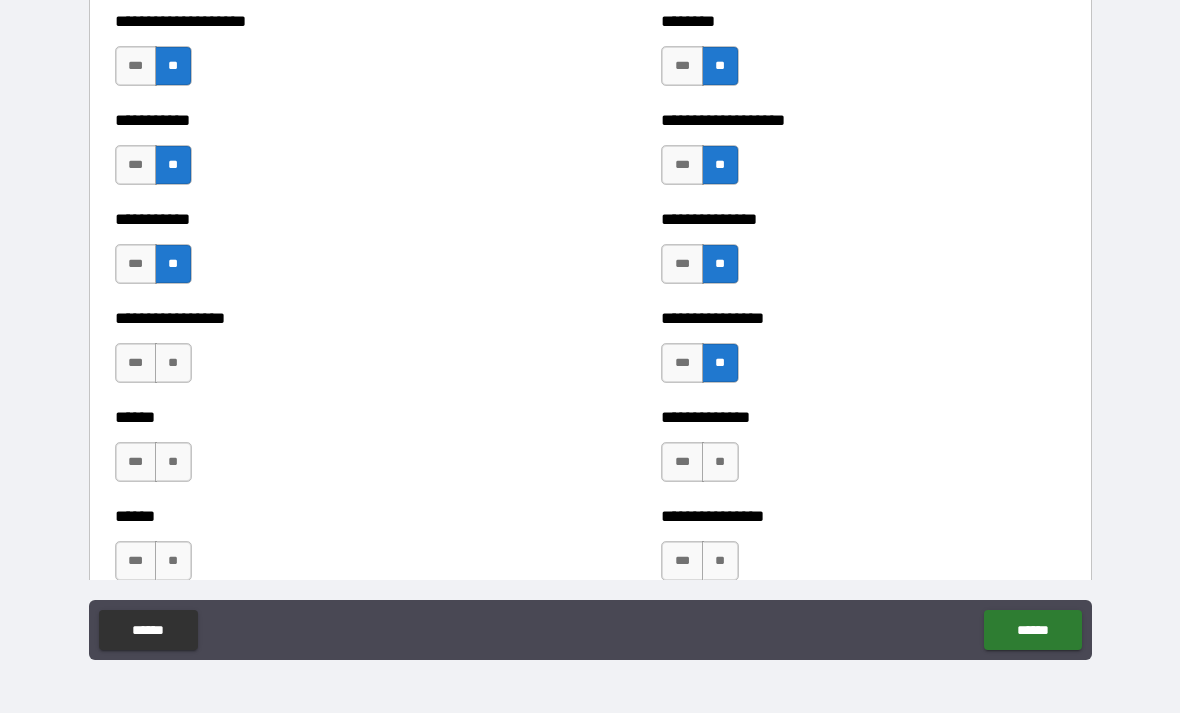 click on "**" at bounding box center [173, 363] 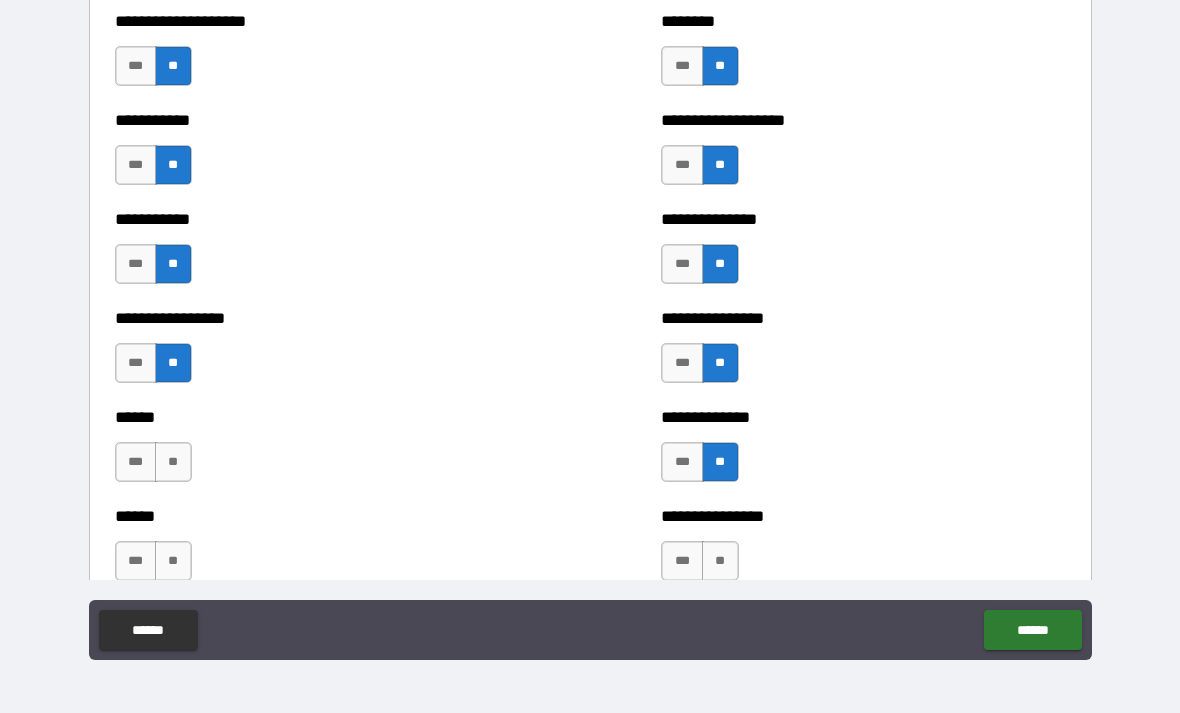 click on "**" at bounding box center (173, 462) 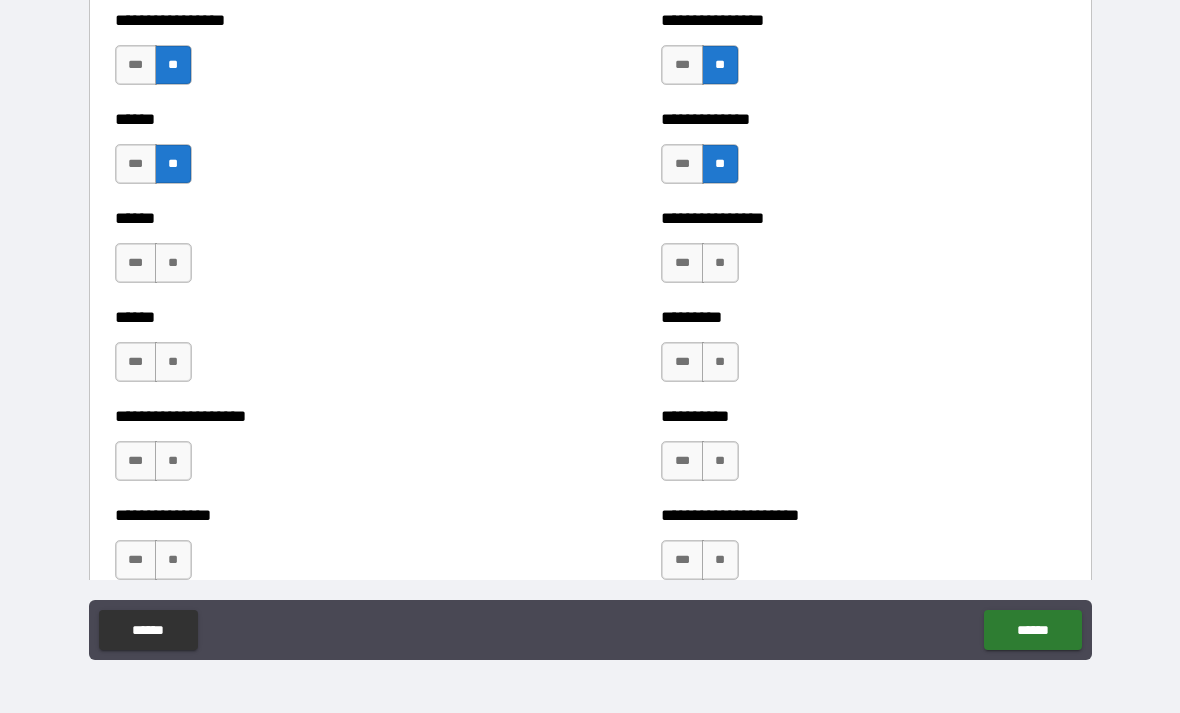 scroll, scrollTop: 2983, scrollLeft: 0, axis: vertical 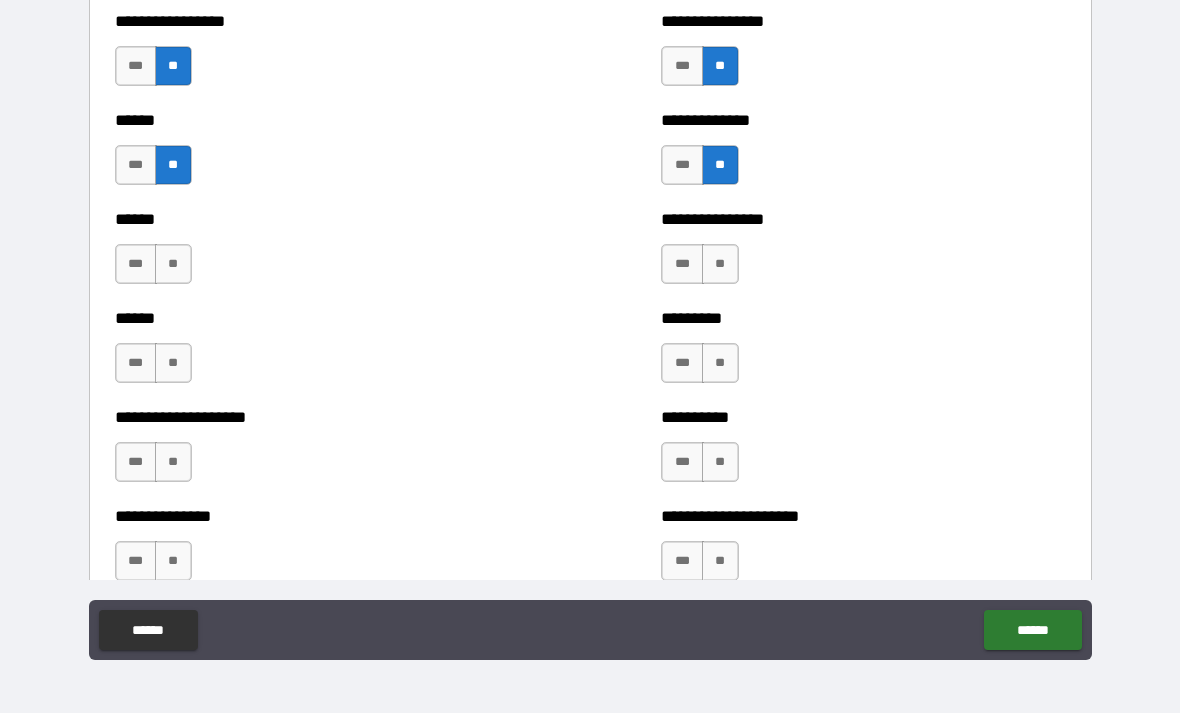 click on "**" at bounding box center [173, 264] 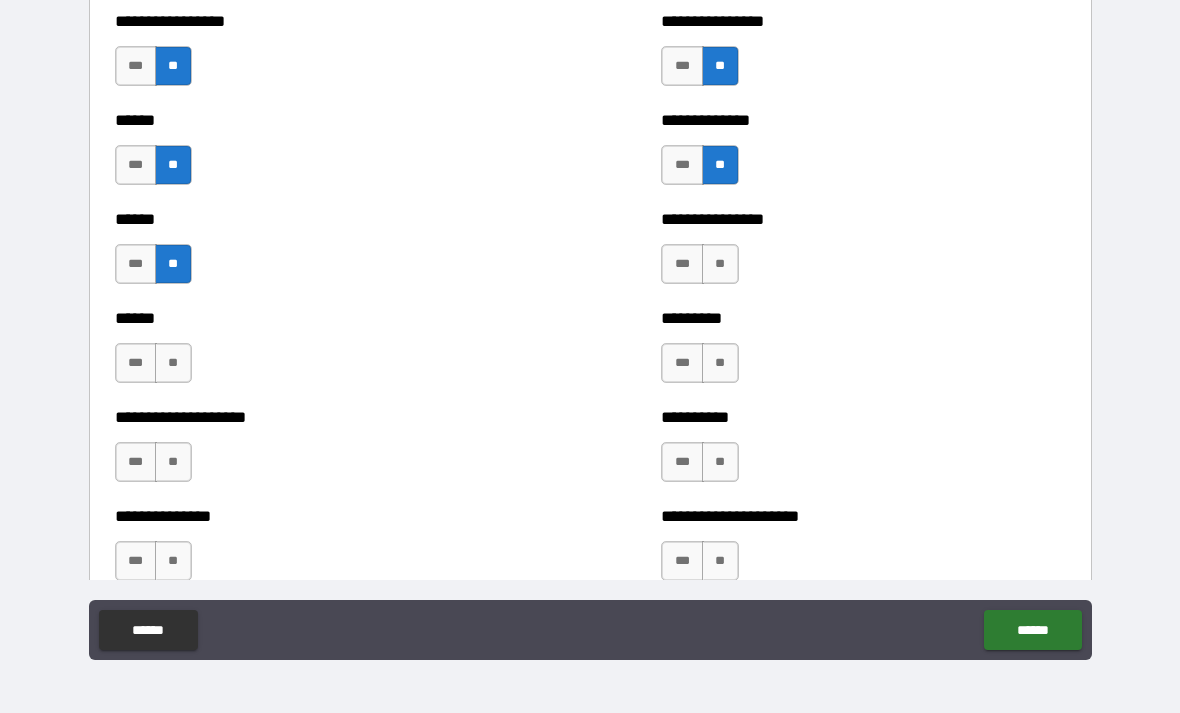 click on "**" at bounding box center (720, 264) 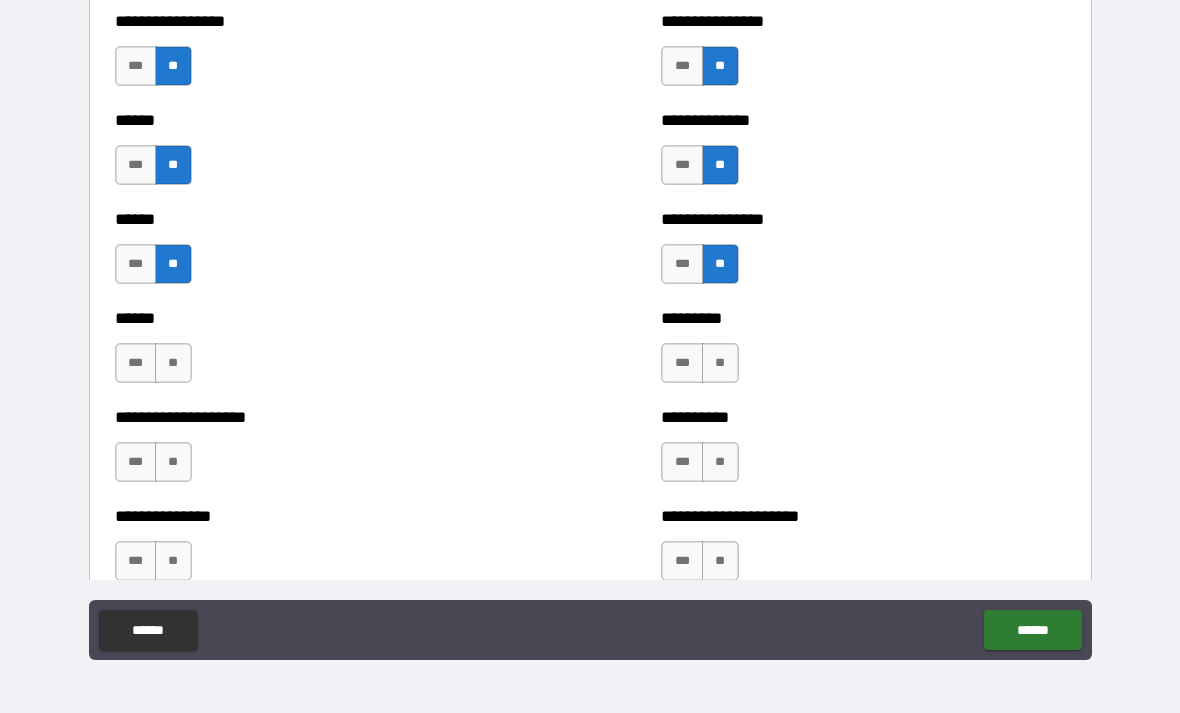 click on "**" at bounding box center [173, 363] 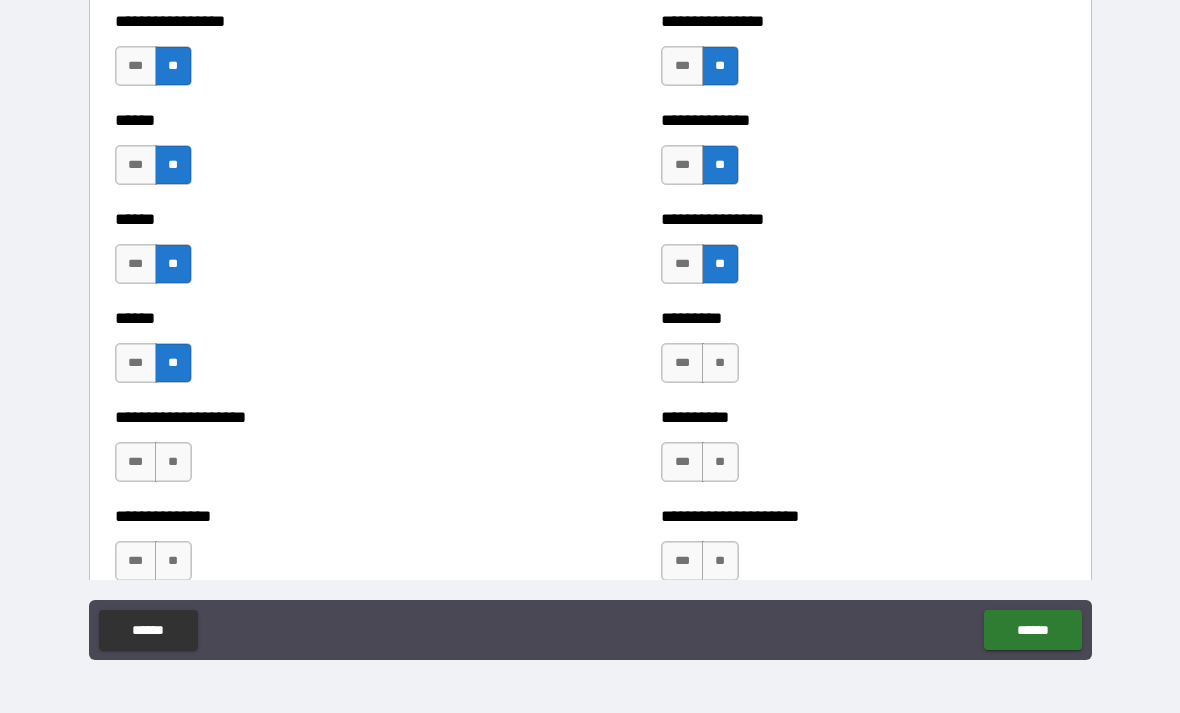 click on "**" at bounding box center (720, 363) 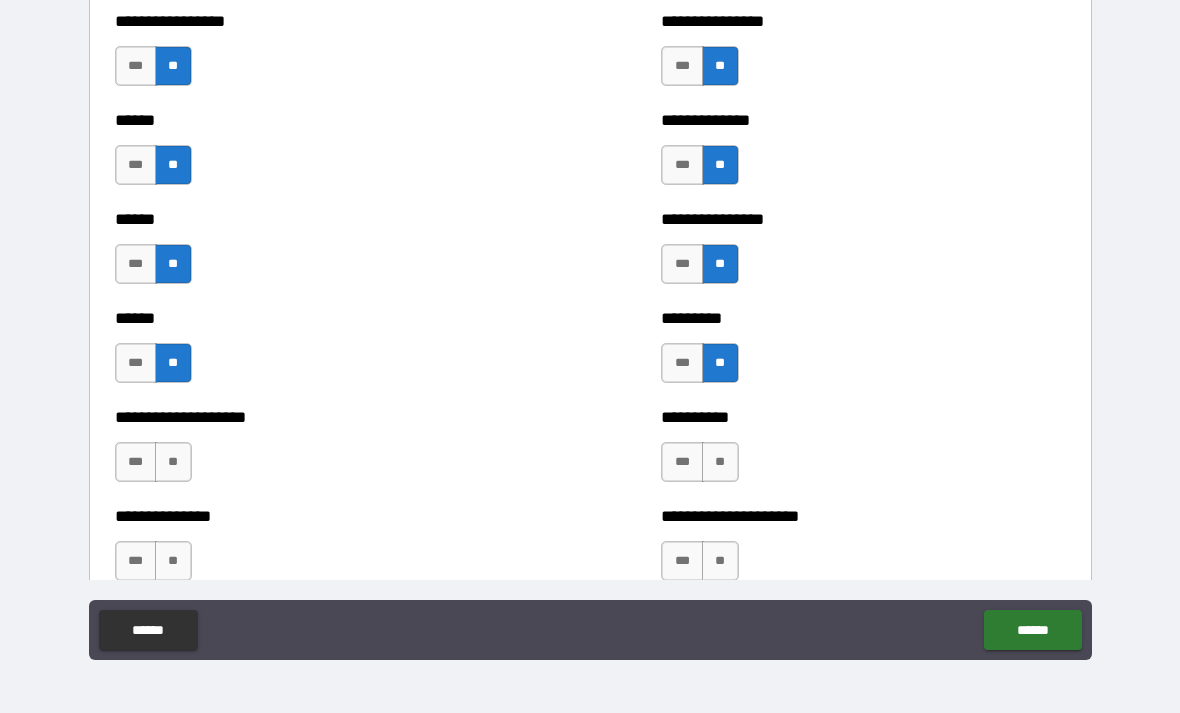 click on "**" at bounding box center (720, 462) 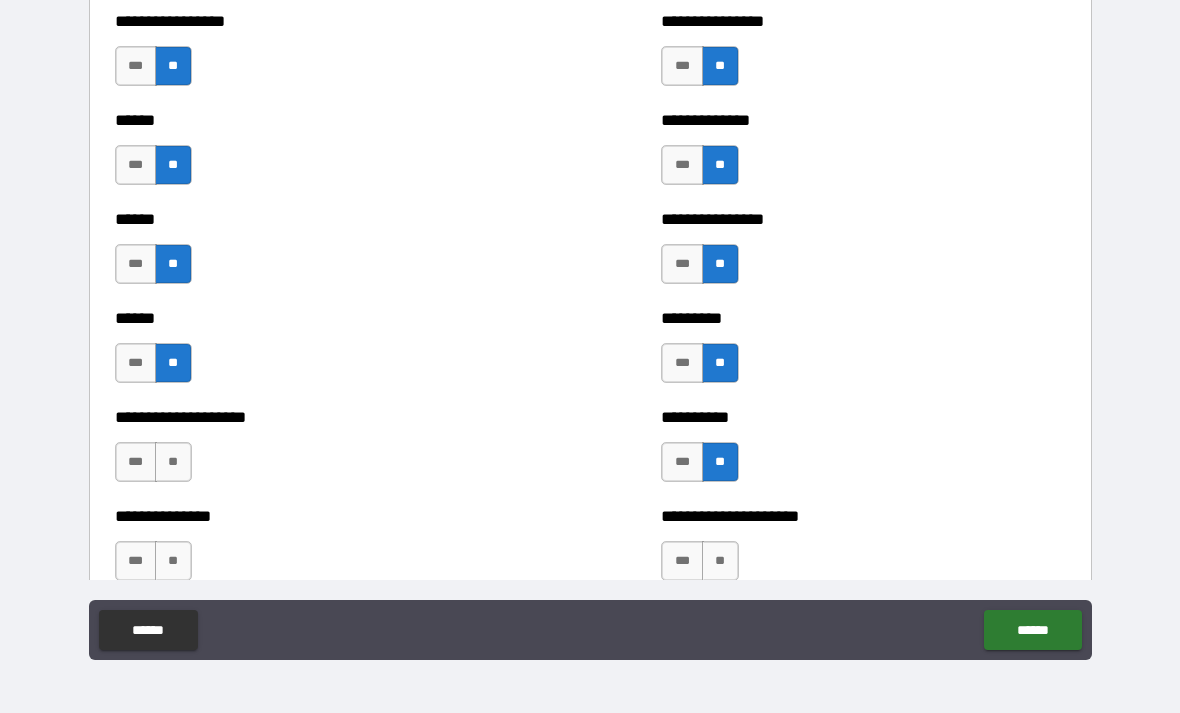 click on "**" at bounding box center [173, 462] 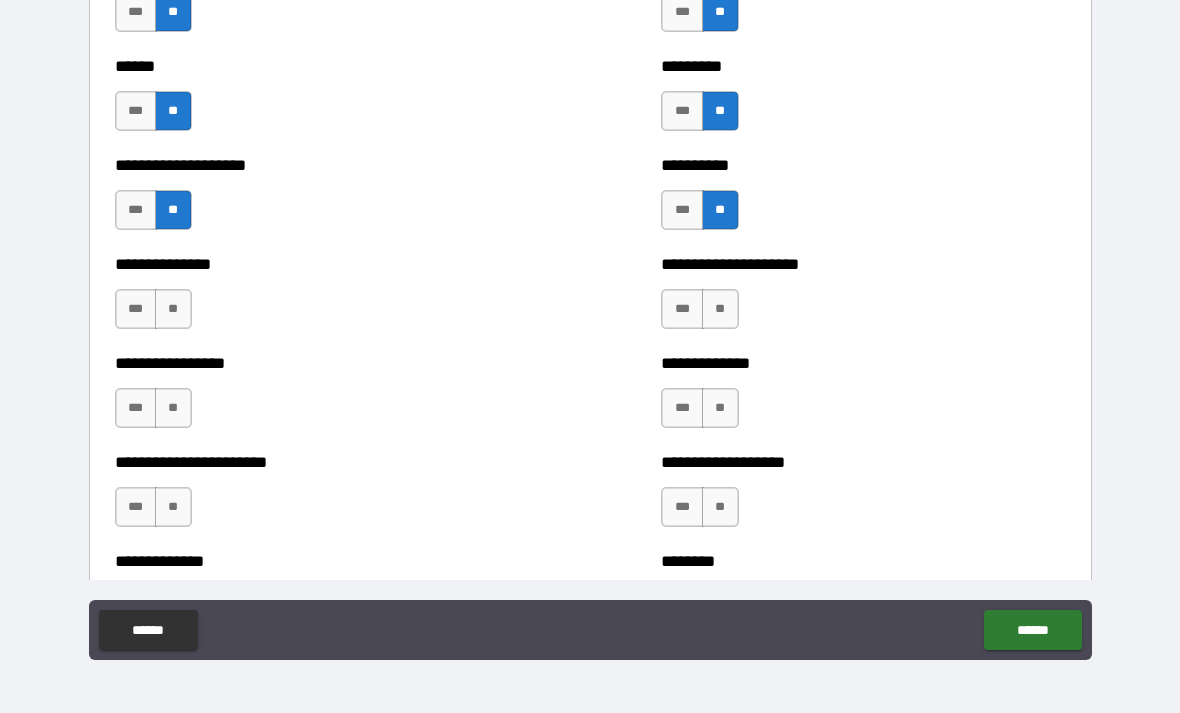 scroll, scrollTop: 3252, scrollLeft: 0, axis: vertical 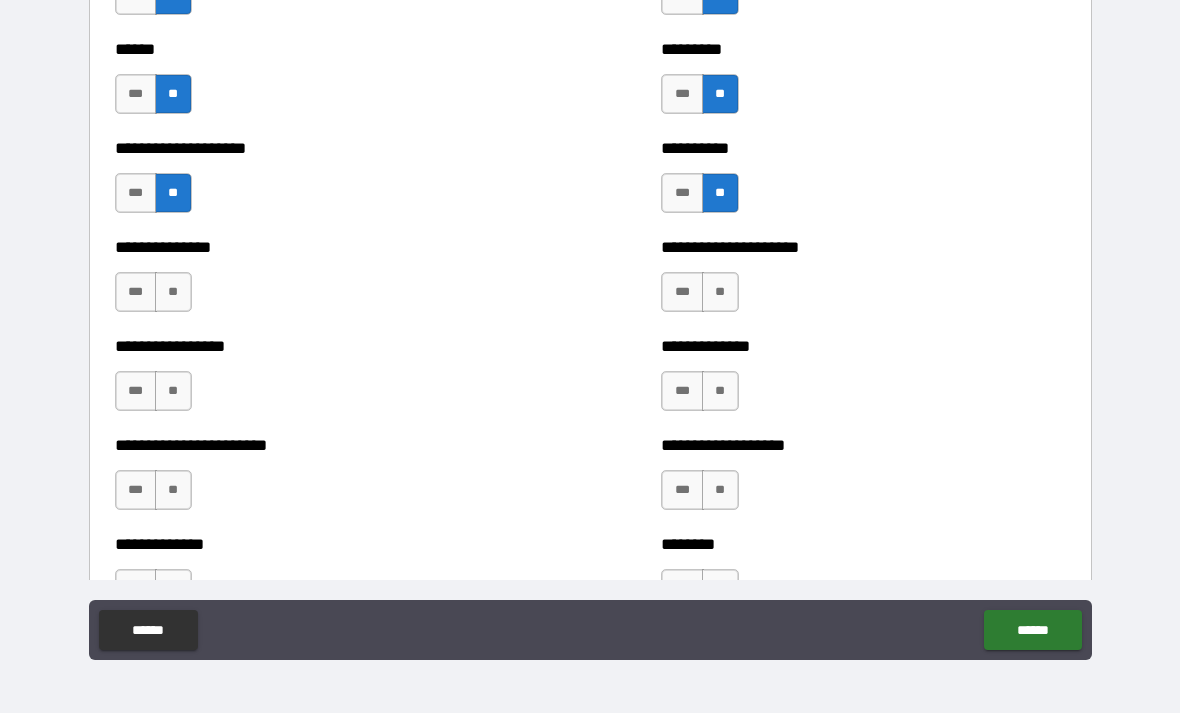 click on "**" at bounding box center [173, 292] 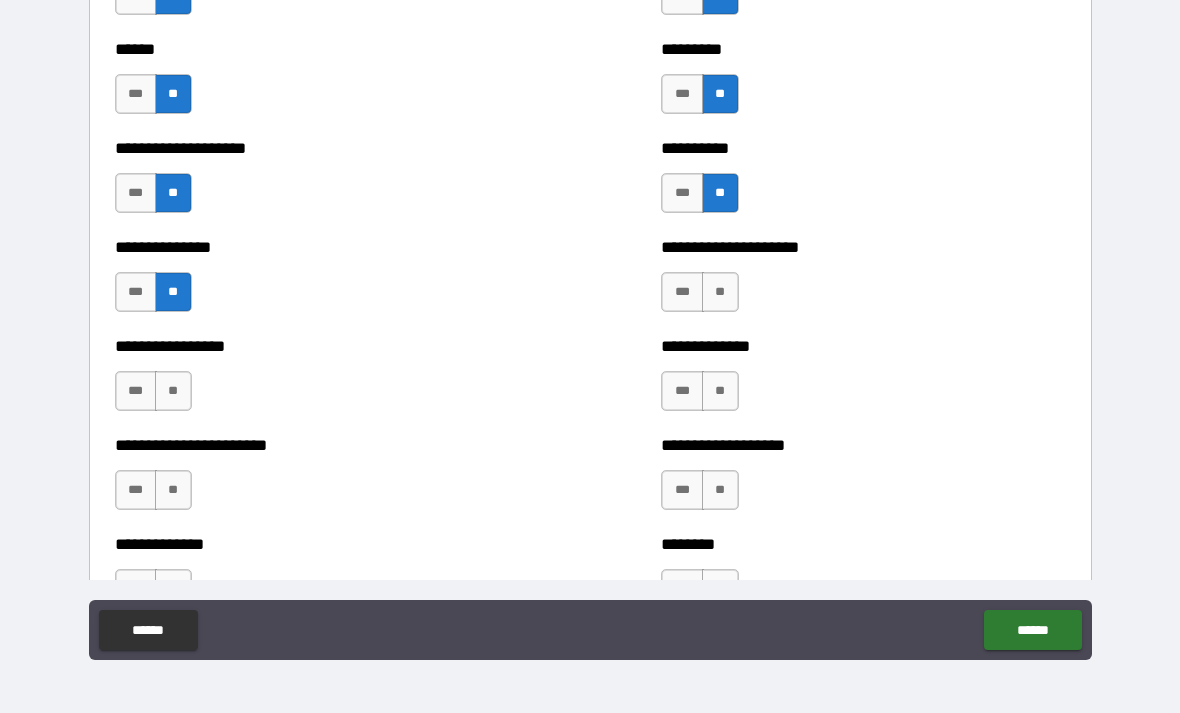 click on "**" at bounding box center [720, 292] 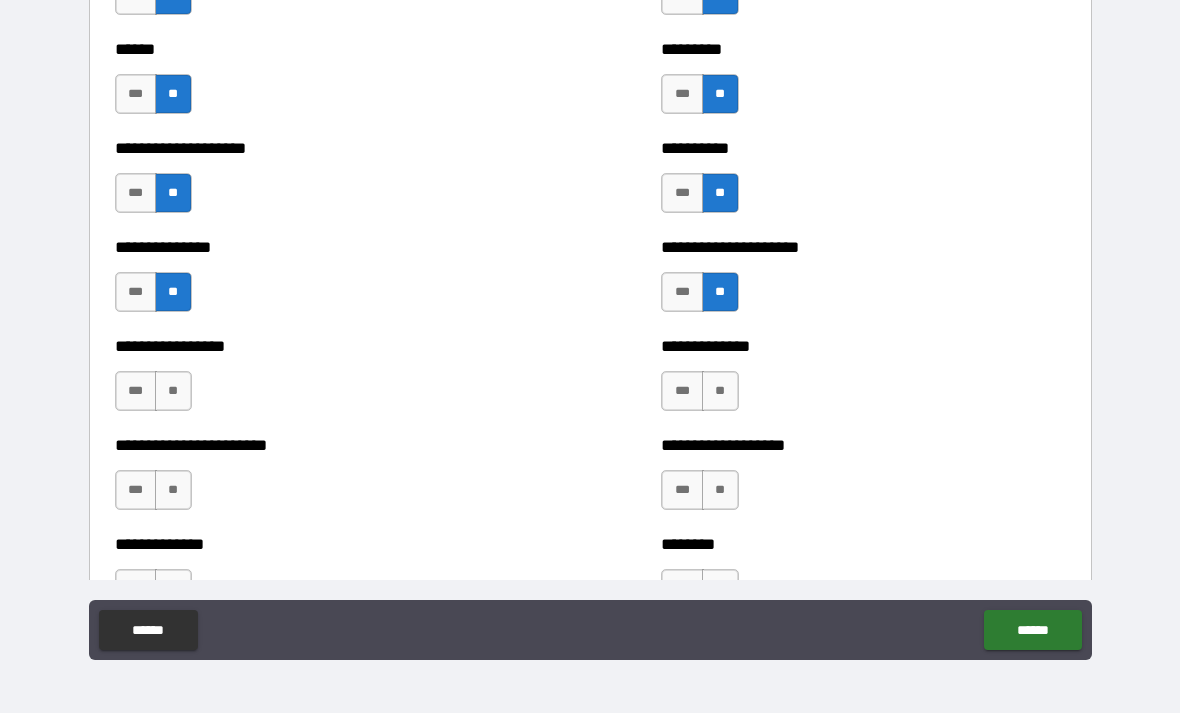 click on "**" at bounding box center [173, 391] 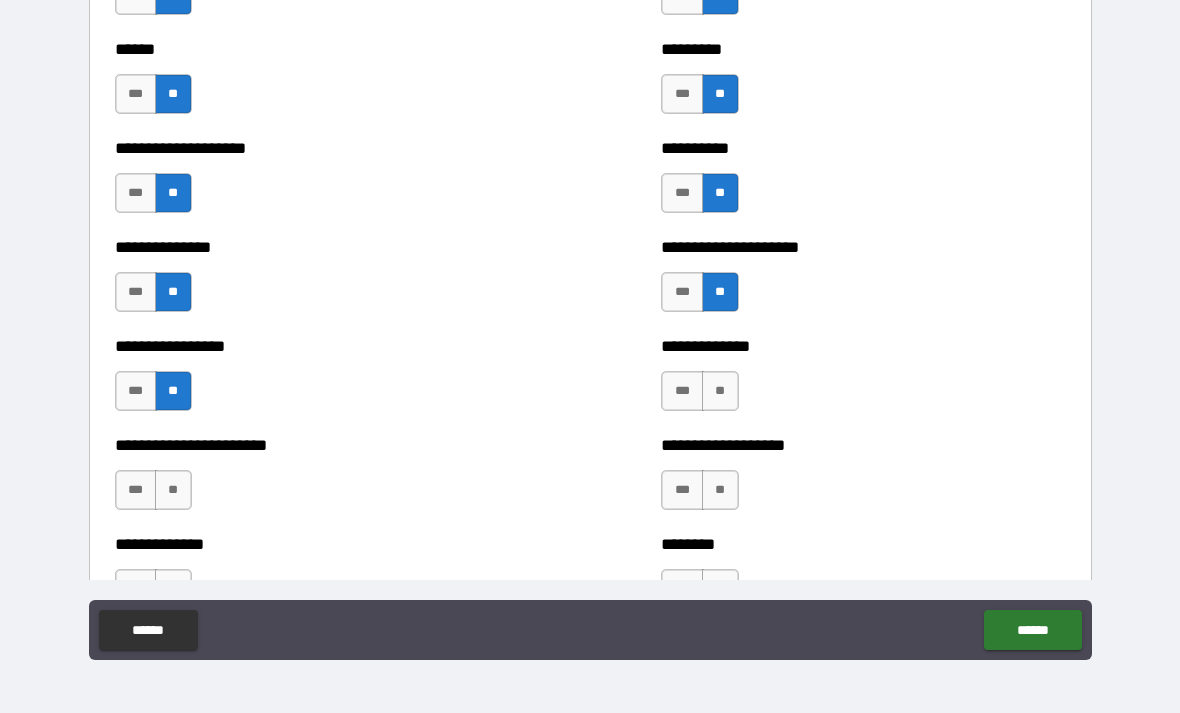 click on "**" at bounding box center (720, 391) 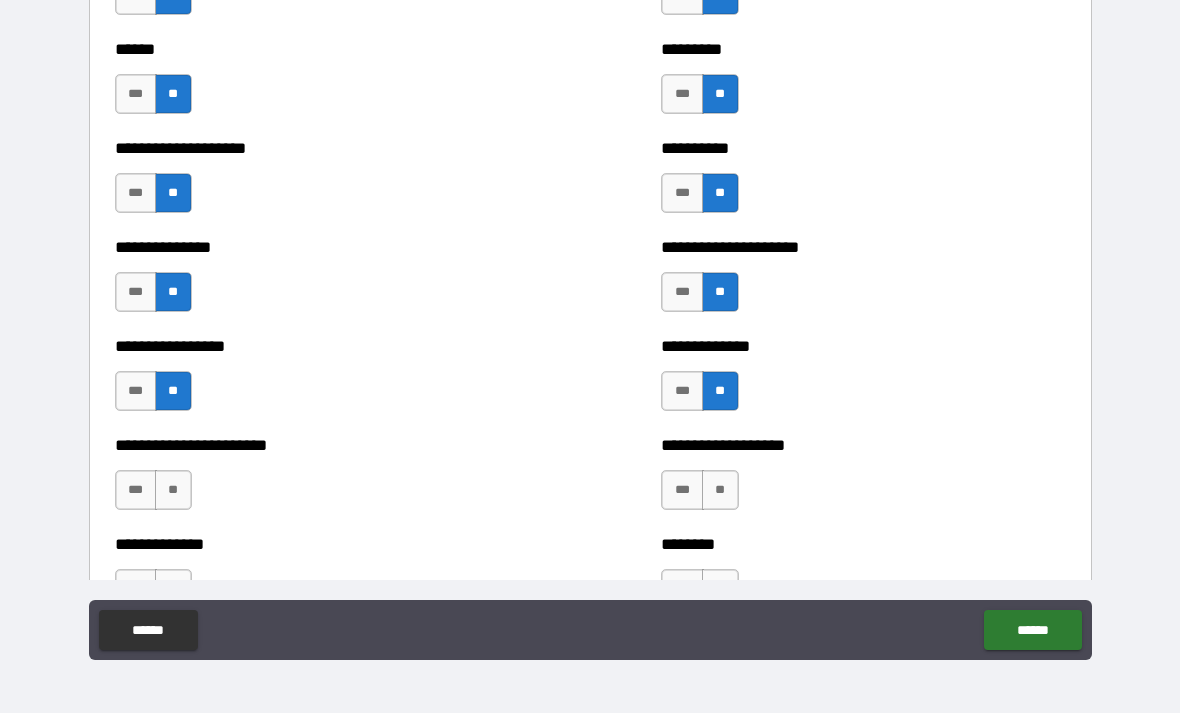click on "**" at bounding box center [173, 490] 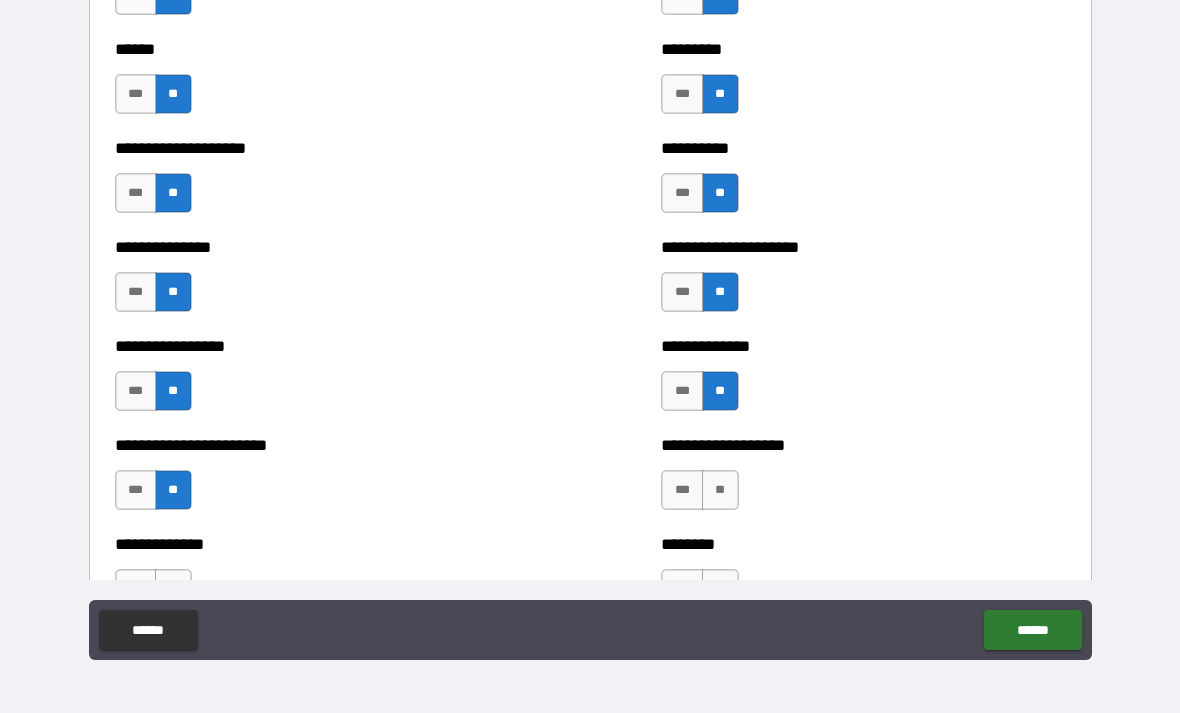 click on "**" at bounding box center (720, 490) 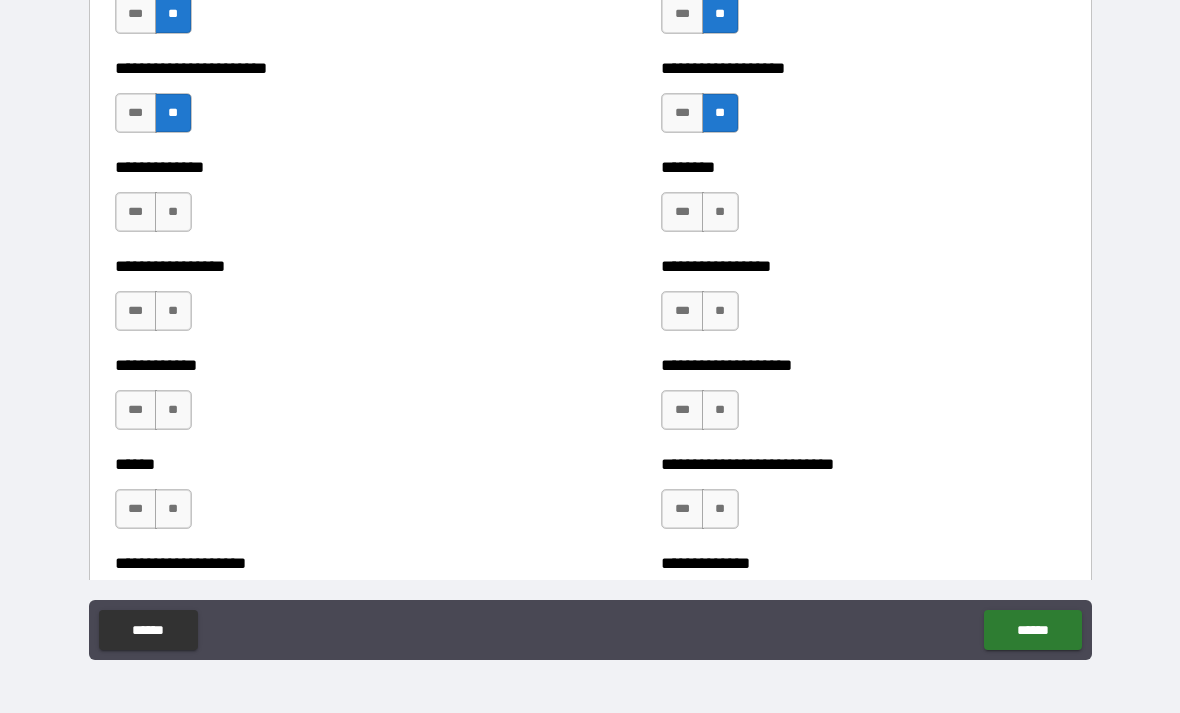 scroll, scrollTop: 3627, scrollLeft: 0, axis: vertical 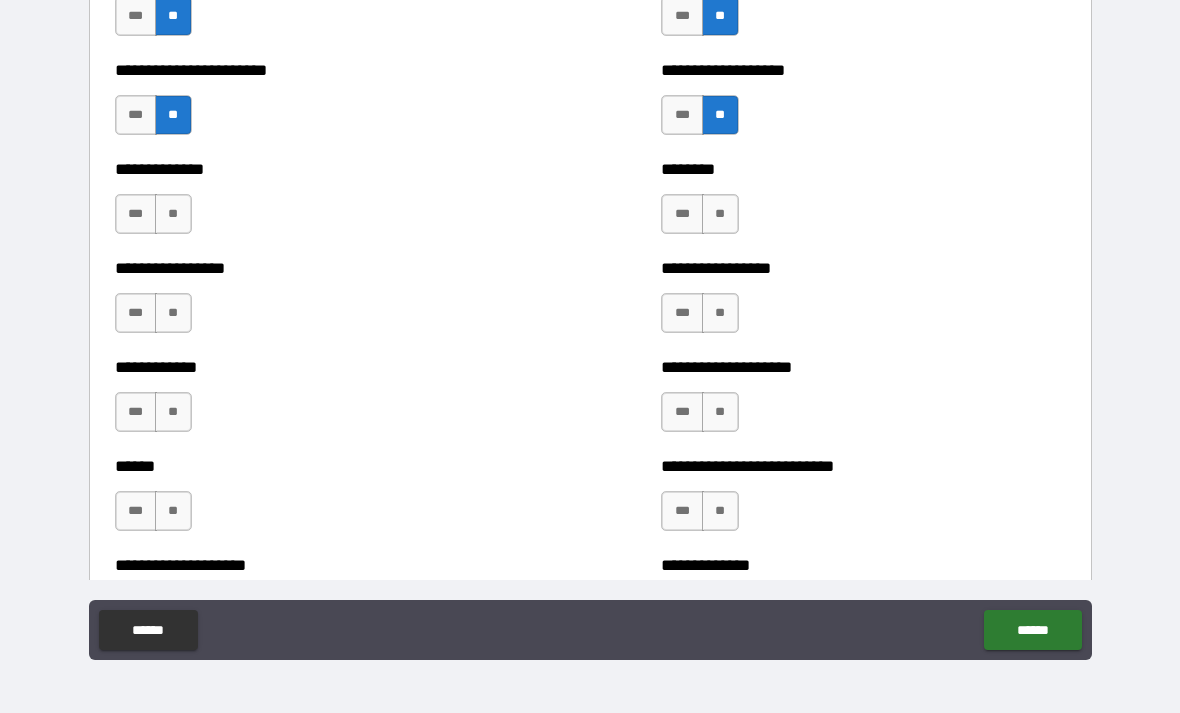 click on "**" at bounding box center [173, 214] 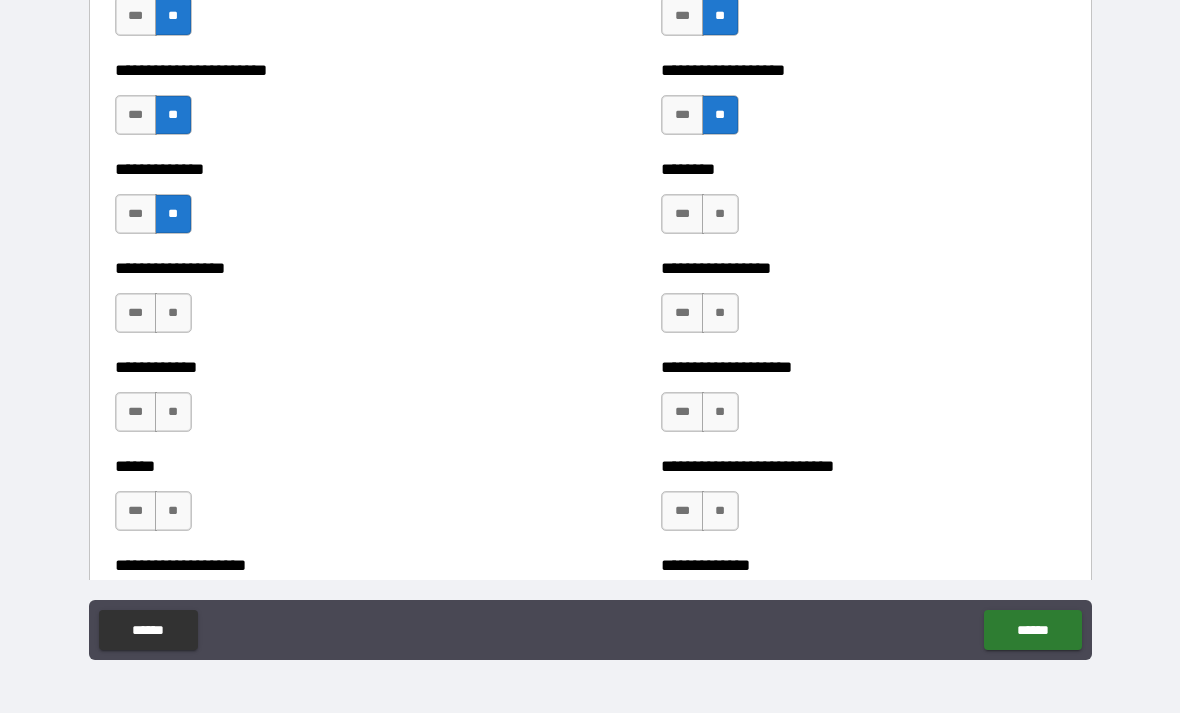 click on "**" at bounding box center (720, 214) 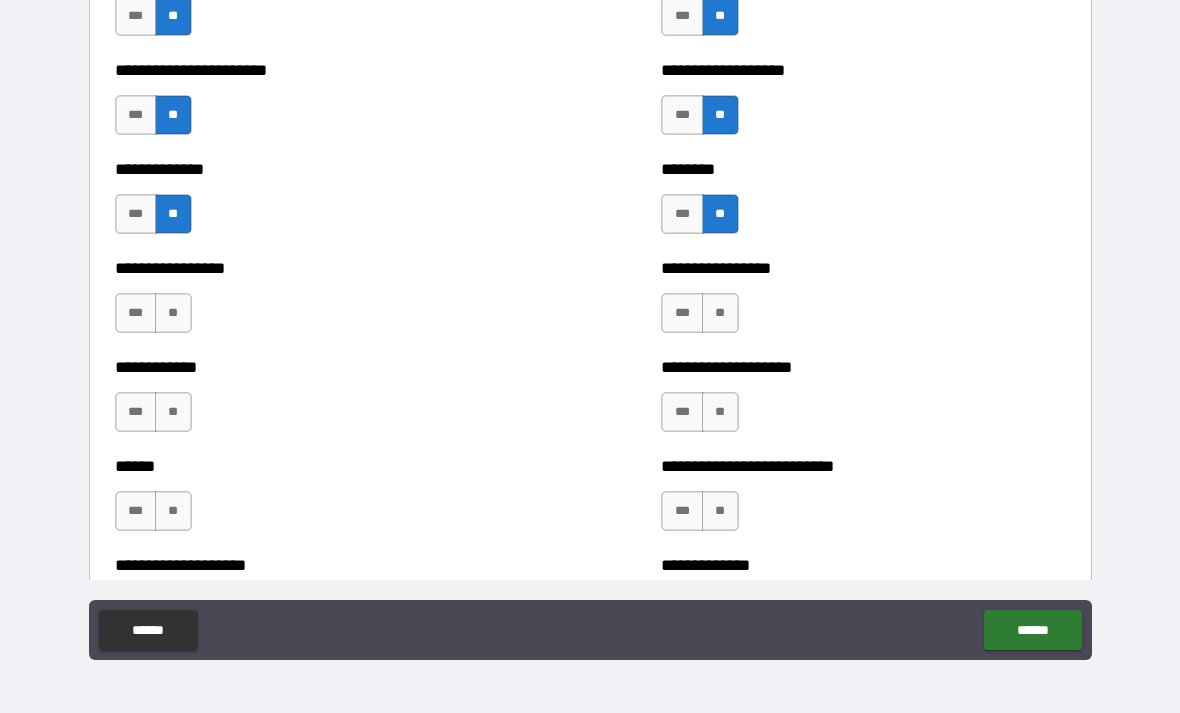 click on "**" at bounding box center (173, 313) 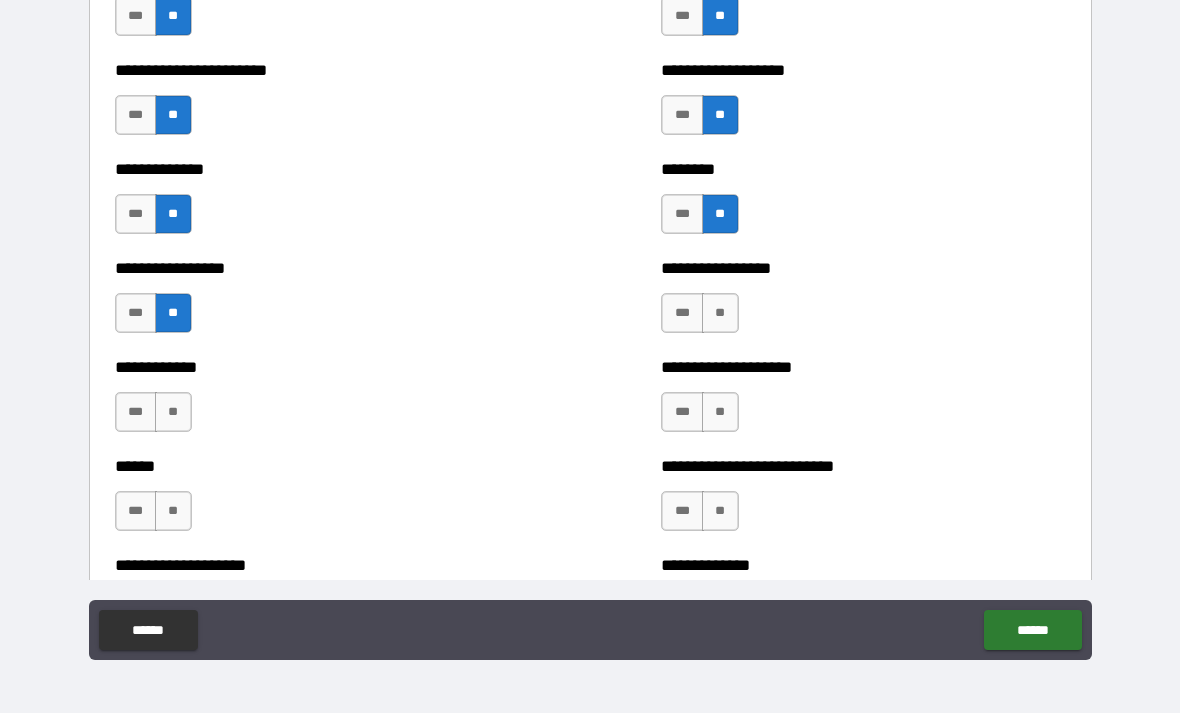click on "**" at bounding box center [720, 313] 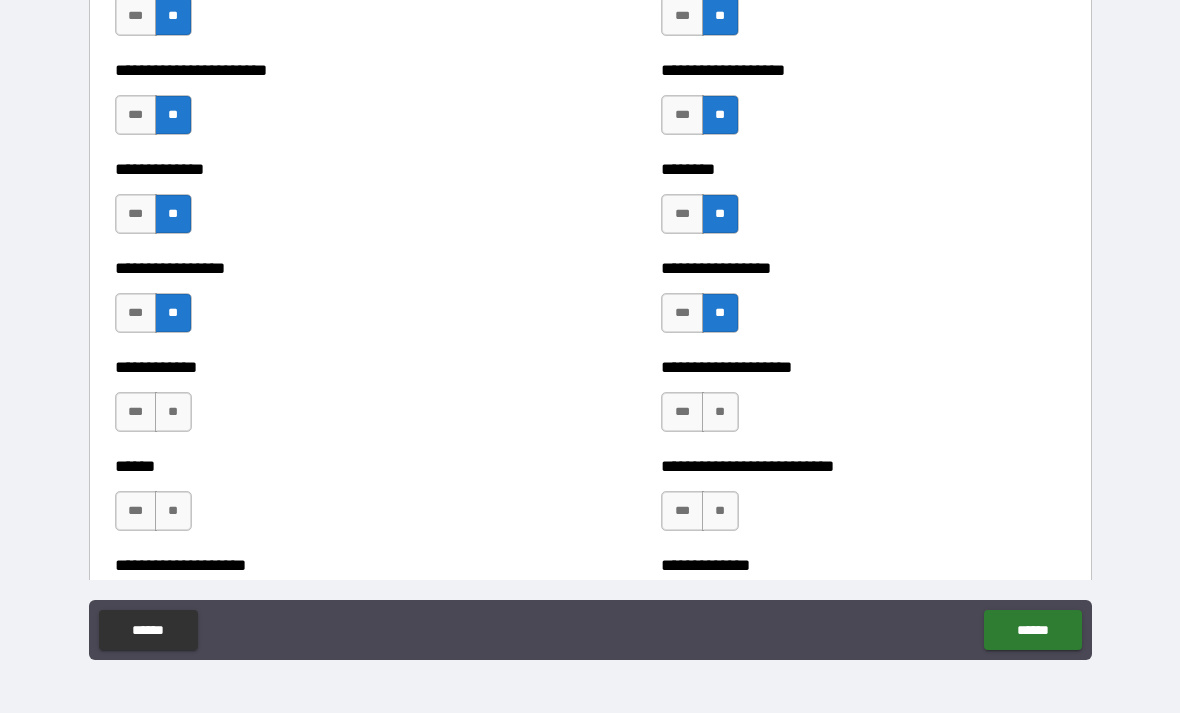 click on "**" at bounding box center [173, 412] 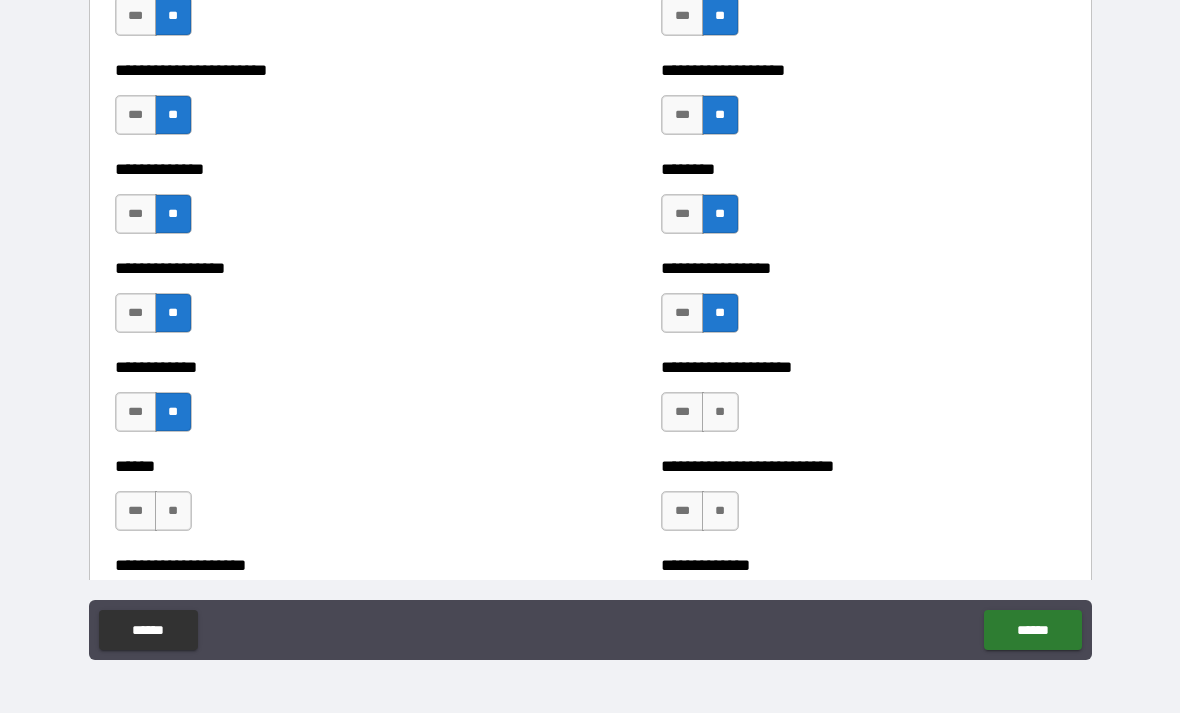 click on "**" at bounding box center [720, 412] 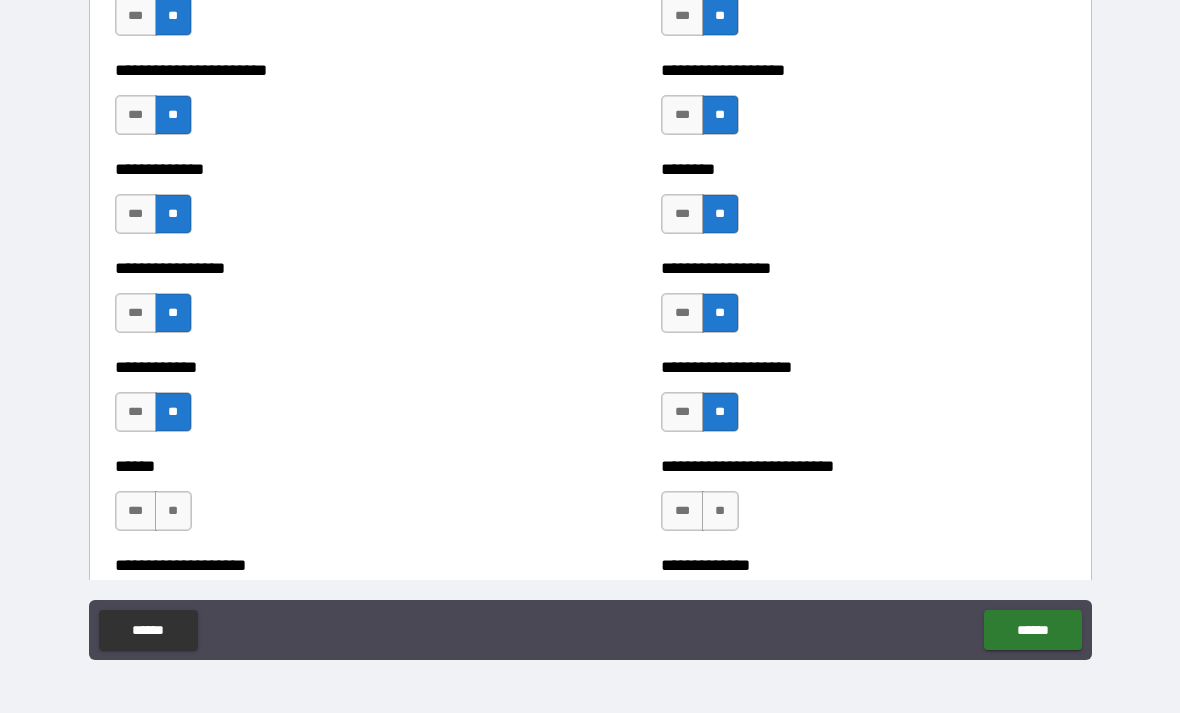 click on "**" at bounding box center [173, 511] 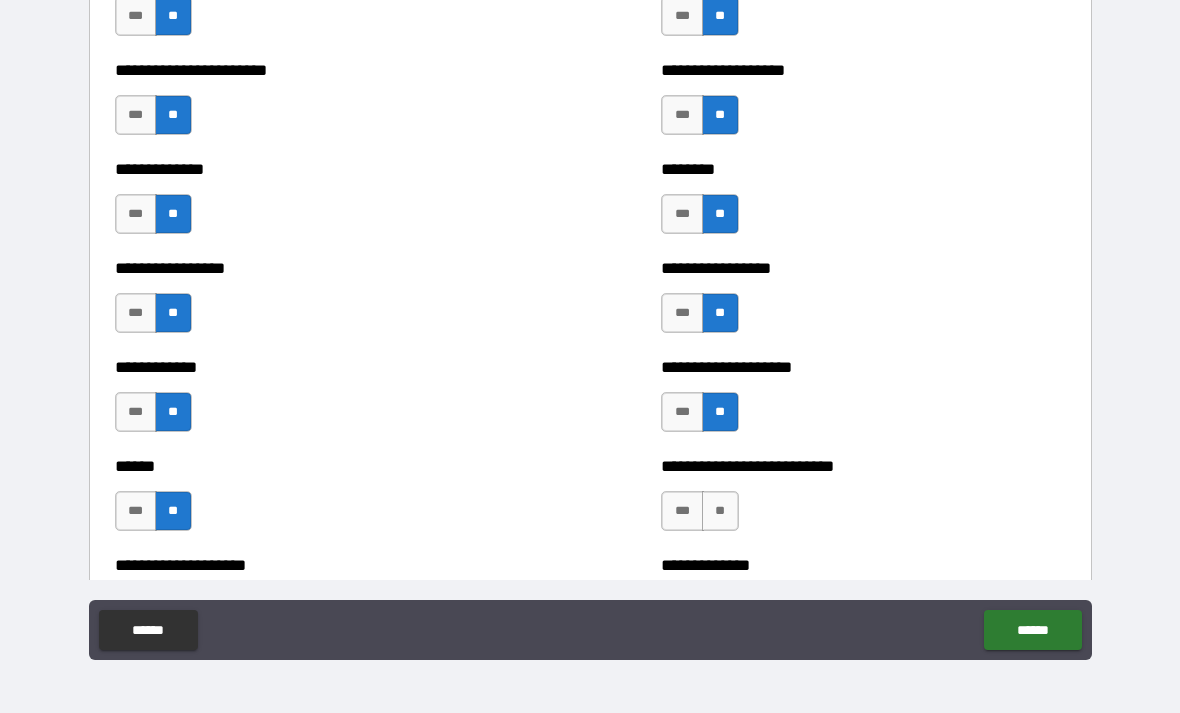 click on "**" at bounding box center [720, 511] 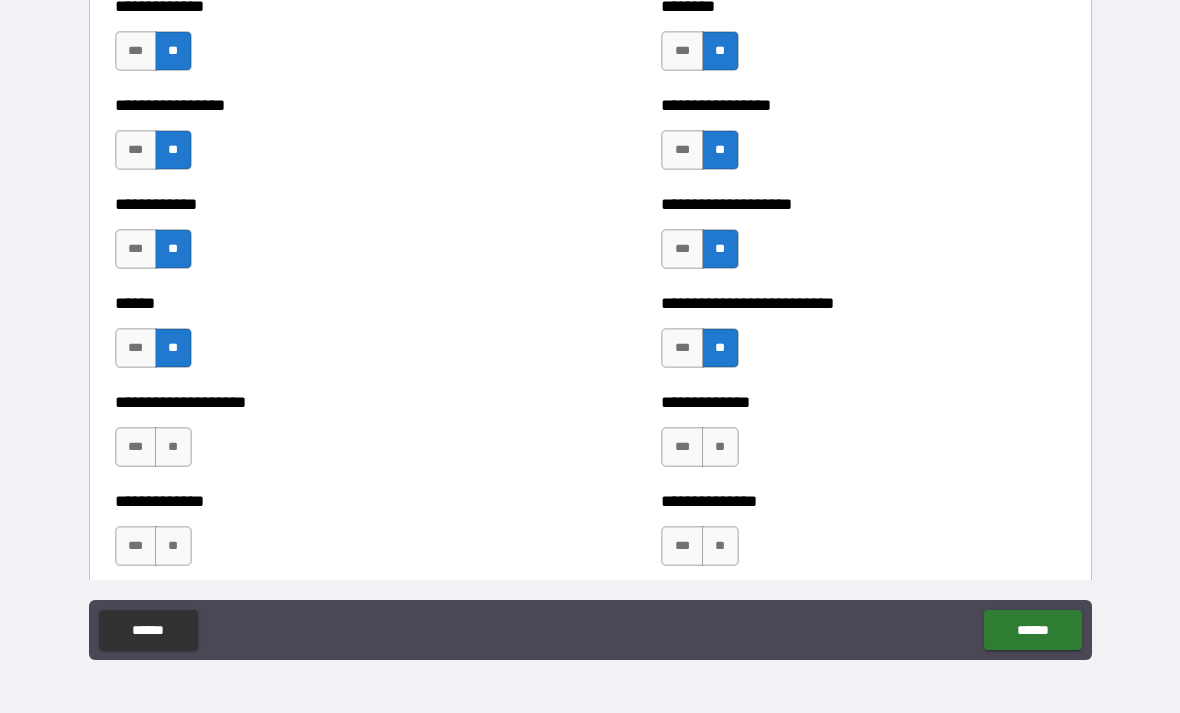 scroll, scrollTop: 3888, scrollLeft: 0, axis: vertical 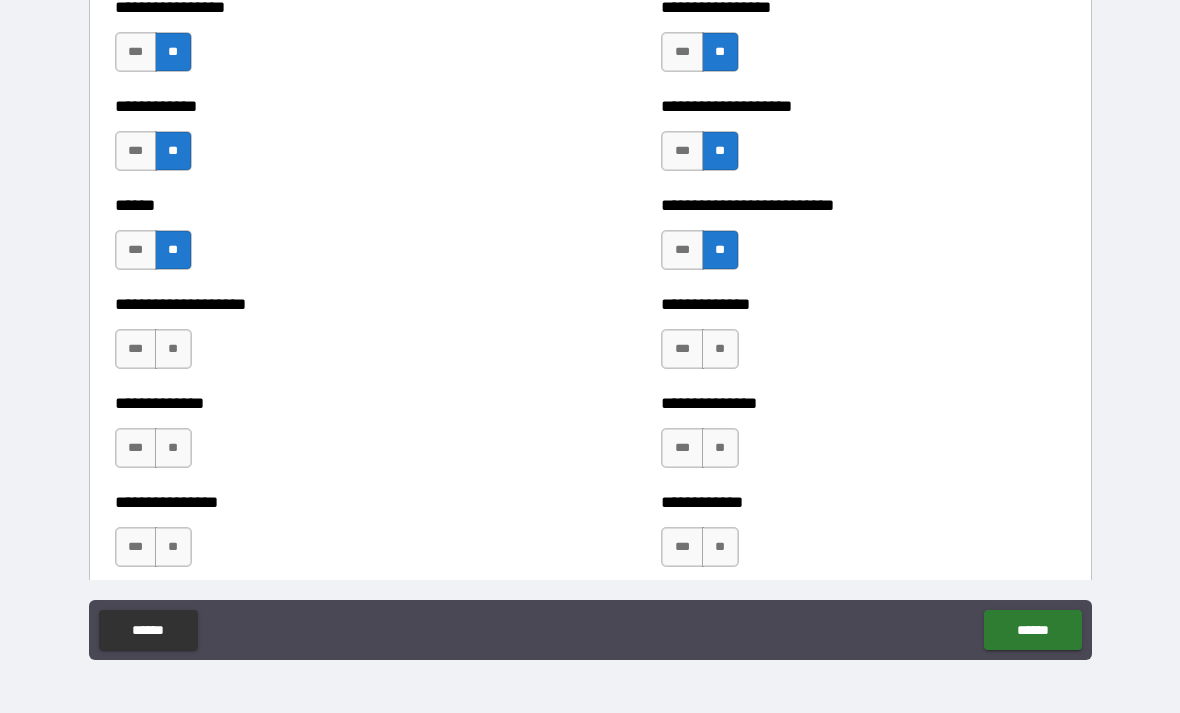 click on "**" at bounding box center [173, 349] 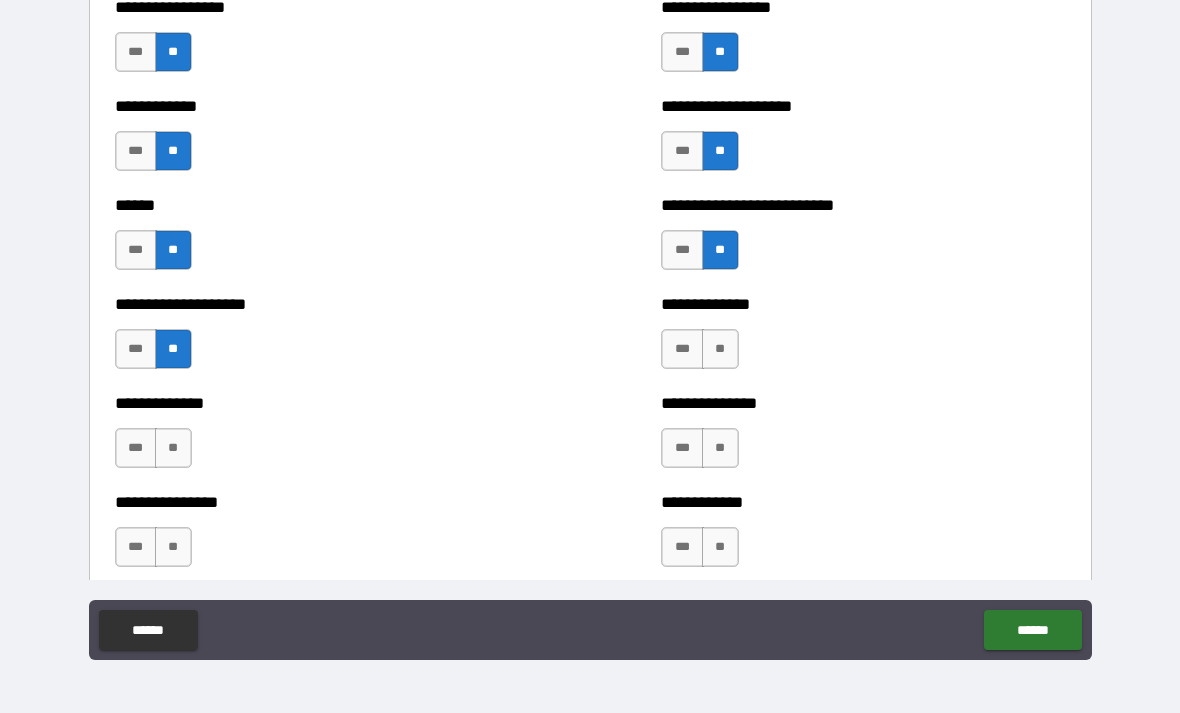 click on "**" at bounding box center [720, 349] 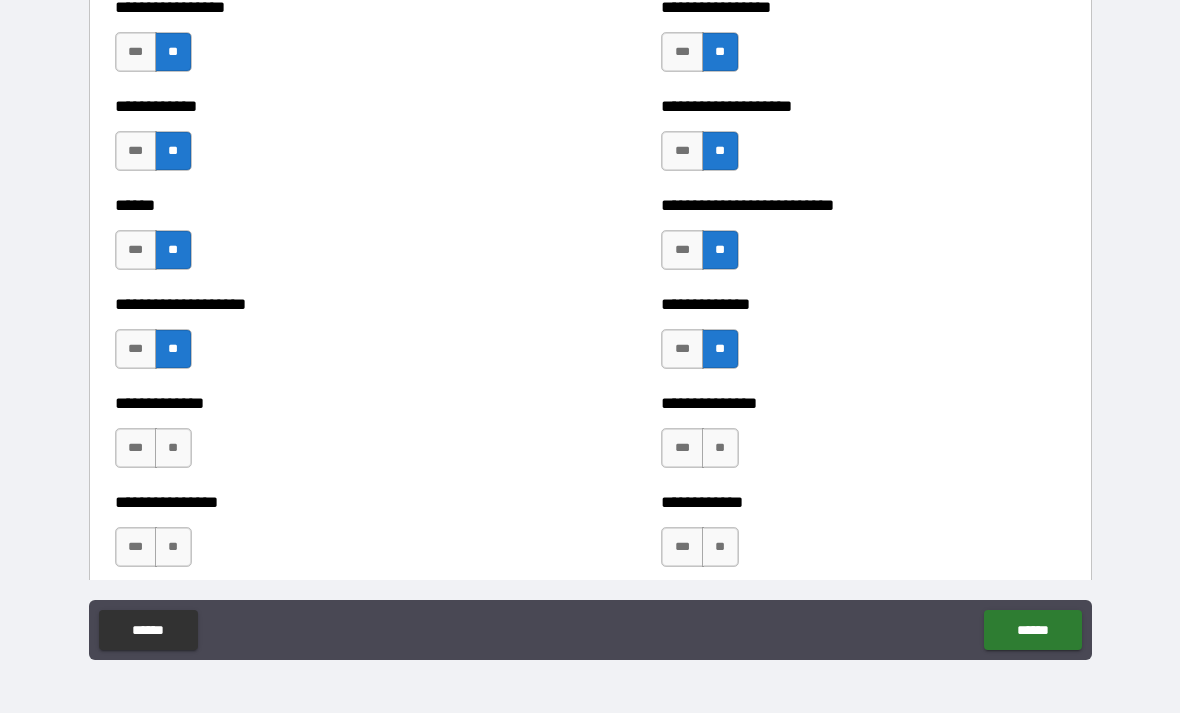 click on "**" at bounding box center [173, 448] 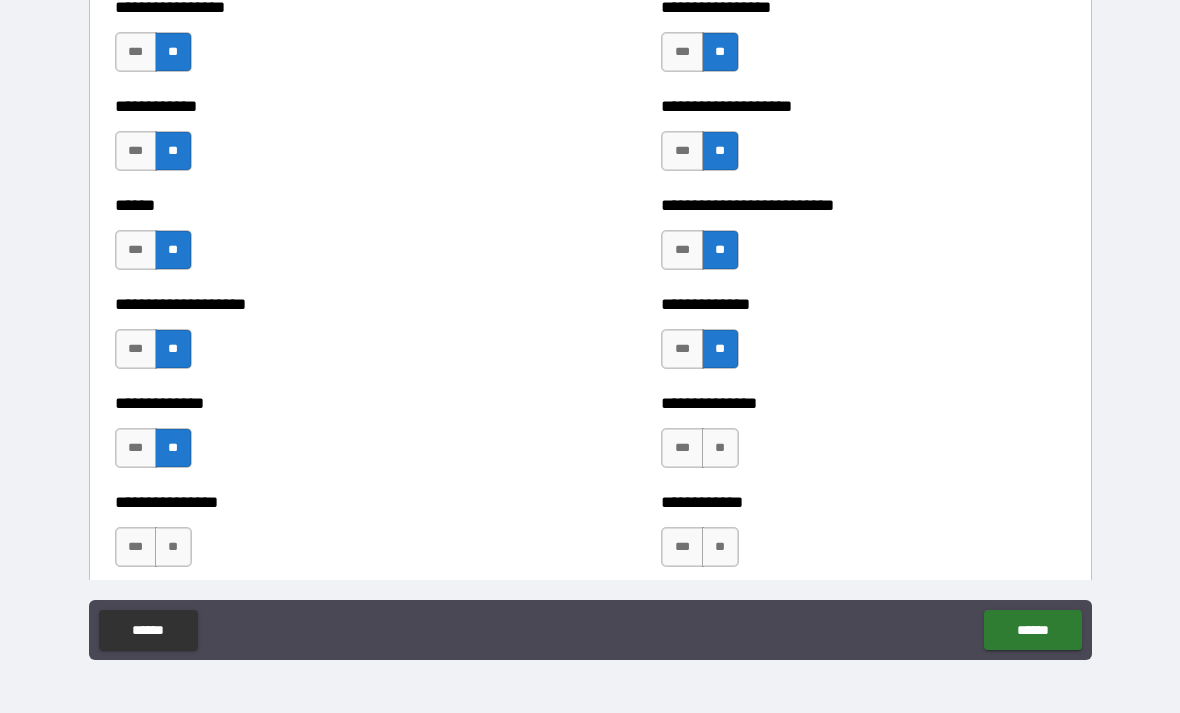 click on "**" at bounding box center [720, 448] 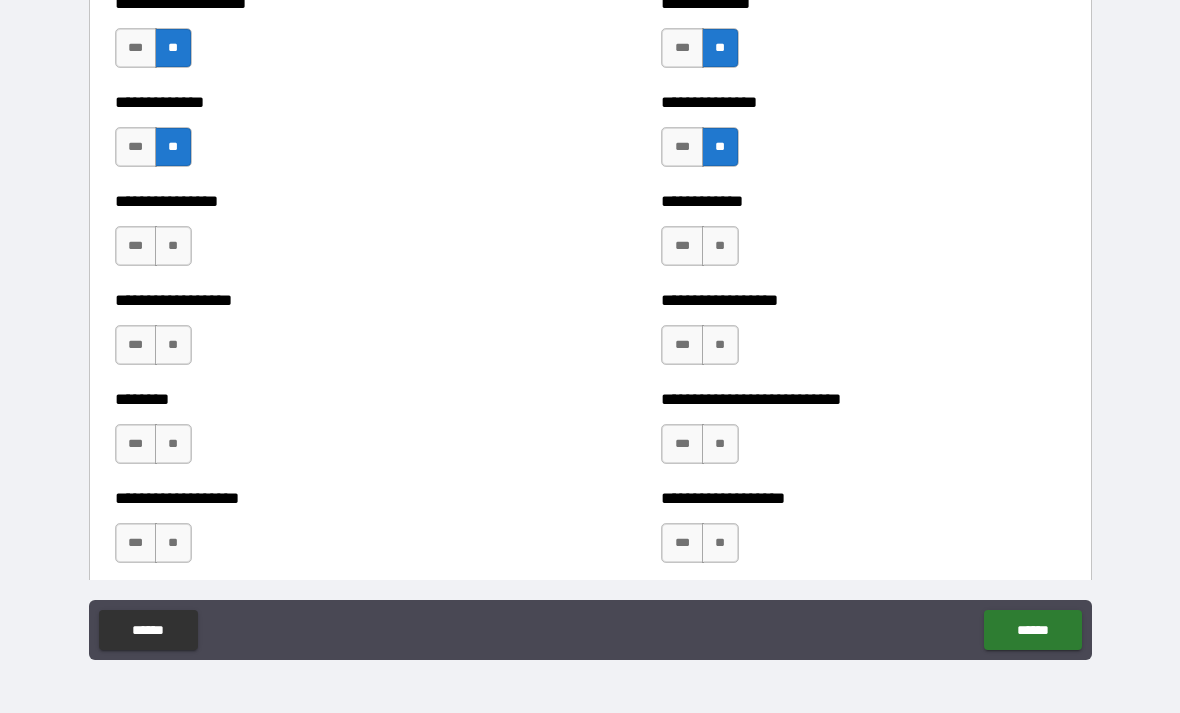 scroll, scrollTop: 4195, scrollLeft: 0, axis: vertical 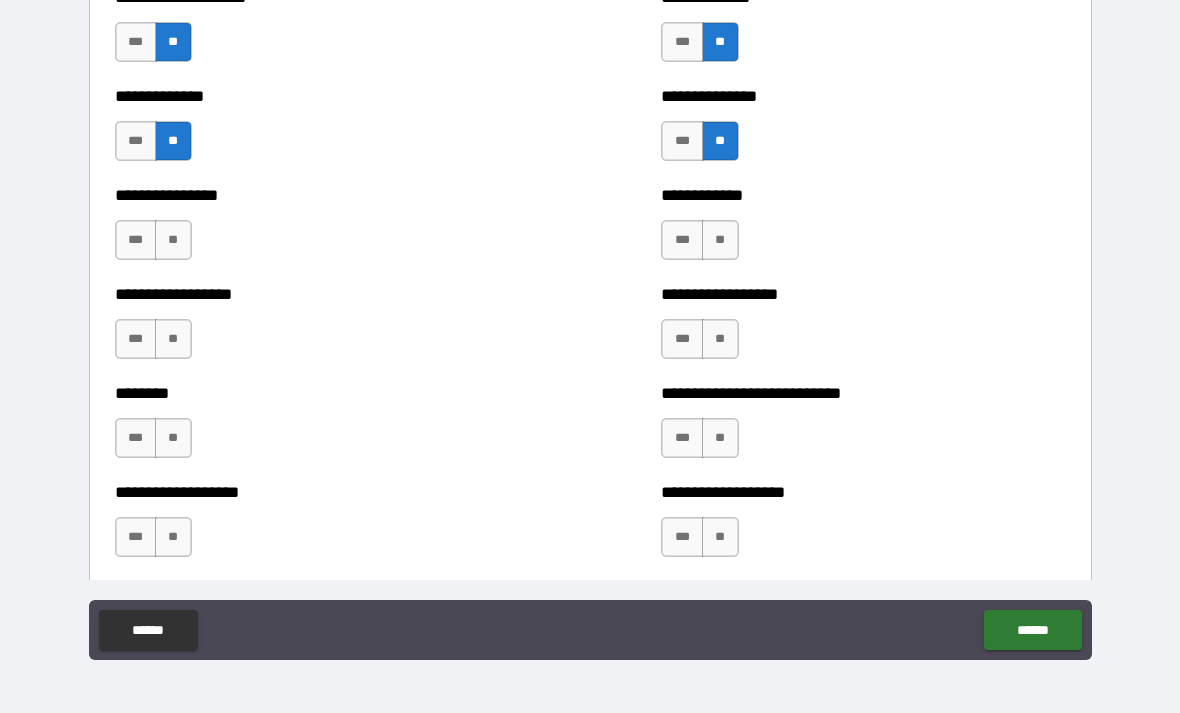 click on "**" at bounding box center [173, 240] 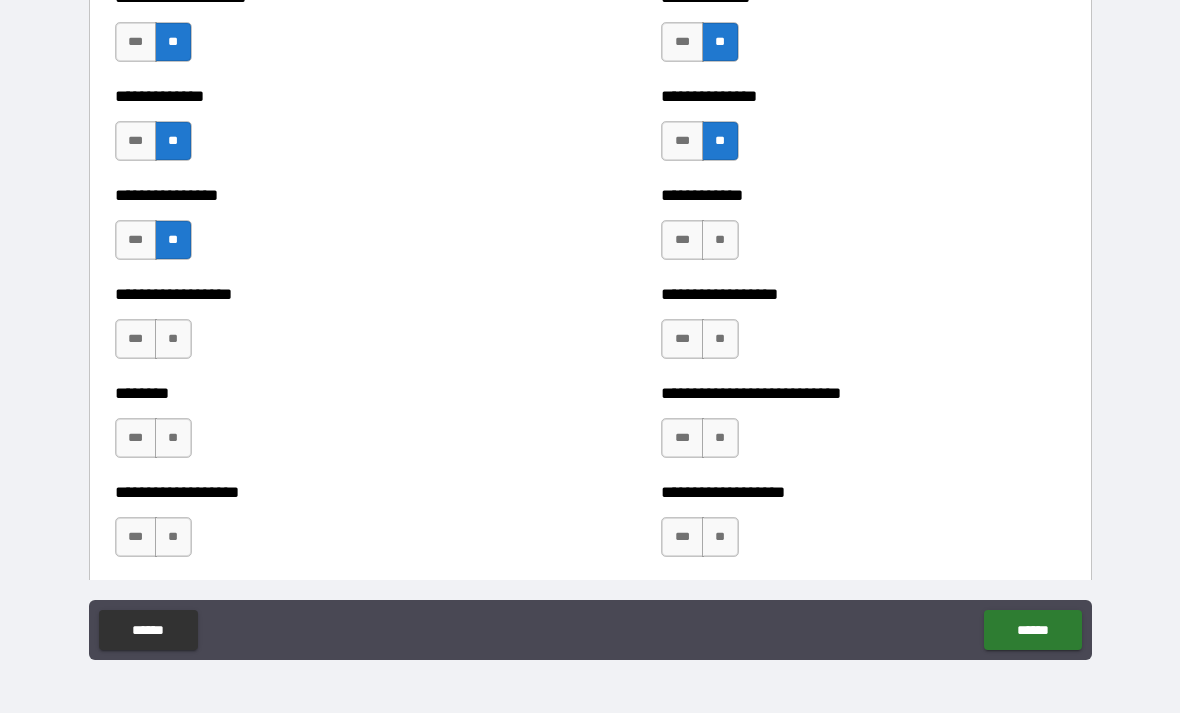 click on "**" at bounding box center (720, 240) 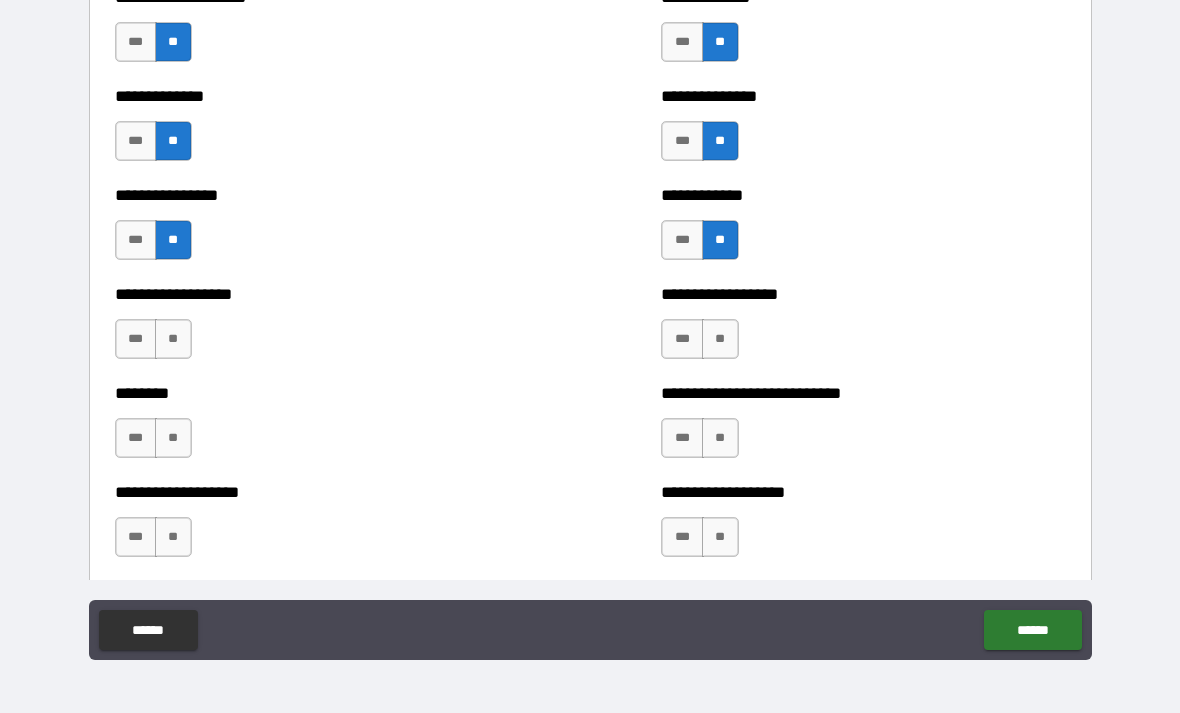 click on "**" at bounding box center (173, 339) 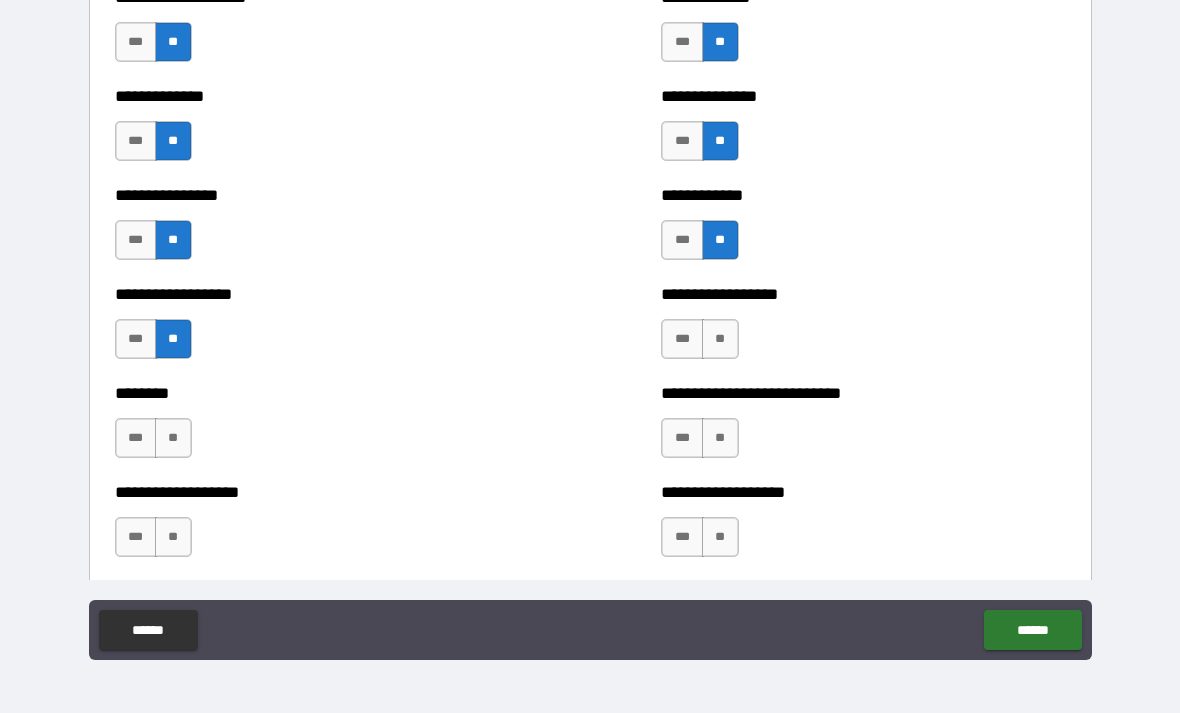 click on "**" at bounding box center (720, 339) 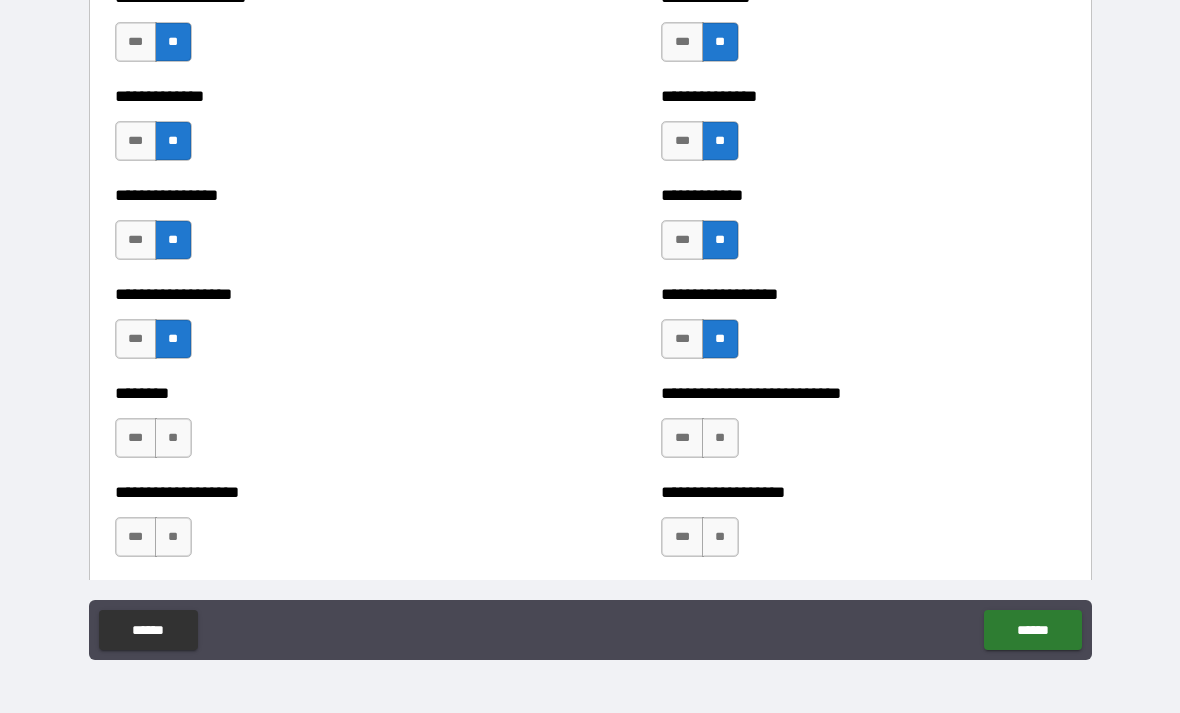 click on "**" at bounding box center (173, 438) 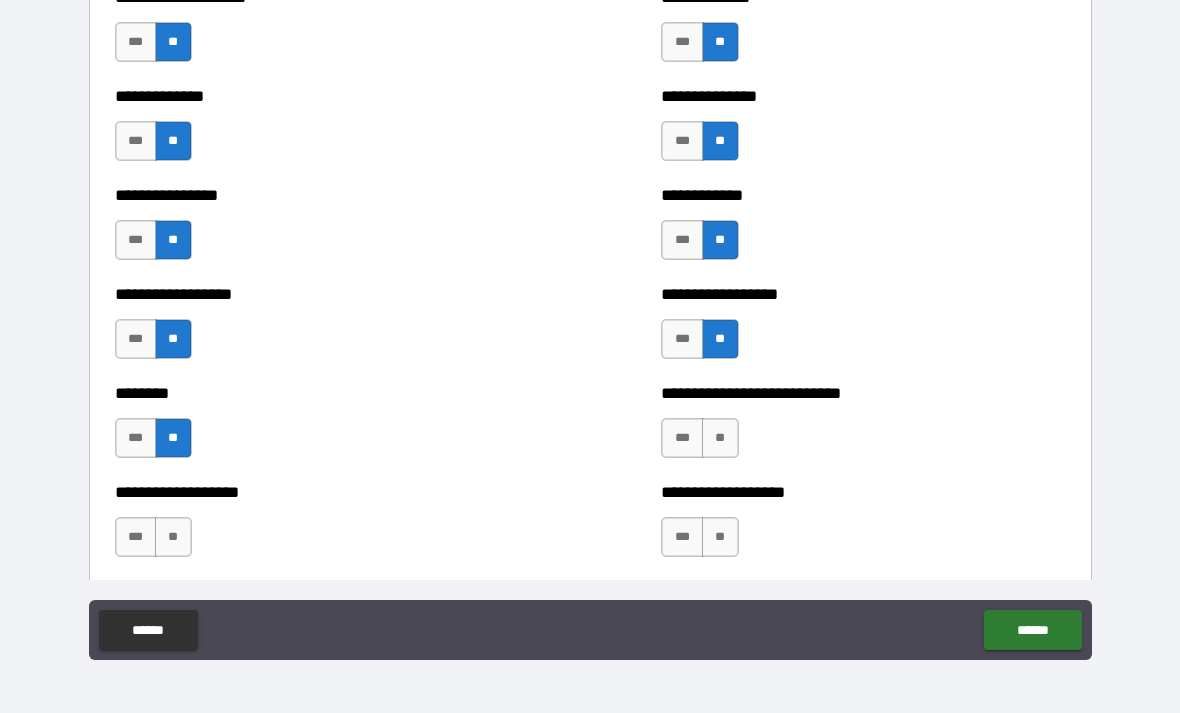click on "**" at bounding box center [720, 438] 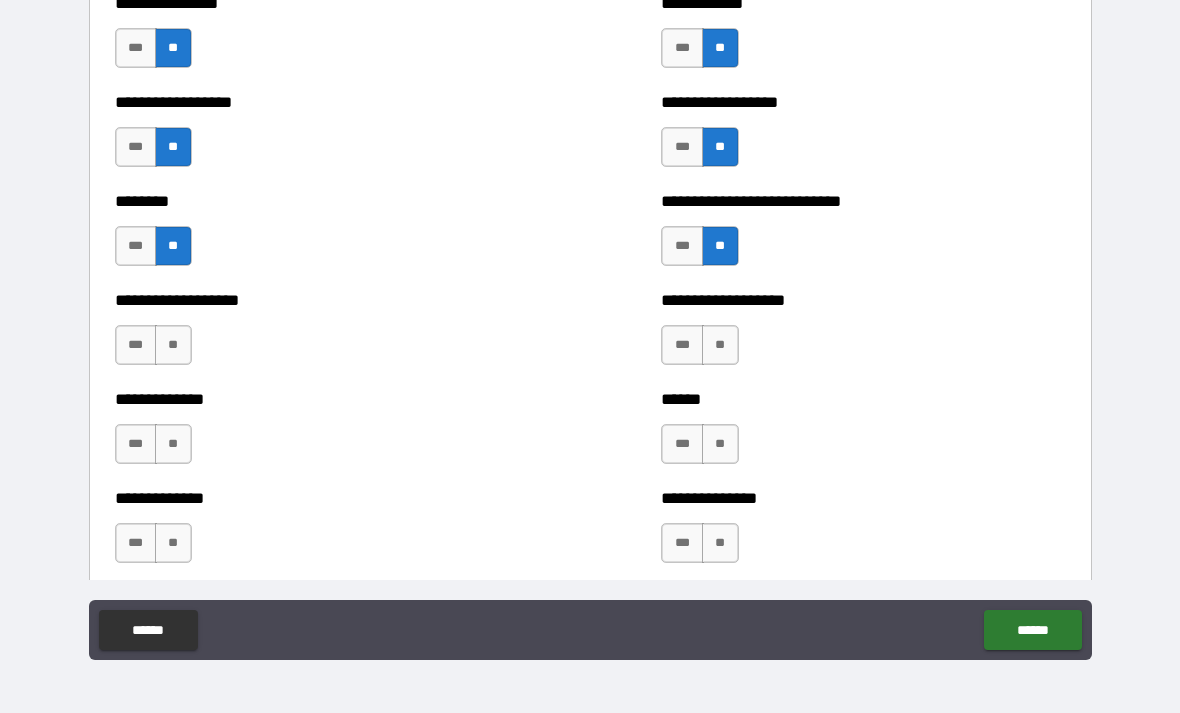 scroll, scrollTop: 4443, scrollLeft: 0, axis: vertical 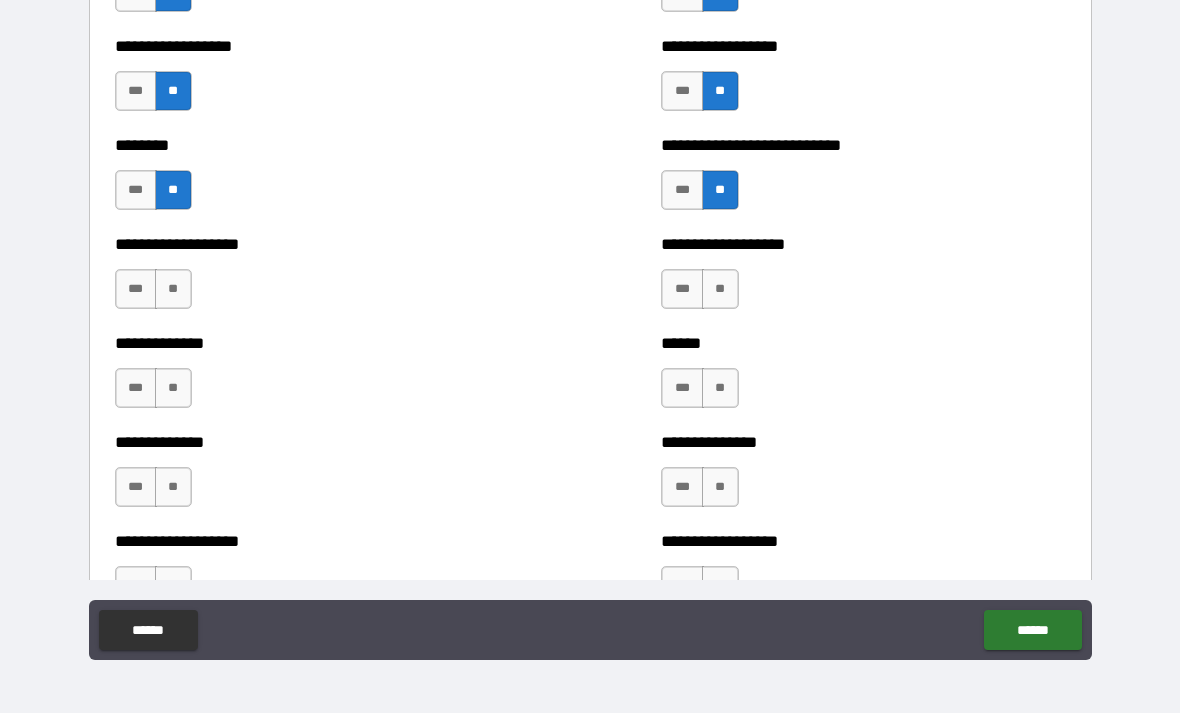 click on "**" at bounding box center [173, 289] 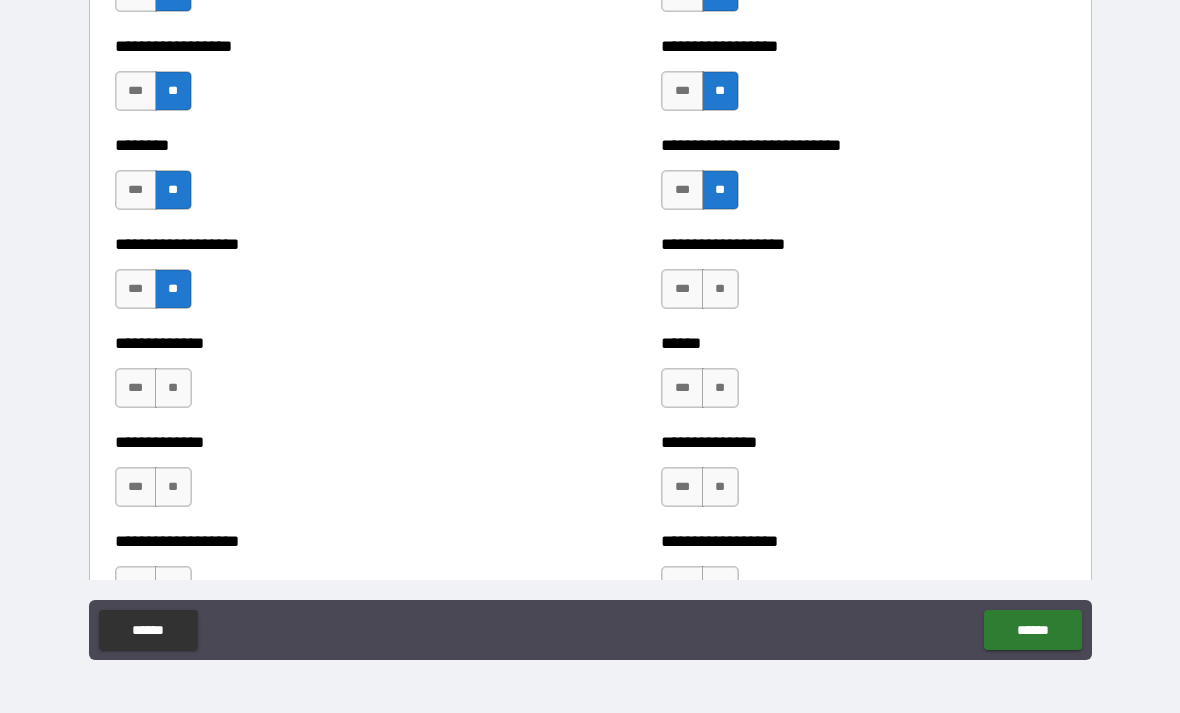 click on "**" at bounding box center [720, 289] 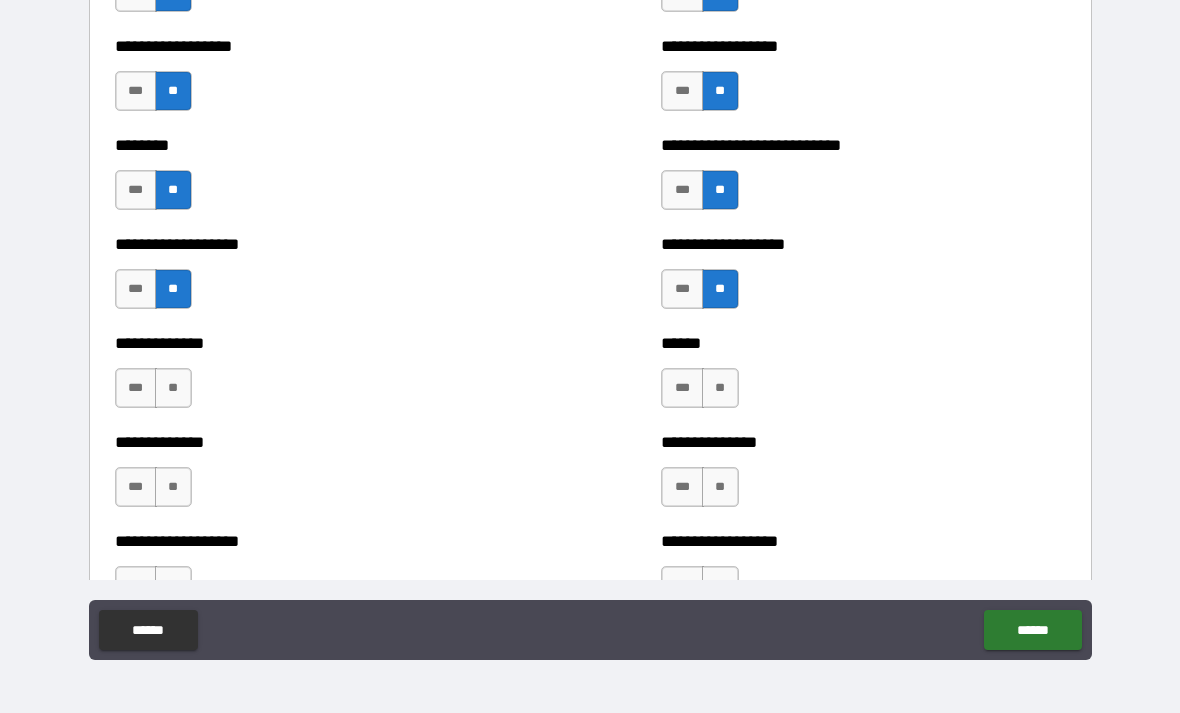 click on "**" at bounding box center [173, 388] 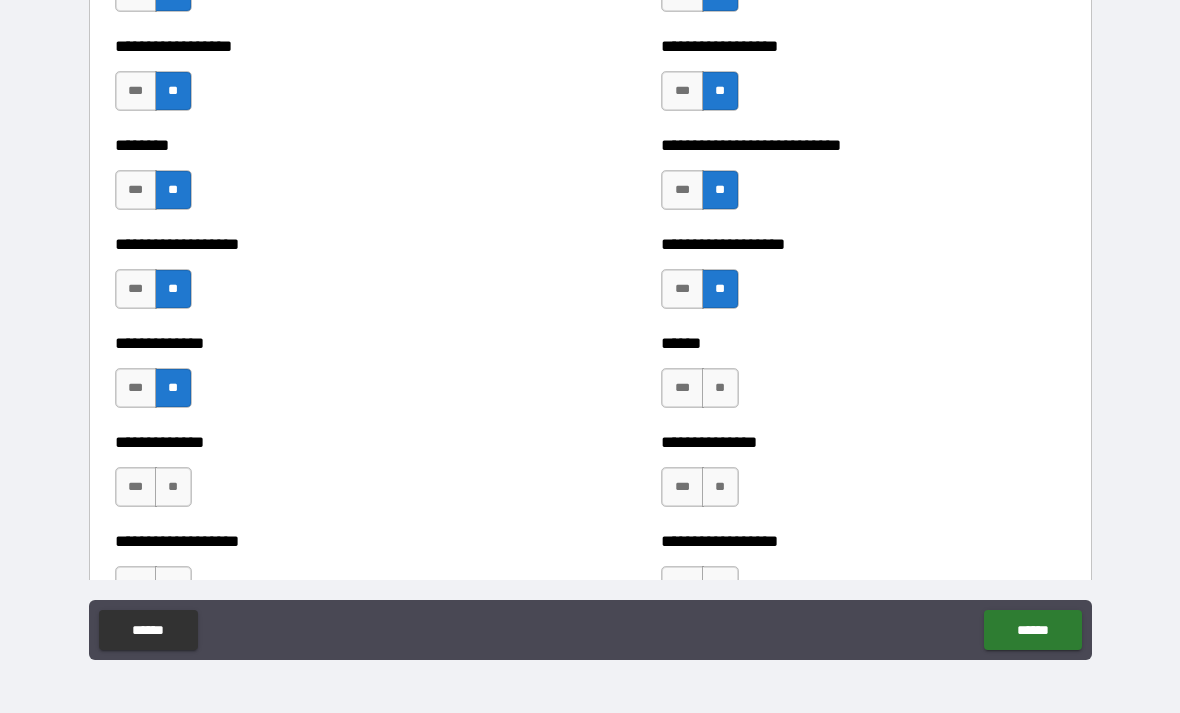 click on "**" at bounding box center (720, 388) 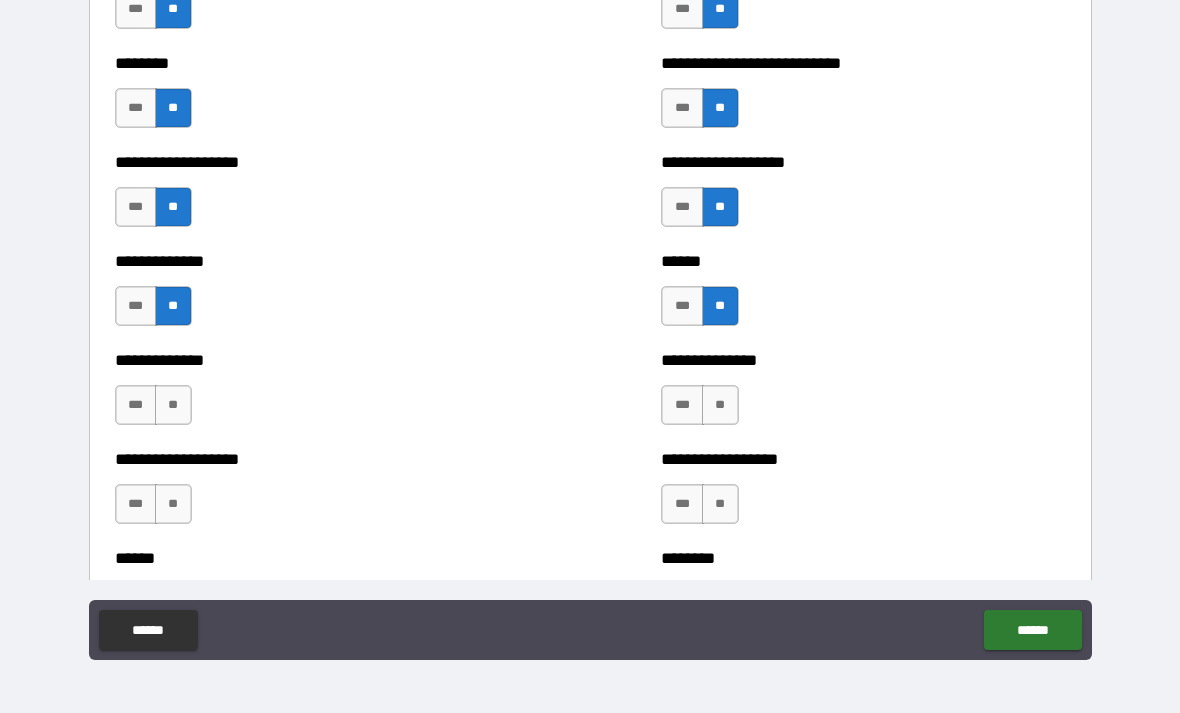 scroll, scrollTop: 4607, scrollLeft: 0, axis: vertical 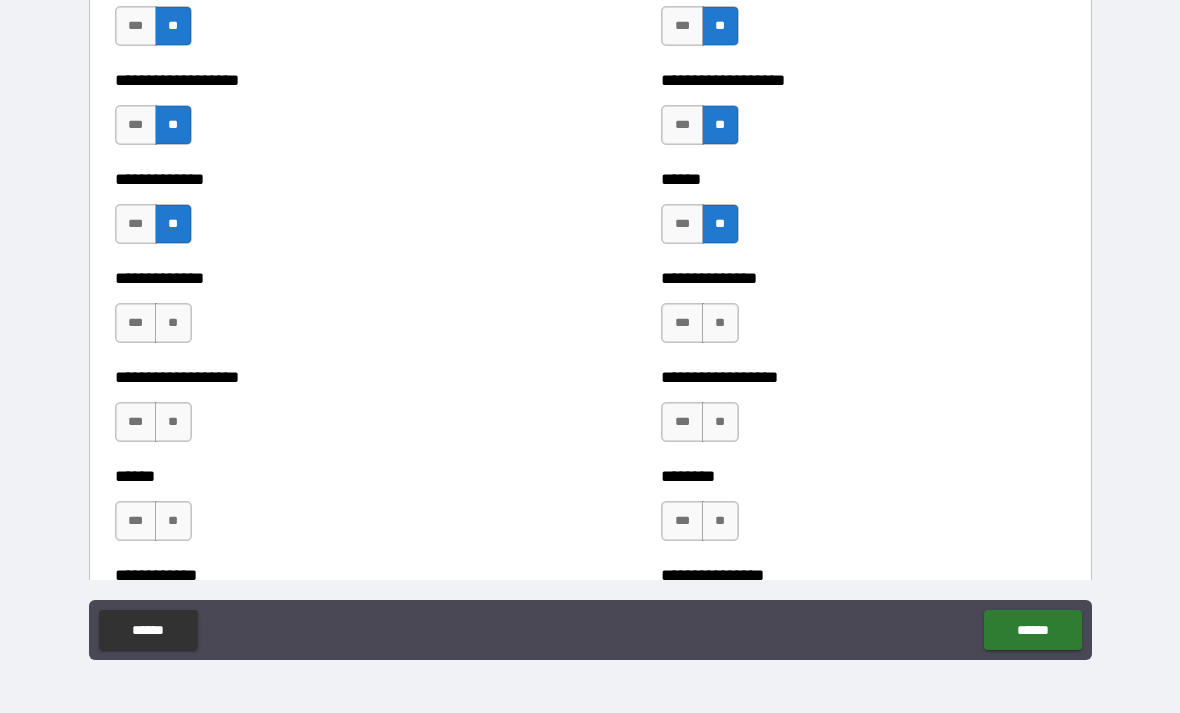 click on "**" at bounding box center [173, 323] 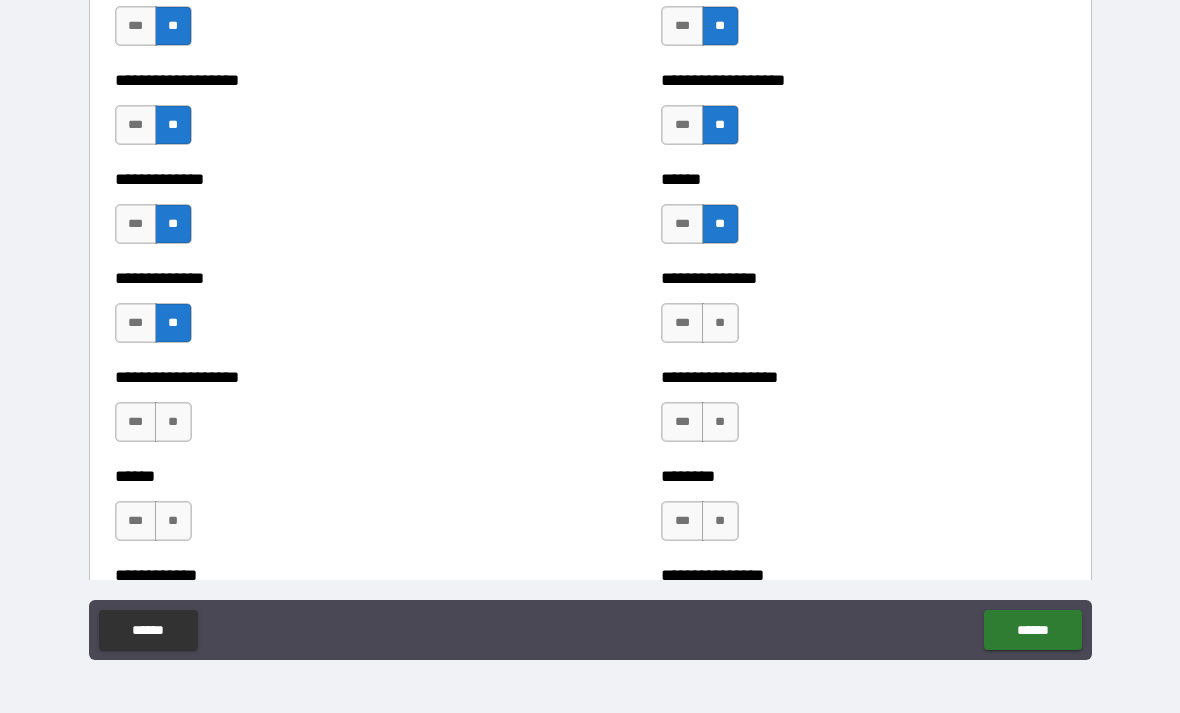 click on "**" at bounding box center (720, 323) 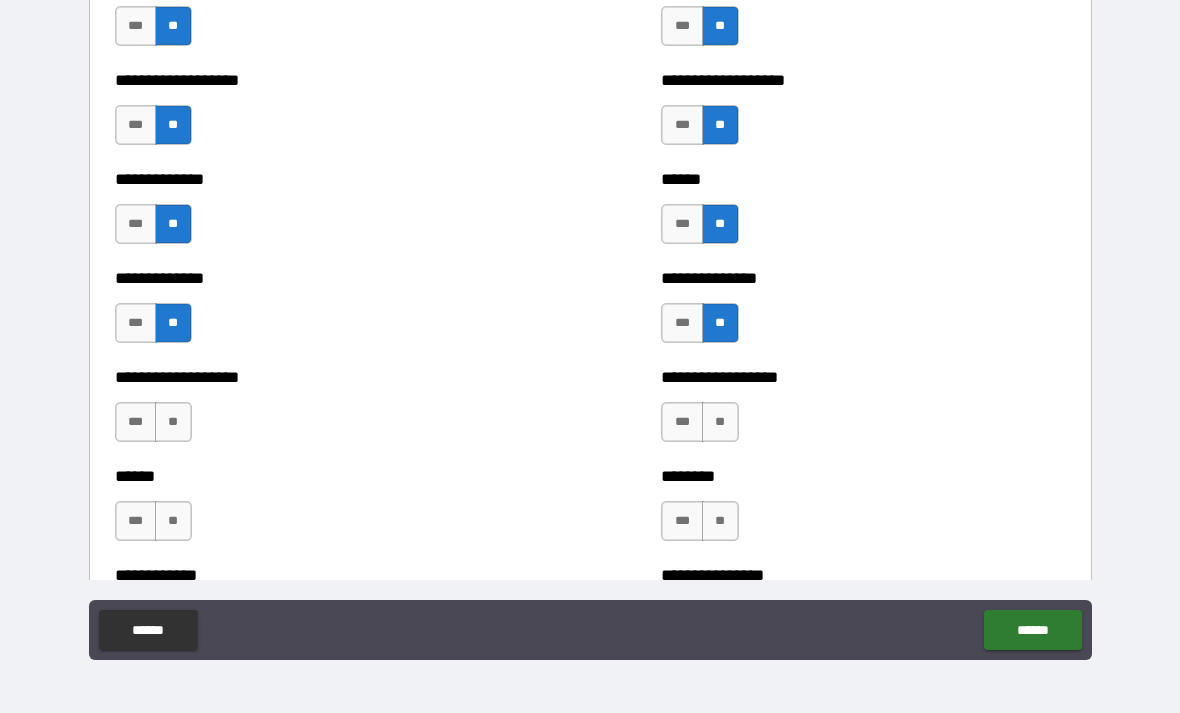 click on "**" at bounding box center (173, 422) 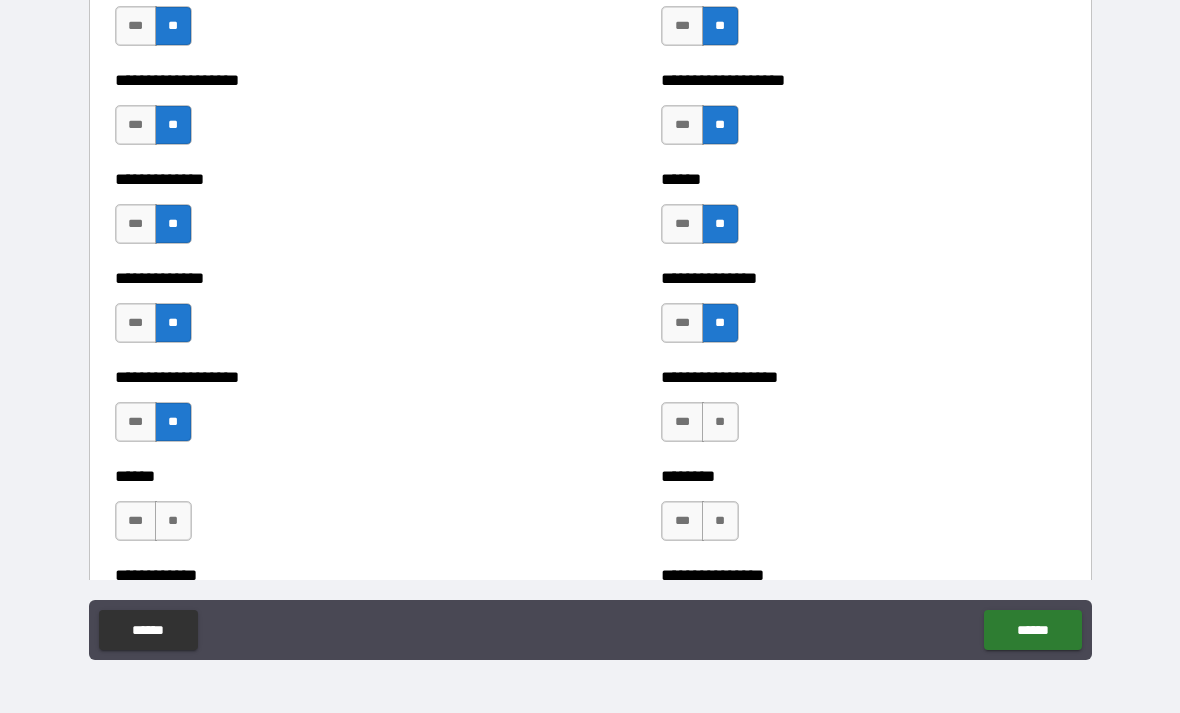 click on "**" at bounding box center (720, 422) 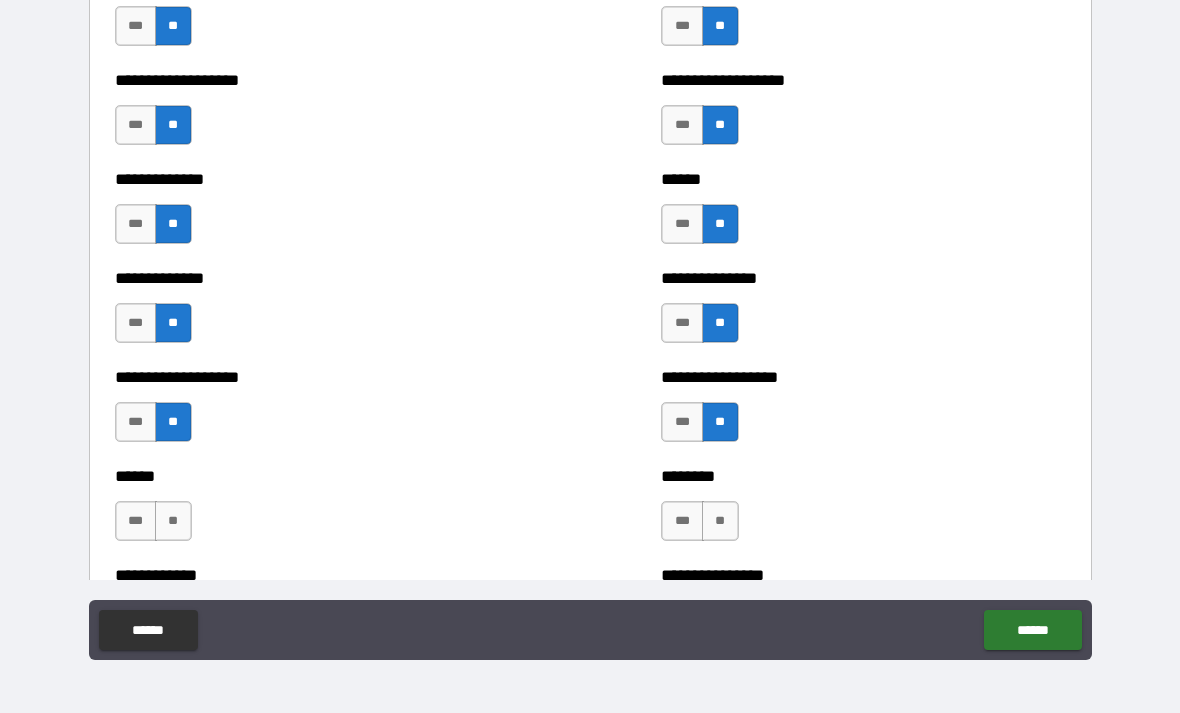 click on "**" at bounding box center (173, 521) 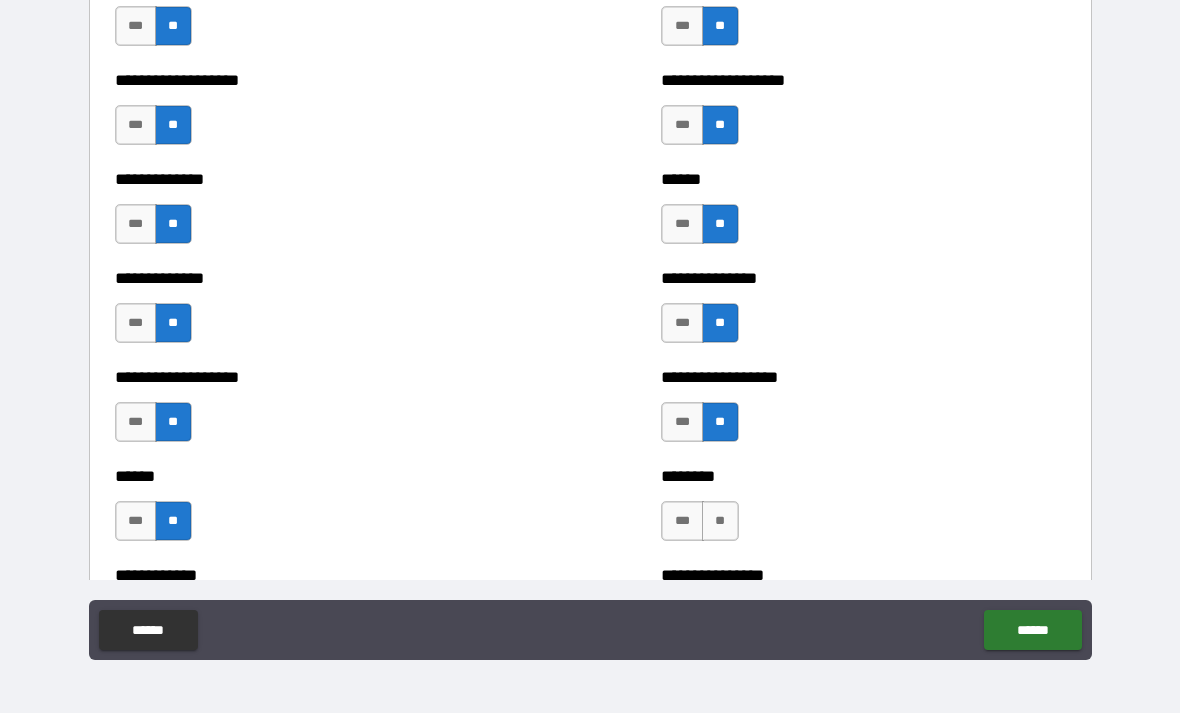 click on "**" at bounding box center [720, 521] 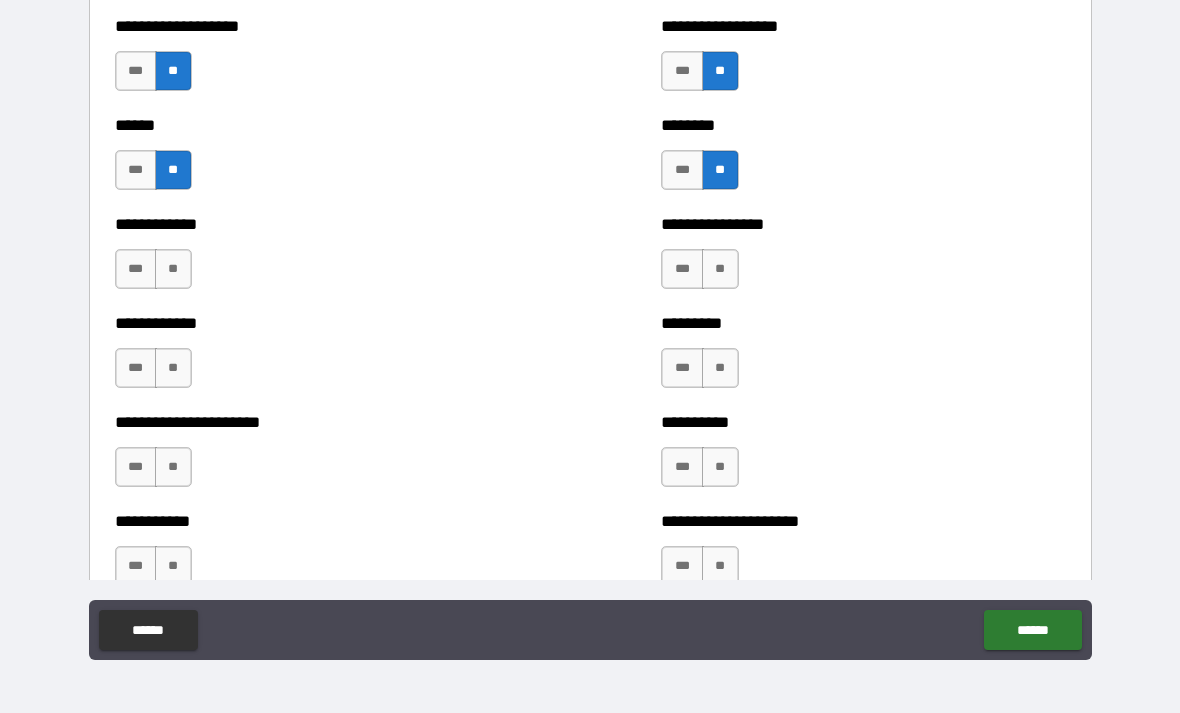 scroll, scrollTop: 4989, scrollLeft: 0, axis: vertical 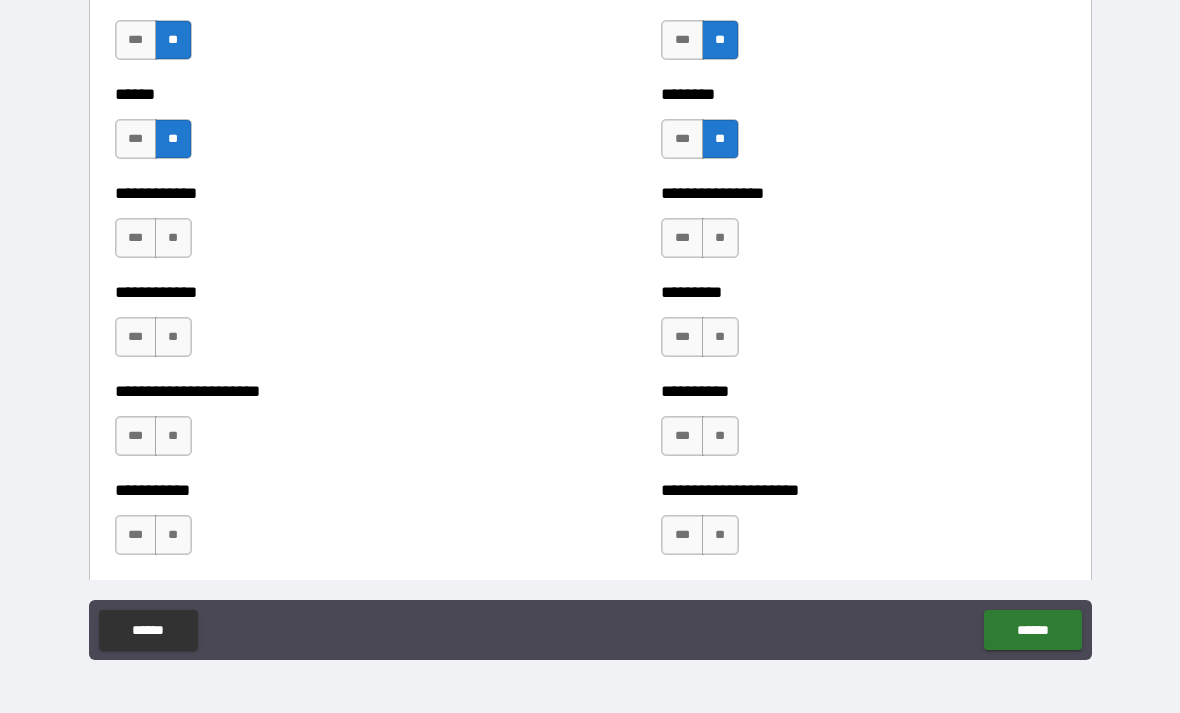 click on "**" at bounding box center [173, 238] 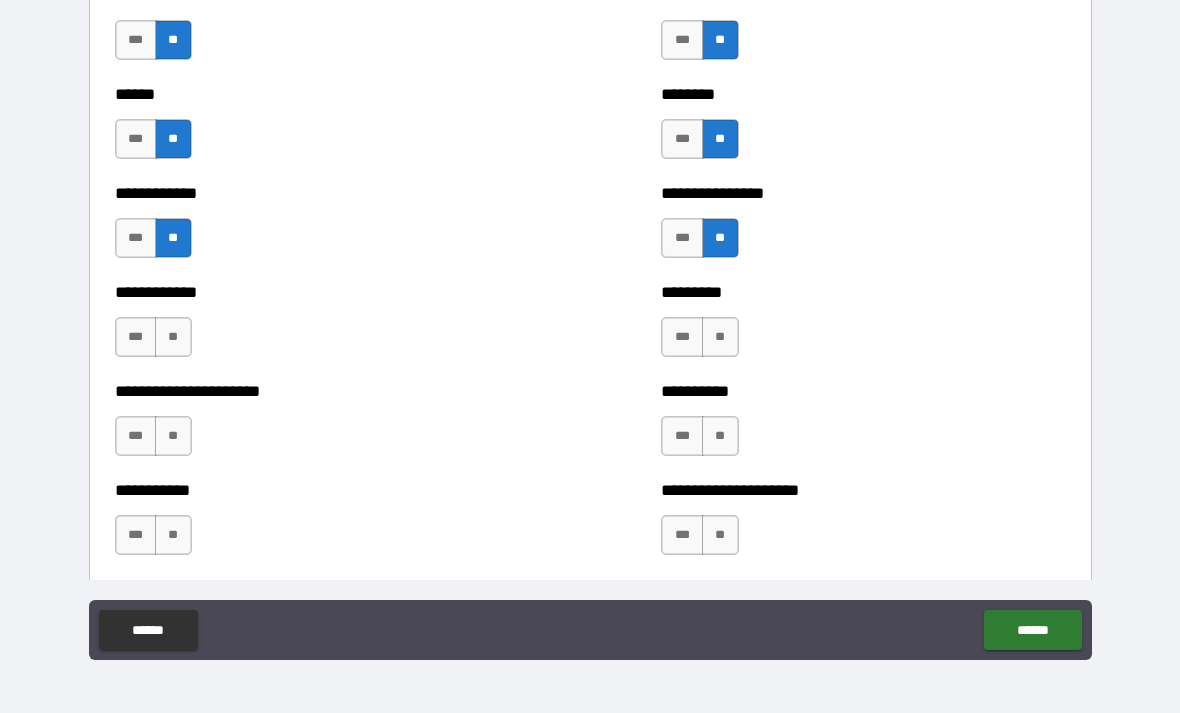 click on "**" at bounding box center (173, 337) 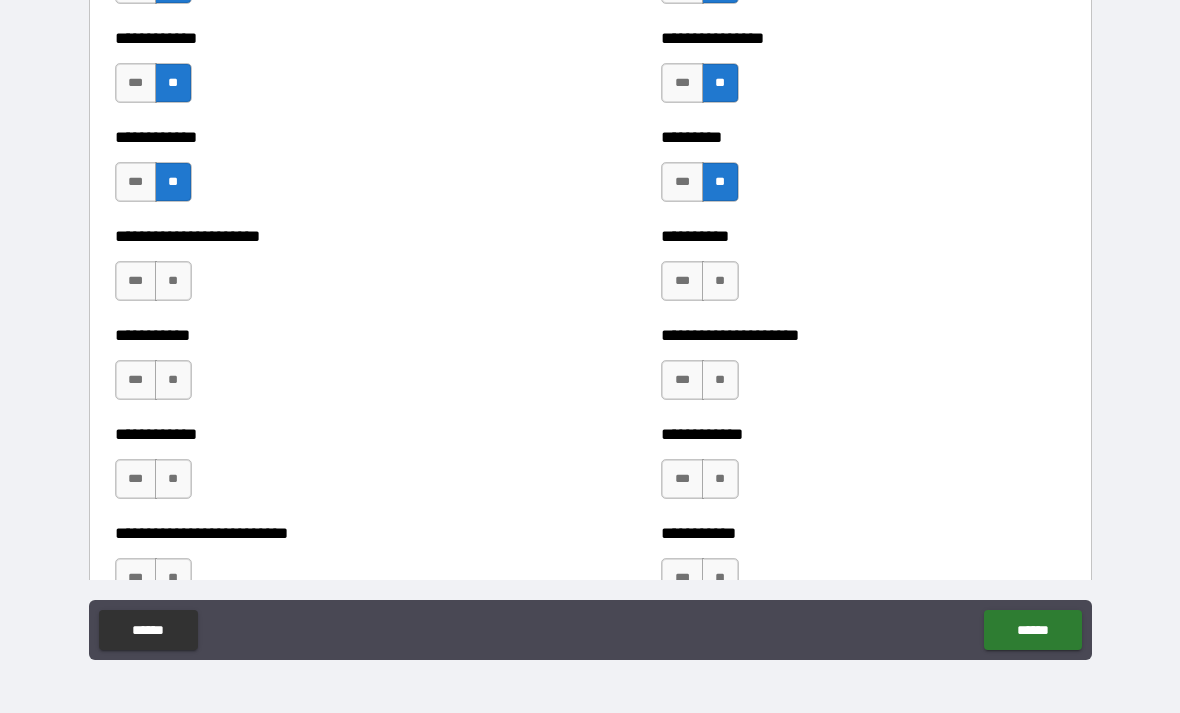 scroll, scrollTop: 5250, scrollLeft: 0, axis: vertical 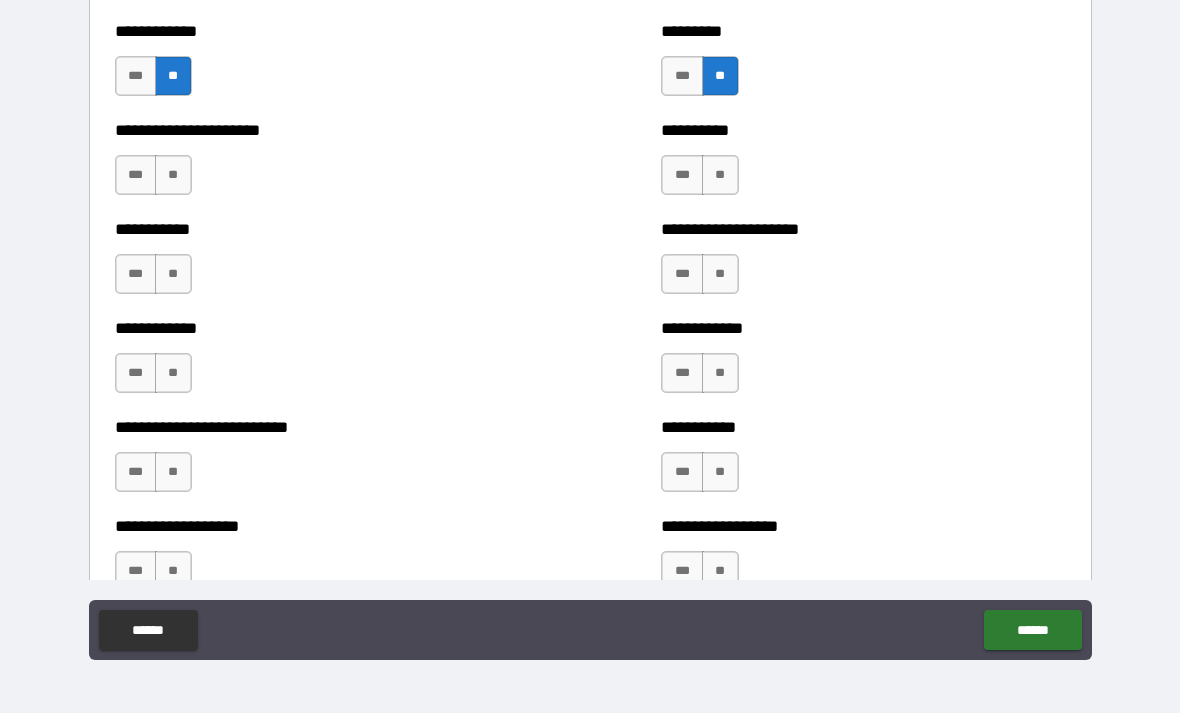 click on "**" at bounding box center [173, 175] 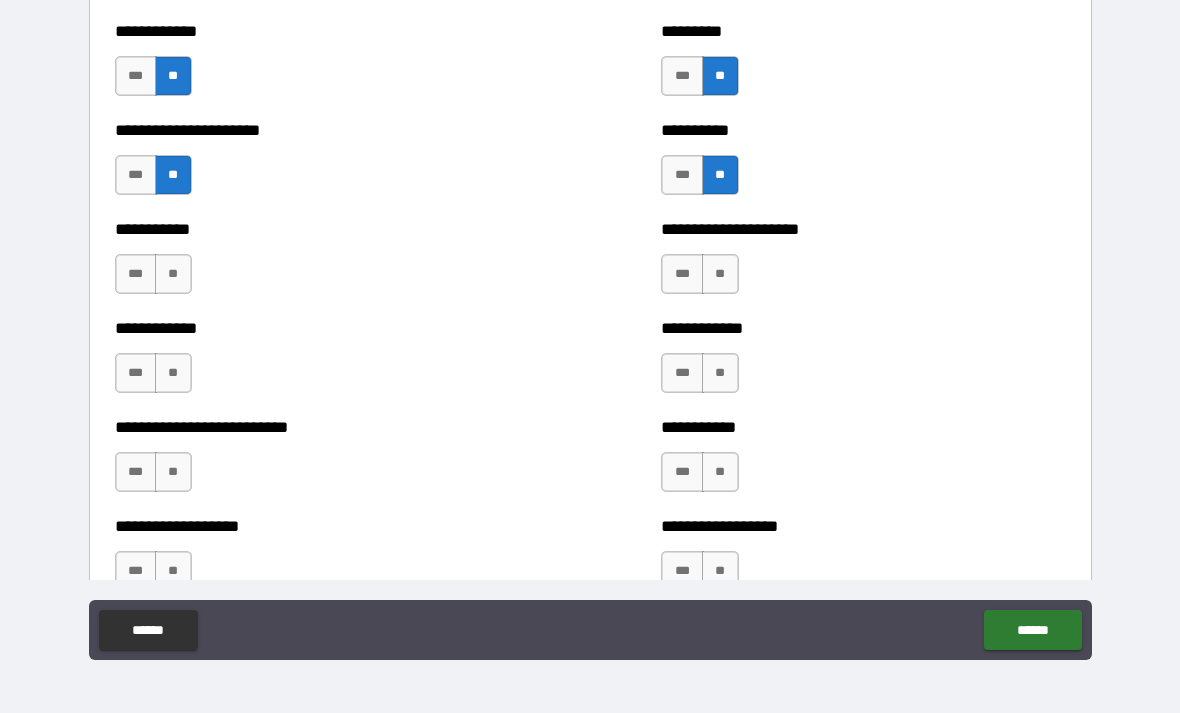 click on "**" at bounding box center [173, 274] 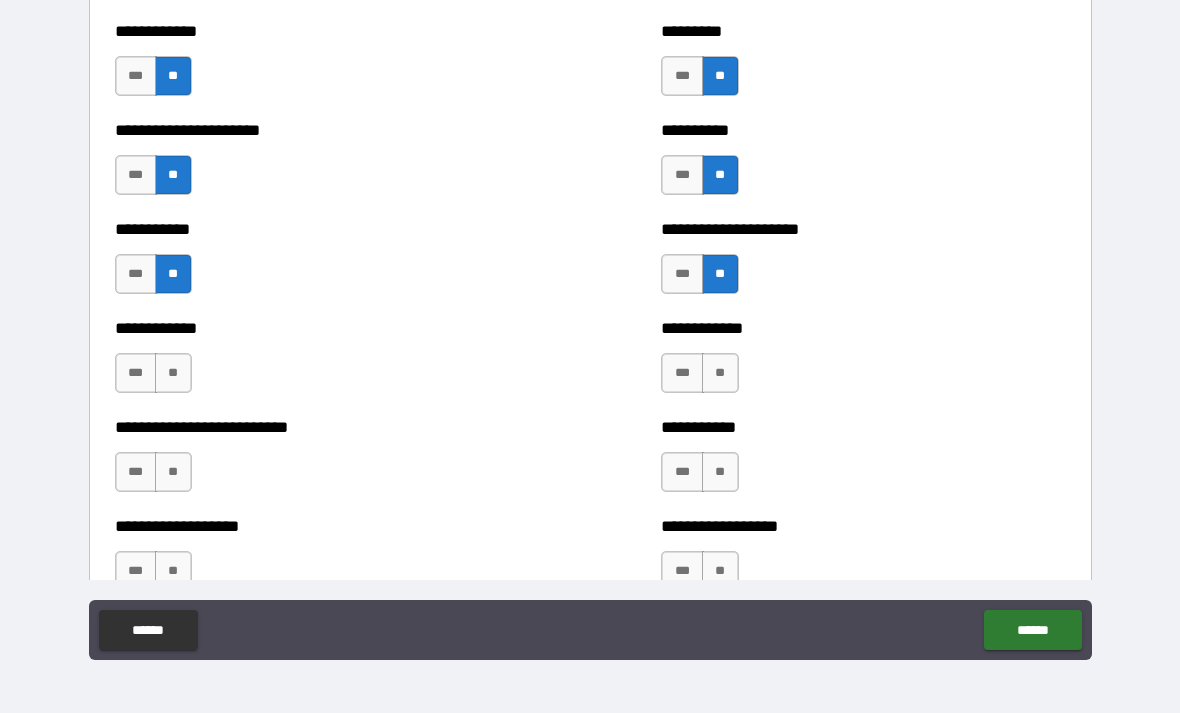 click on "**" at bounding box center (173, 373) 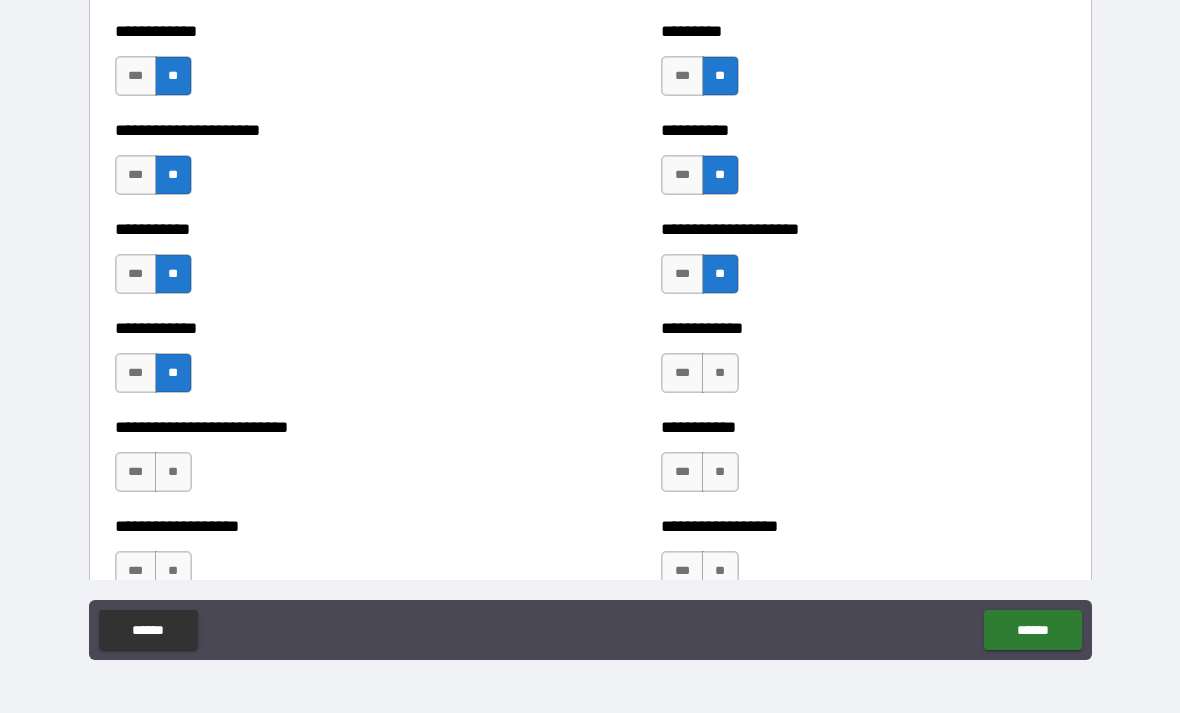 click on "**" at bounding box center (720, 373) 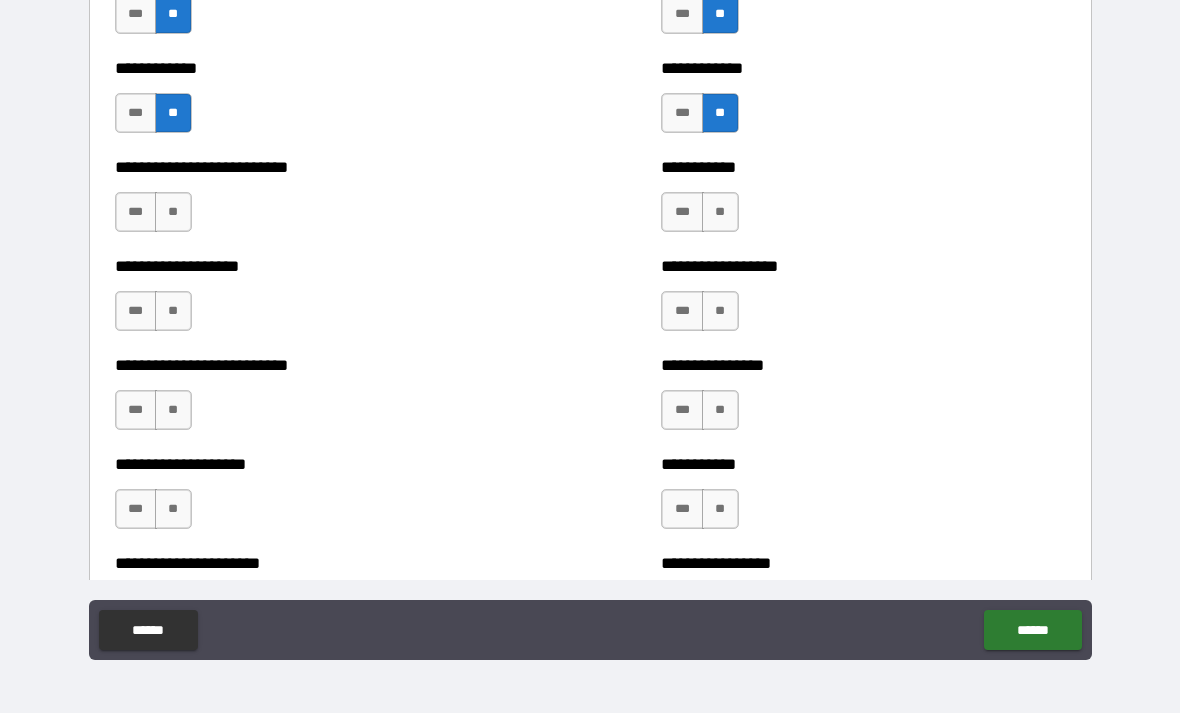 scroll, scrollTop: 5514, scrollLeft: 0, axis: vertical 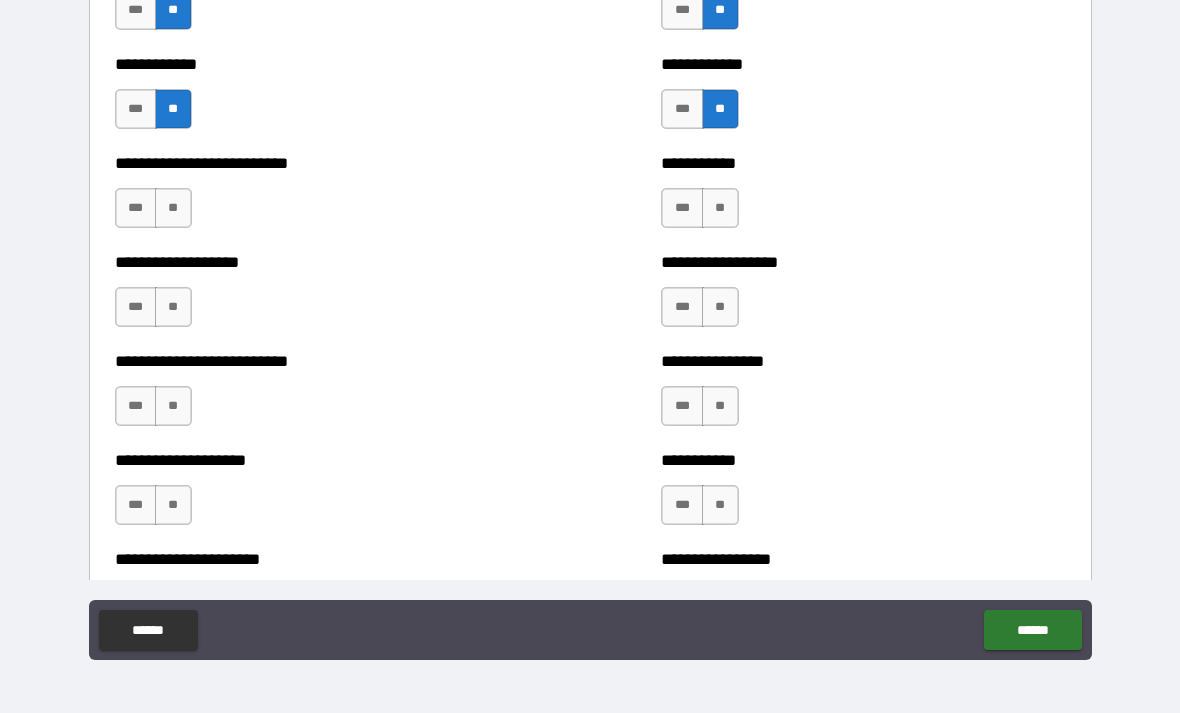 click on "**" at bounding box center [173, 208] 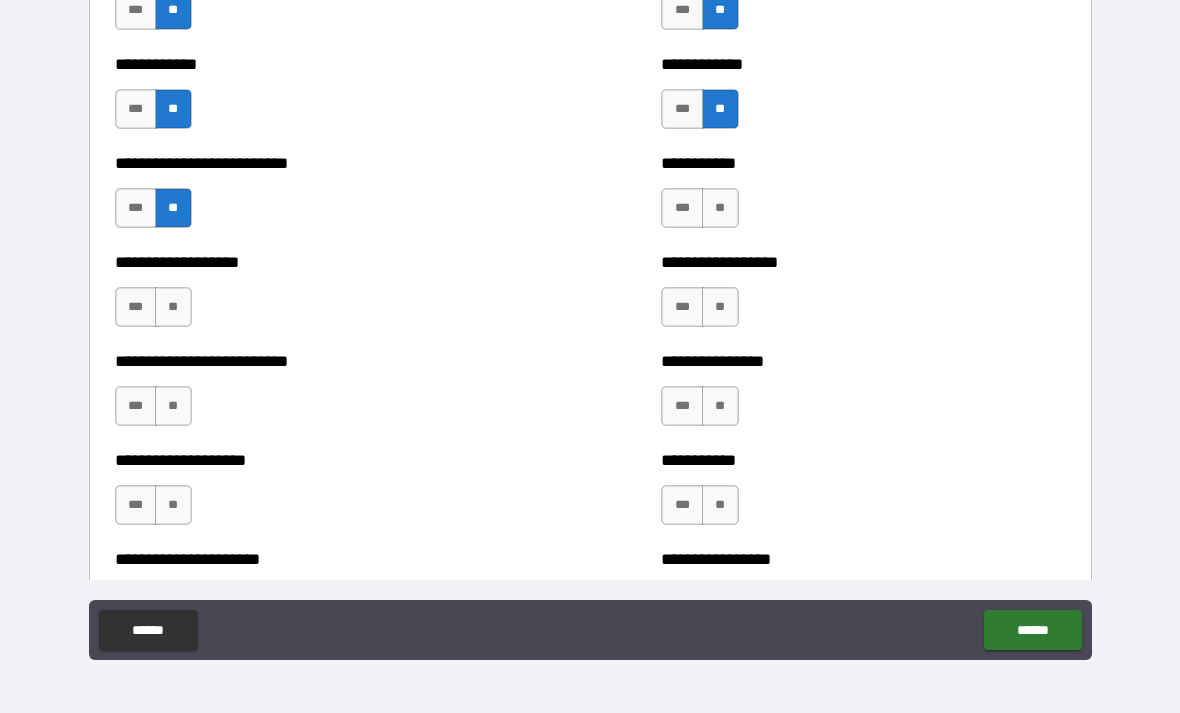 click on "**" at bounding box center (720, 208) 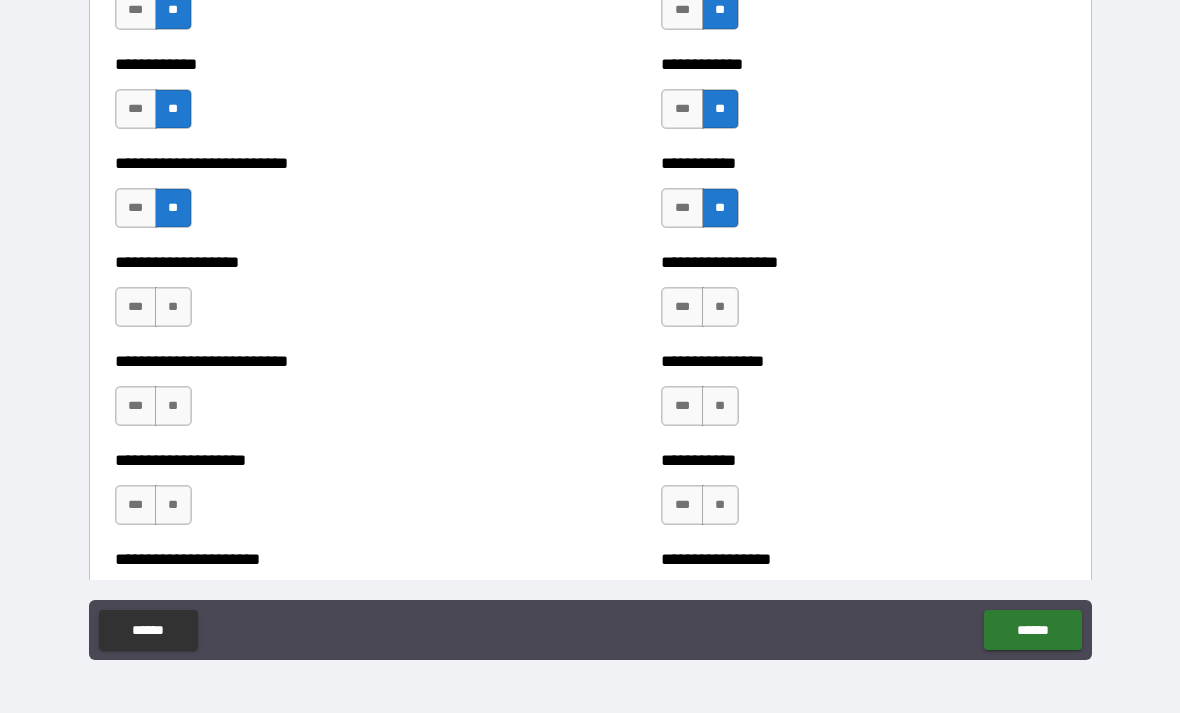 click on "**" at bounding box center [173, 307] 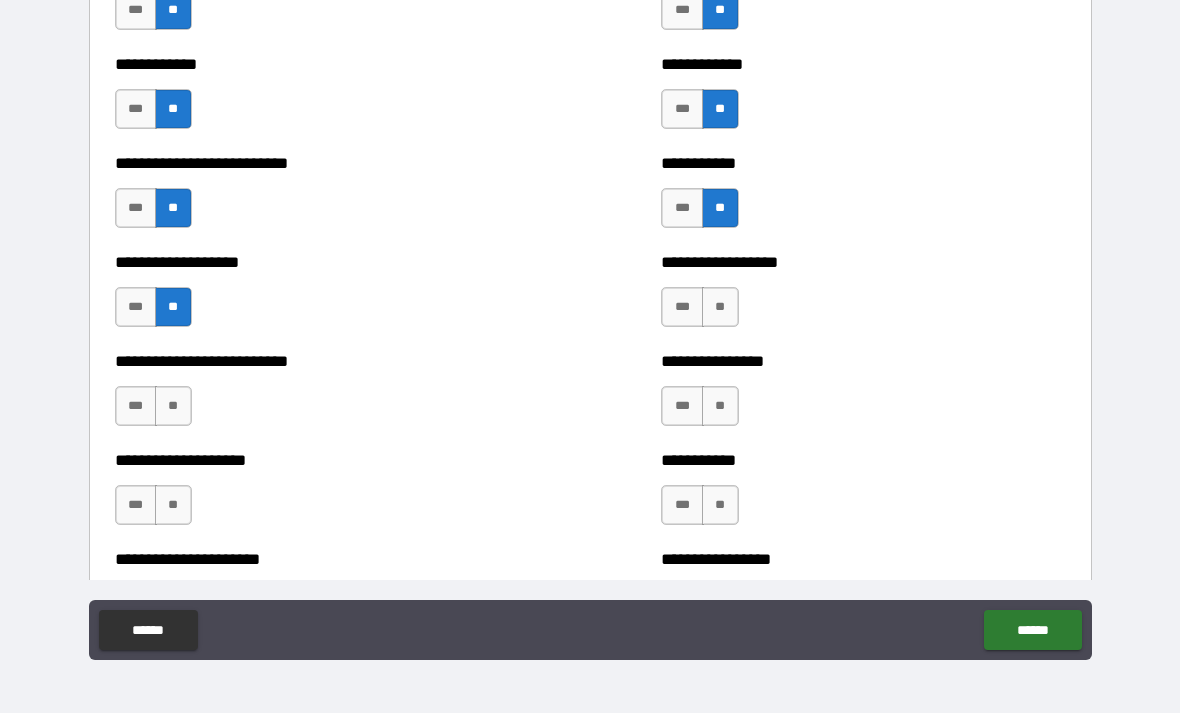 click on "**" at bounding box center (720, 307) 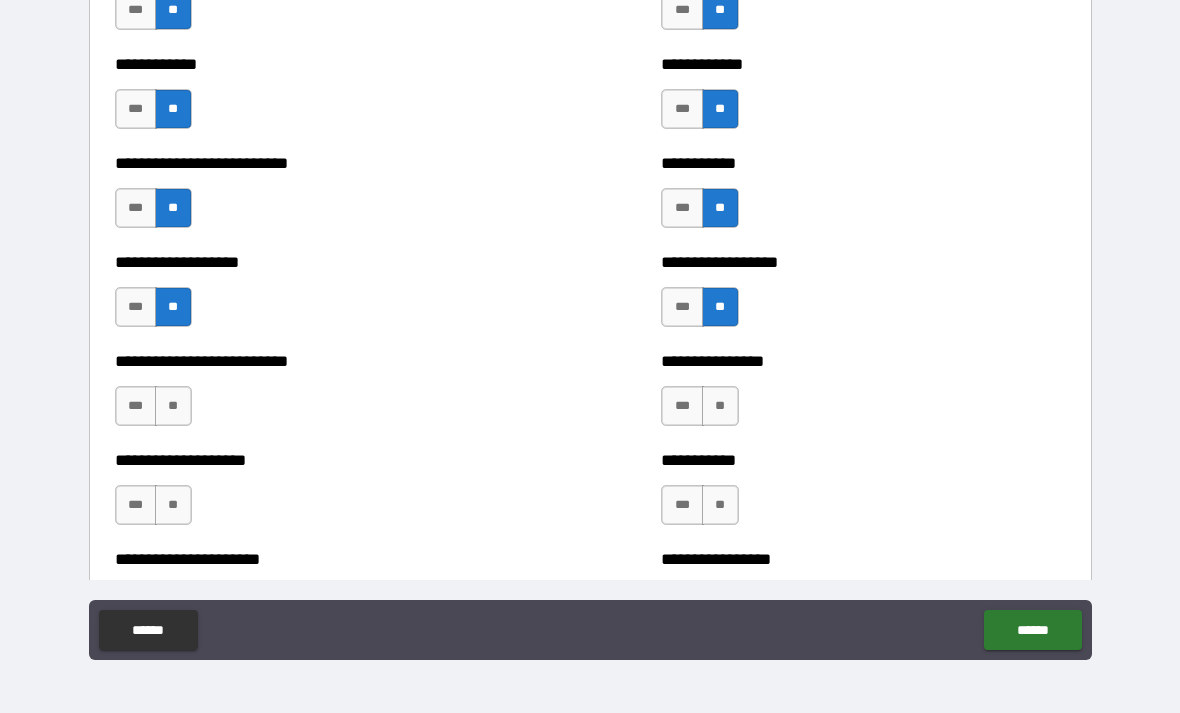 click on "**" at bounding box center (173, 406) 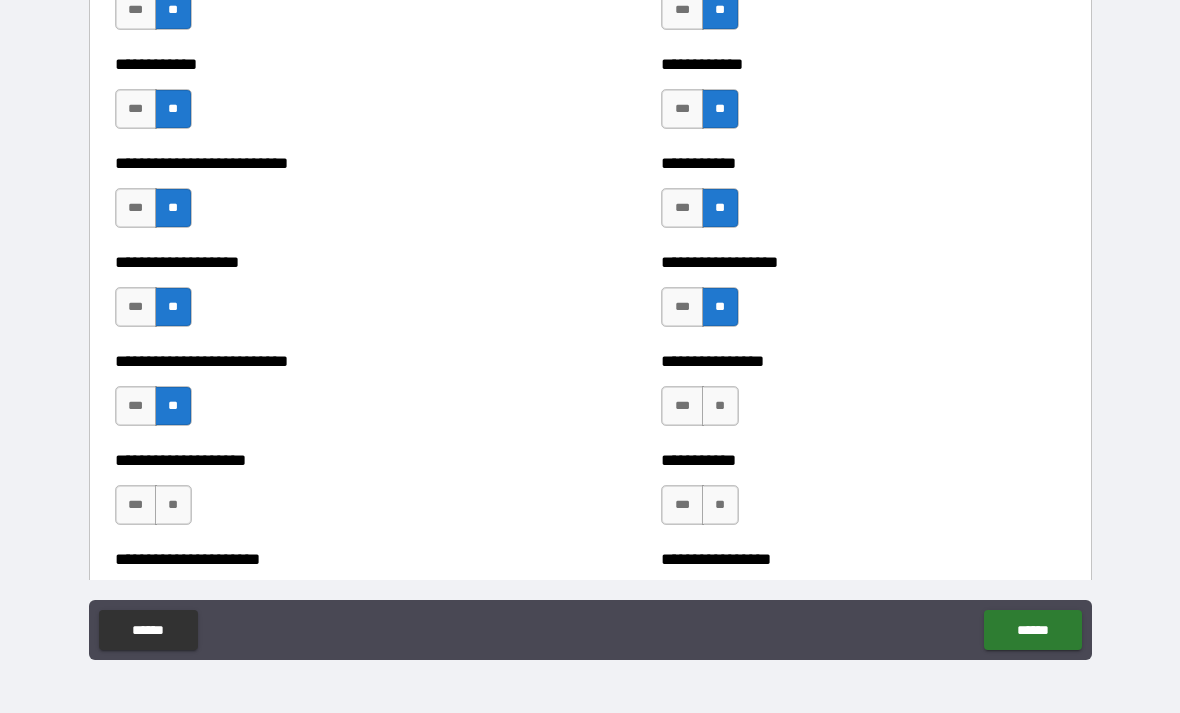 click on "**" at bounding box center [720, 406] 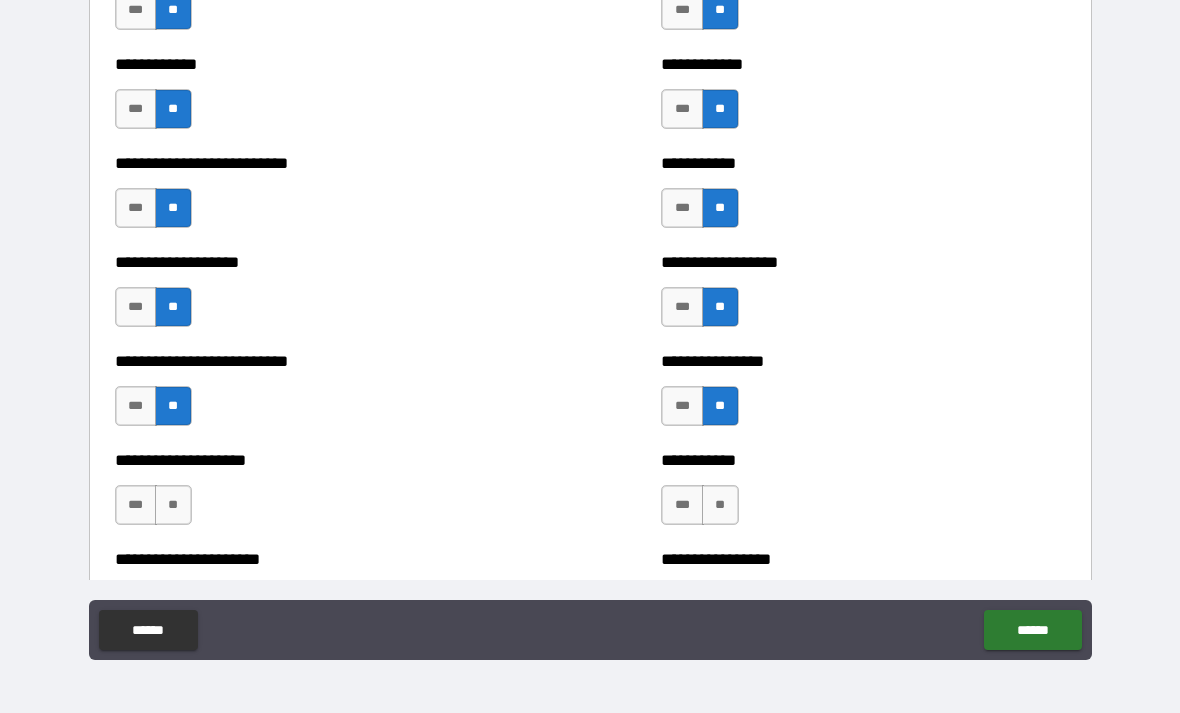 click on "**" at bounding box center (173, 505) 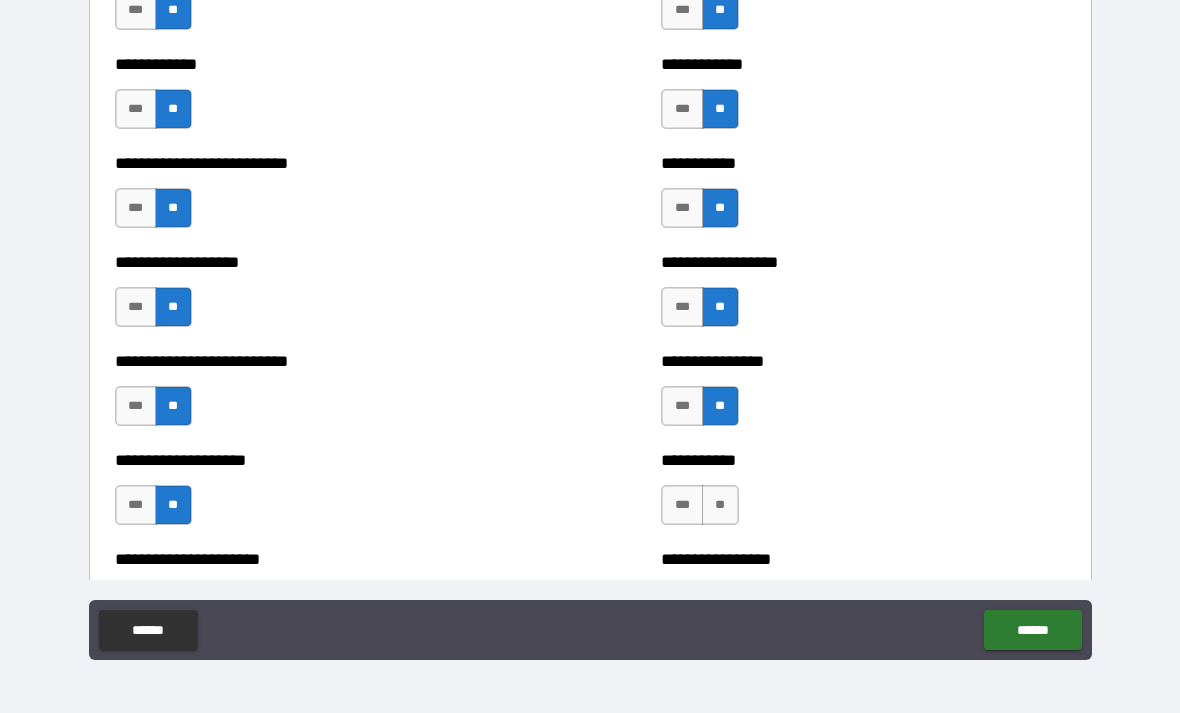 click on "**" at bounding box center (720, 505) 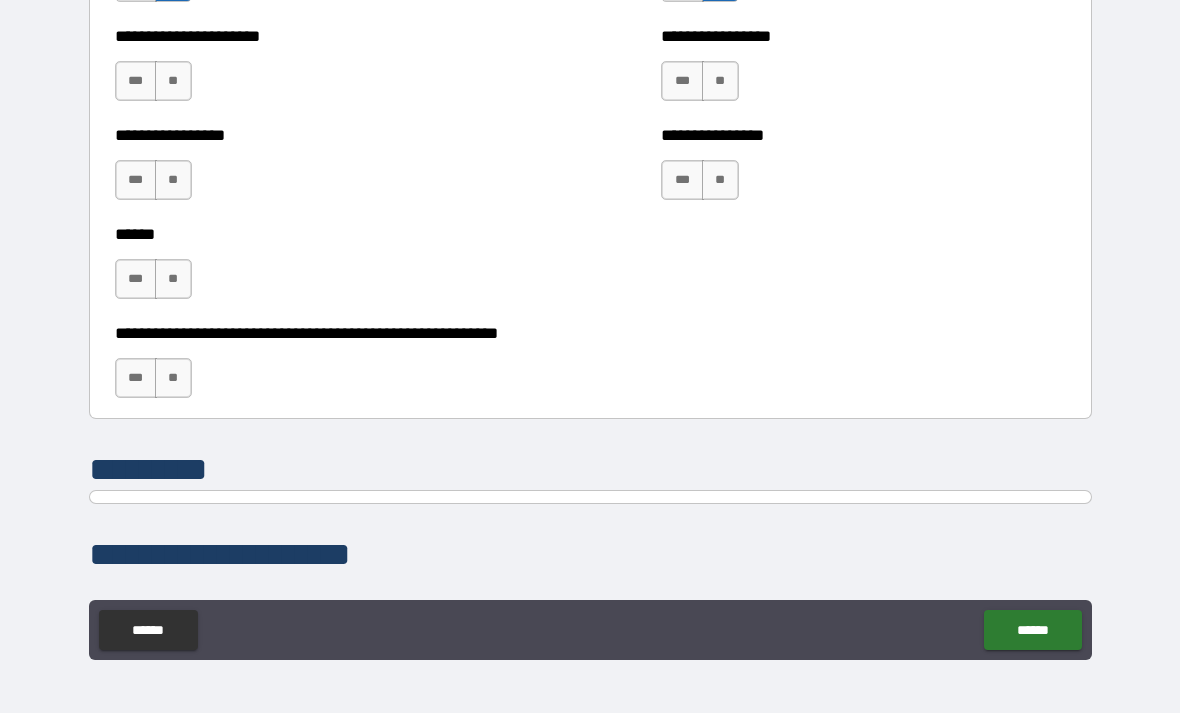 scroll, scrollTop: 6018, scrollLeft: 0, axis: vertical 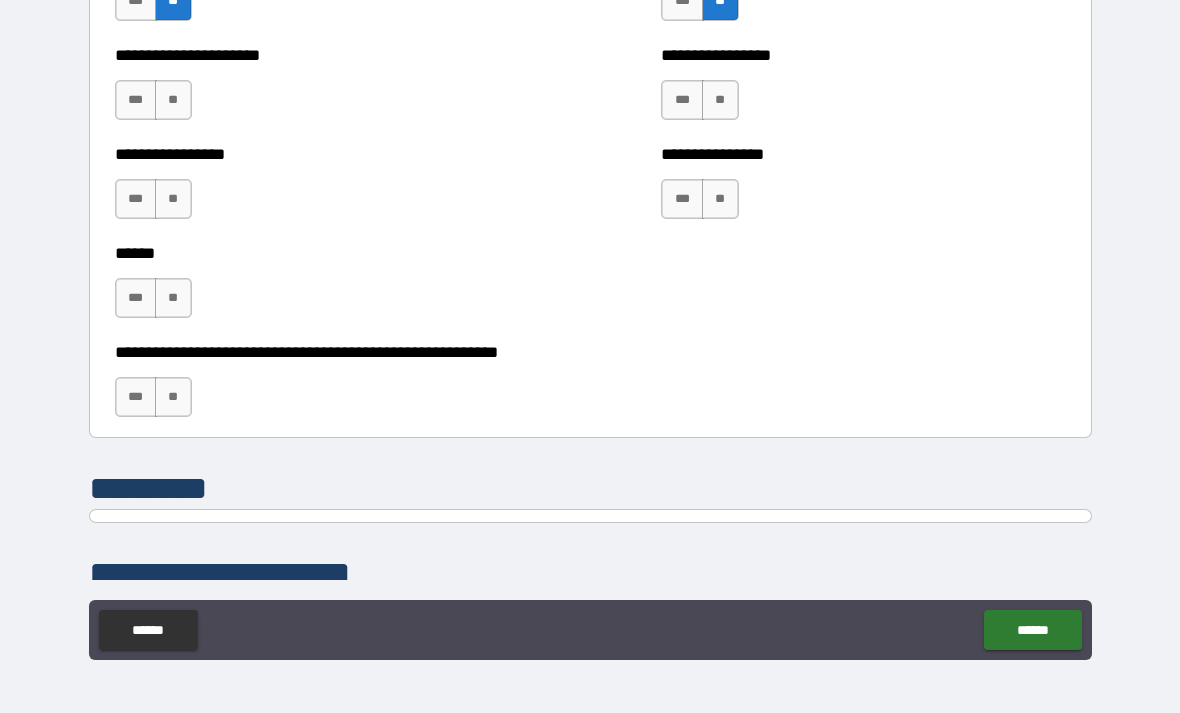 click on "**" at bounding box center [173, 100] 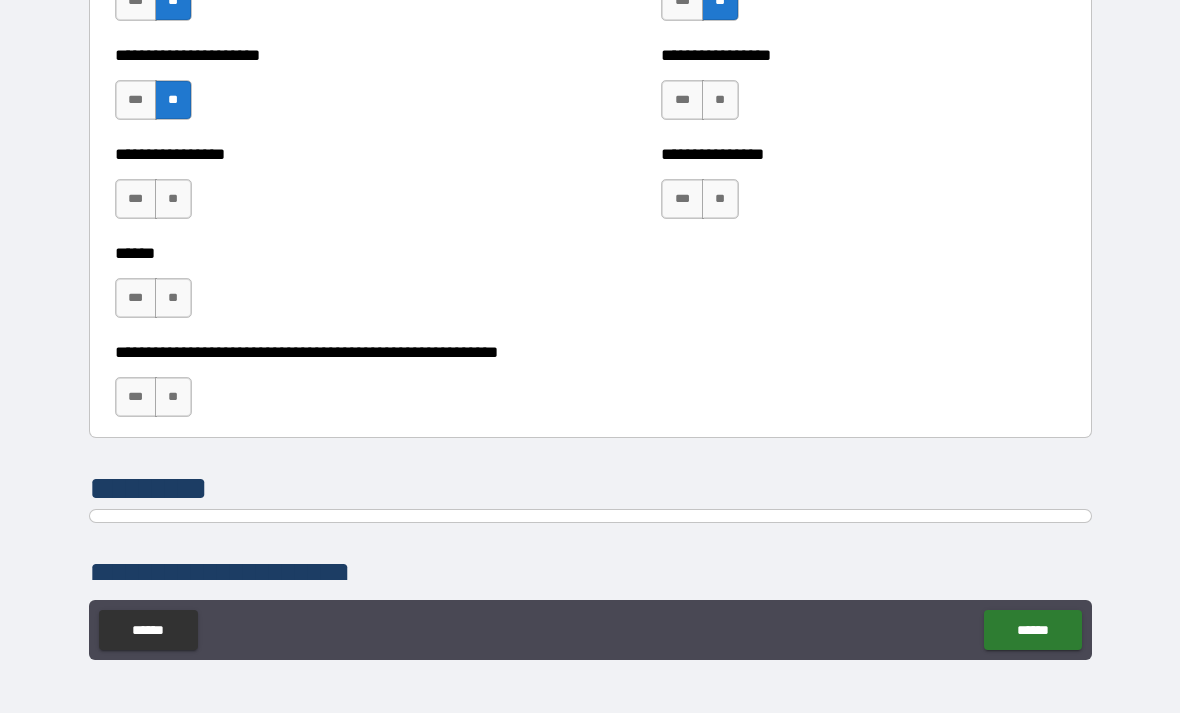 click on "**********" at bounding box center [317, 189] 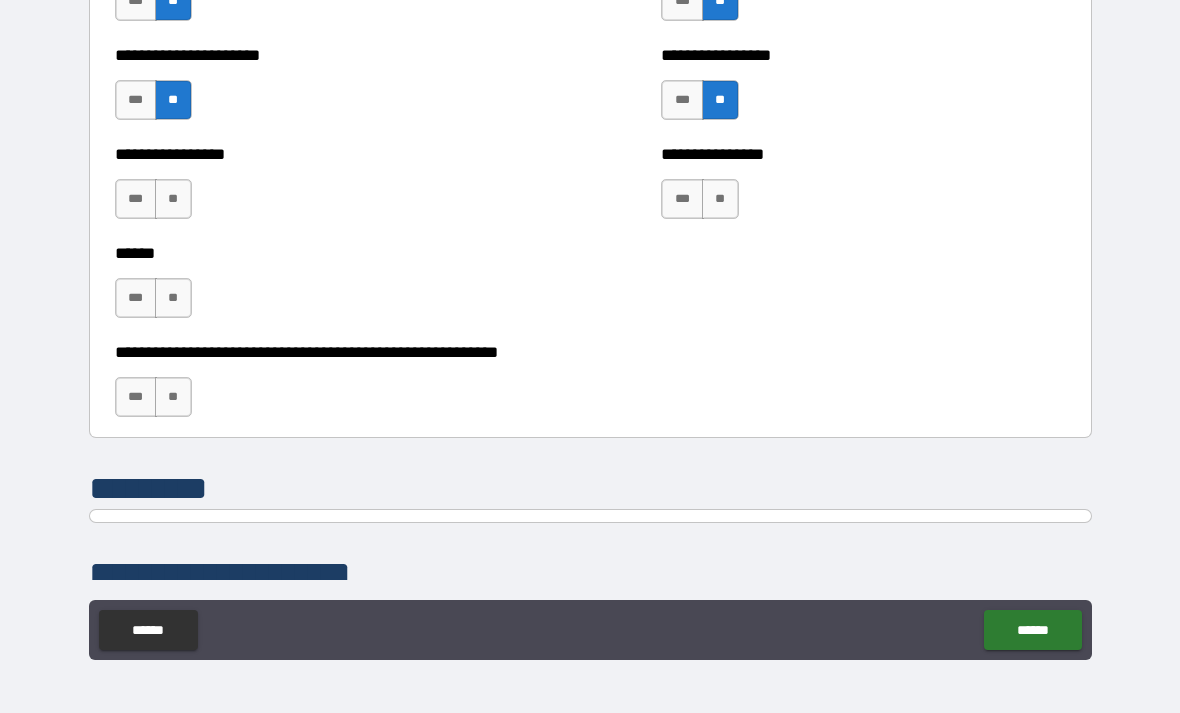 click on "**" at bounding box center [720, 199] 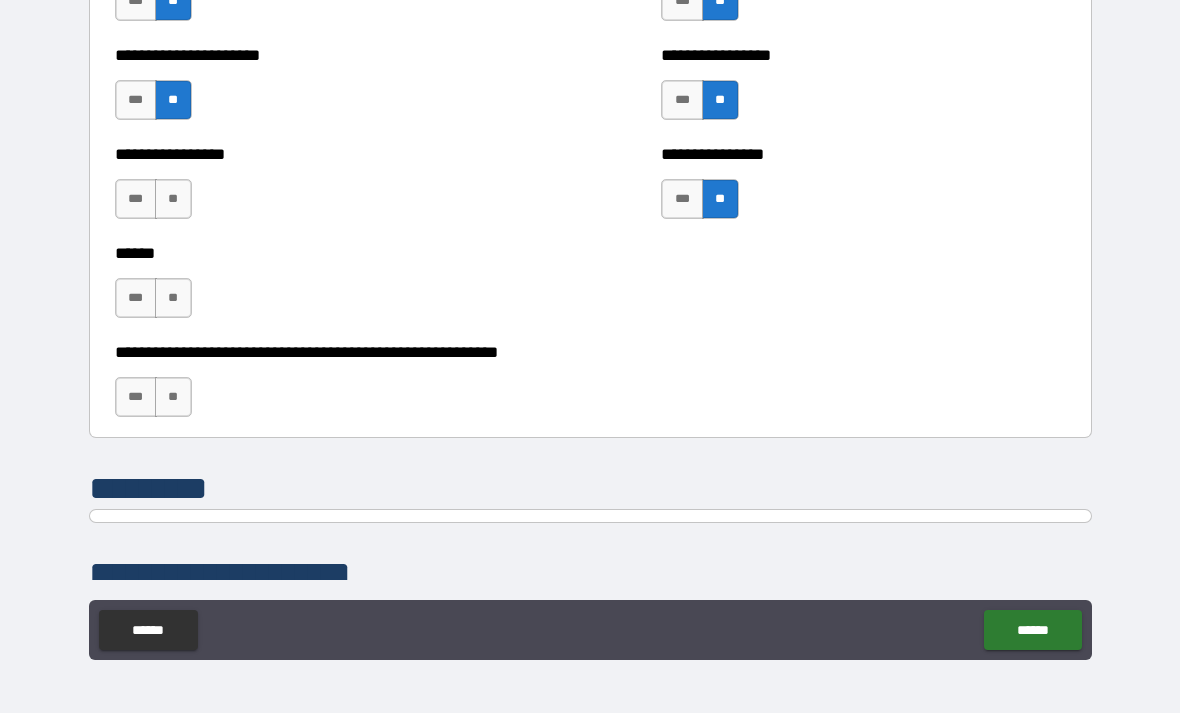 click on "**" at bounding box center [173, 298] 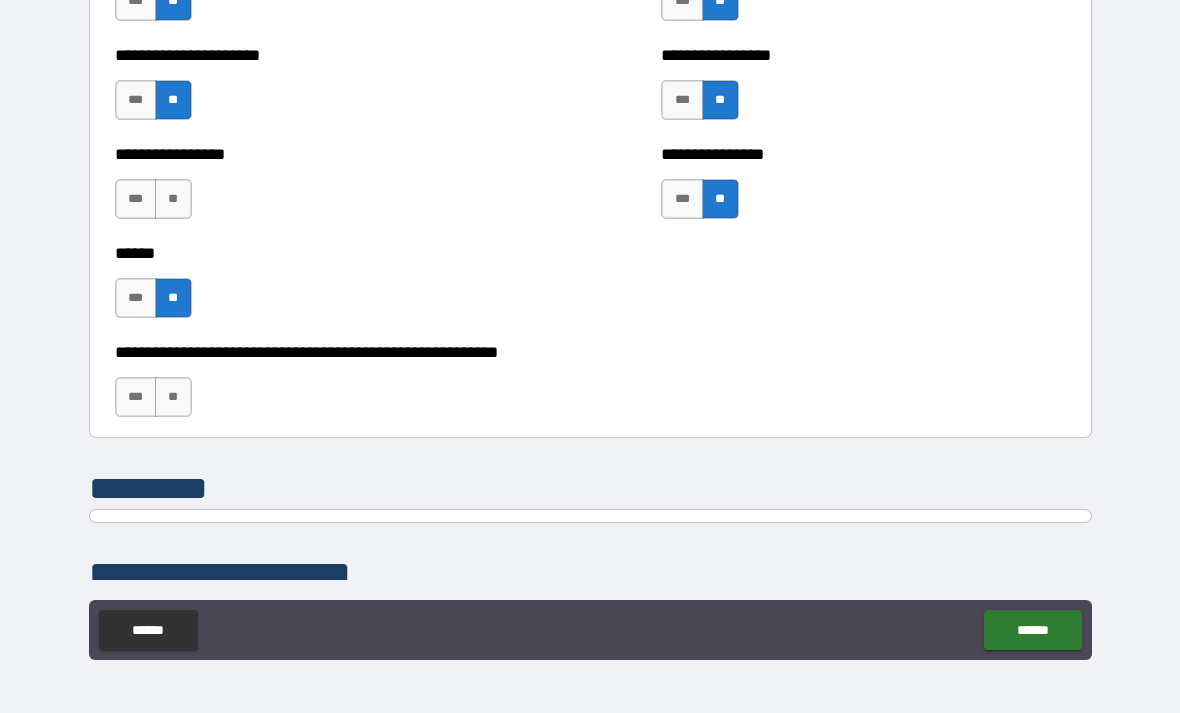 click on "**" at bounding box center [173, 397] 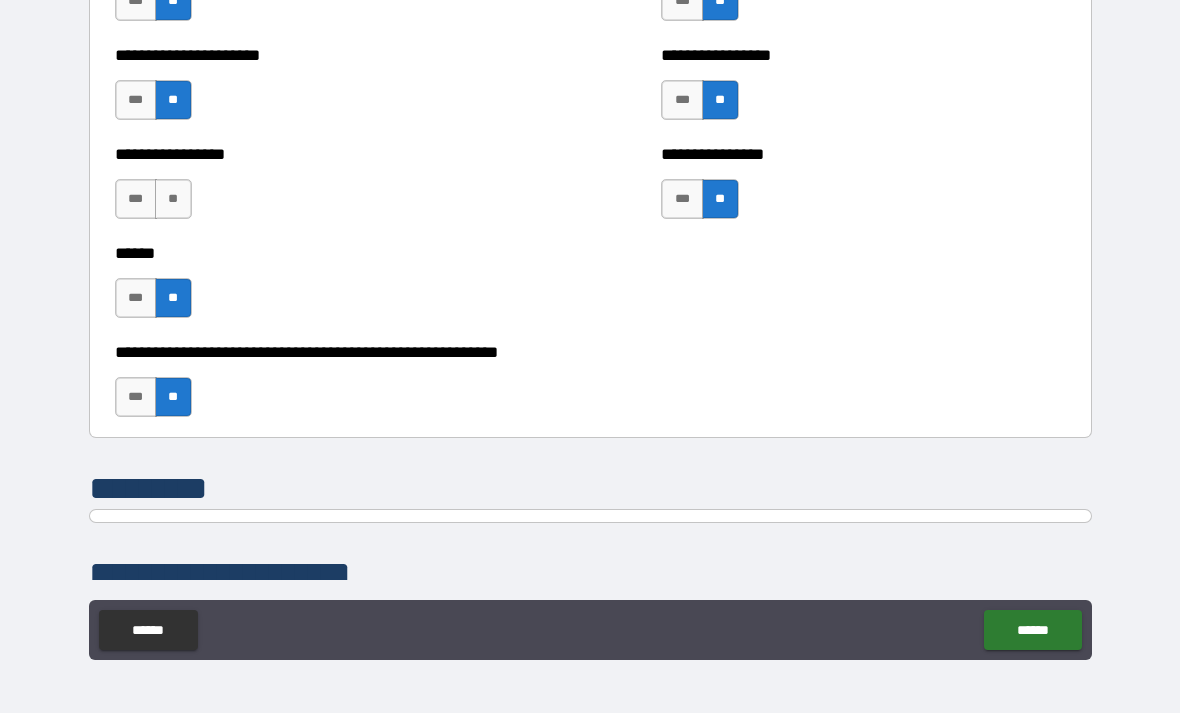 click on "**" at bounding box center (173, 199) 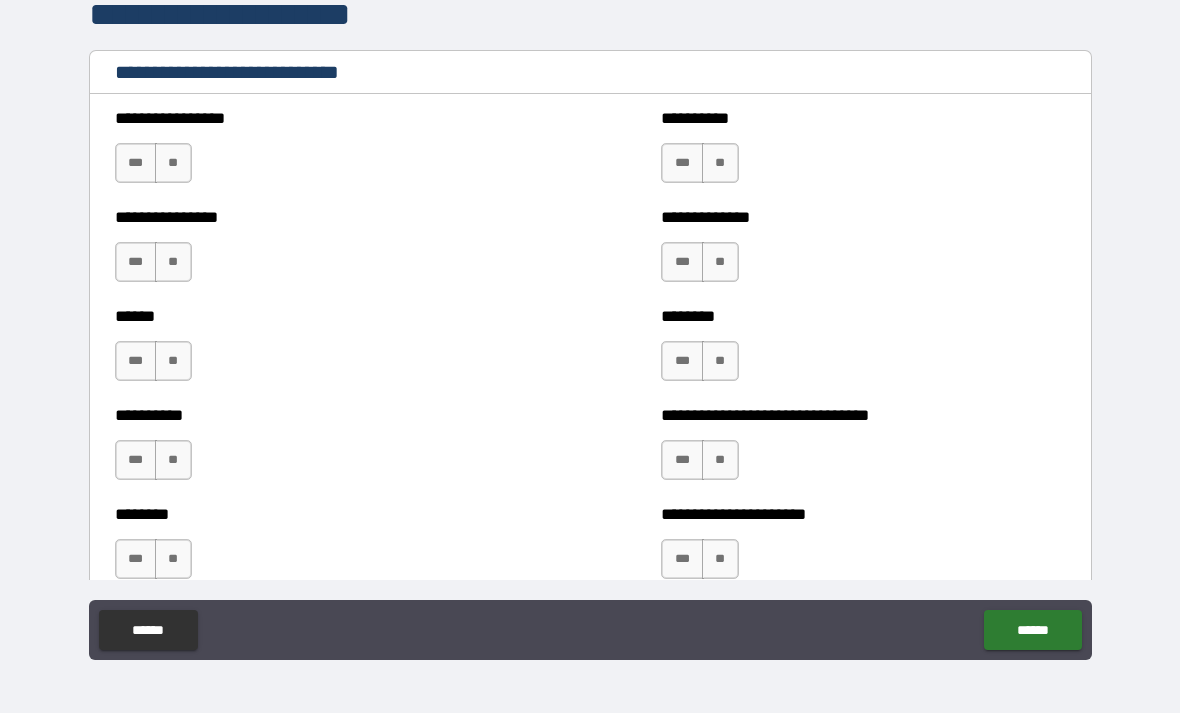 scroll, scrollTop: 6599, scrollLeft: 0, axis: vertical 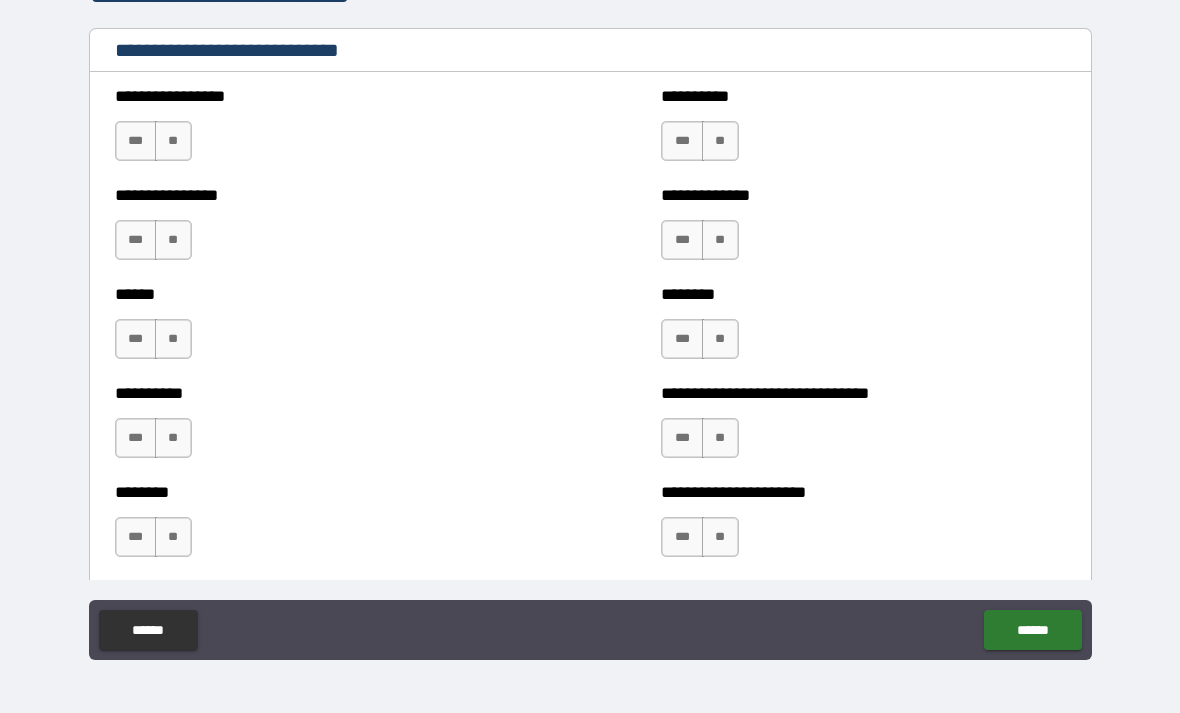 click on "**" at bounding box center (173, 141) 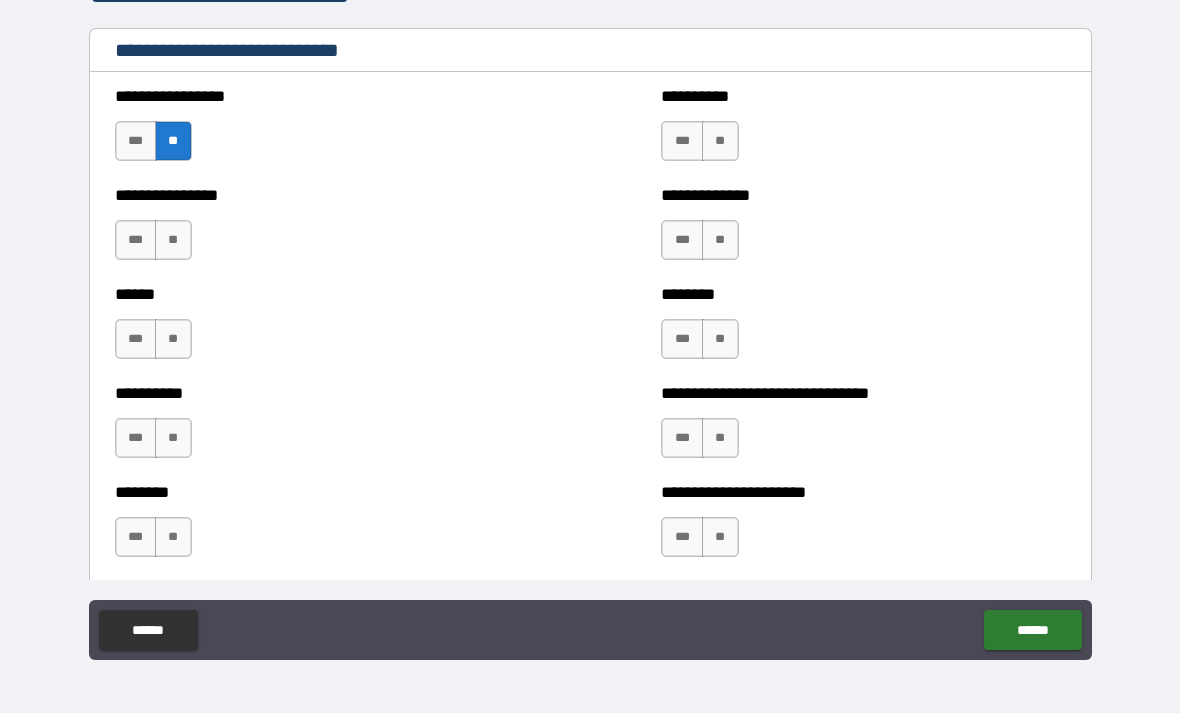 click on "**" at bounding box center [720, 141] 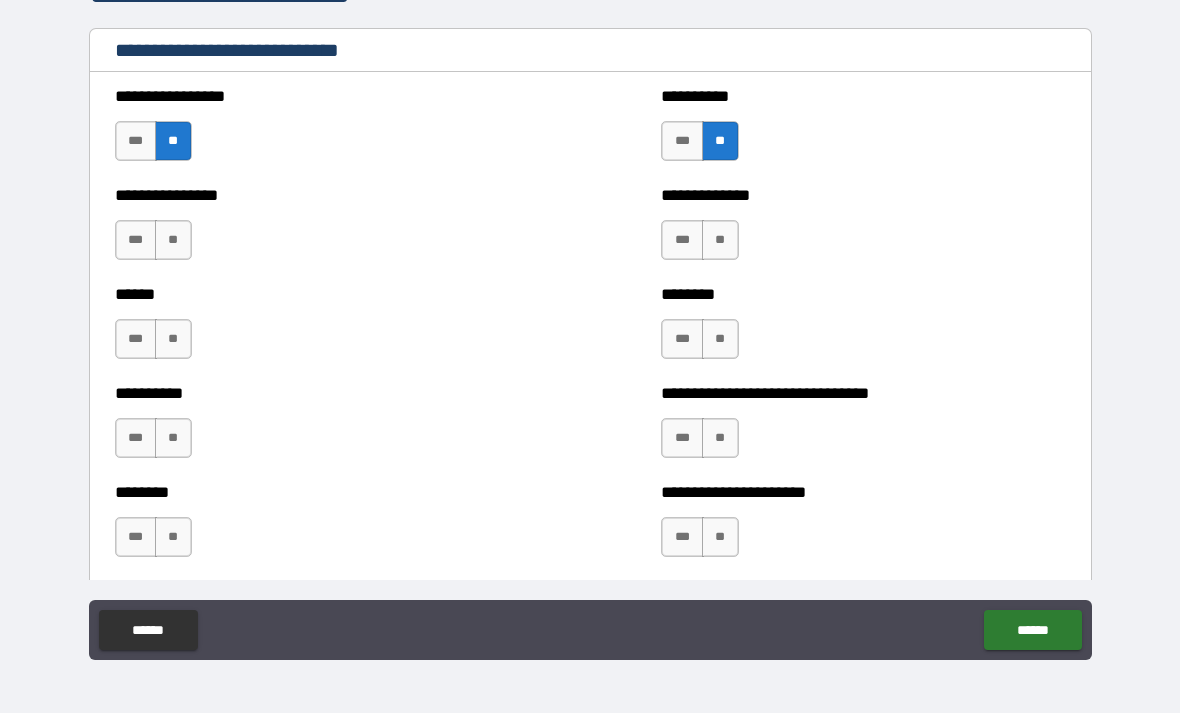 click on "**" at bounding box center (173, 240) 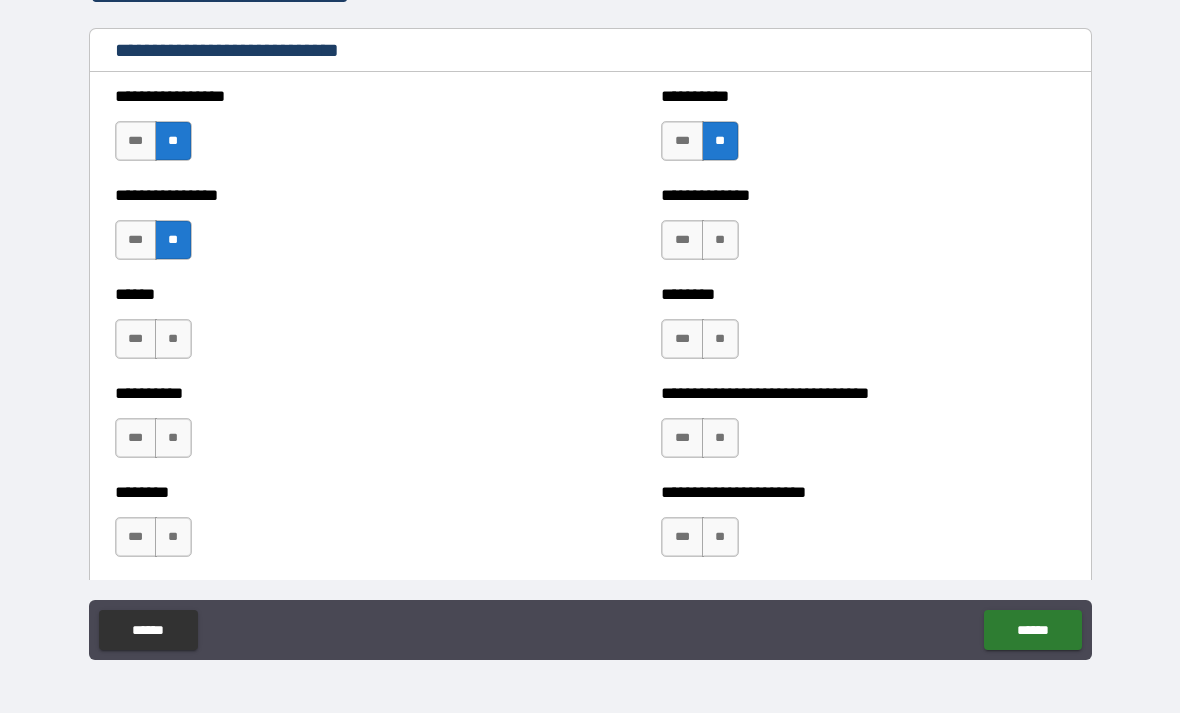 click on "**" at bounding box center [720, 240] 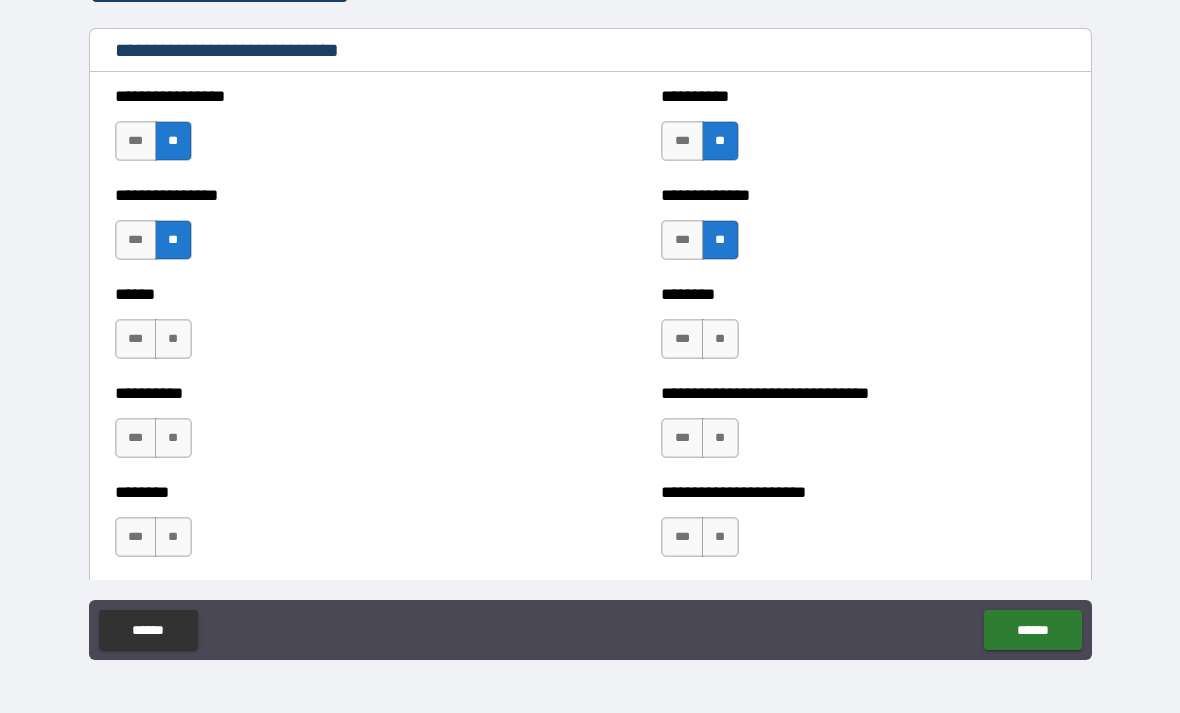 click on "**" at bounding box center (173, 339) 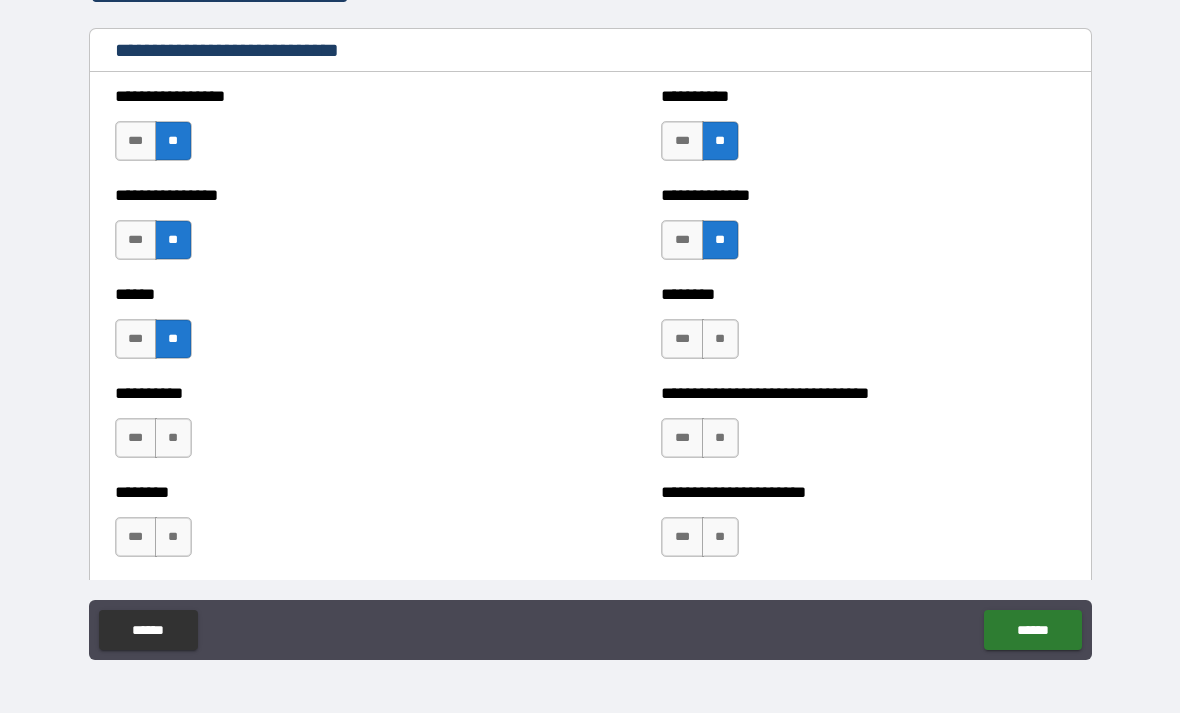 click on "**" at bounding box center [720, 339] 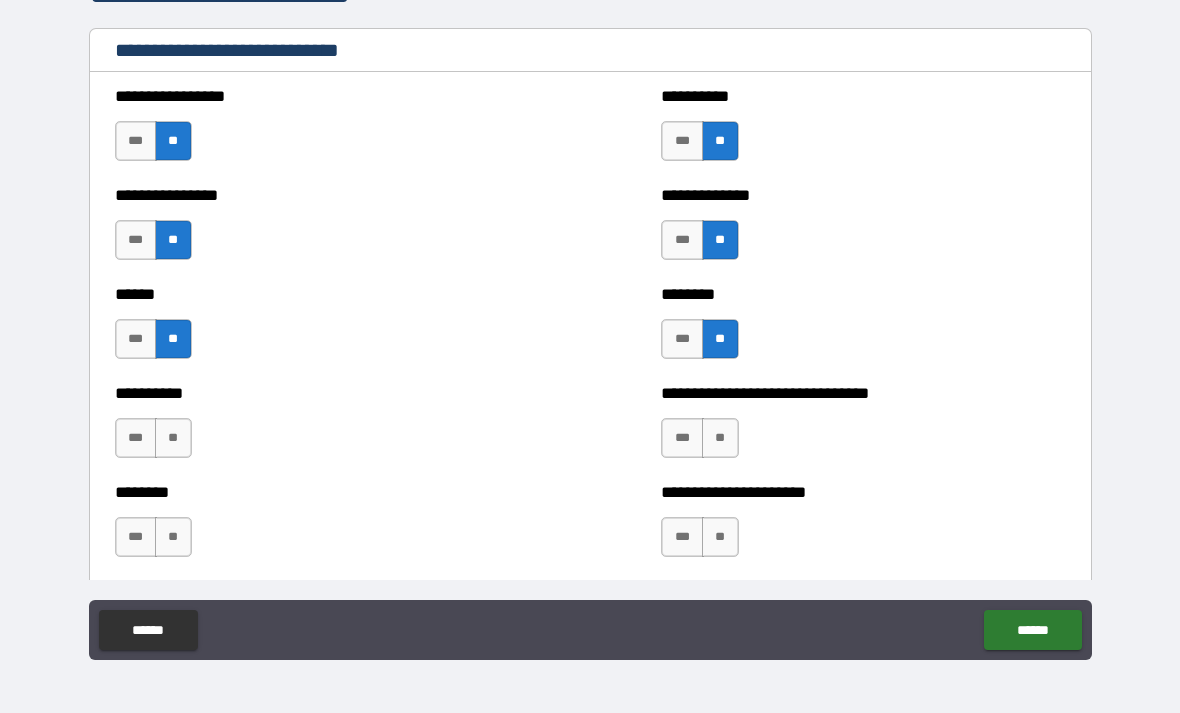 click on "**" at bounding box center (173, 438) 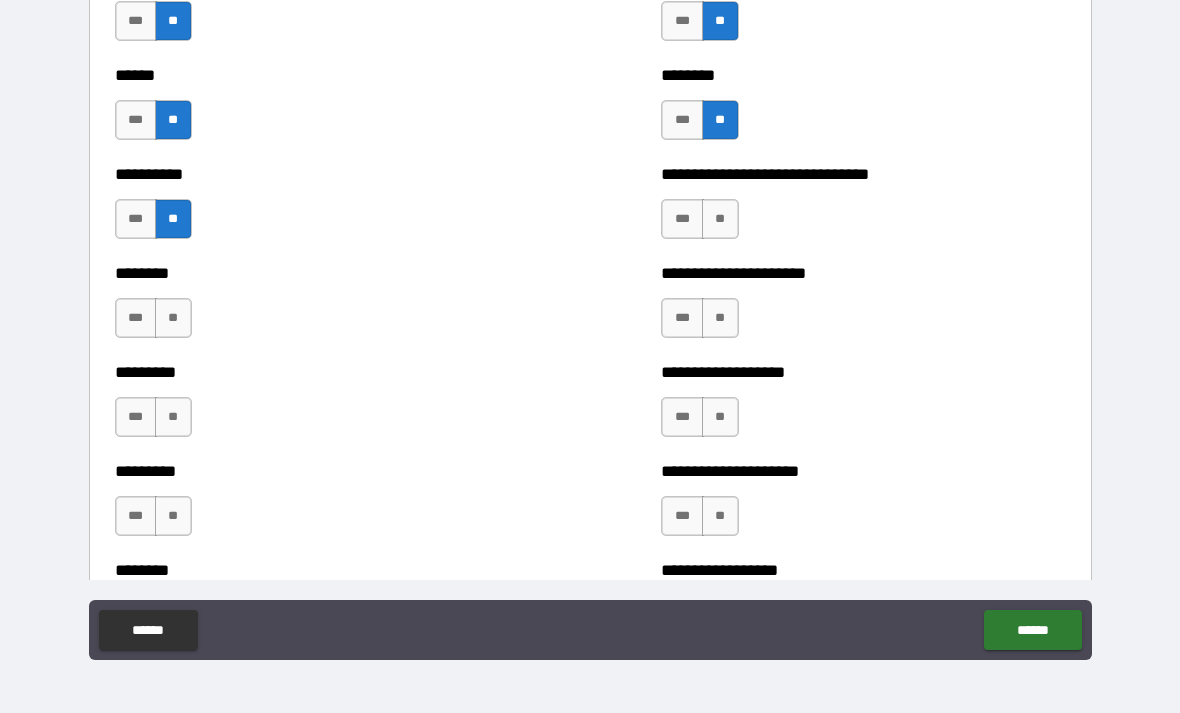 scroll, scrollTop: 6817, scrollLeft: 0, axis: vertical 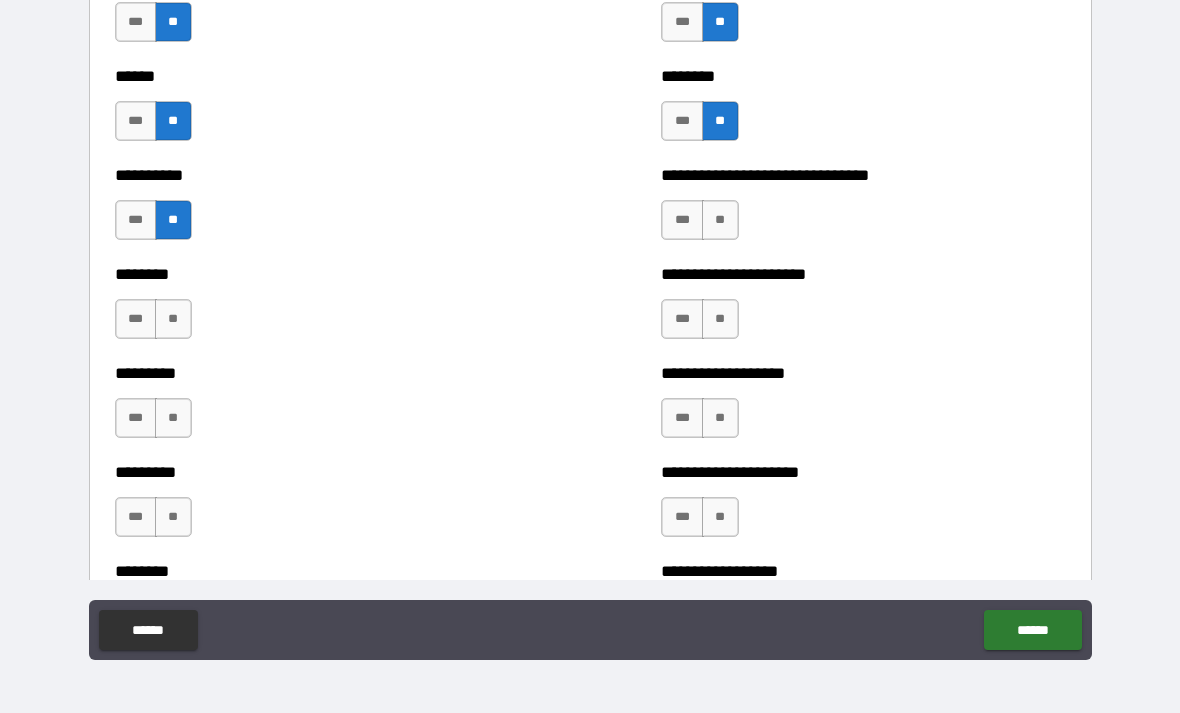 click on "**" at bounding box center (720, 220) 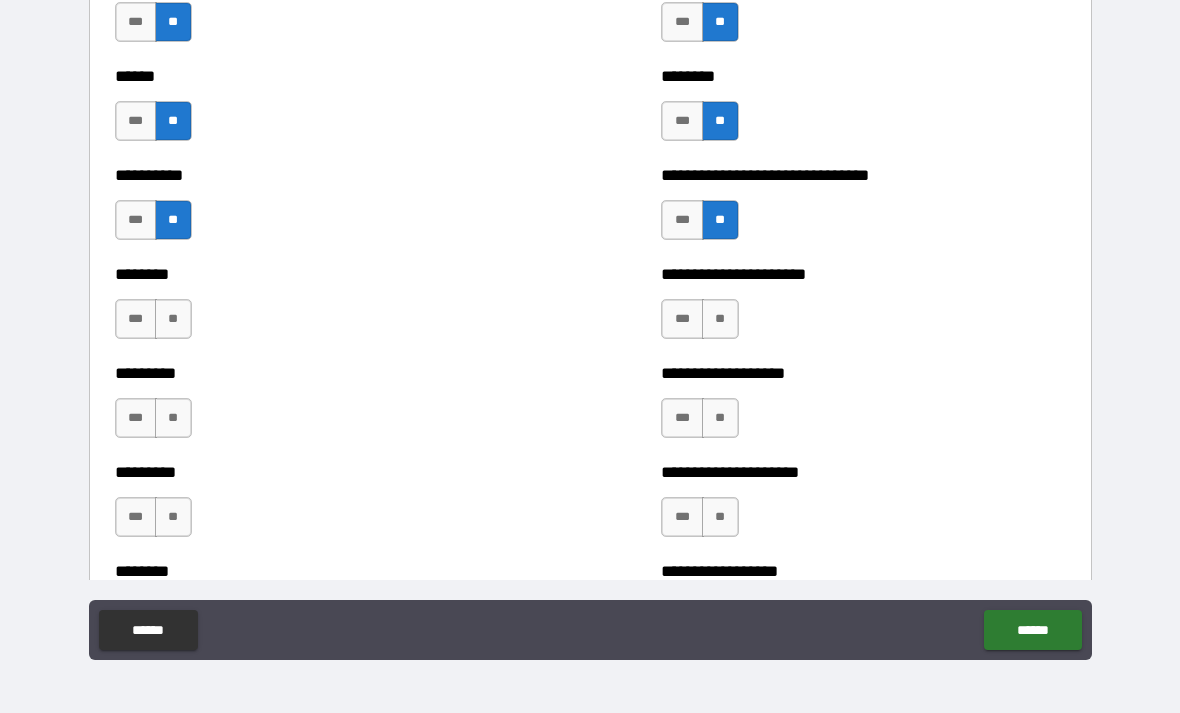 click on "**" at bounding box center [173, 319] 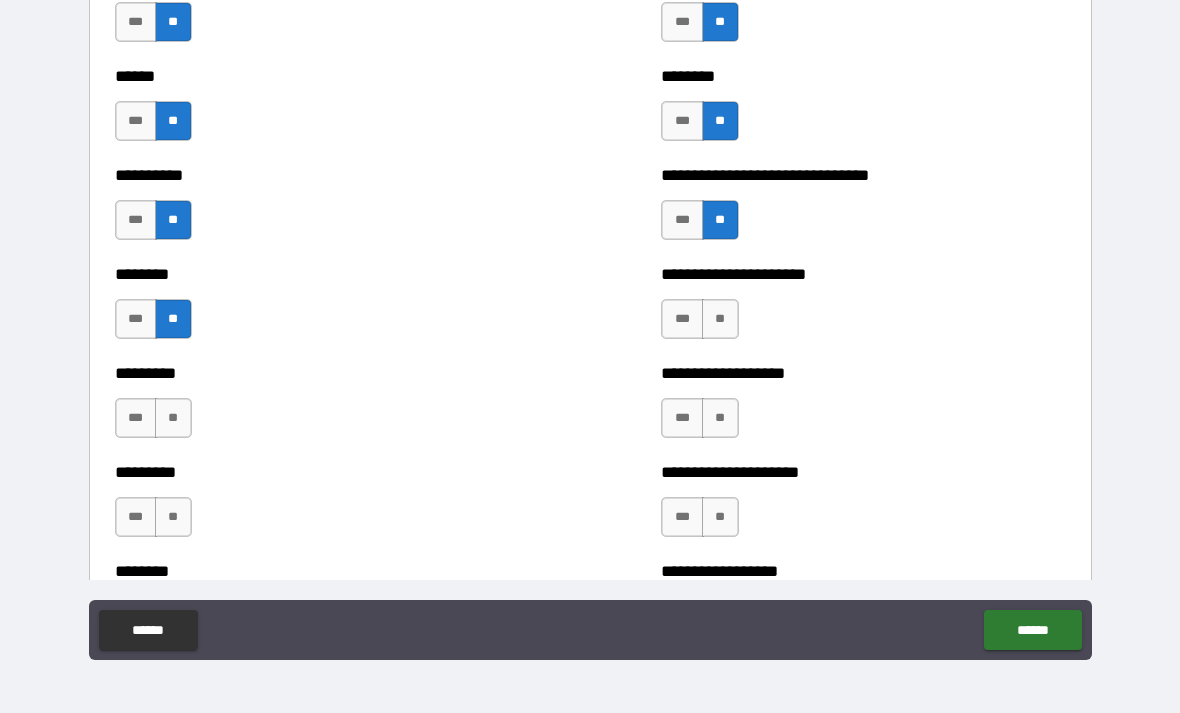 click on "**" at bounding box center (720, 319) 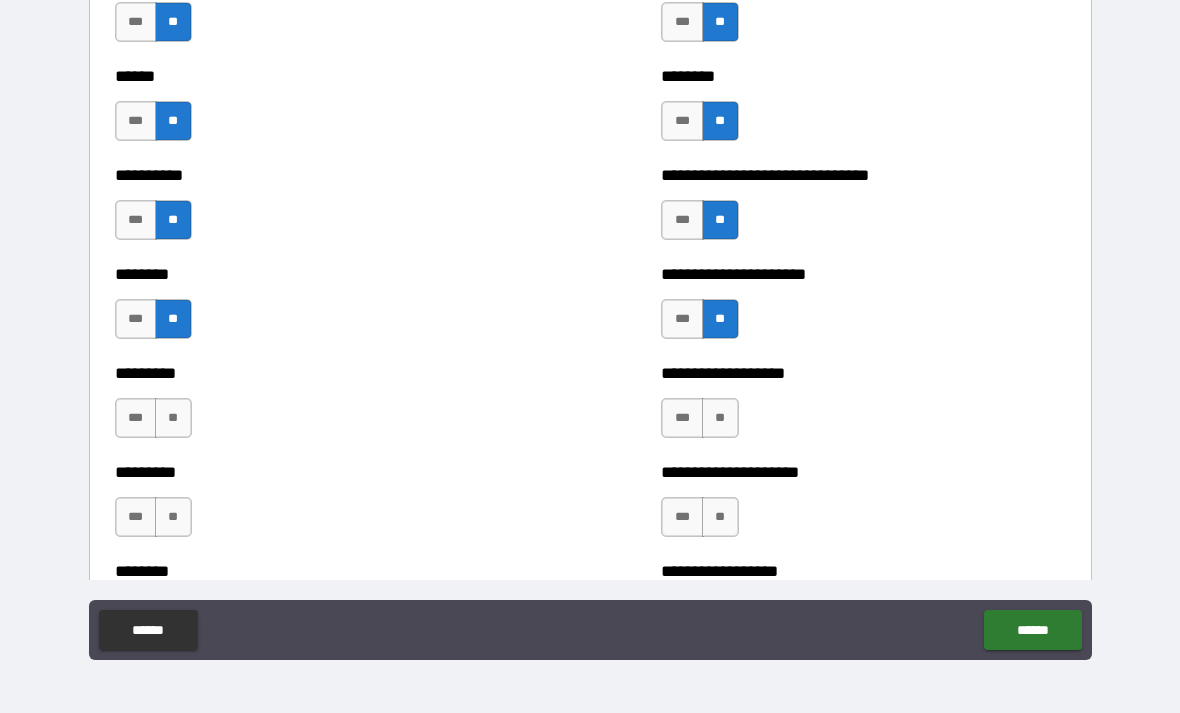 click on "***" at bounding box center [682, 418] 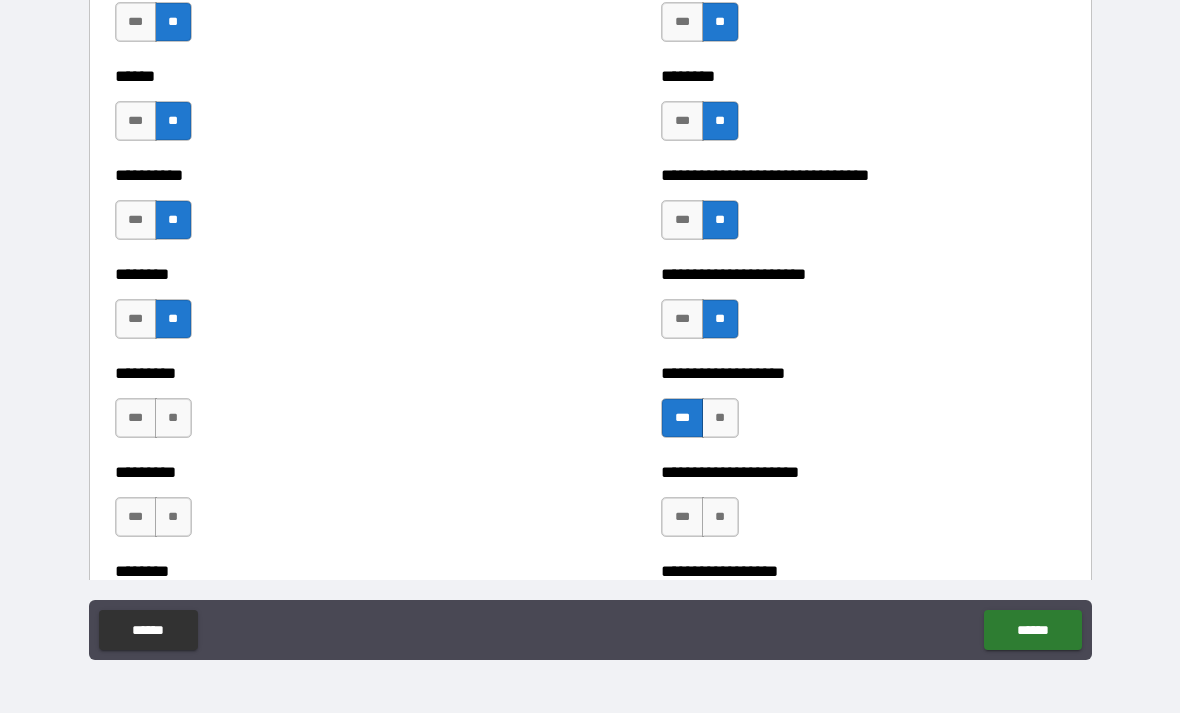 click on "**" at bounding box center (173, 418) 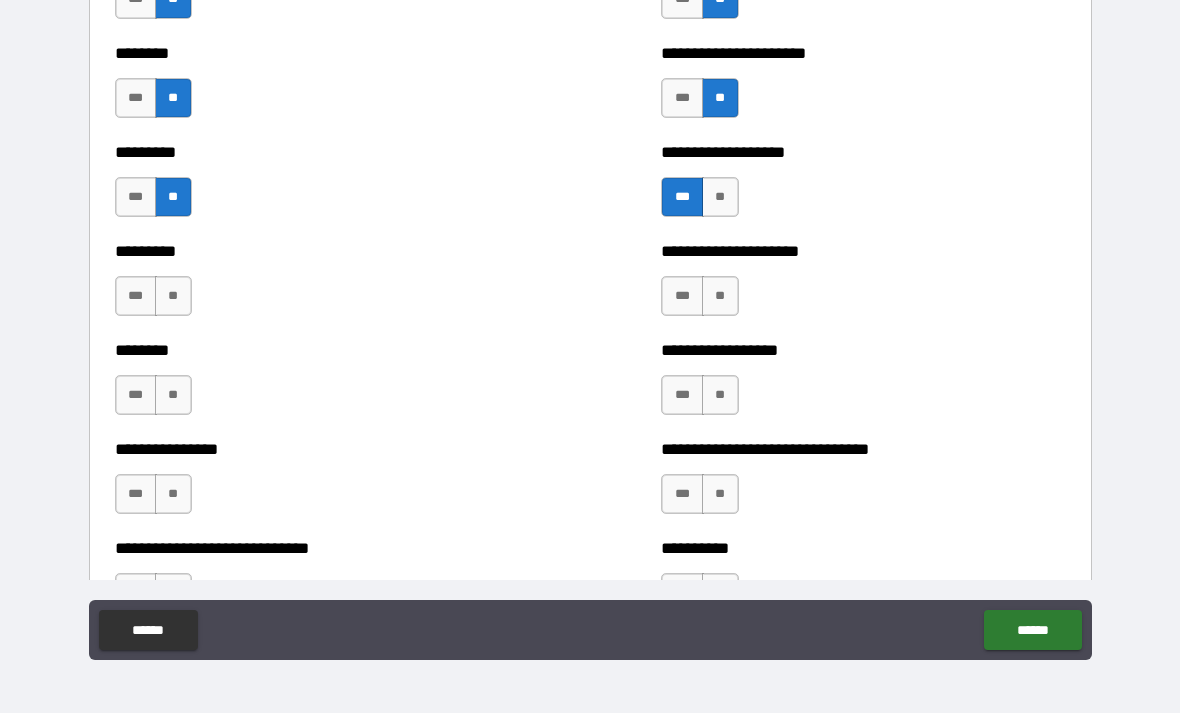 scroll, scrollTop: 7031, scrollLeft: 0, axis: vertical 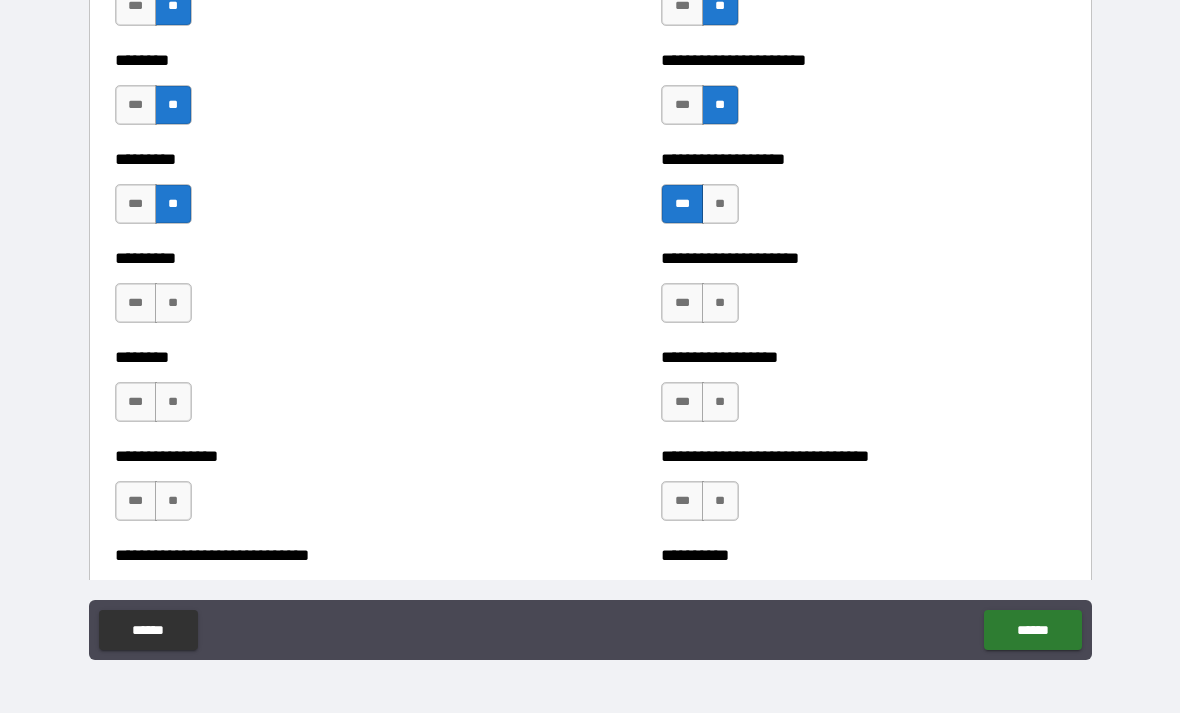 click on "**" at bounding box center (173, 303) 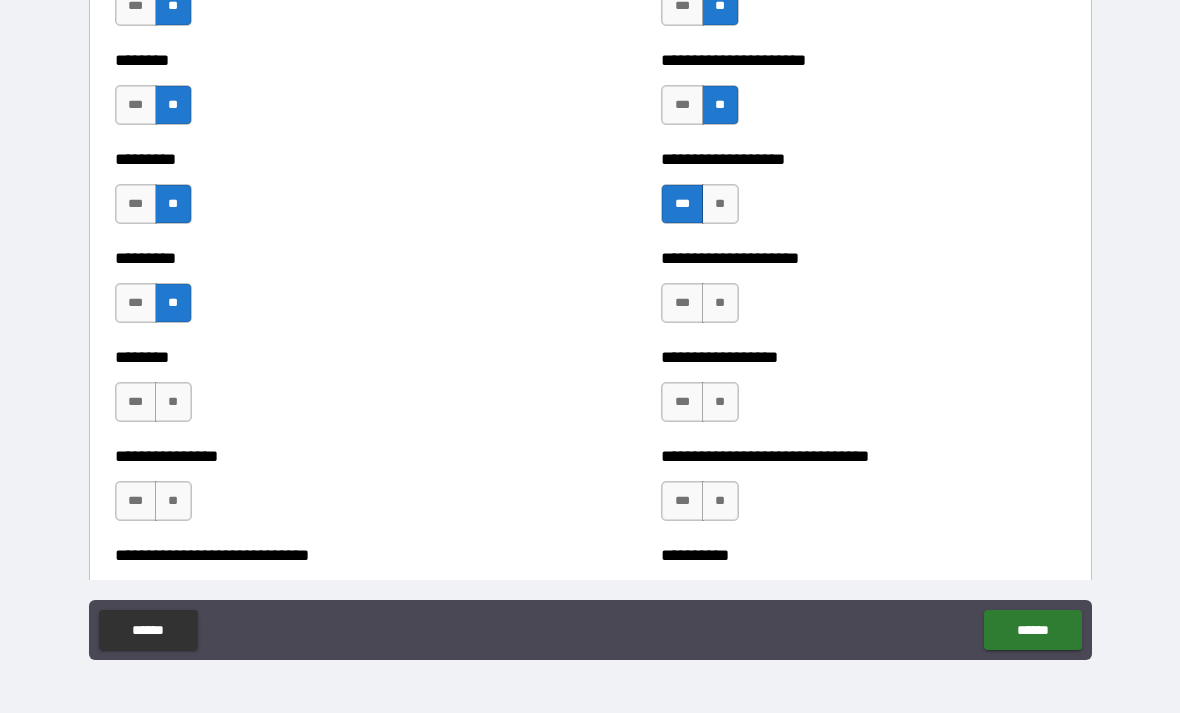 click on "**" at bounding box center (720, 303) 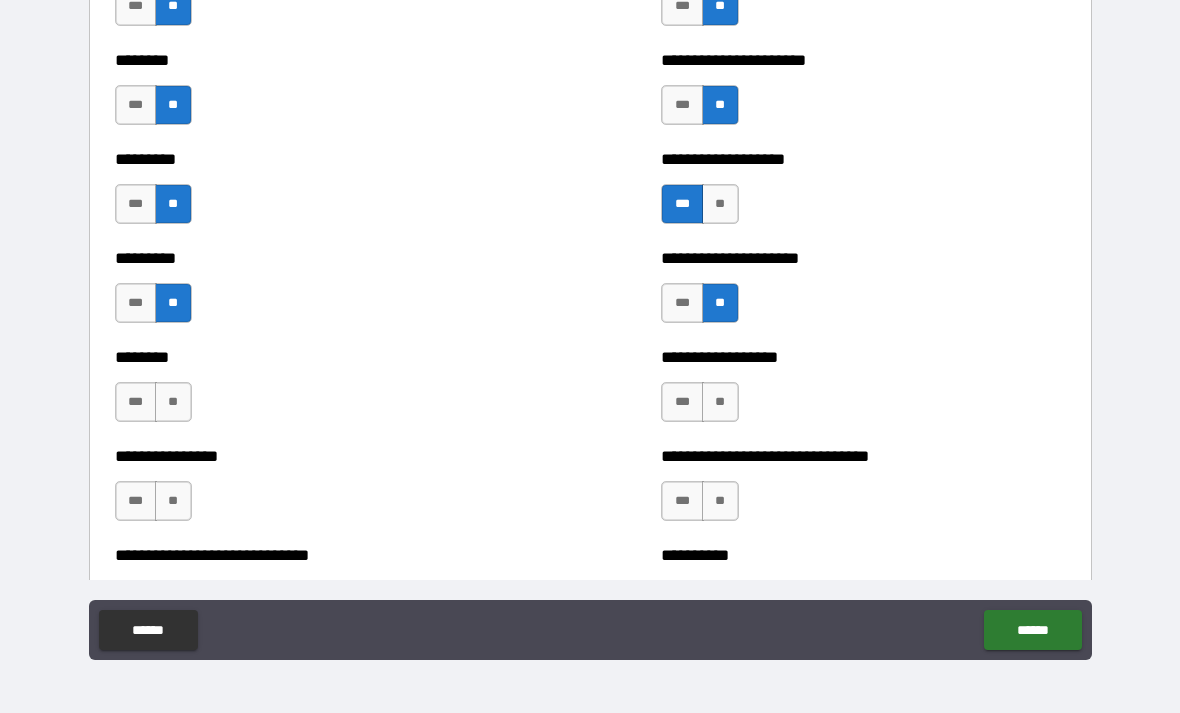 click on "**" at bounding box center (173, 402) 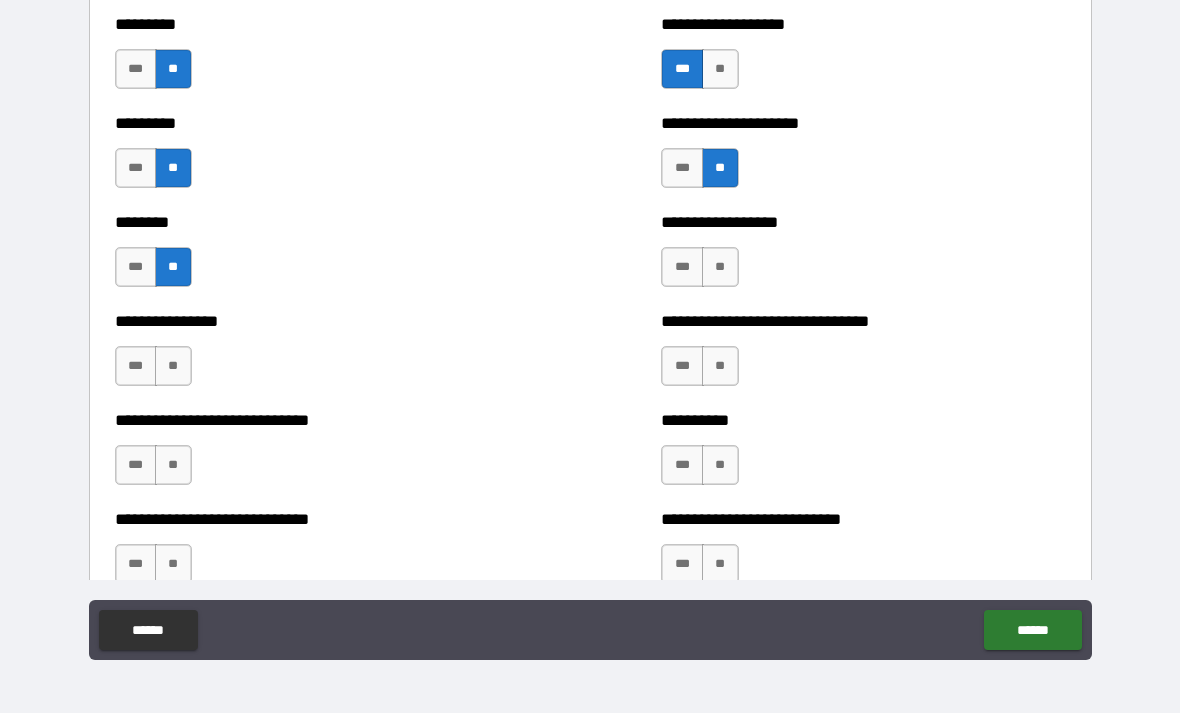 scroll, scrollTop: 7173, scrollLeft: 0, axis: vertical 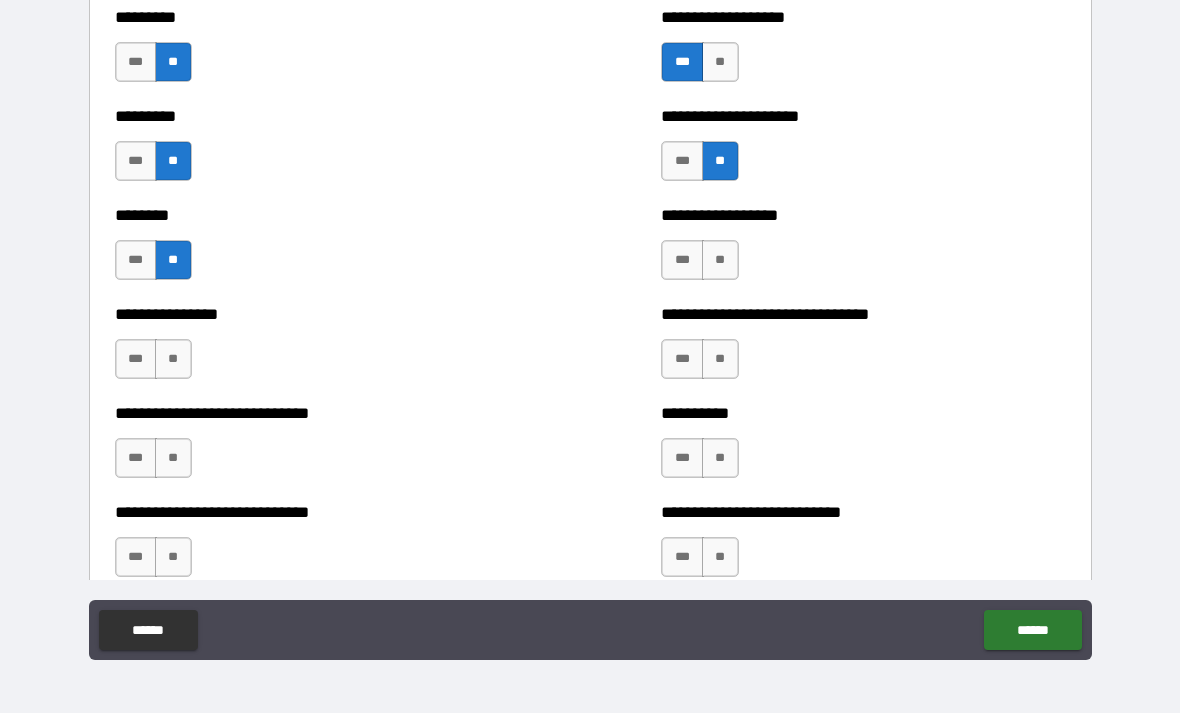 click on "***" at bounding box center (682, 260) 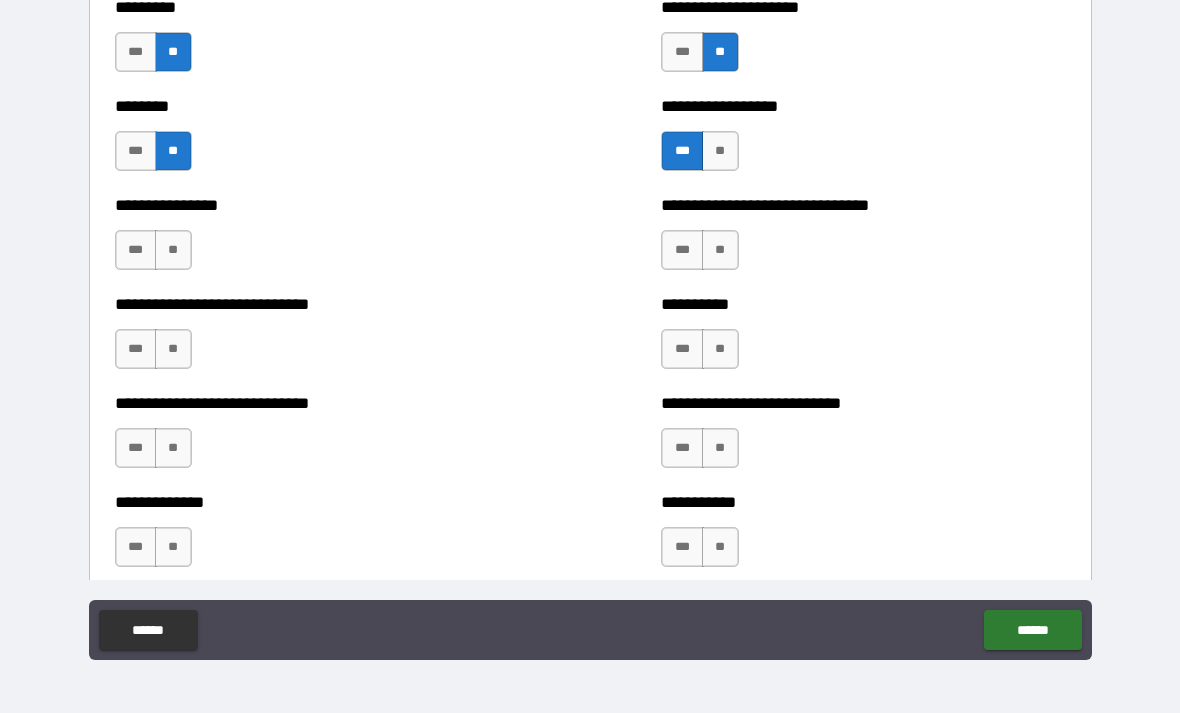 scroll, scrollTop: 7338, scrollLeft: 0, axis: vertical 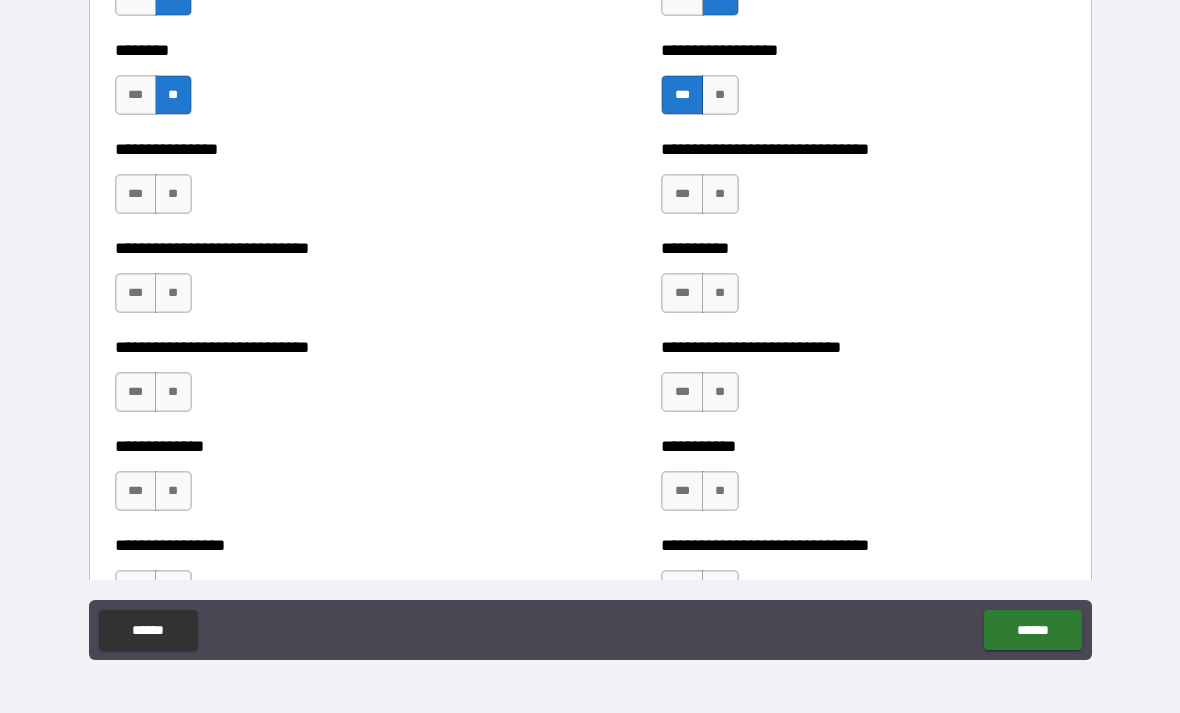 click on "***" at bounding box center [136, 194] 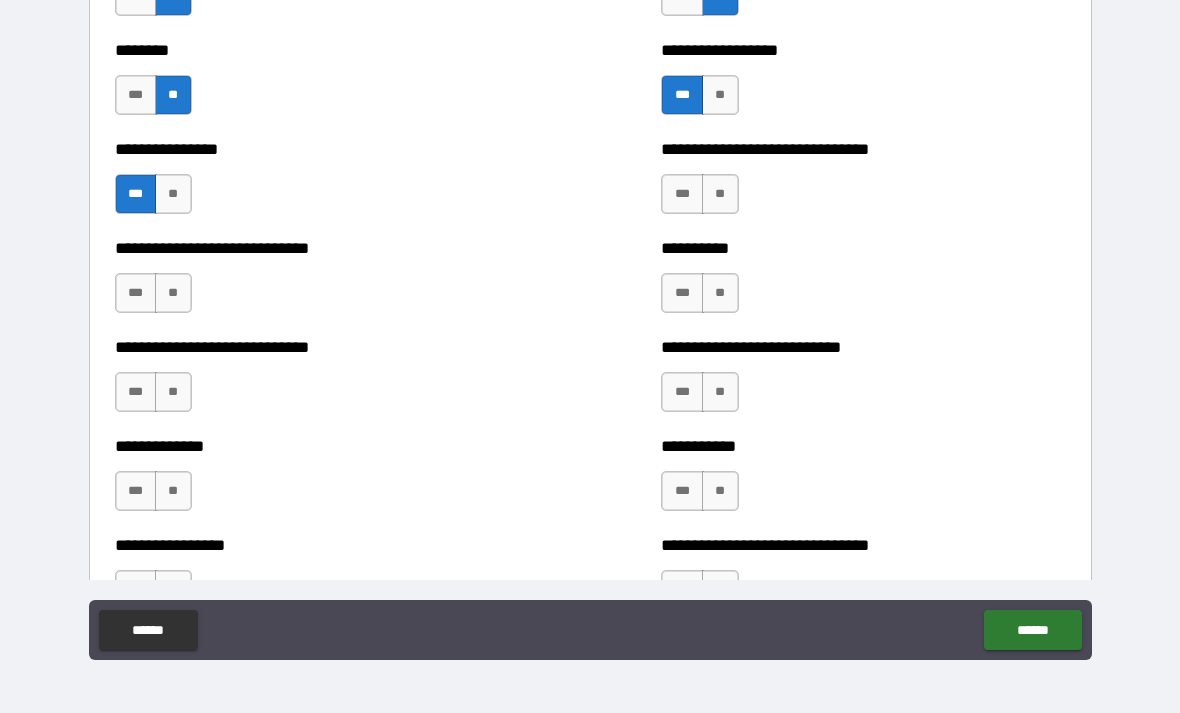 click on "**" at bounding box center (173, 293) 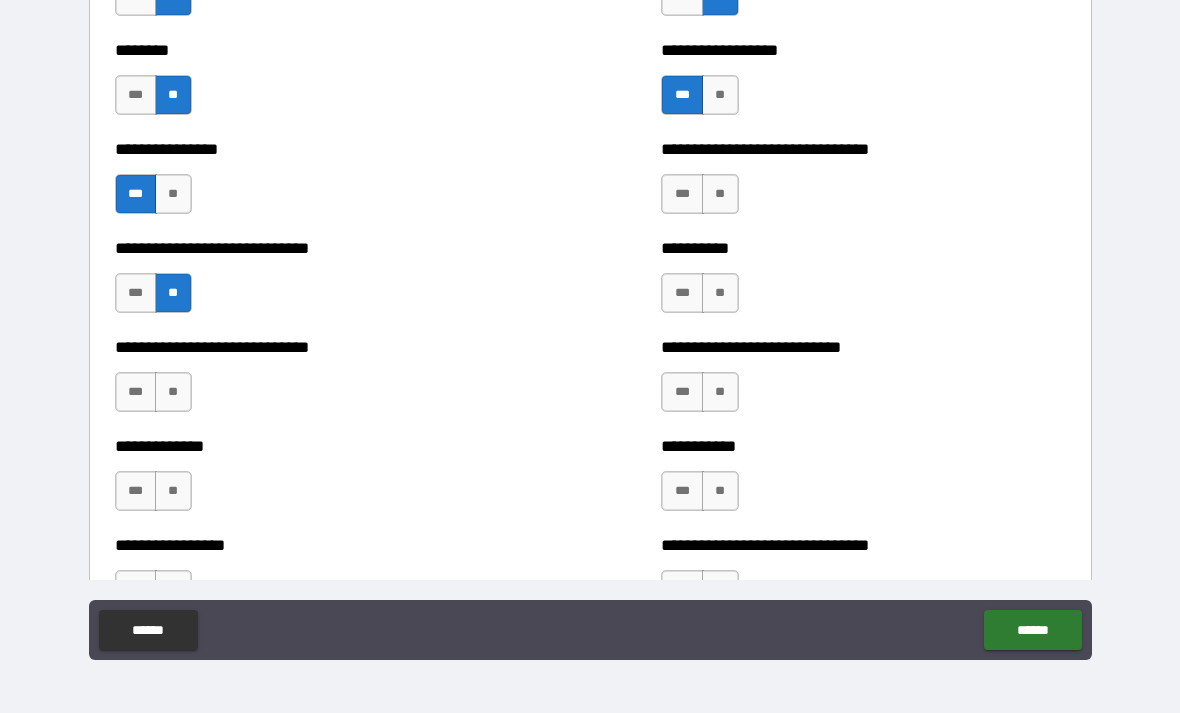 click on "**" at bounding box center [720, 293] 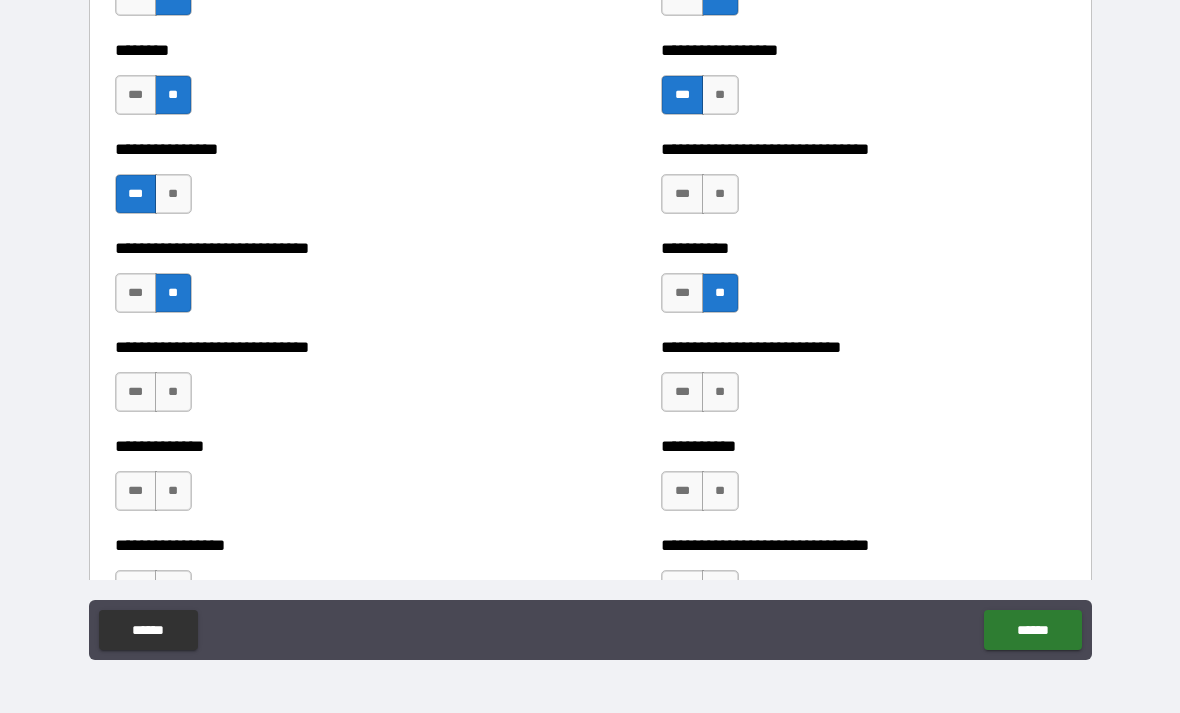click on "**" at bounding box center (720, 194) 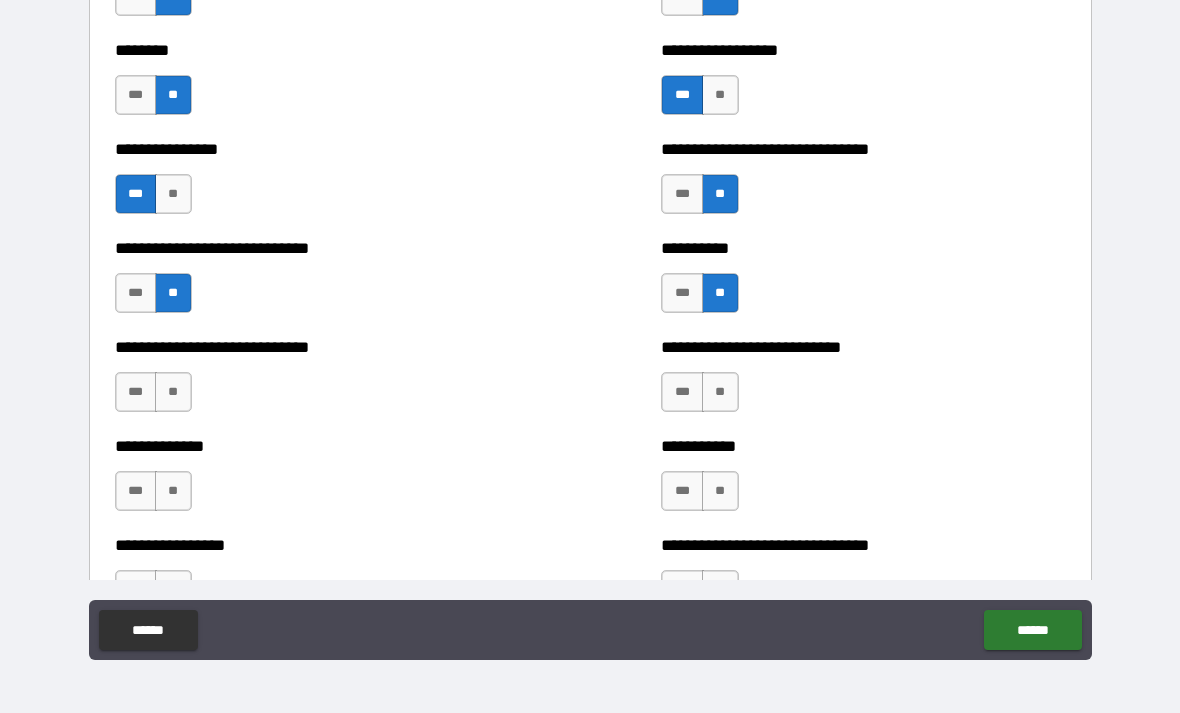 scroll, scrollTop: 7486, scrollLeft: 0, axis: vertical 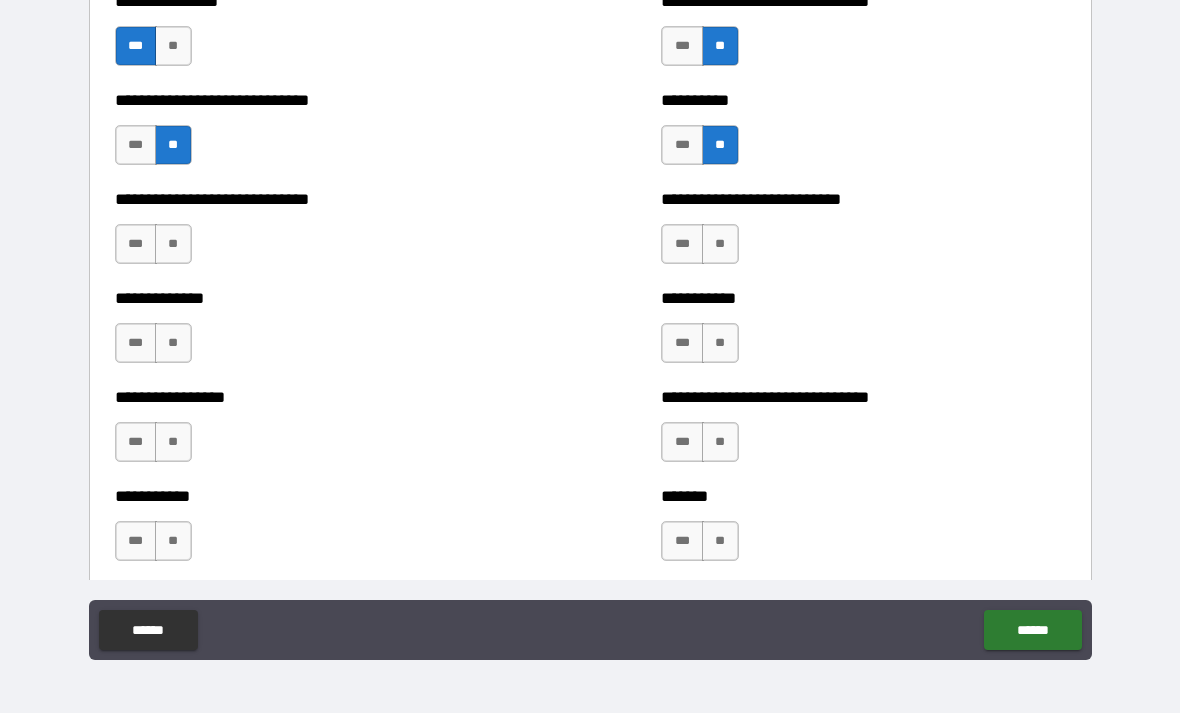 click on "**" at bounding box center (173, 244) 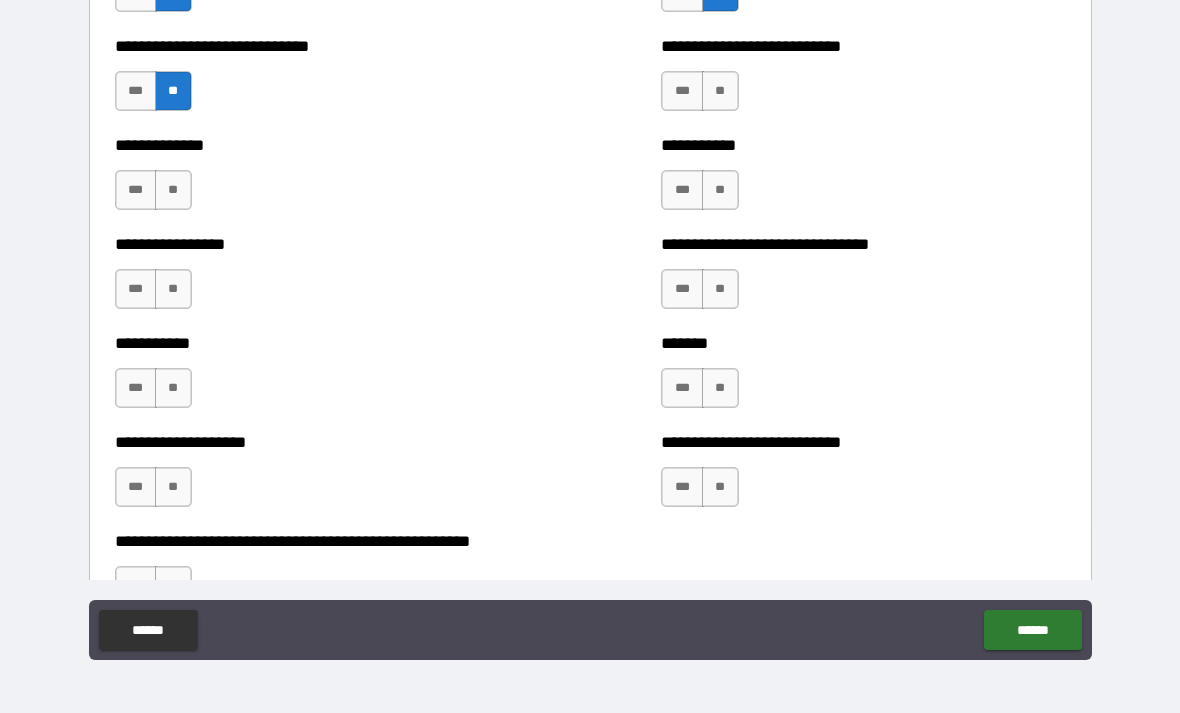 scroll, scrollTop: 7647, scrollLeft: 0, axis: vertical 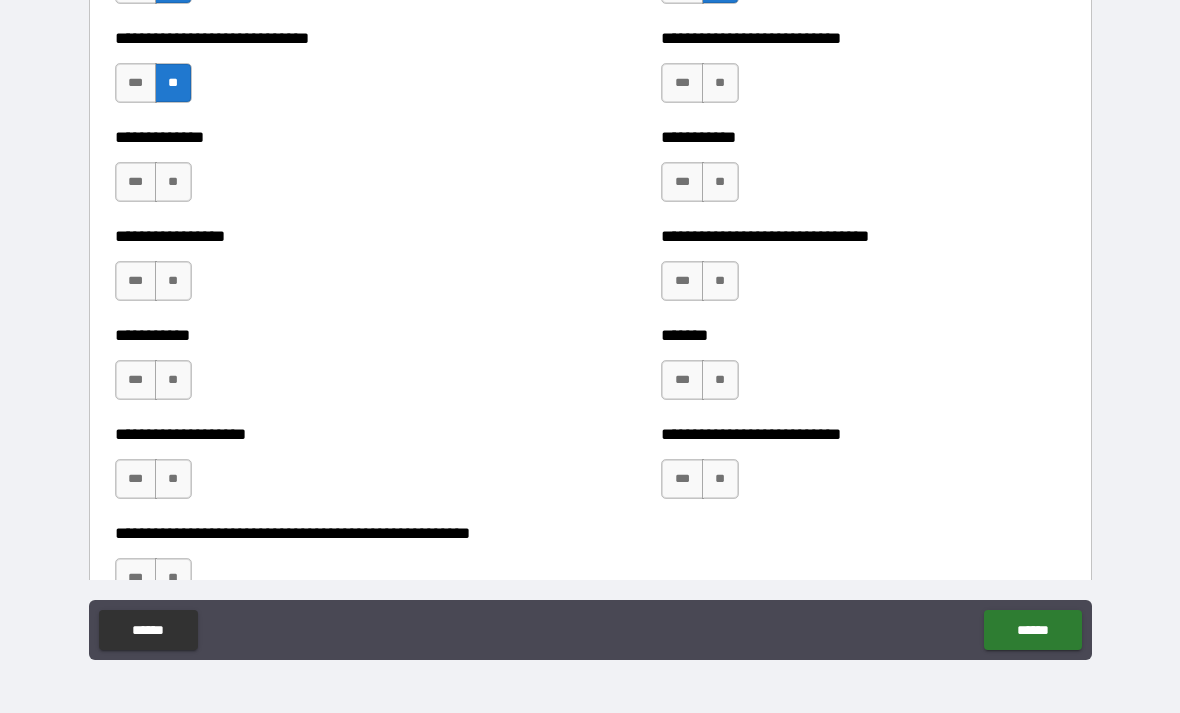 click on "**" at bounding box center (720, 83) 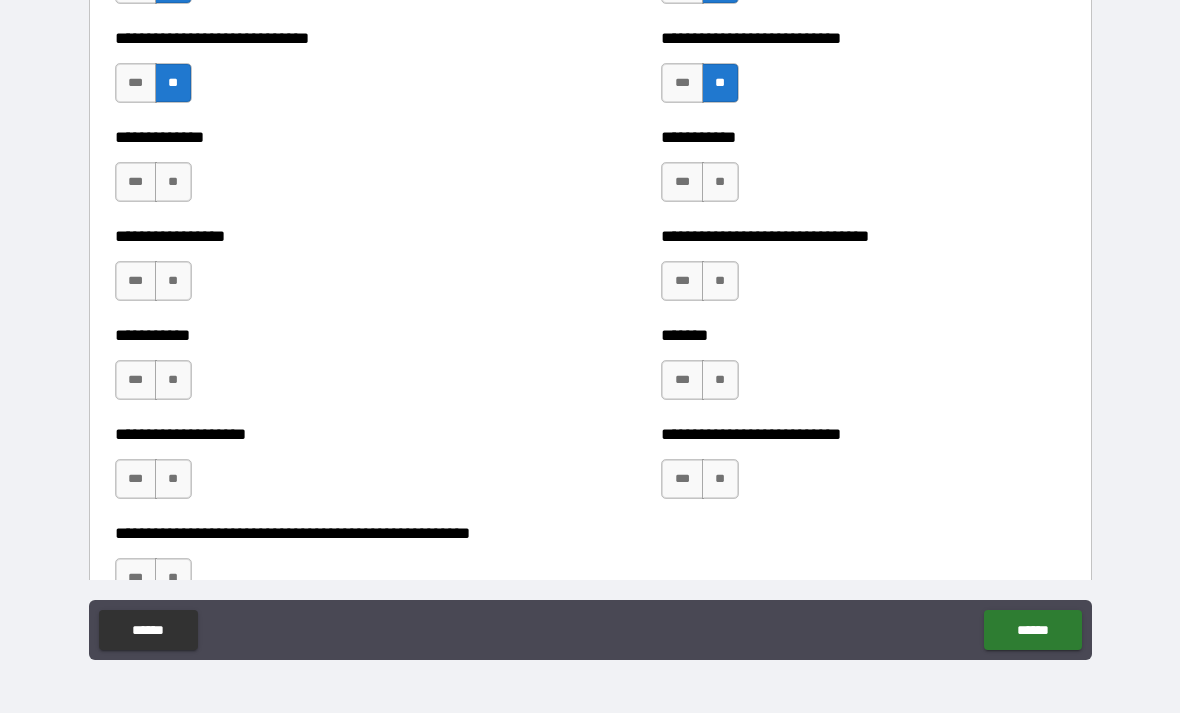click on "**" at bounding box center (720, 182) 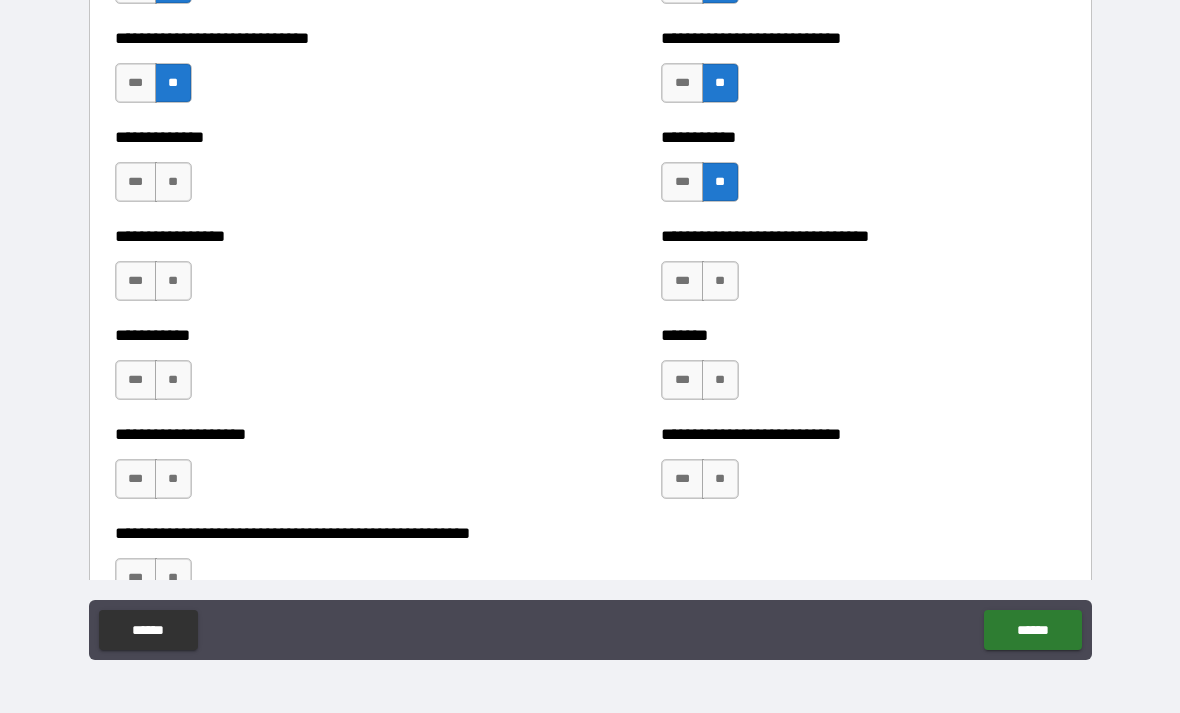 click on "**" at bounding box center (720, 281) 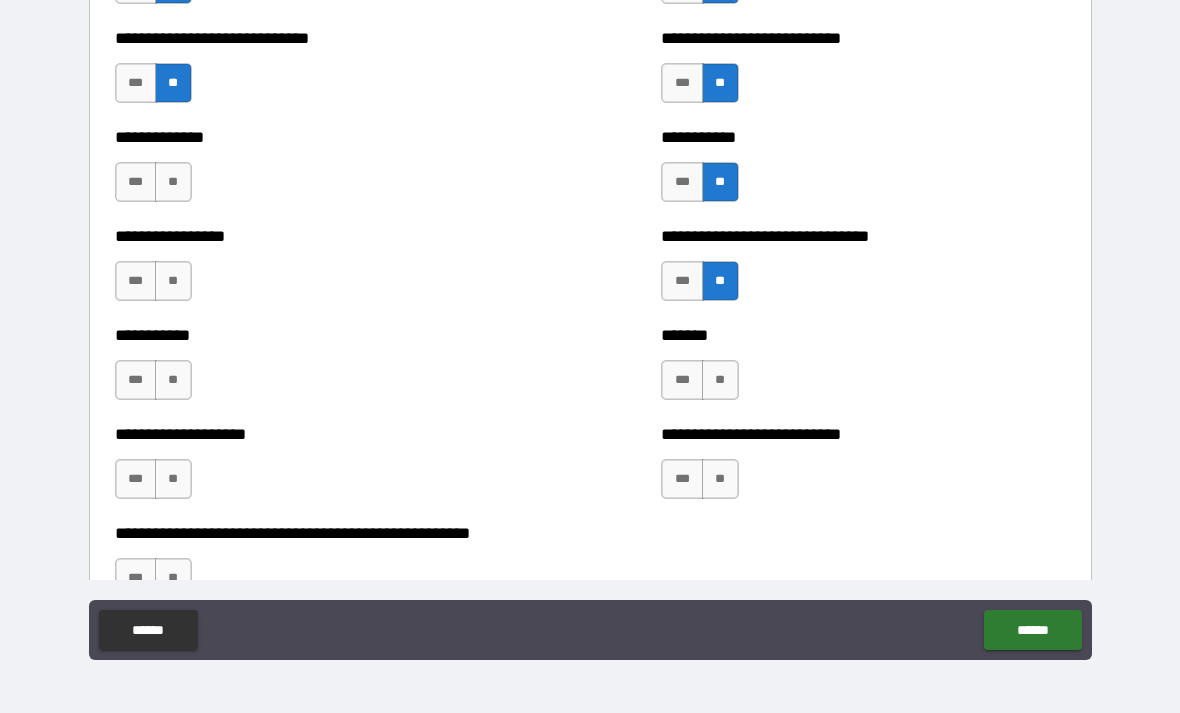 click on "***" at bounding box center (682, 380) 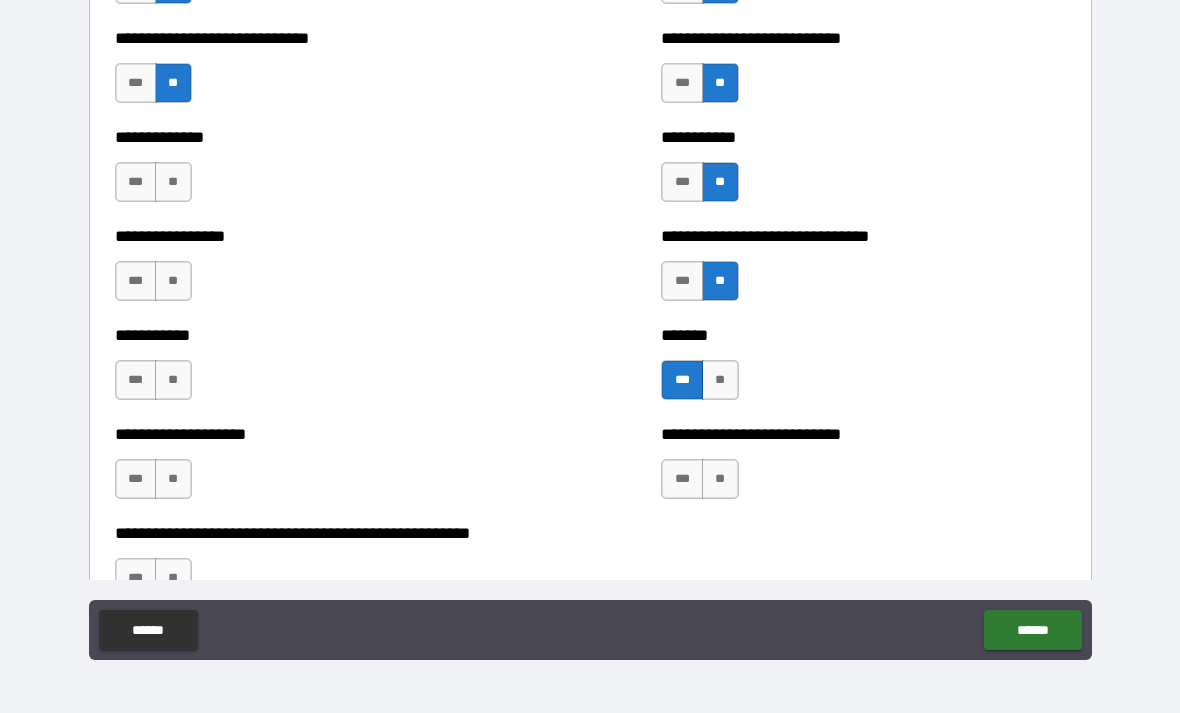 click on "**" at bounding box center (173, 380) 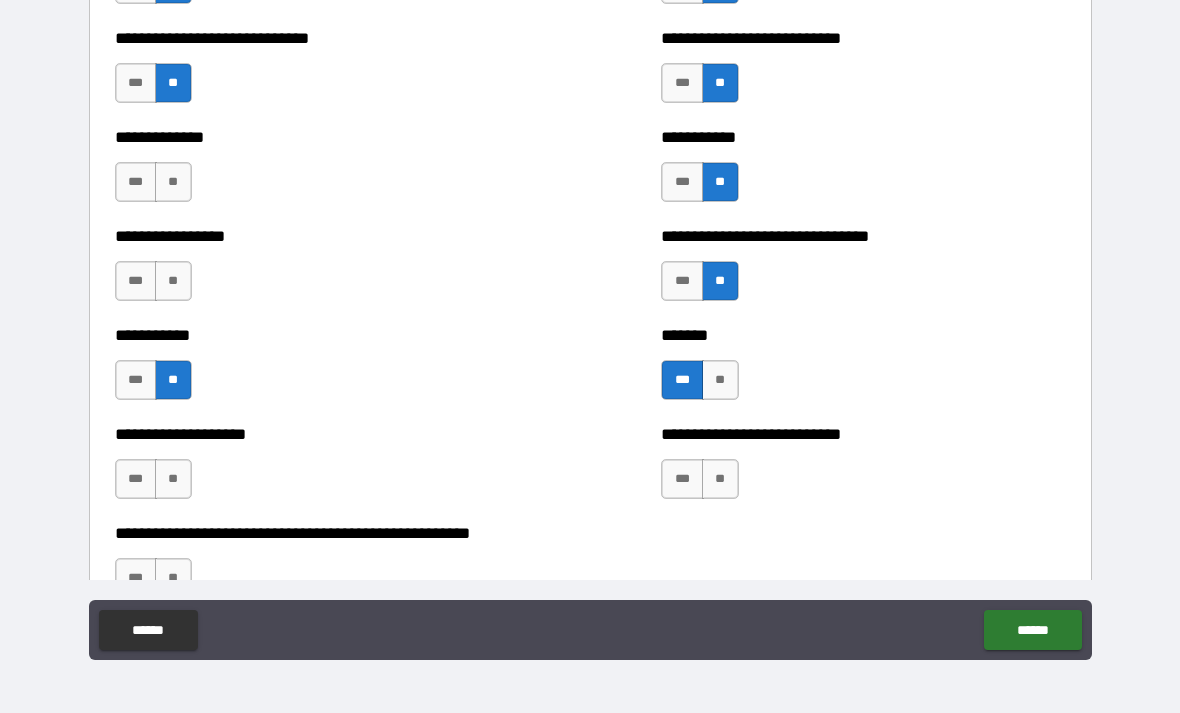 click on "**" at bounding box center (173, 281) 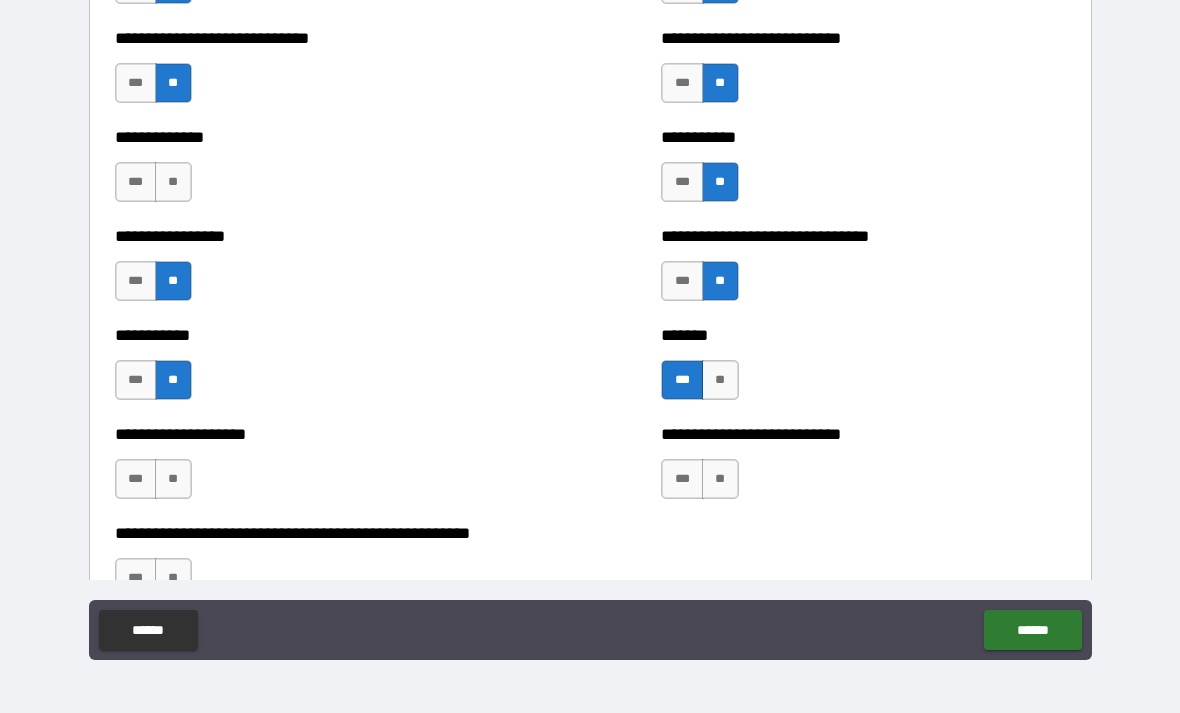 click on "**" at bounding box center (173, 479) 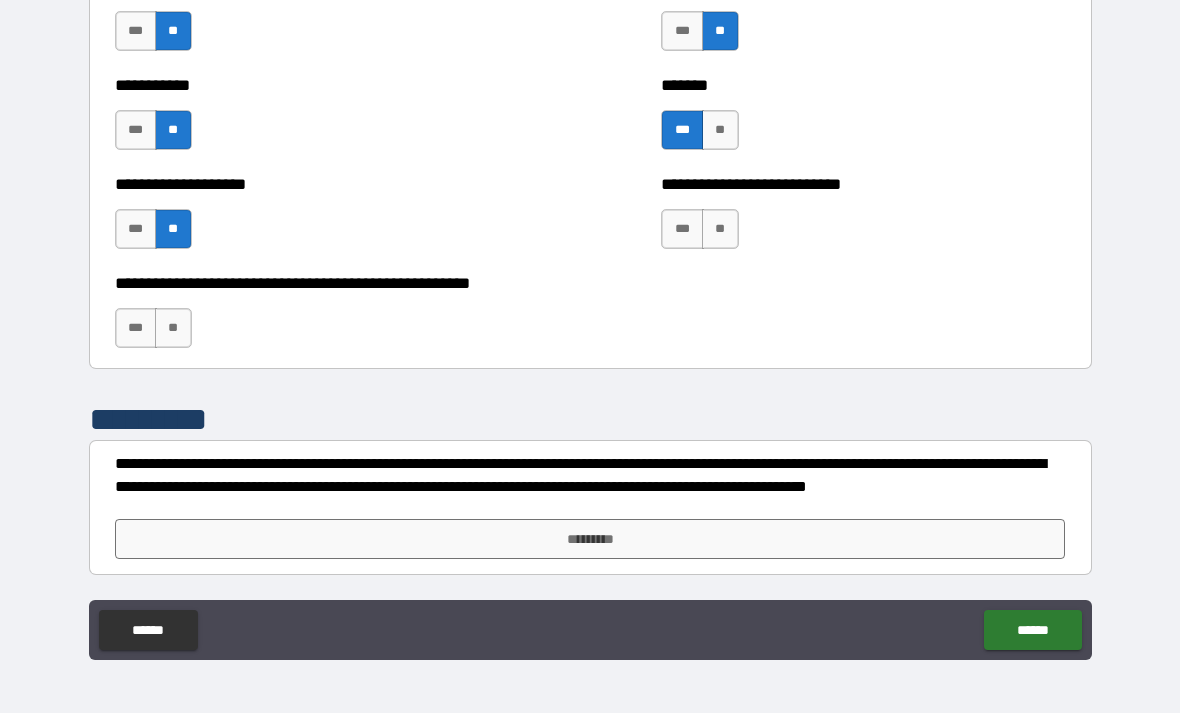 scroll, scrollTop: 7897, scrollLeft: 0, axis: vertical 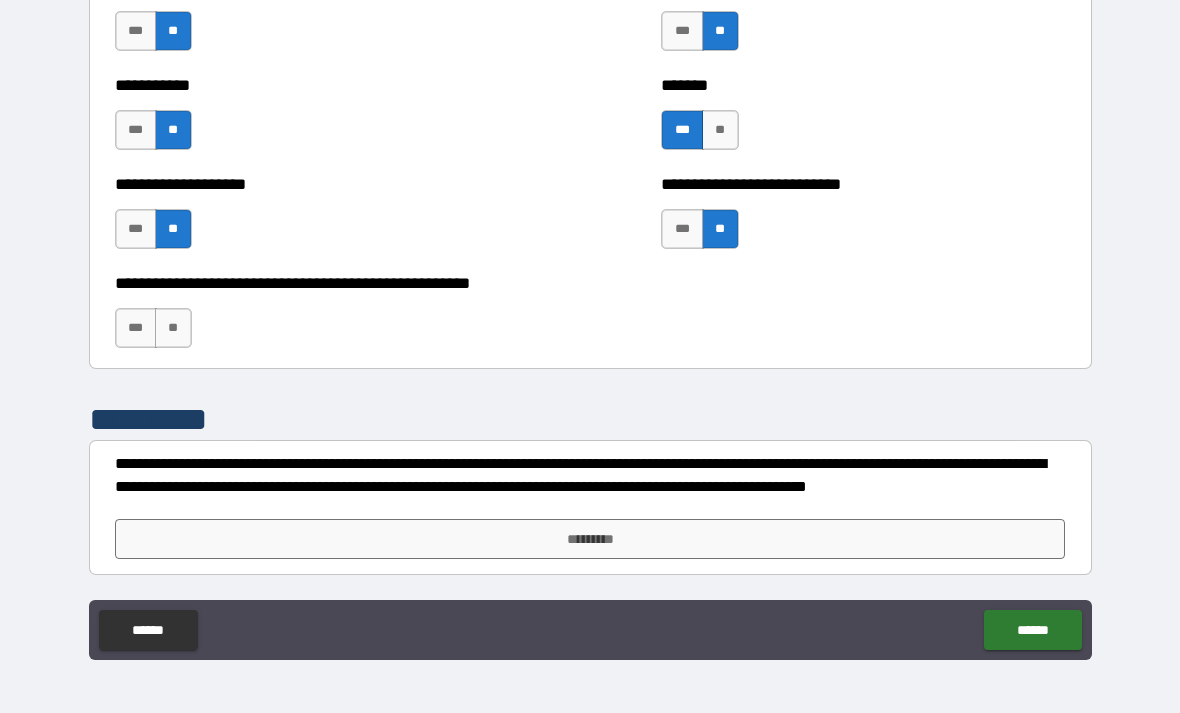 click on "**" at bounding box center (173, 328) 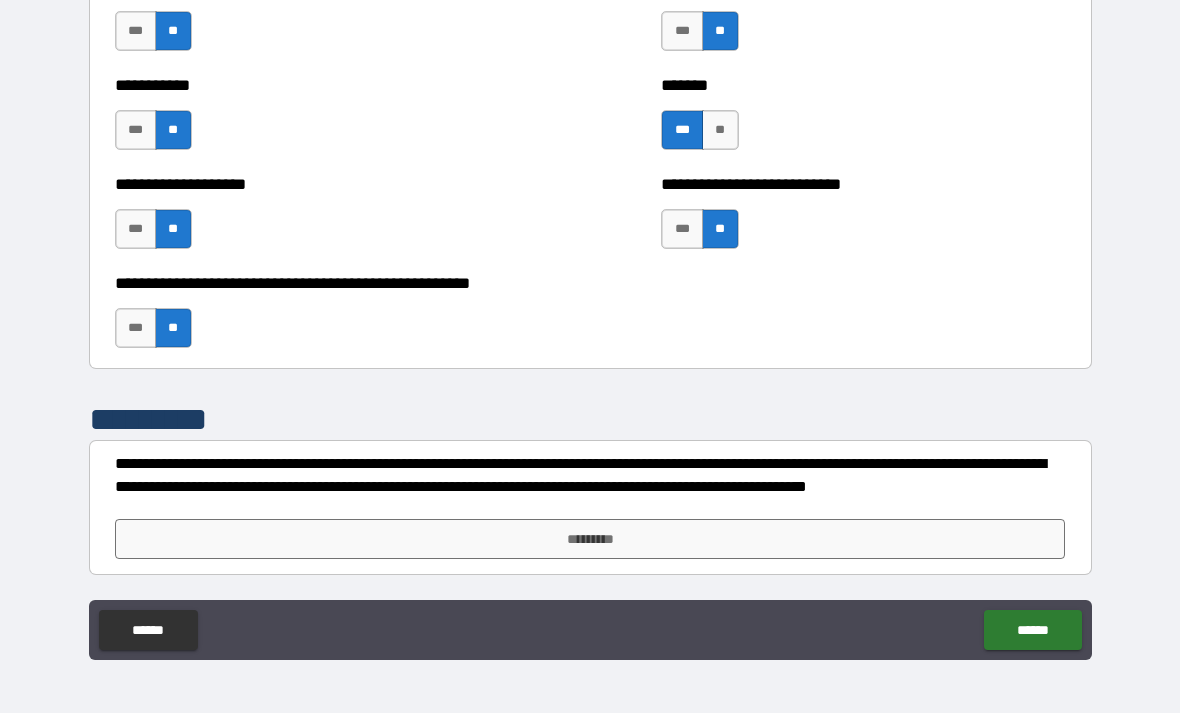click on "*********" at bounding box center (590, 539) 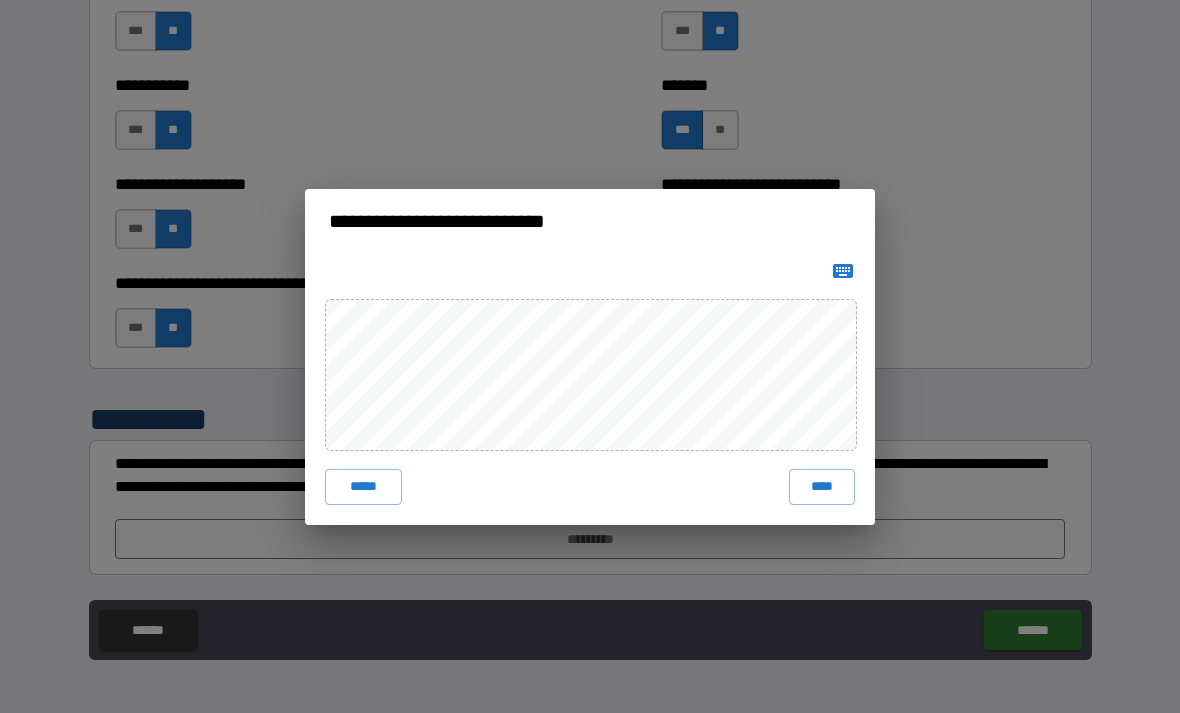 click on "****" at bounding box center (822, 487) 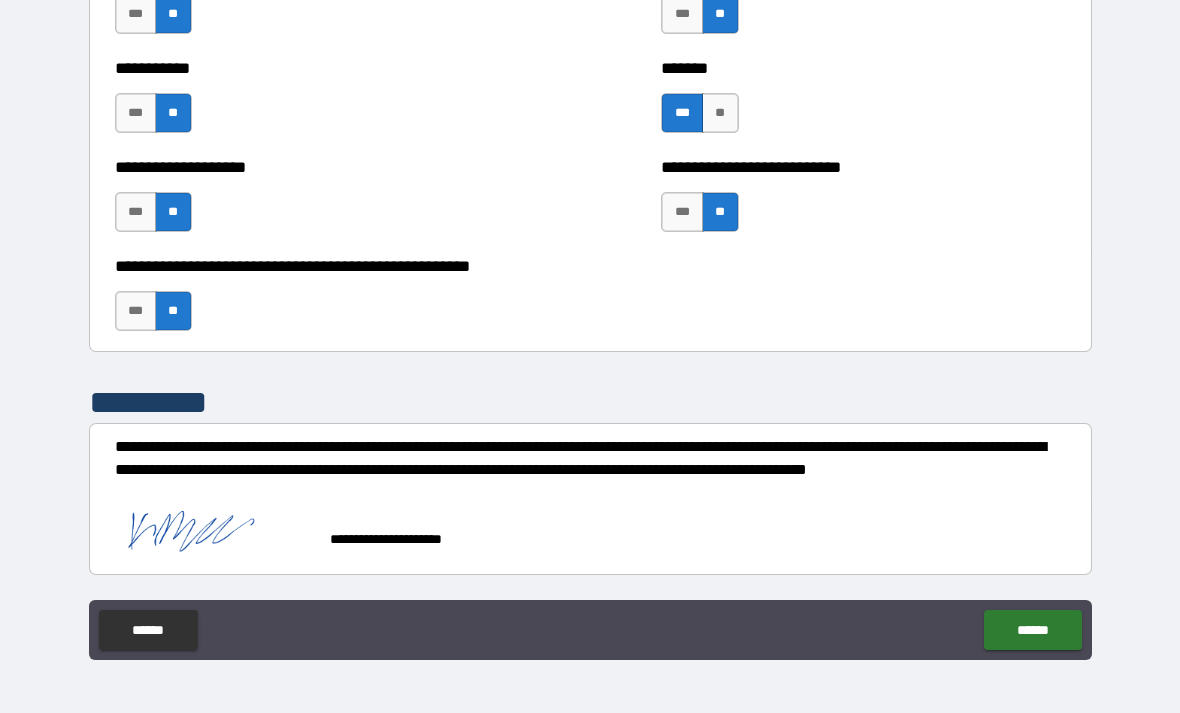 scroll, scrollTop: 0, scrollLeft: 0, axis: both 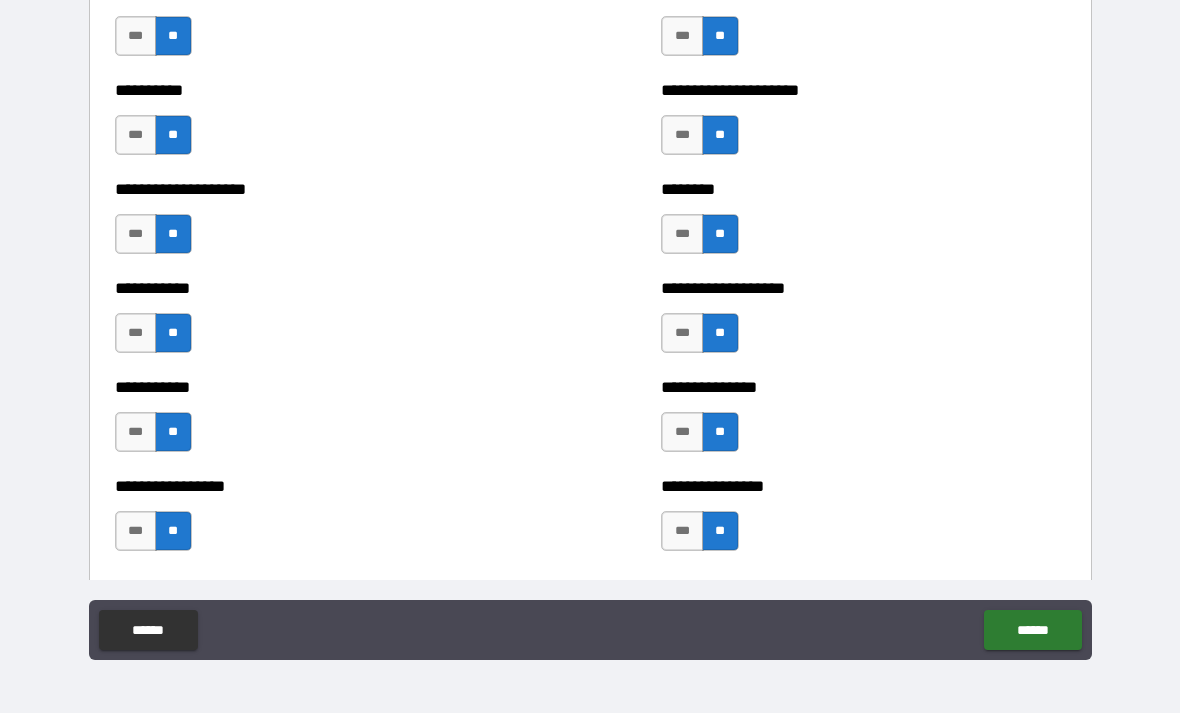 click on "******" at bounding box center [1032, 630] 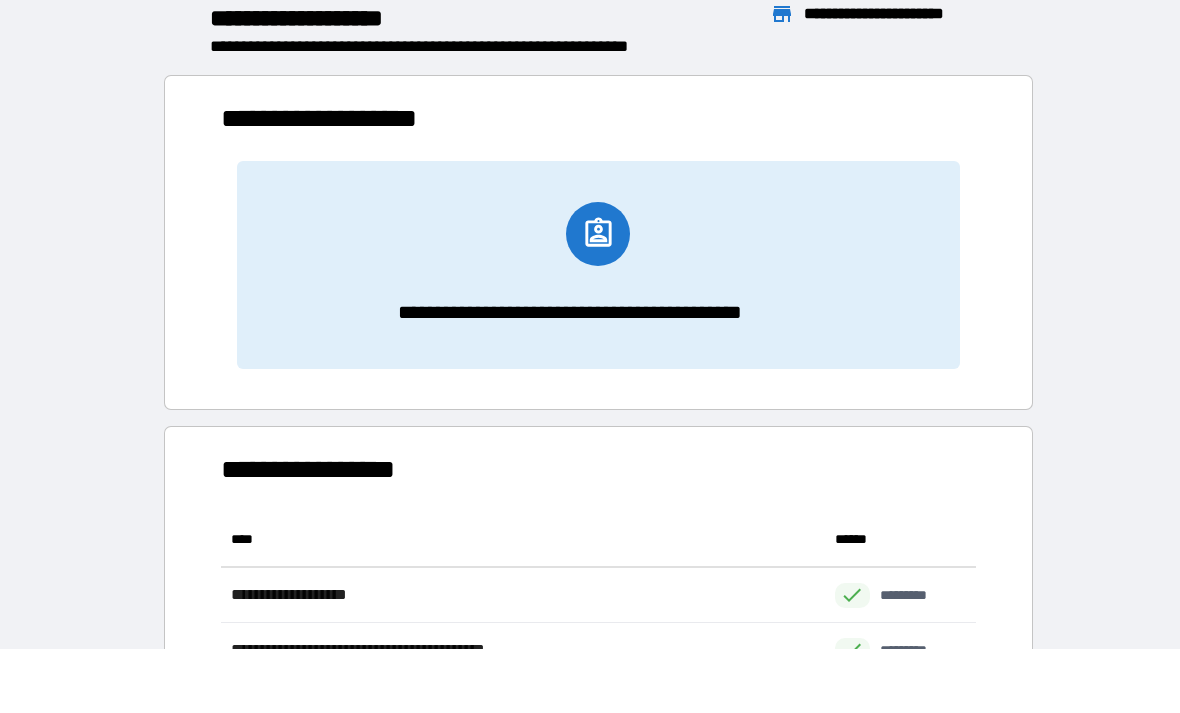 scroll, scrollTop: 1, scrollLeft: 1, axis: both 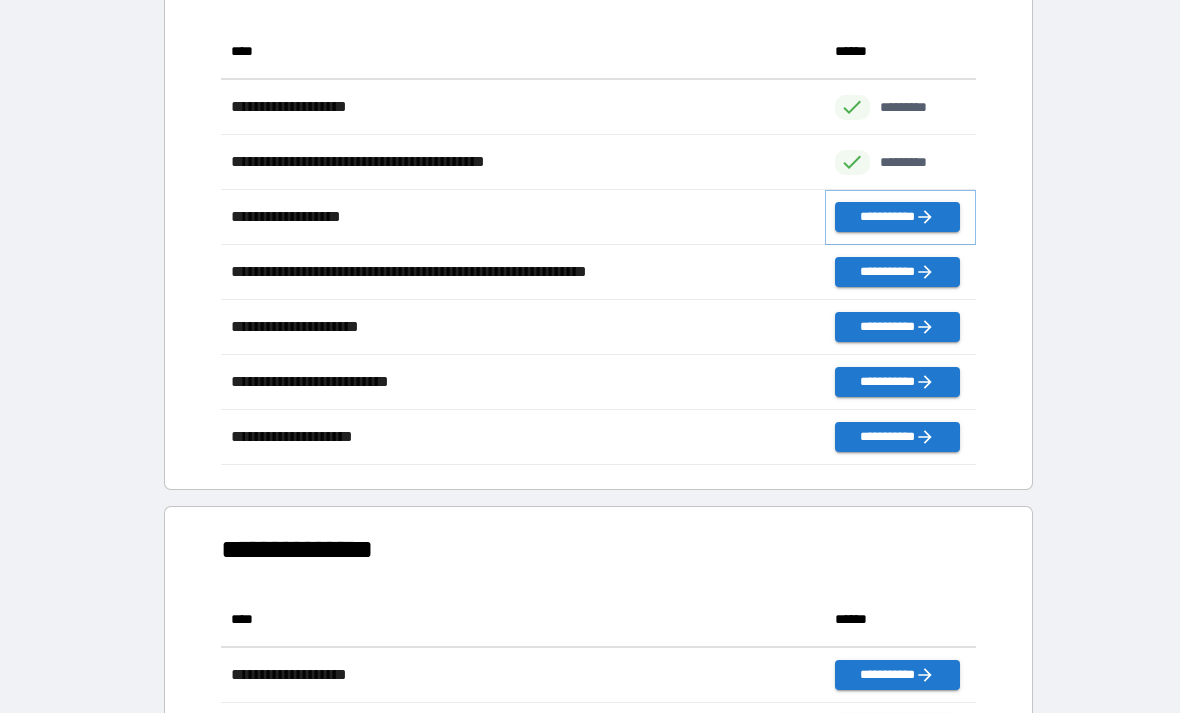 click on "**********" at bounding box center [897, 217] 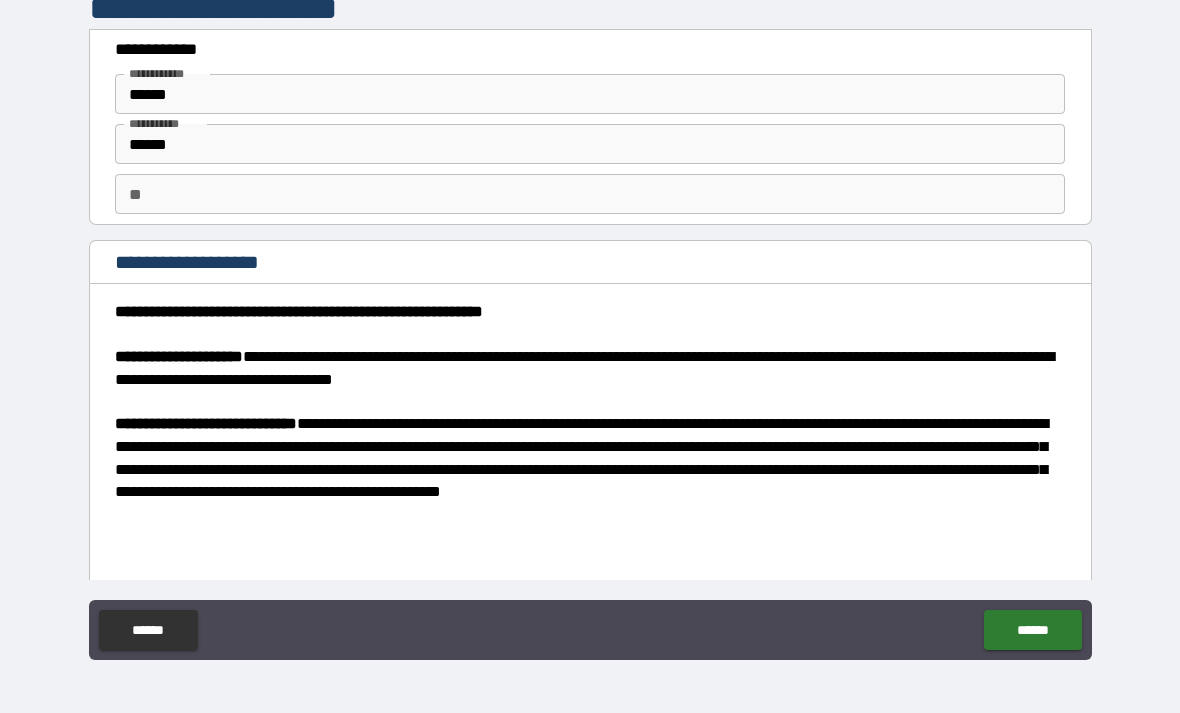 click on "******" at bounding box center (590, 94) 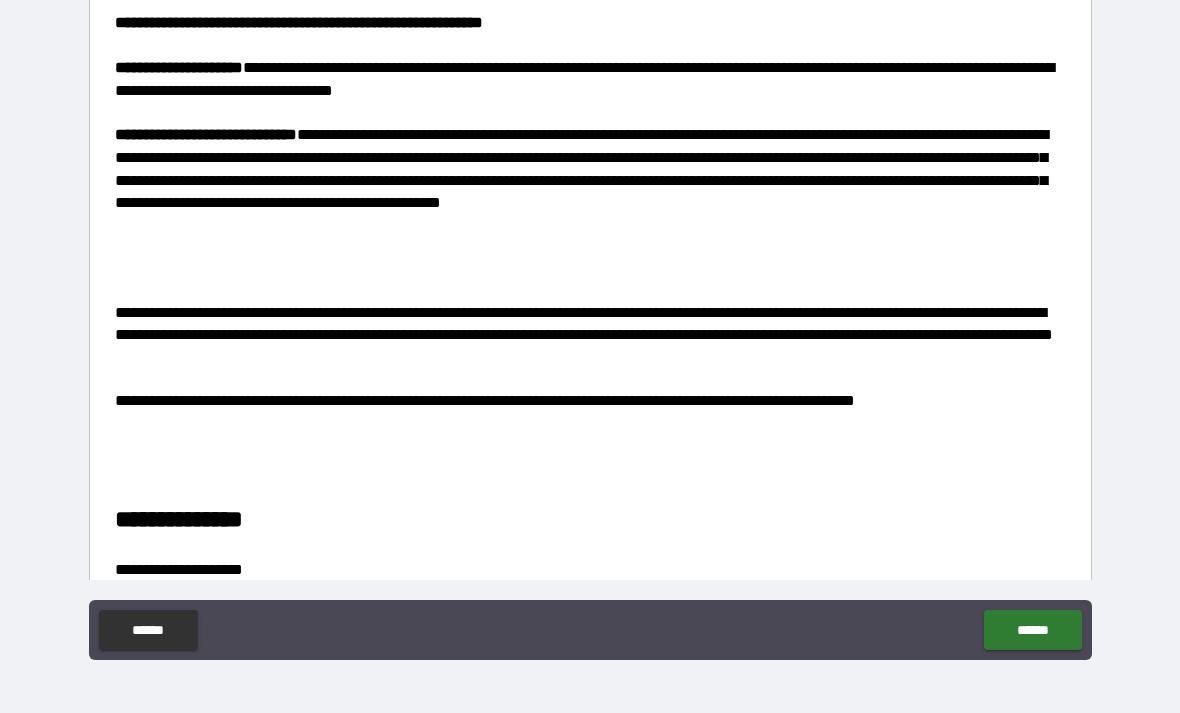 scroll, scrollTop: 358, scrollLeft: 0, axis: vertical 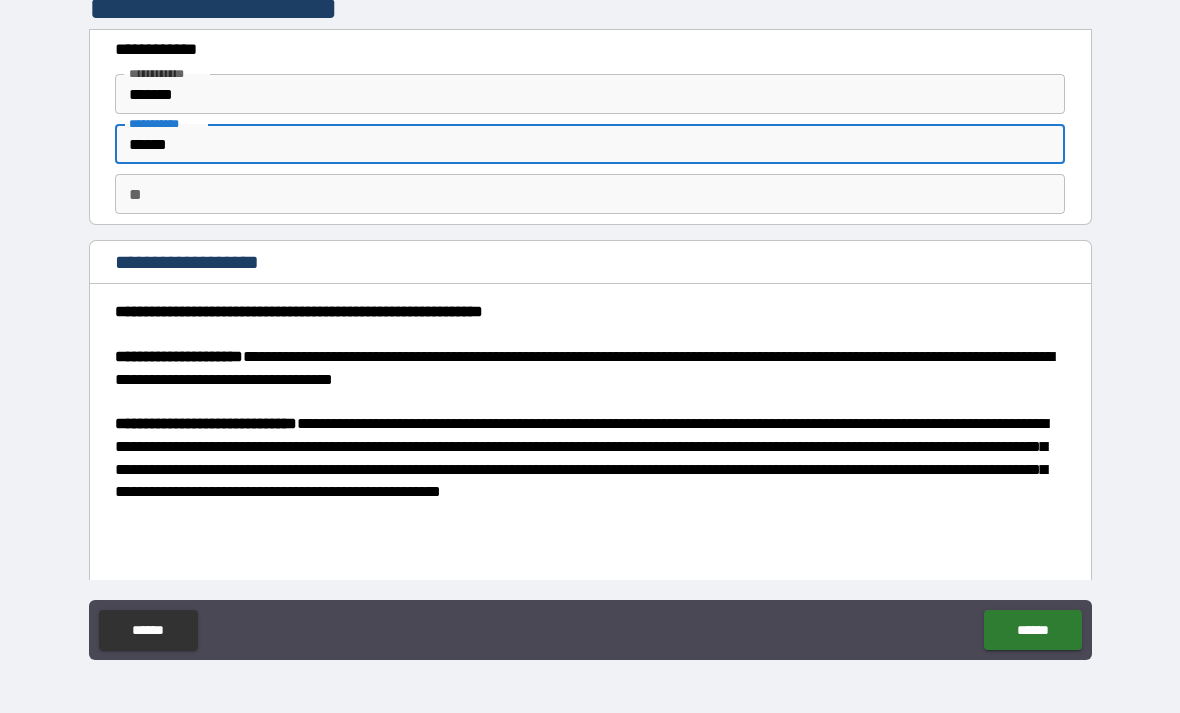 click on "*******" at bounding box center (590, 94) 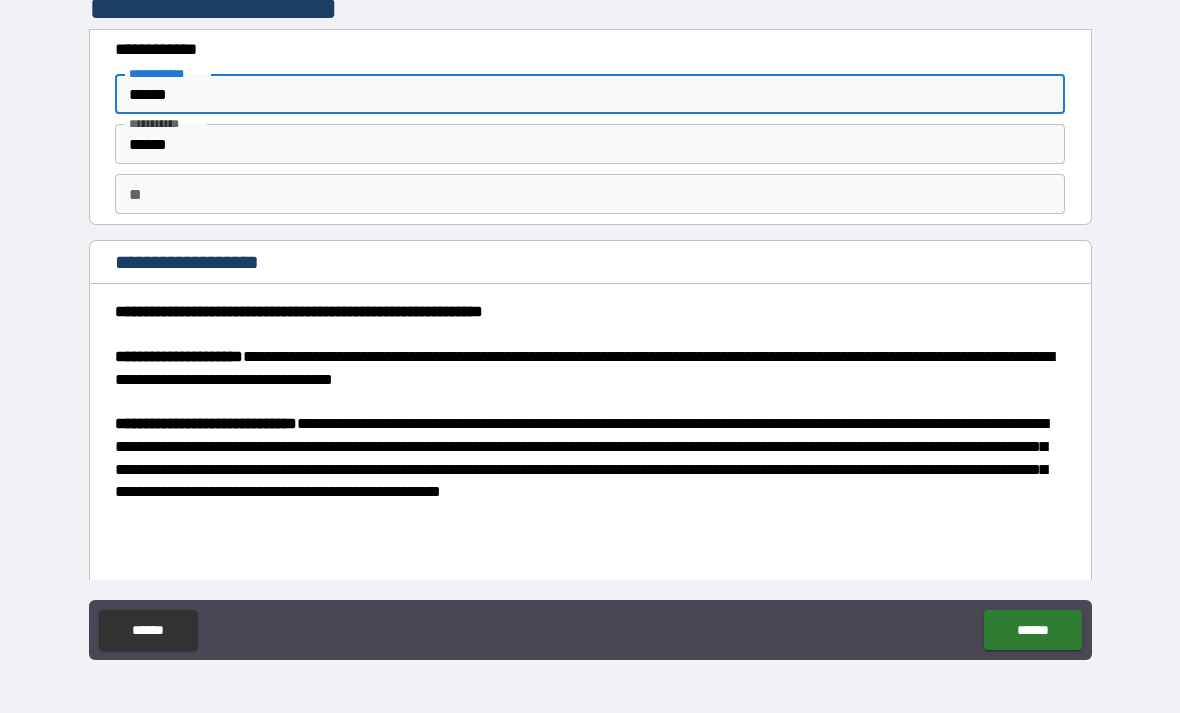 type on "******" 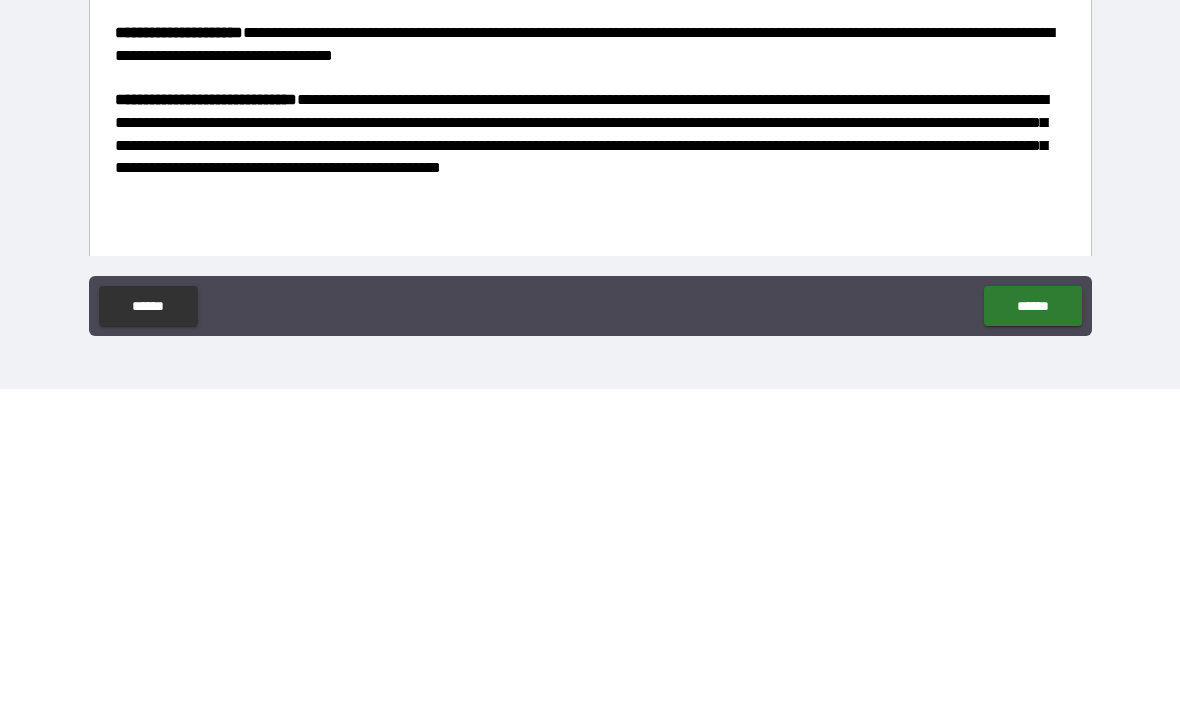 click on "**********" at bounding box center (590, 327) 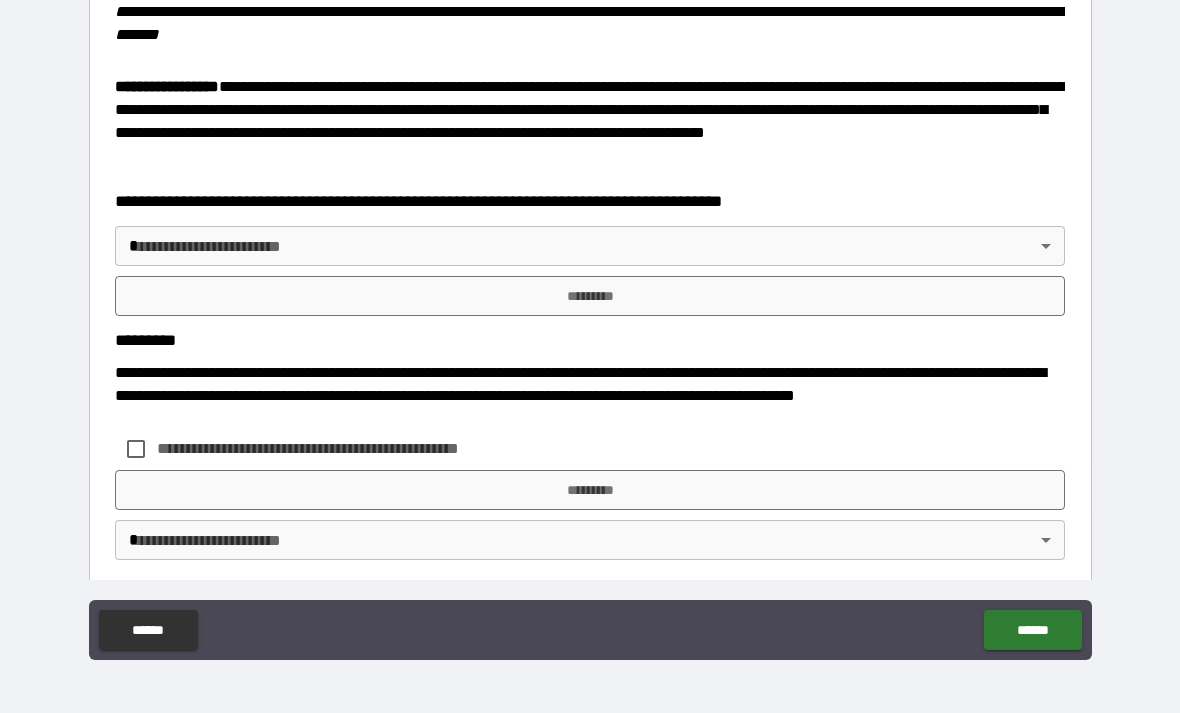 scroll, scrollTop: 3033, scrollLeft: 0, axis: vertical 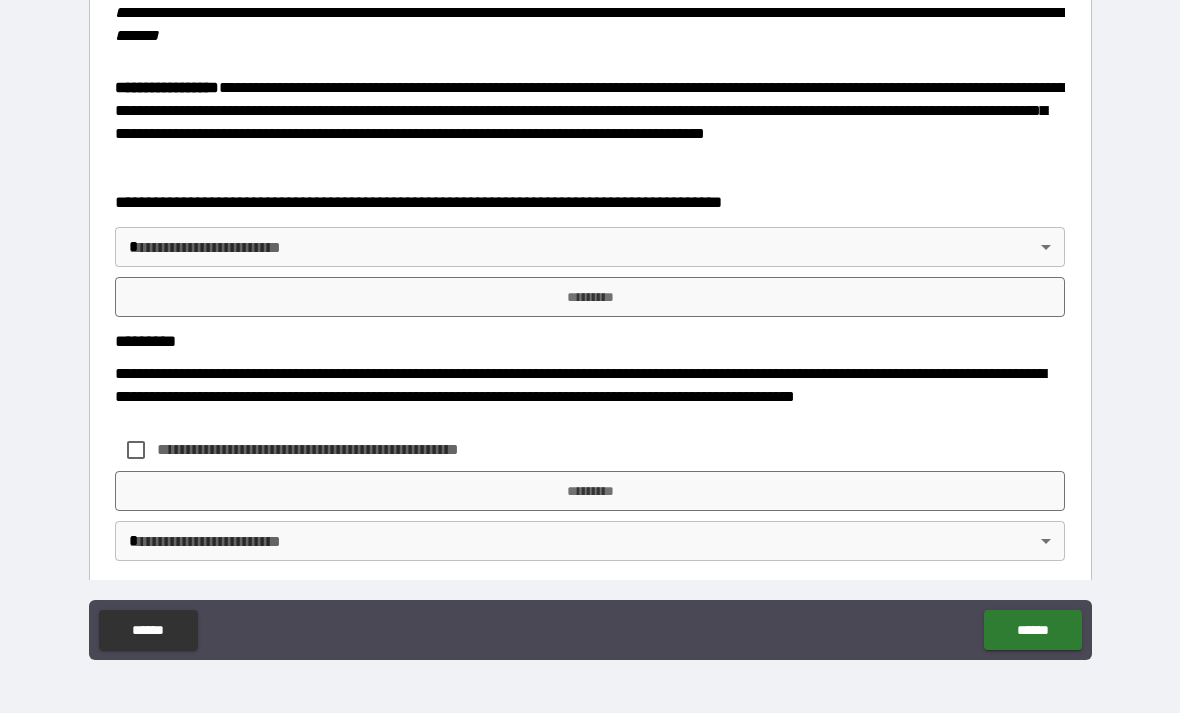 click on "**********" at bounding box center [590, 324] 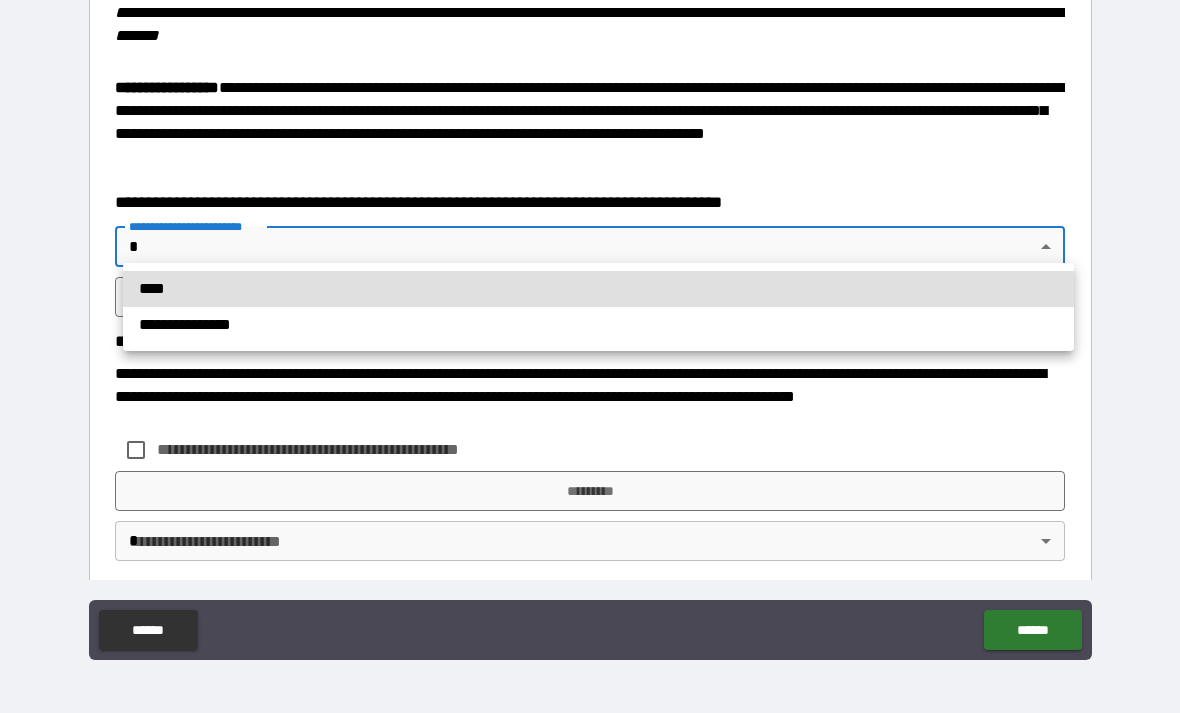 click on "**********" at bounding box center (598, 325) 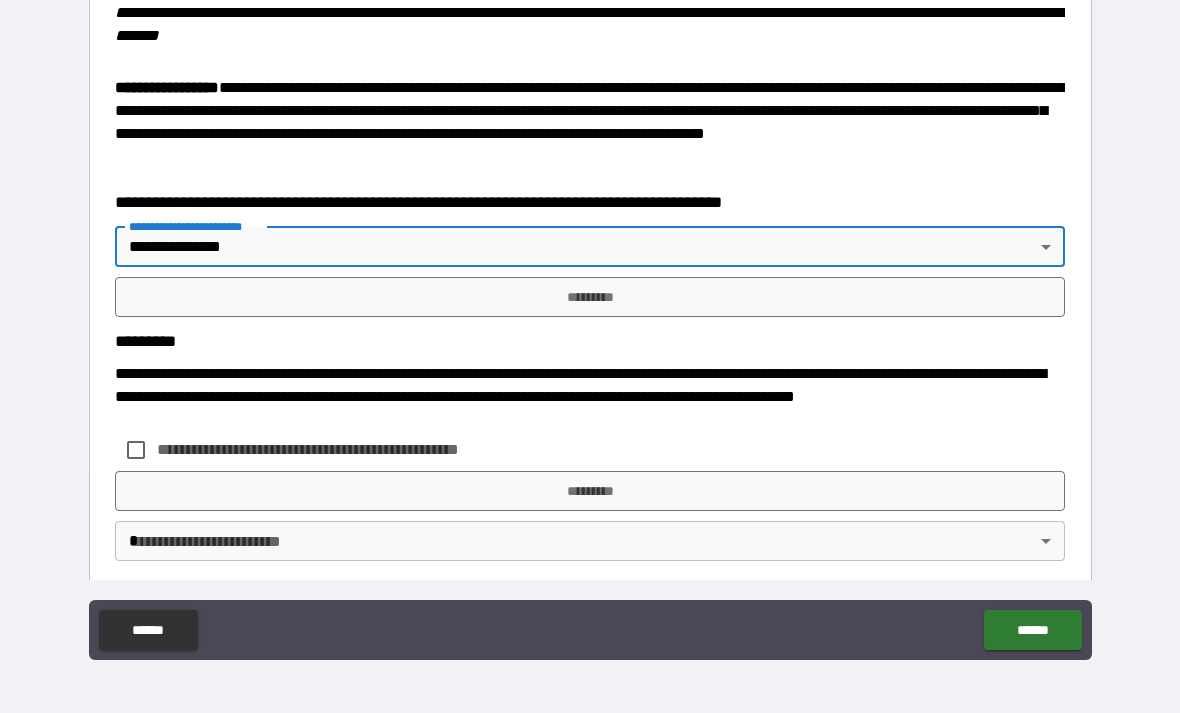 click on "*********" at bounding box center (590, 297) 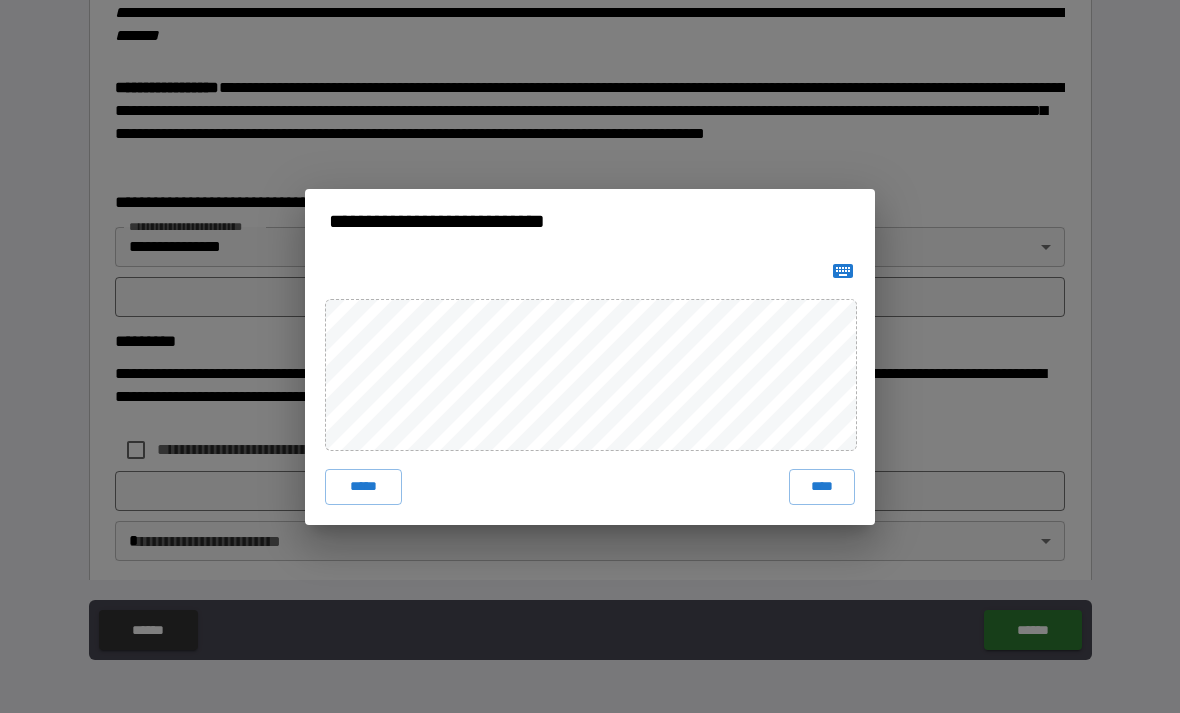 click on "****" at bounding box center (822, 487) 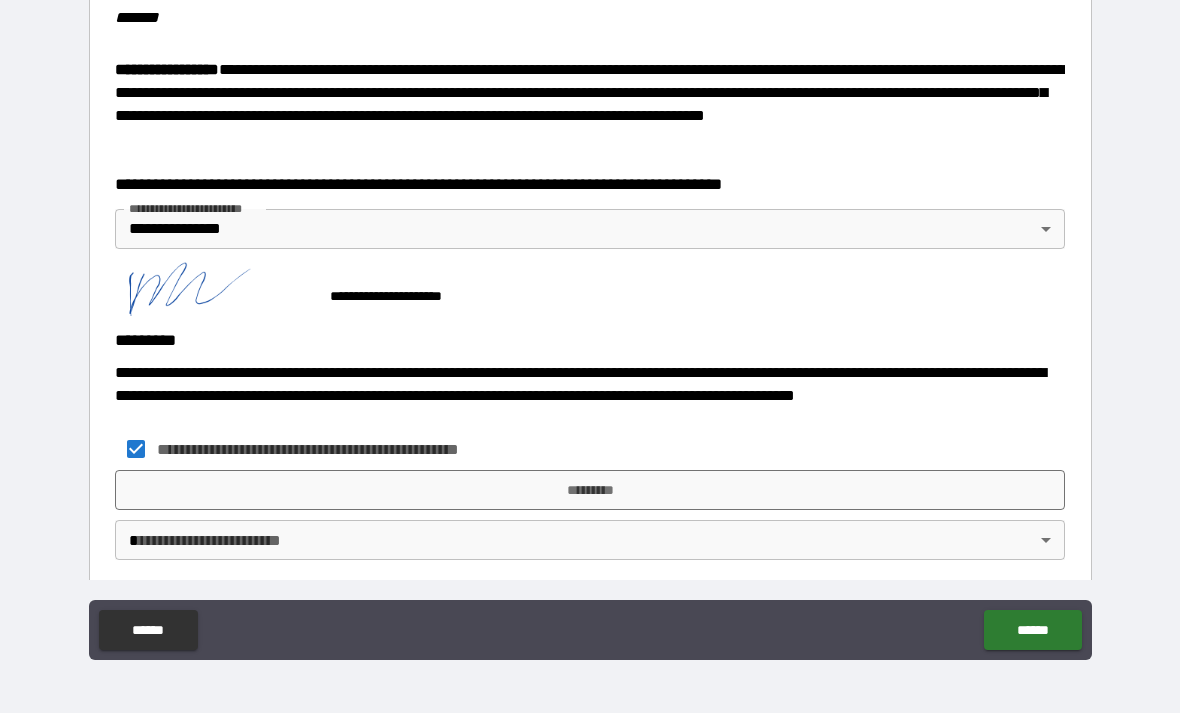 scroll, scrollTop: 3050, scrollLeft: 0, axis: vertical 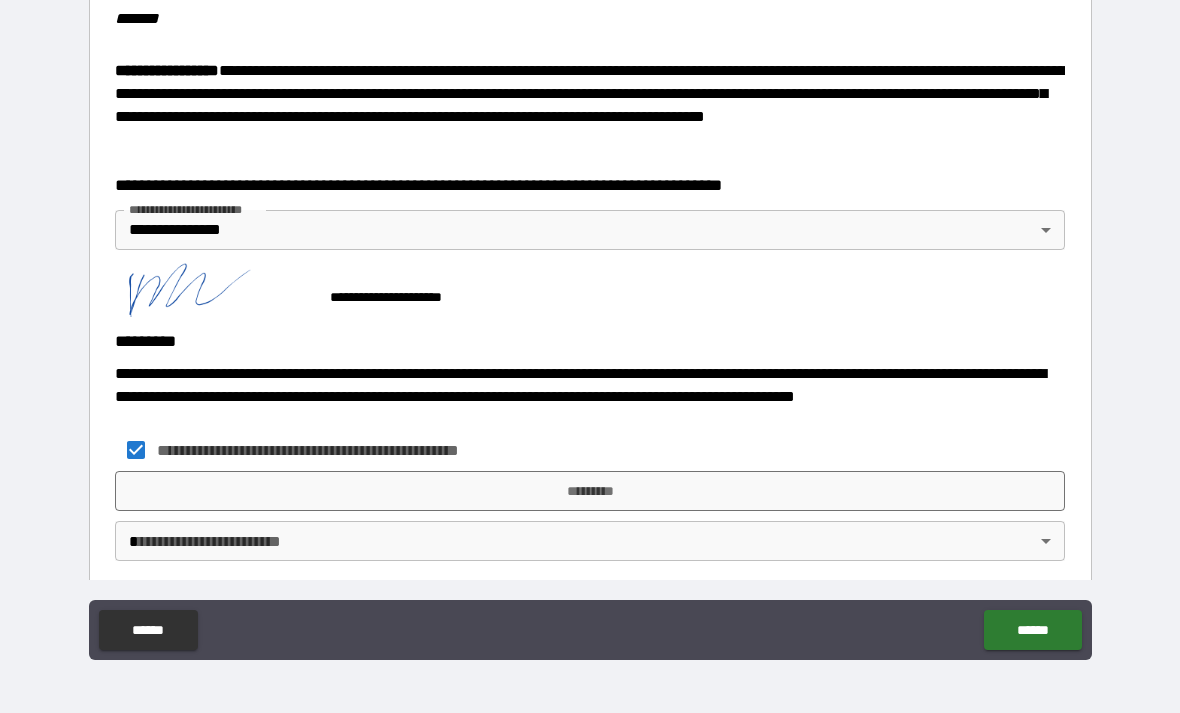 click on "*********" at bounding box center [590, 491] 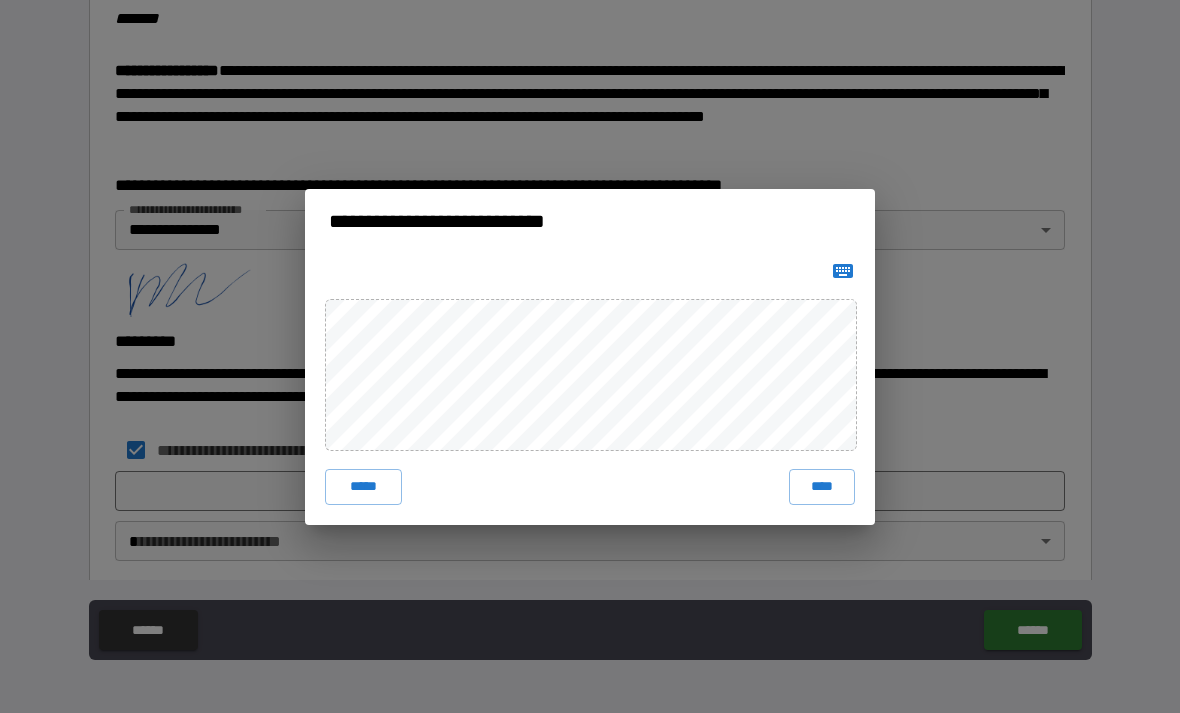 click on "****" at bounding box center (822, 487) 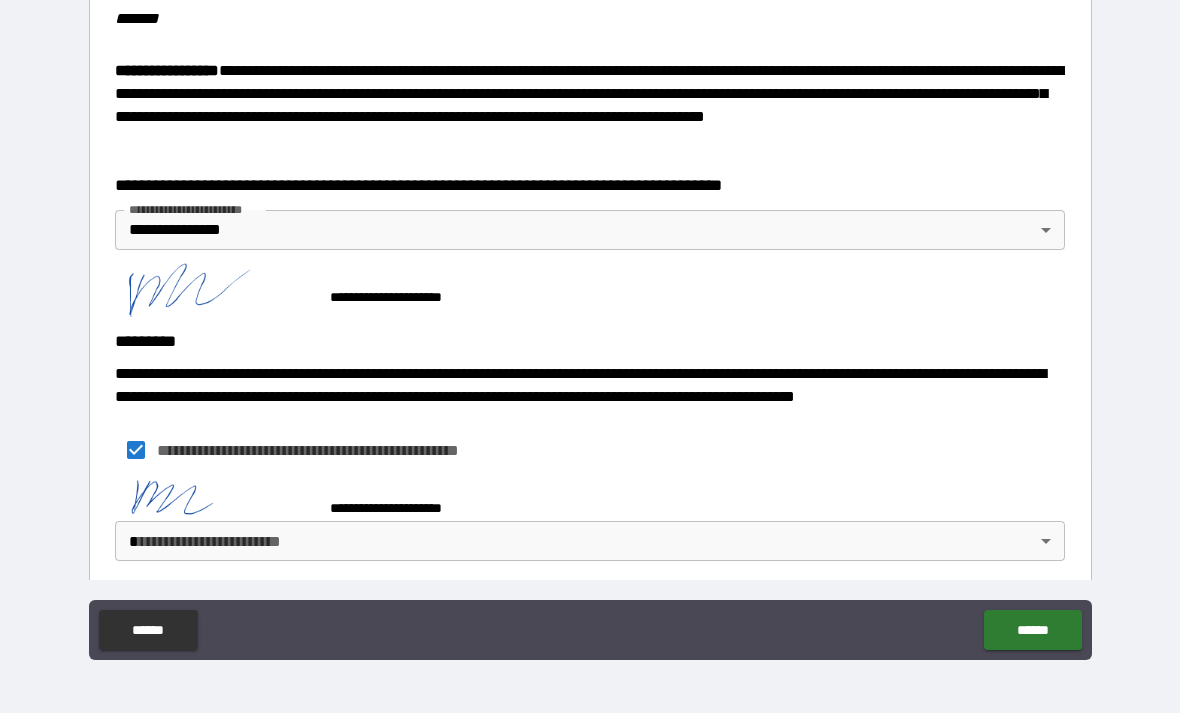 scroll, scrollTop: 3040, scrollLeft: 0, axis: vertical 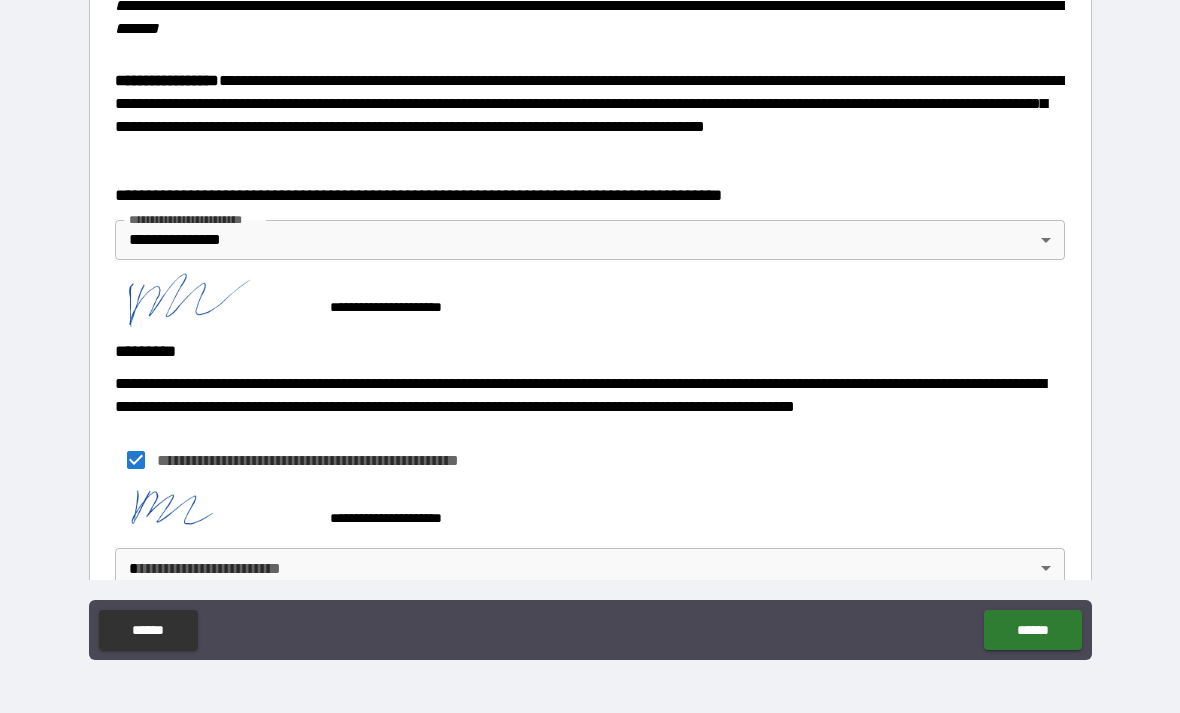 click on "**********" at bounding box center (590, 324) 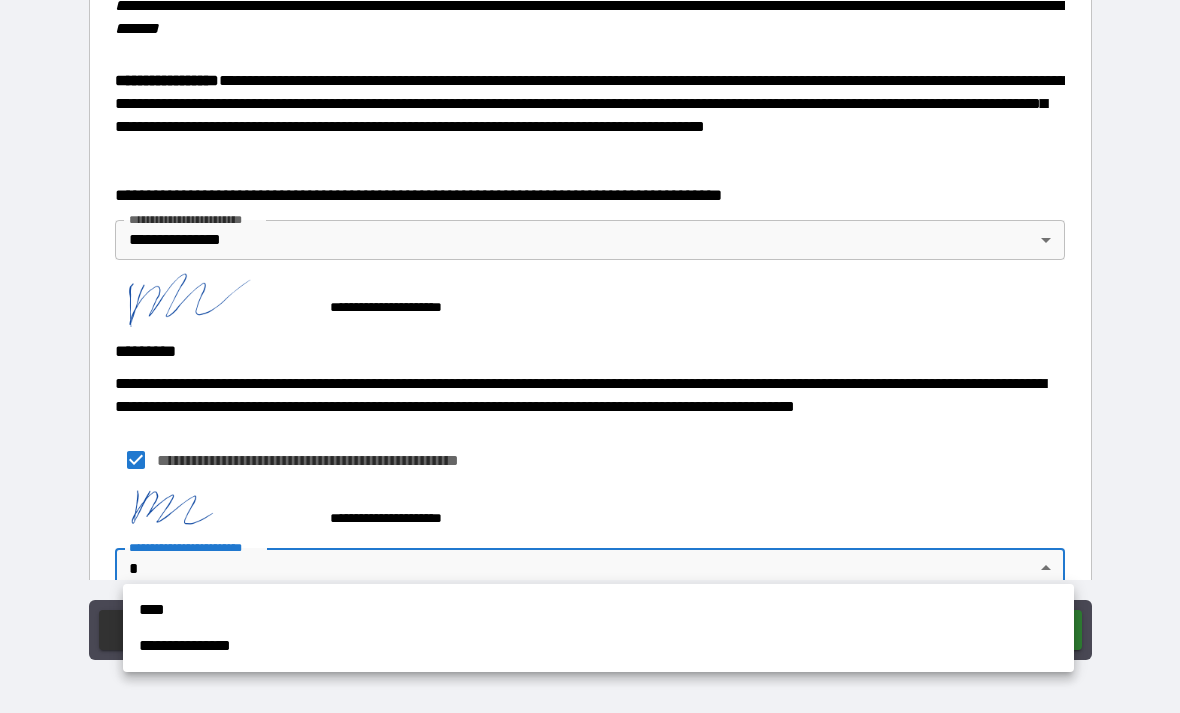 click on "****" at bounding box center (598, 610) 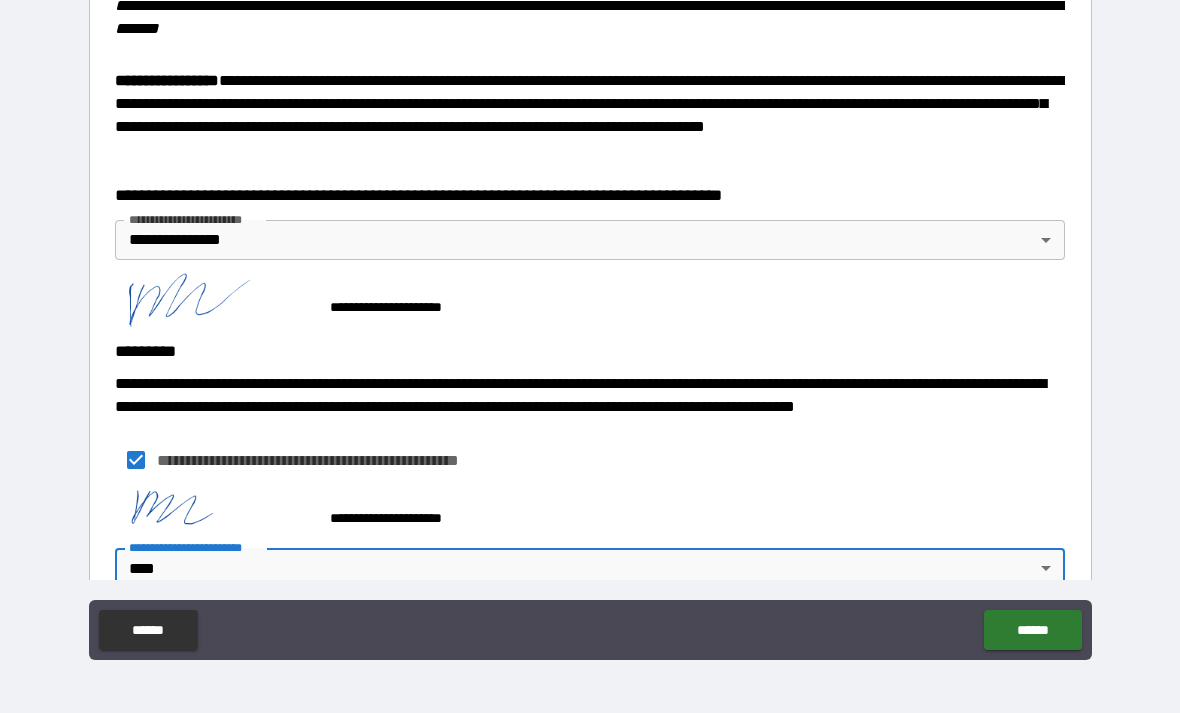 click on "**********" at bounding box center (590, 324) 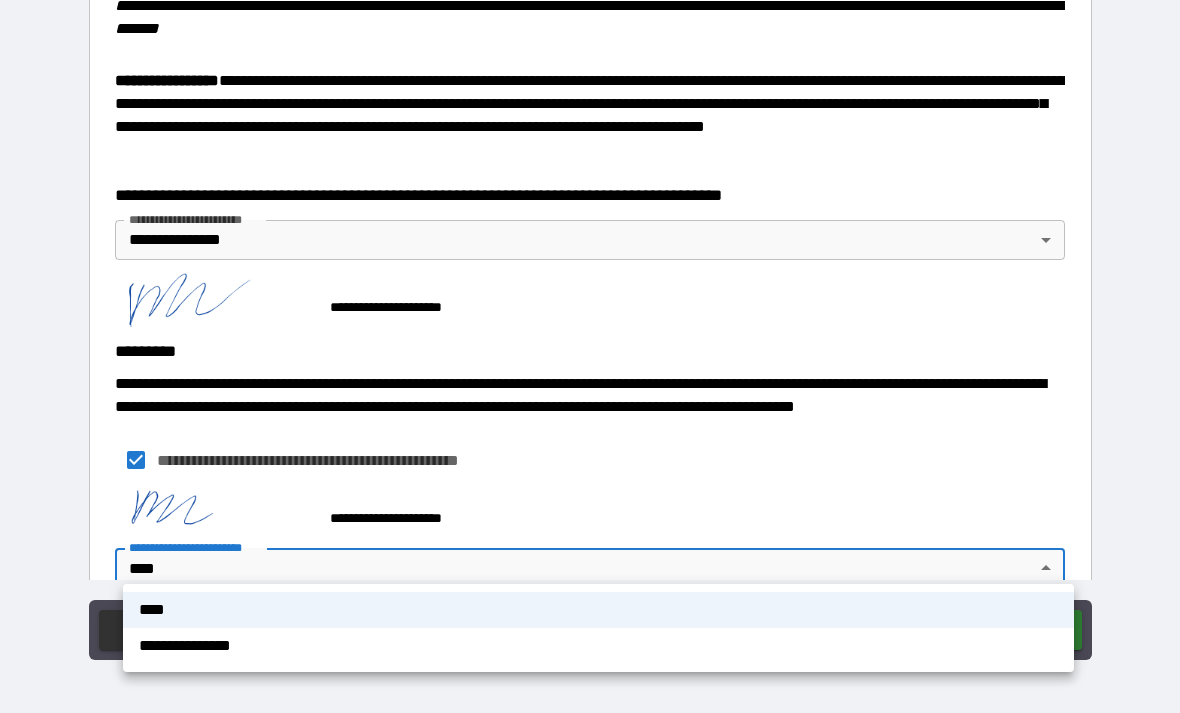click on "**********" at bounding box center (598, 646) 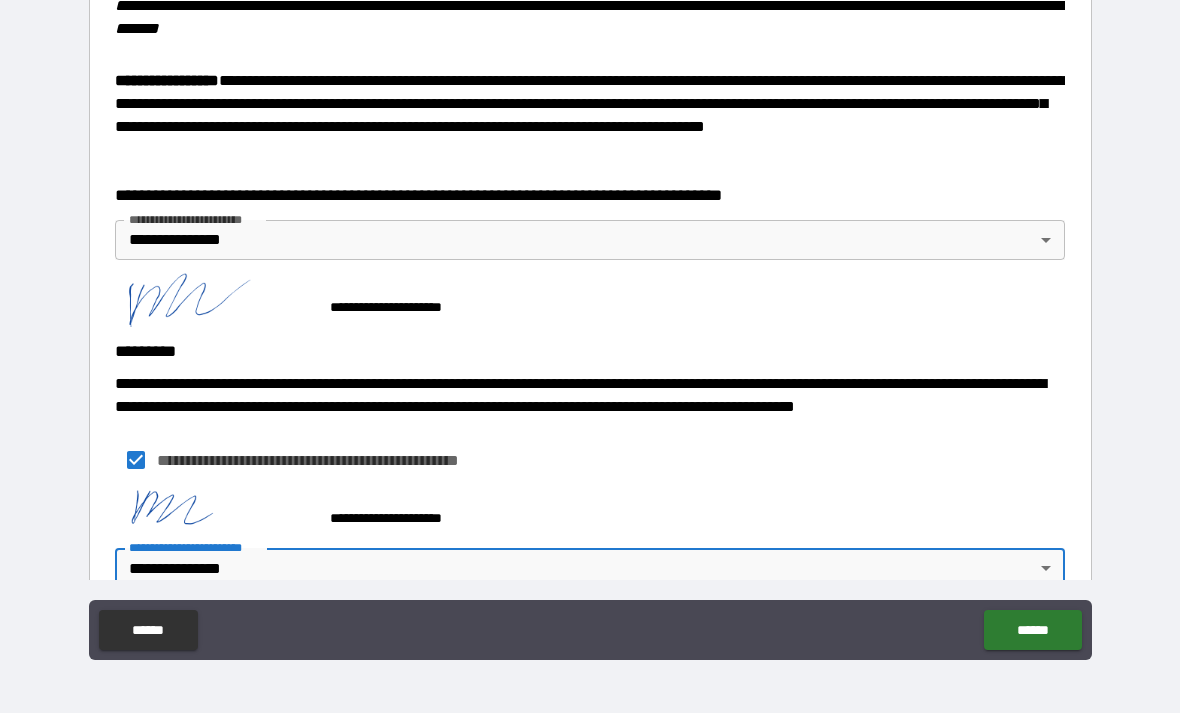 click on "******" at bounding box center (1032, 630) 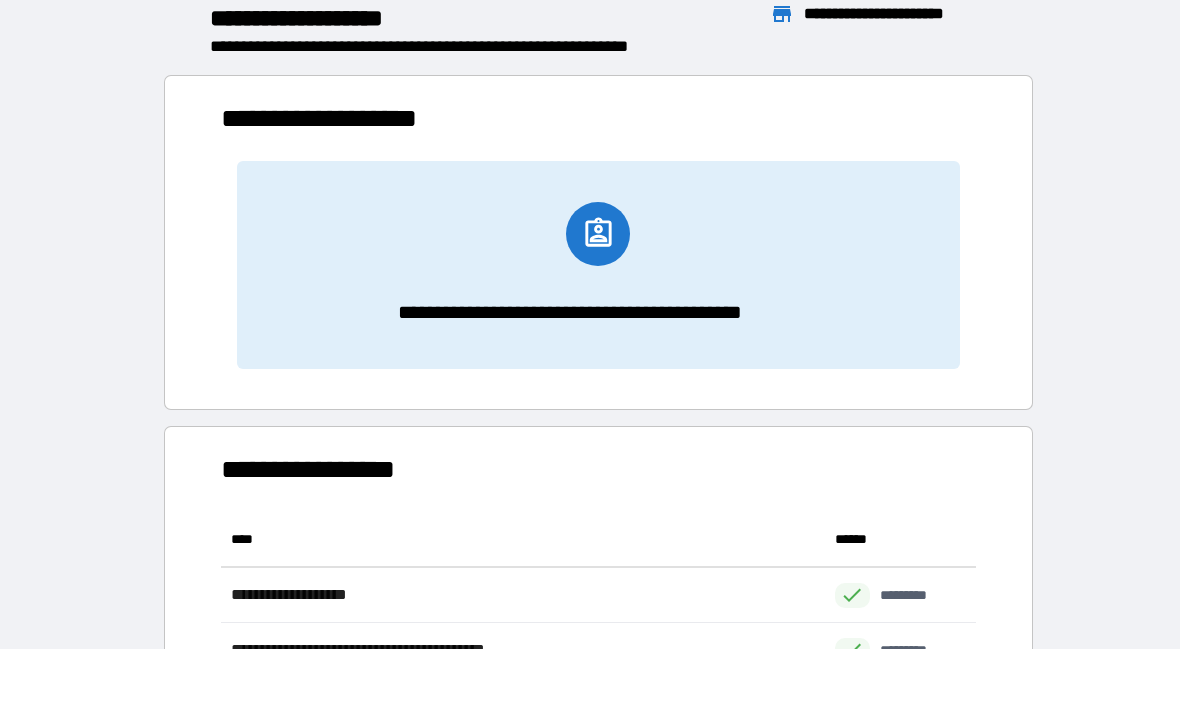 scroll, scrollTop: 1, scrollLeft: 1, axis: both 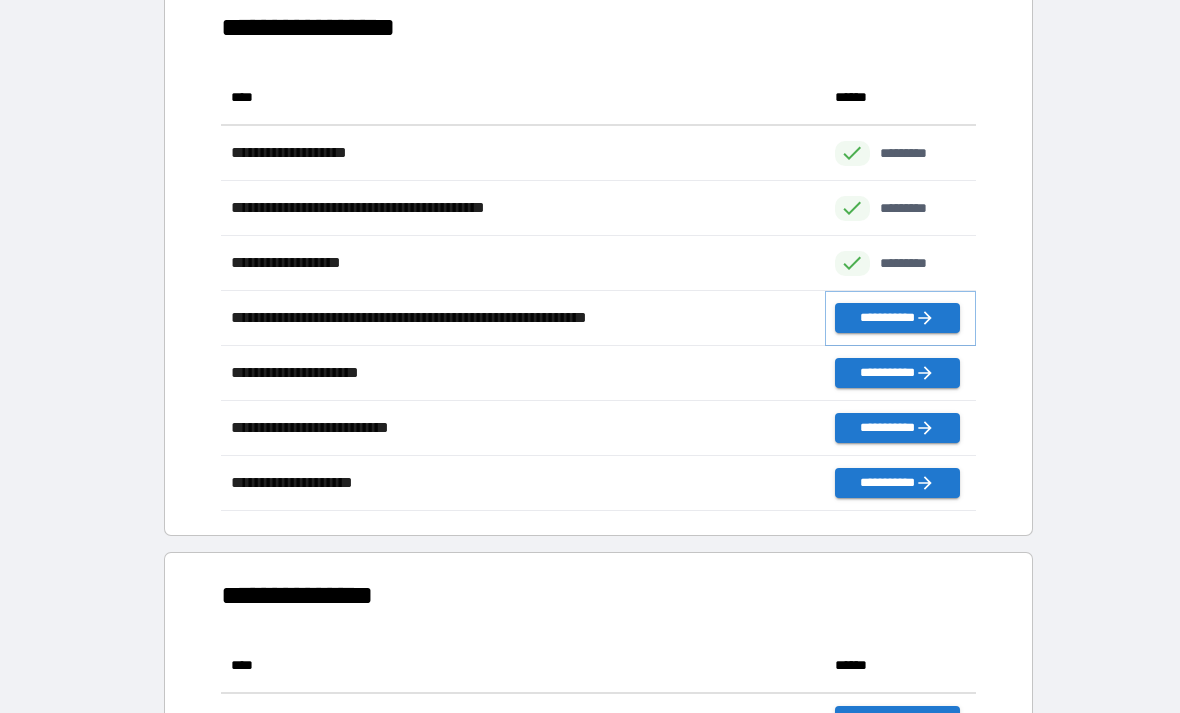 click on "**********" at bounding box center (897, 318) 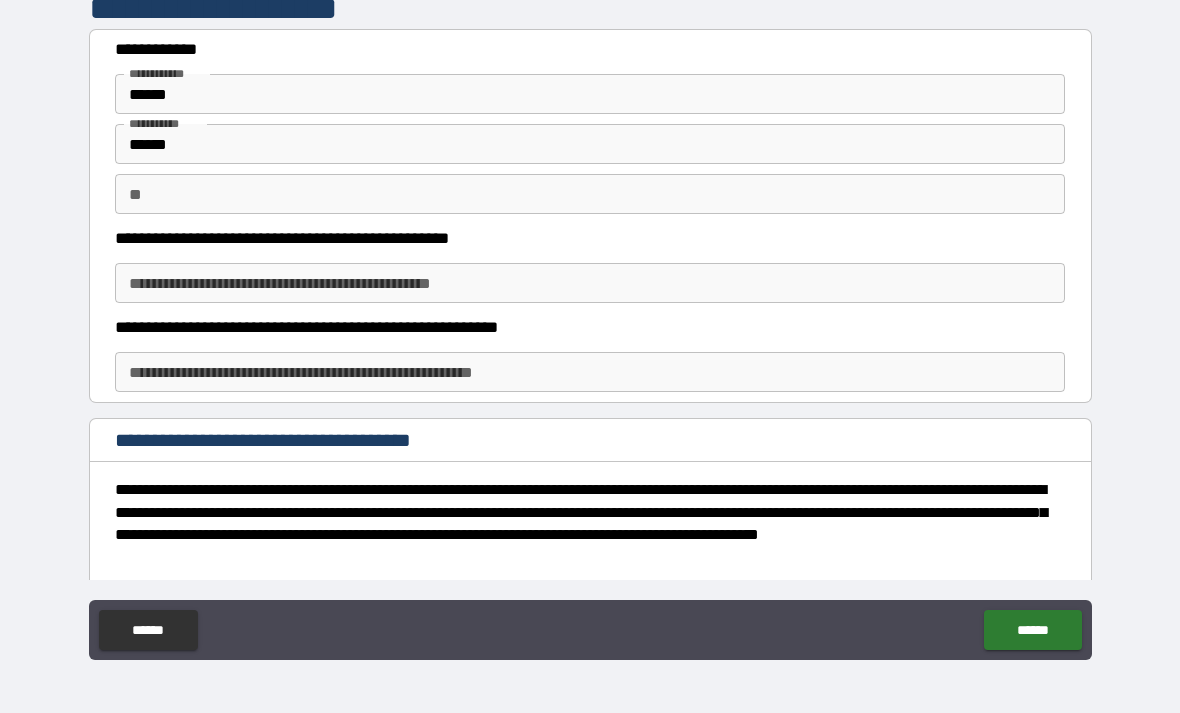 click on "******" at bounding box center (590, 94) 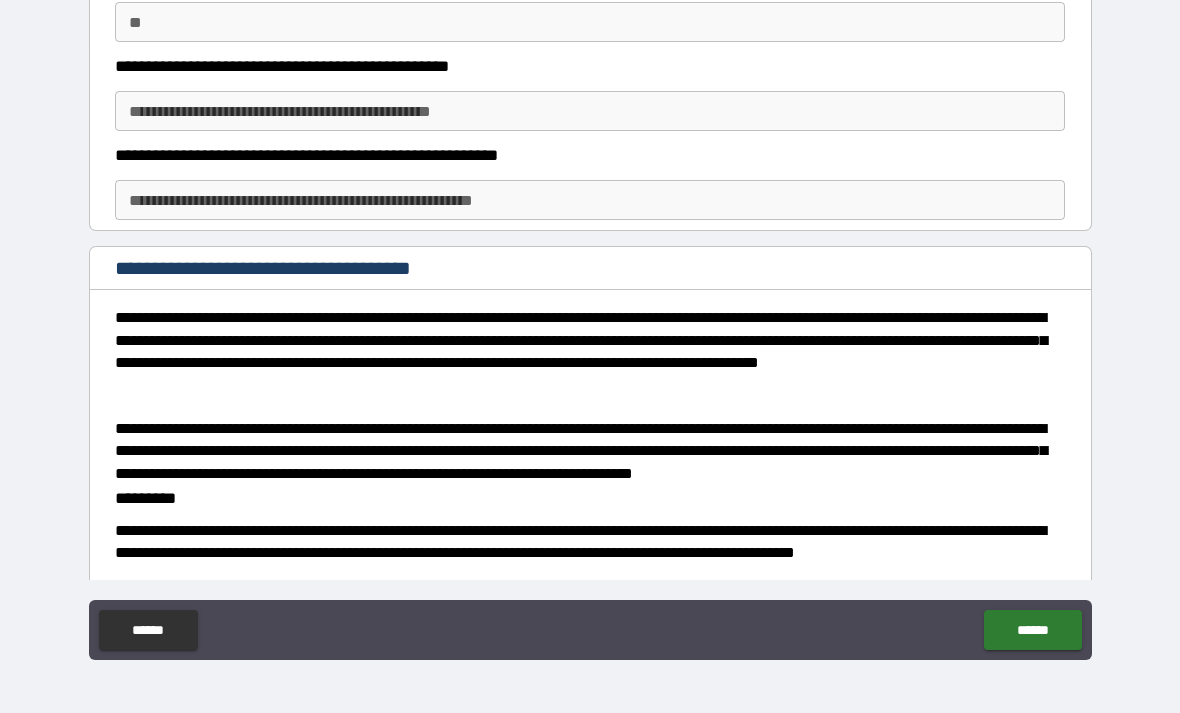 scroll, scrollTop: 183, scrollLeft: 0, axis: vertical 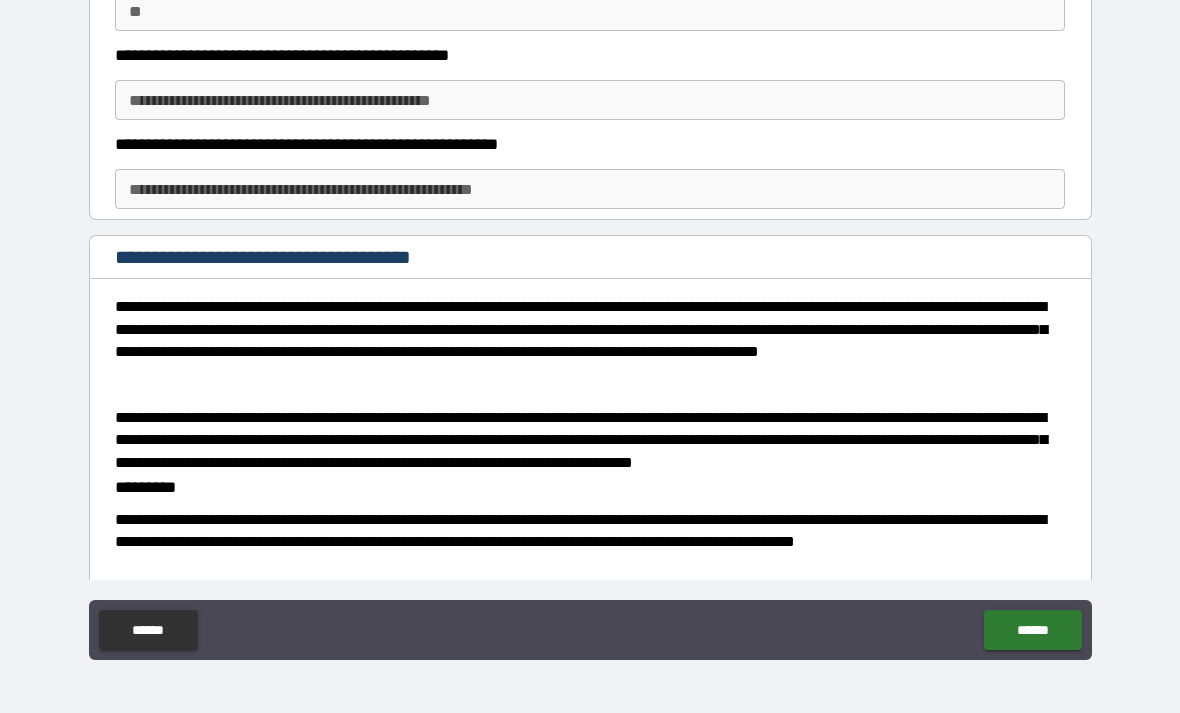 type on "******" 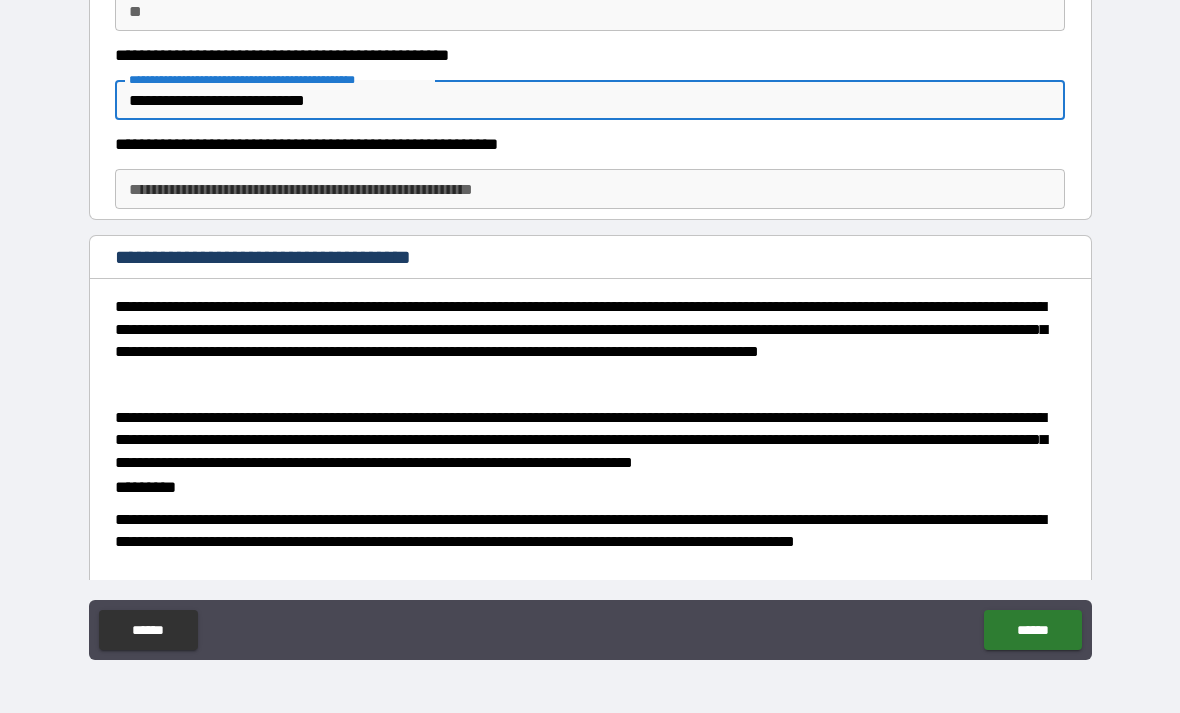type on "**********" 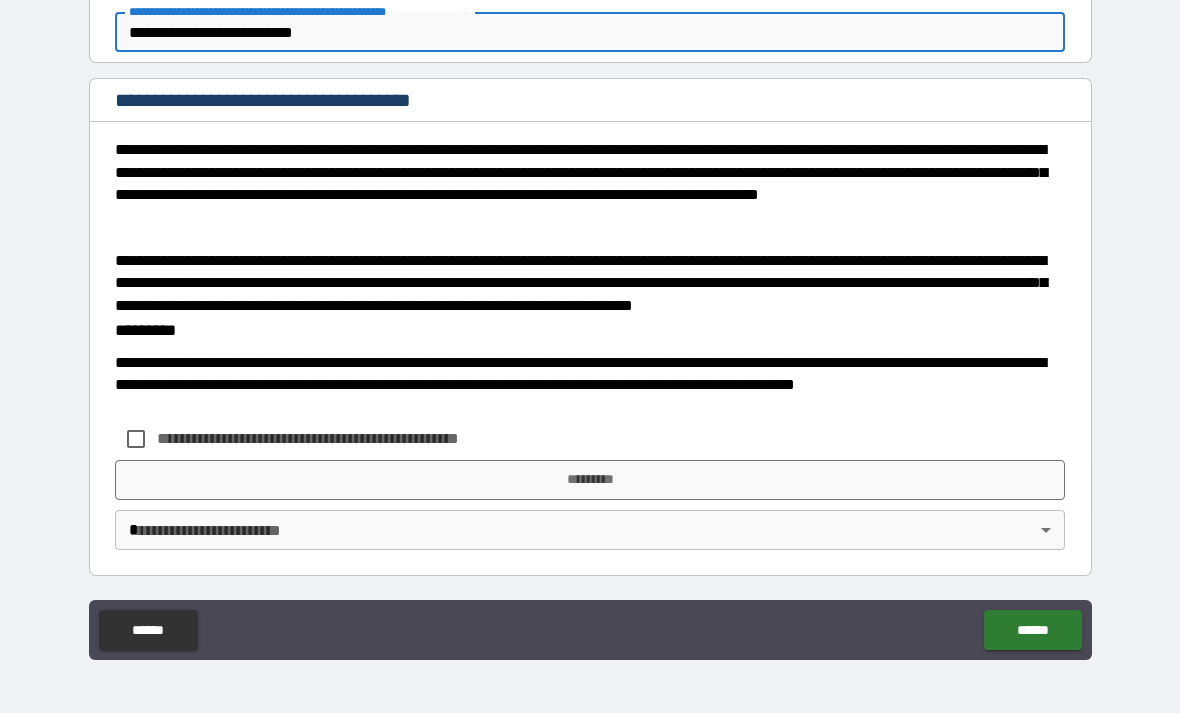 scroll, scrollTop: 340, scrollLeft: 0, axis: vertical 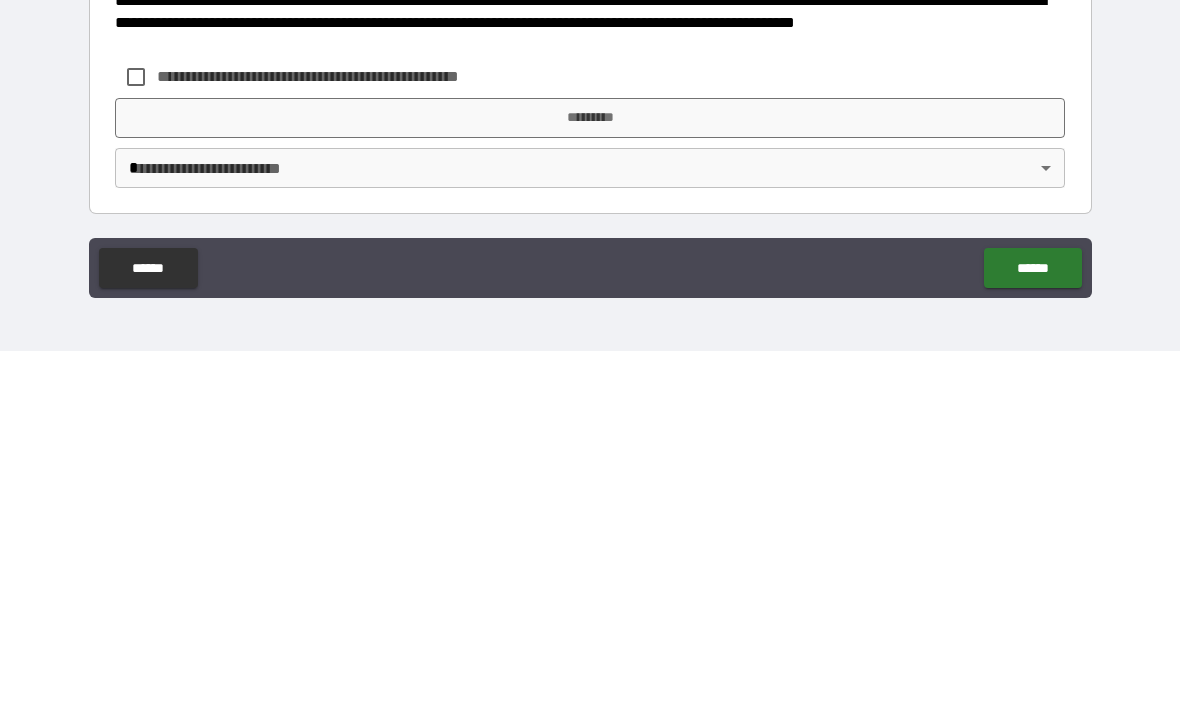 type on "**********" 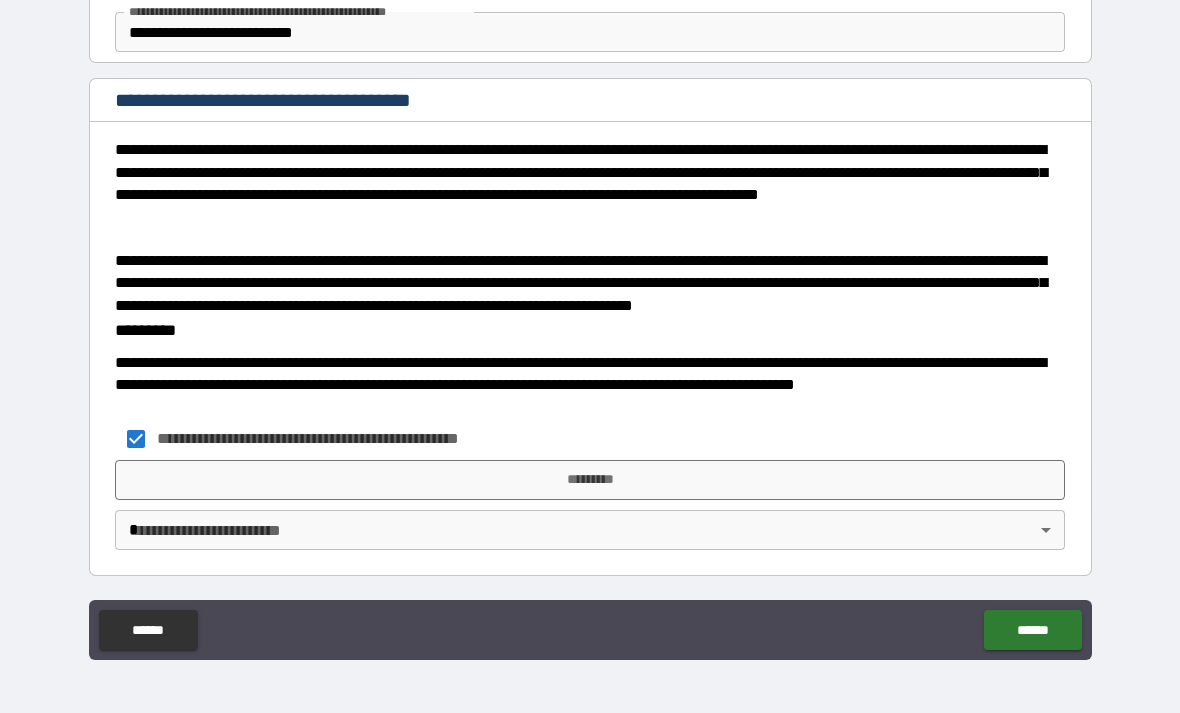 click on "*********" at bounding box center (590, 480) 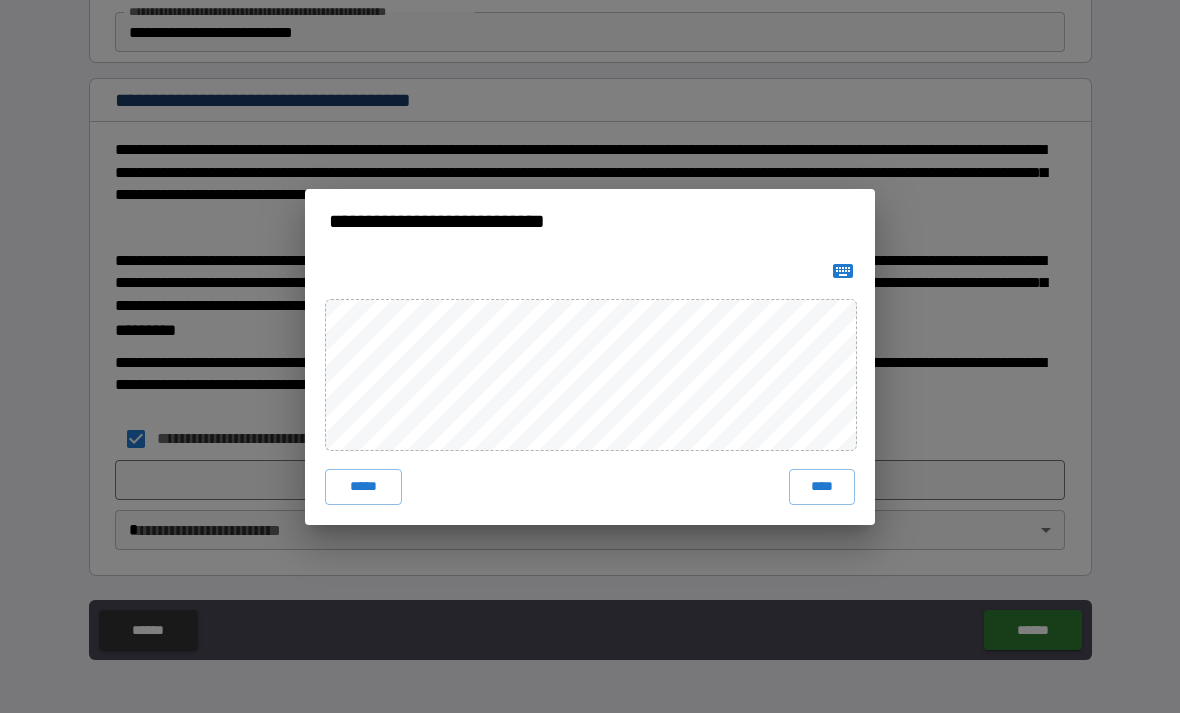 click on "****" at bounding box center (822, 487) 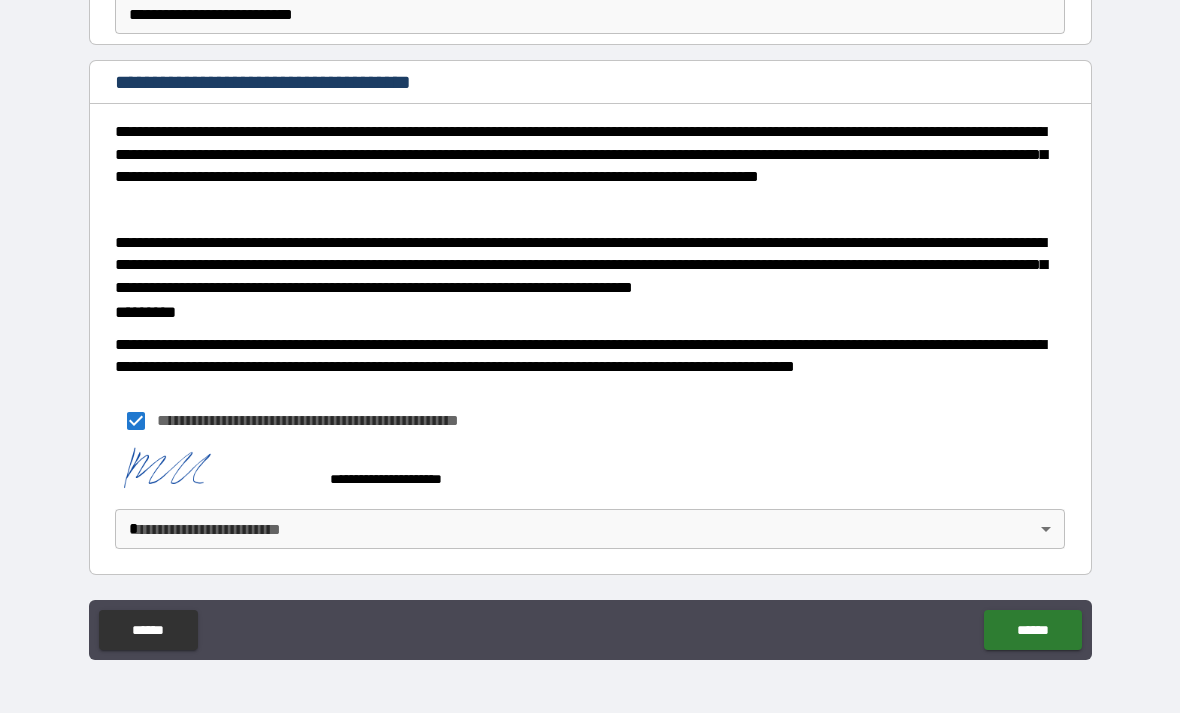 click on "**********" at bounding box center [590, 324] 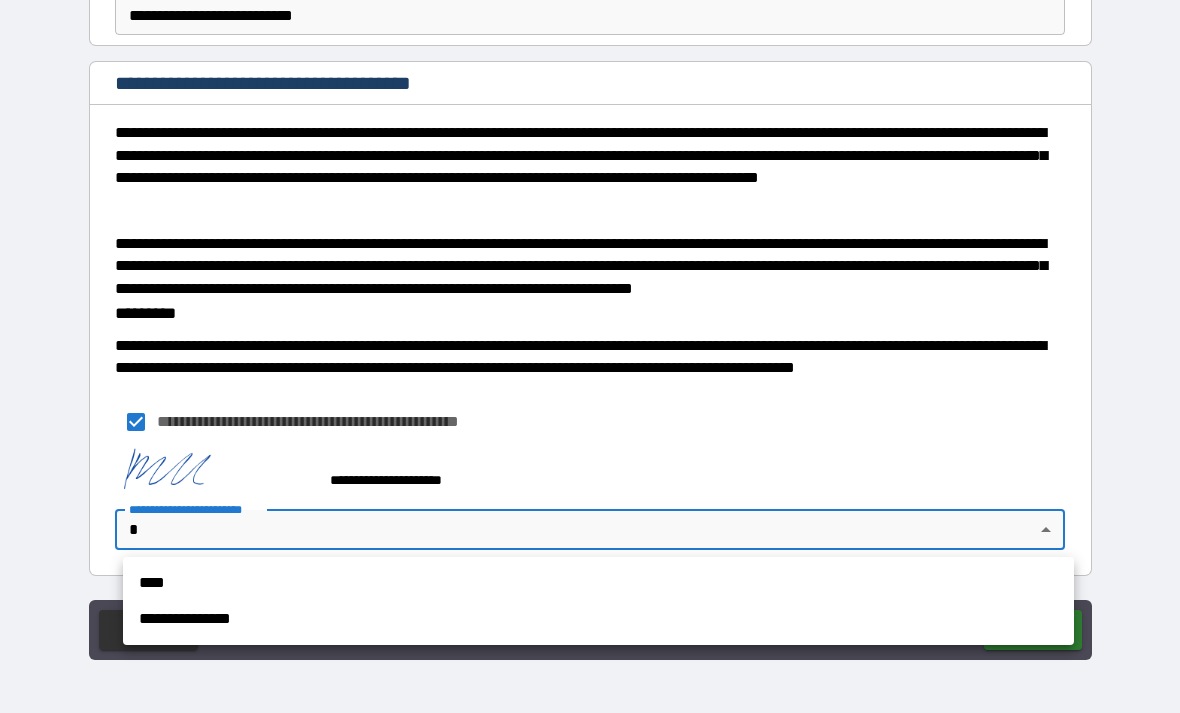 click on "**********" at bounding box center [598, 619] 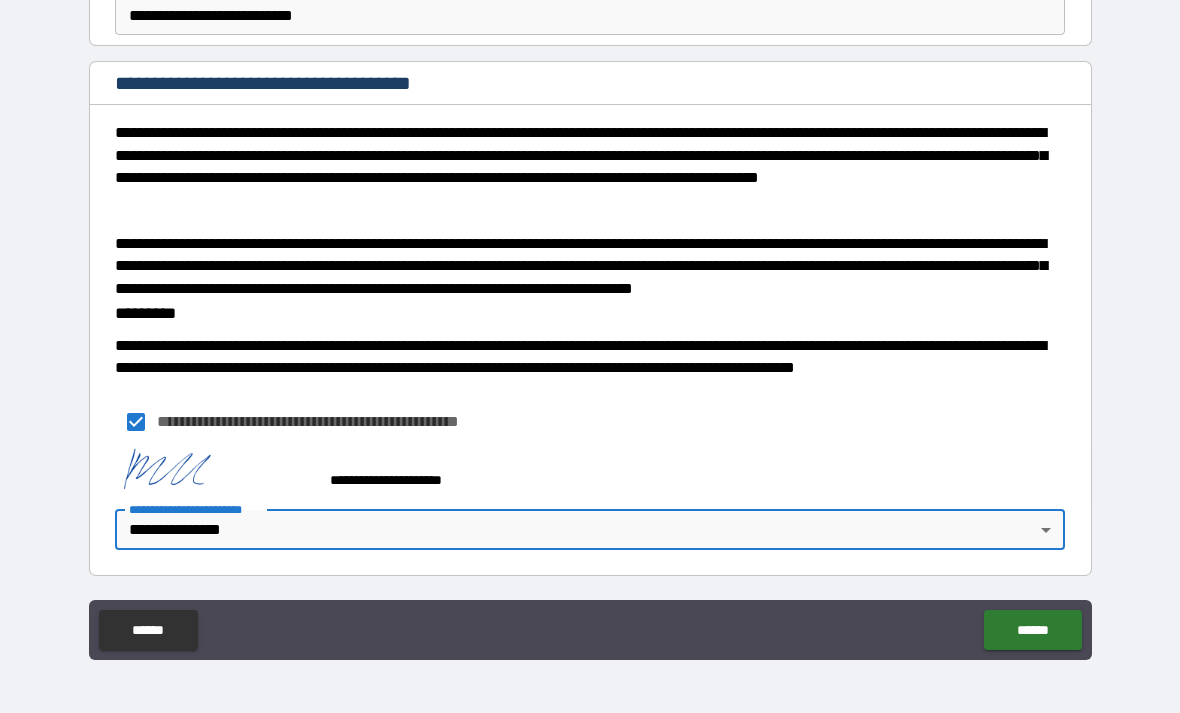 click on "******" at bounding box center (1032, 630) 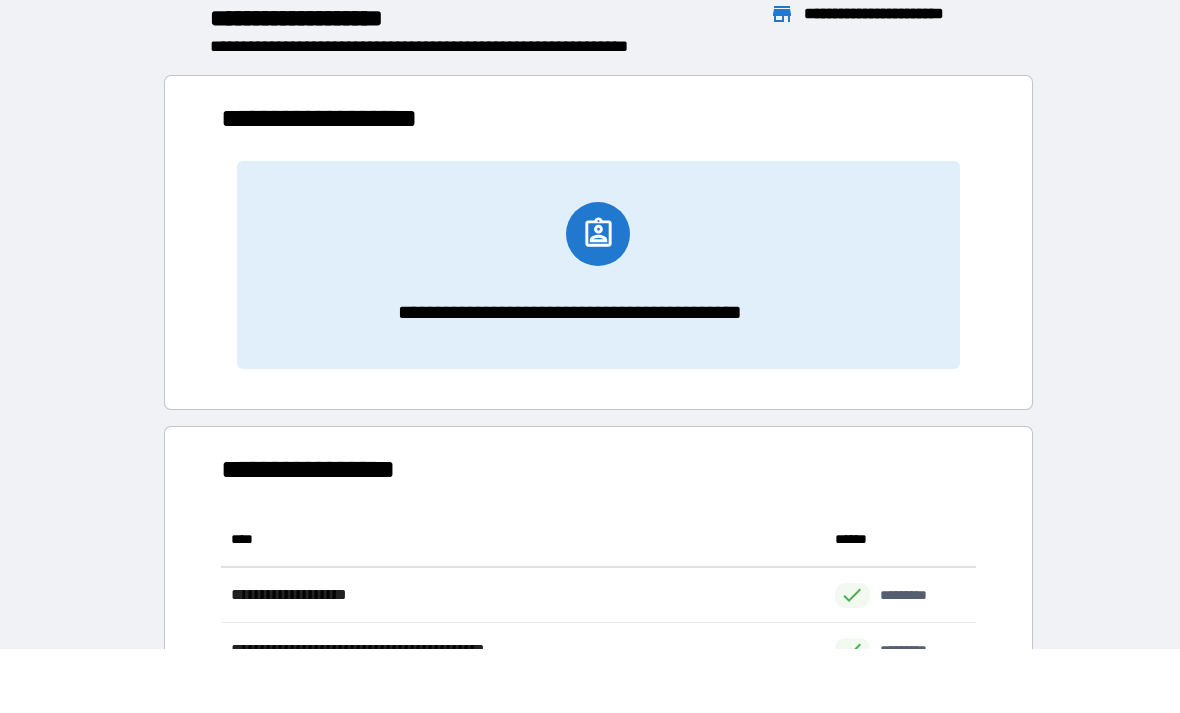 scroll, scrollTop: 1, scrollLeft: 1, axis: both 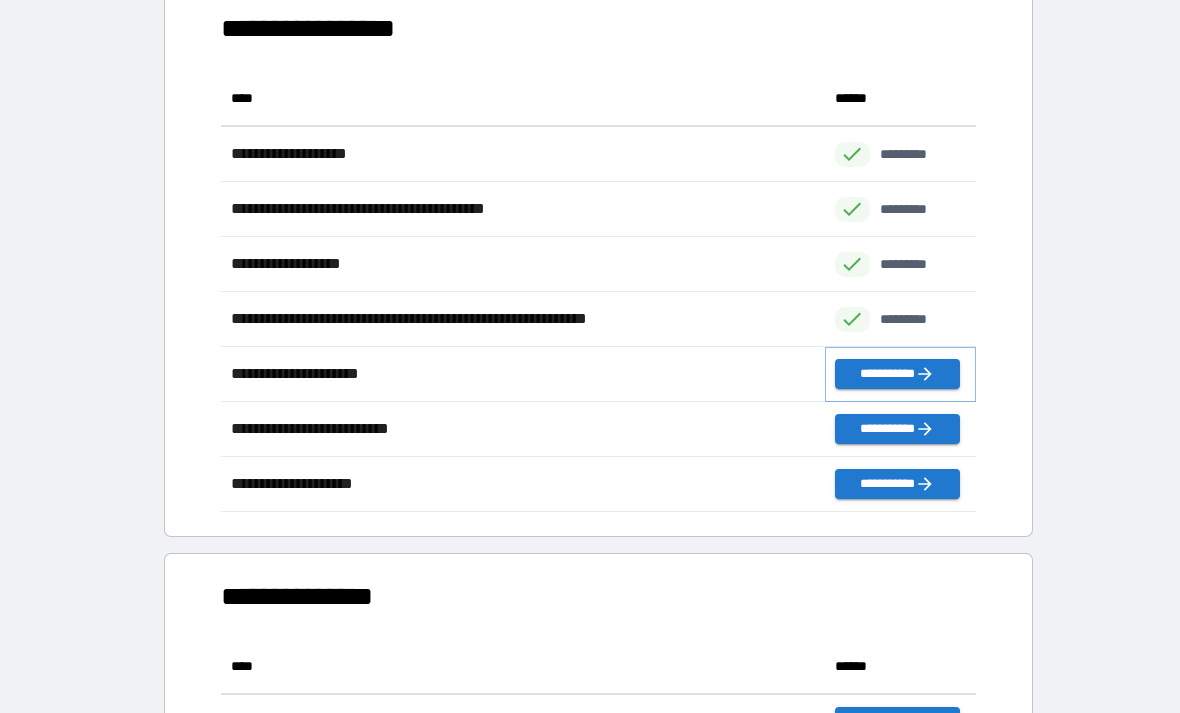 click on "**********" at bounding box center (897, 374) 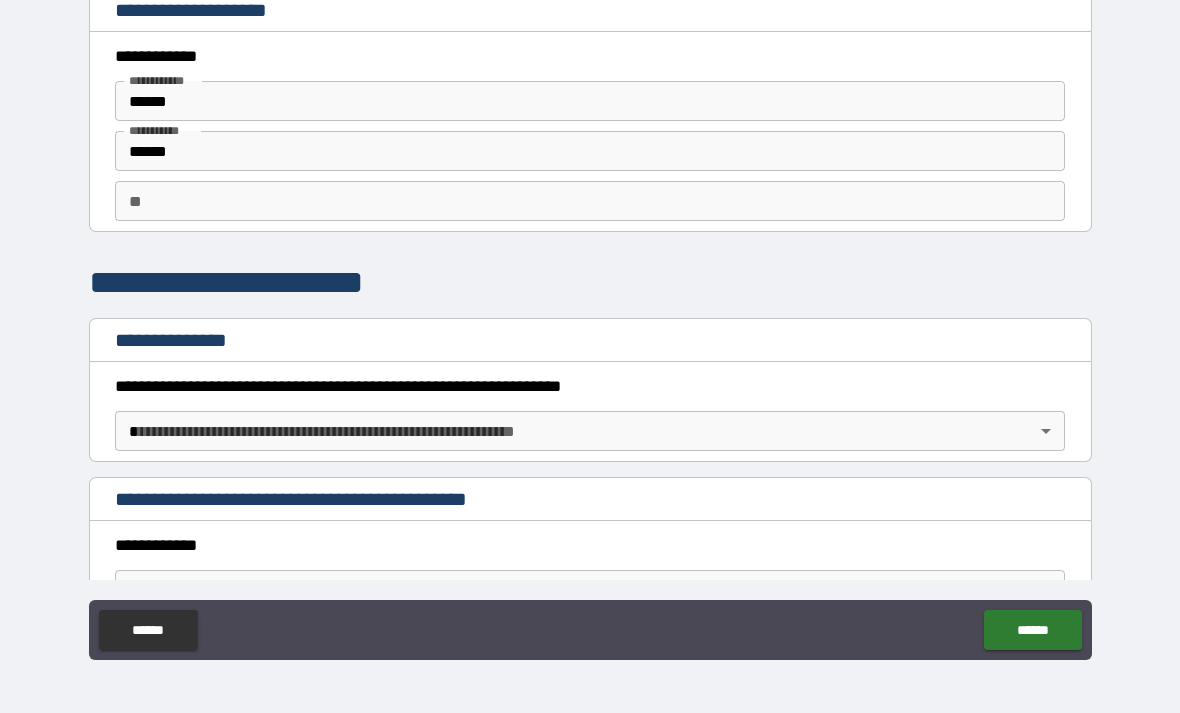 click on "******" at bounding box center [590, 101] 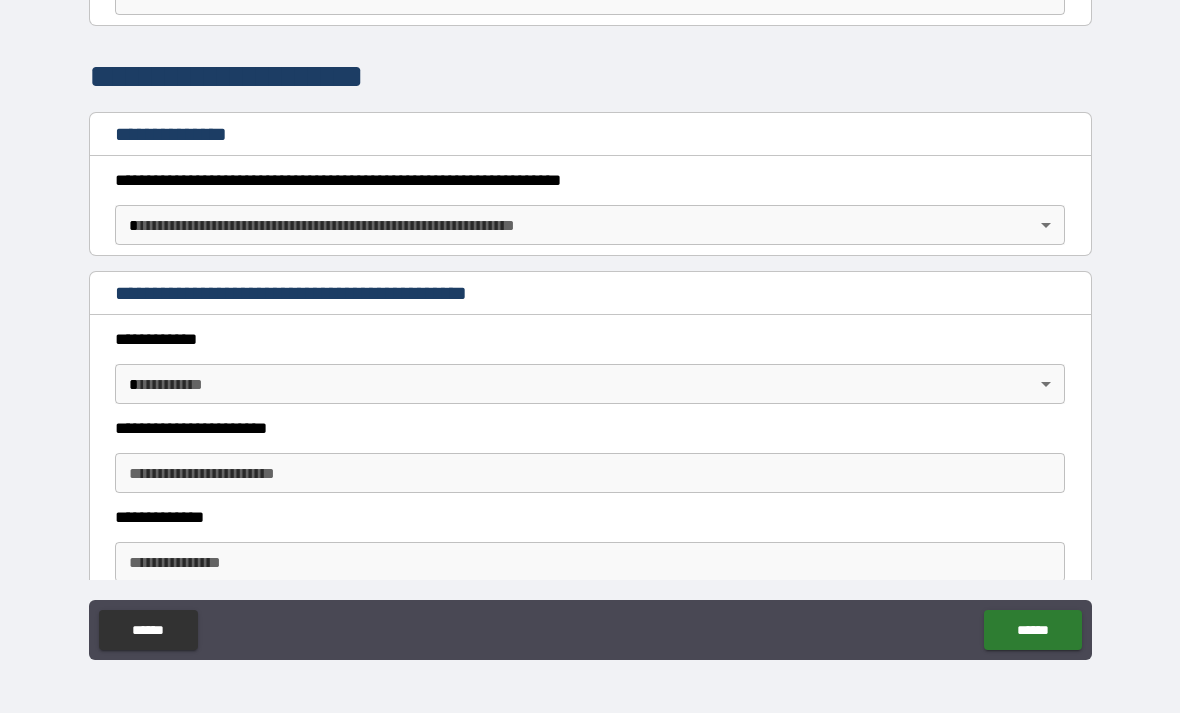scroll, scrollTop: 205, scrollLeft: 0, axis: vertical 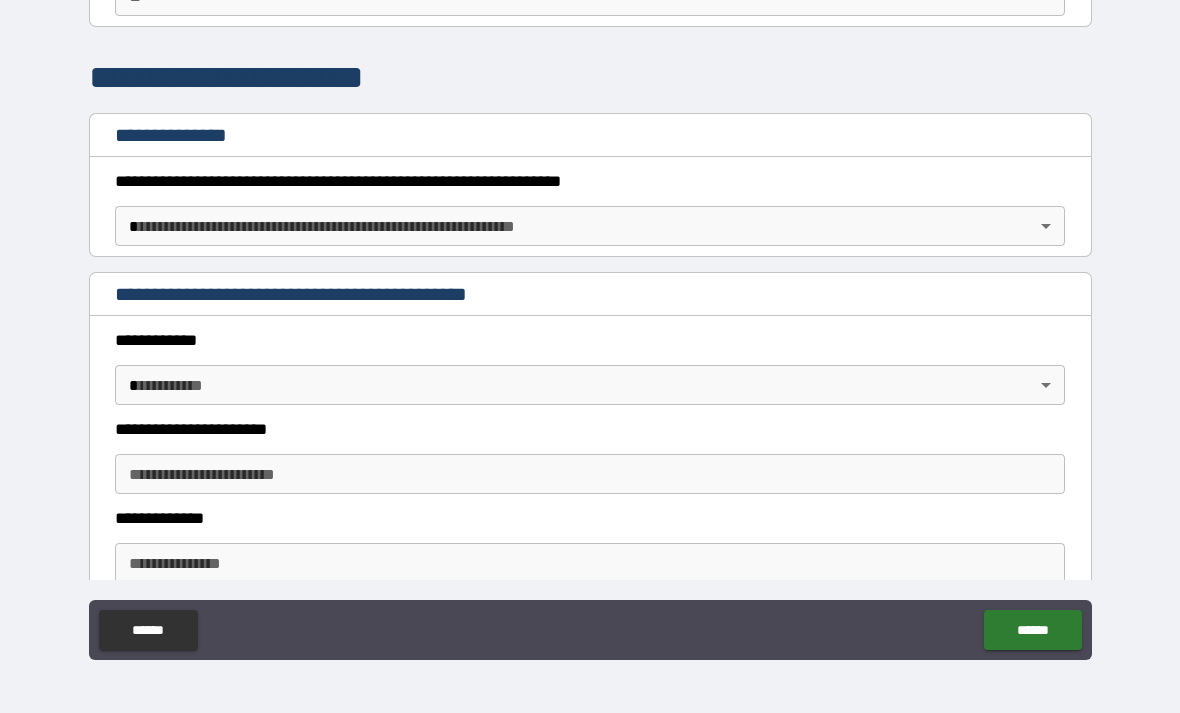 type on "******" 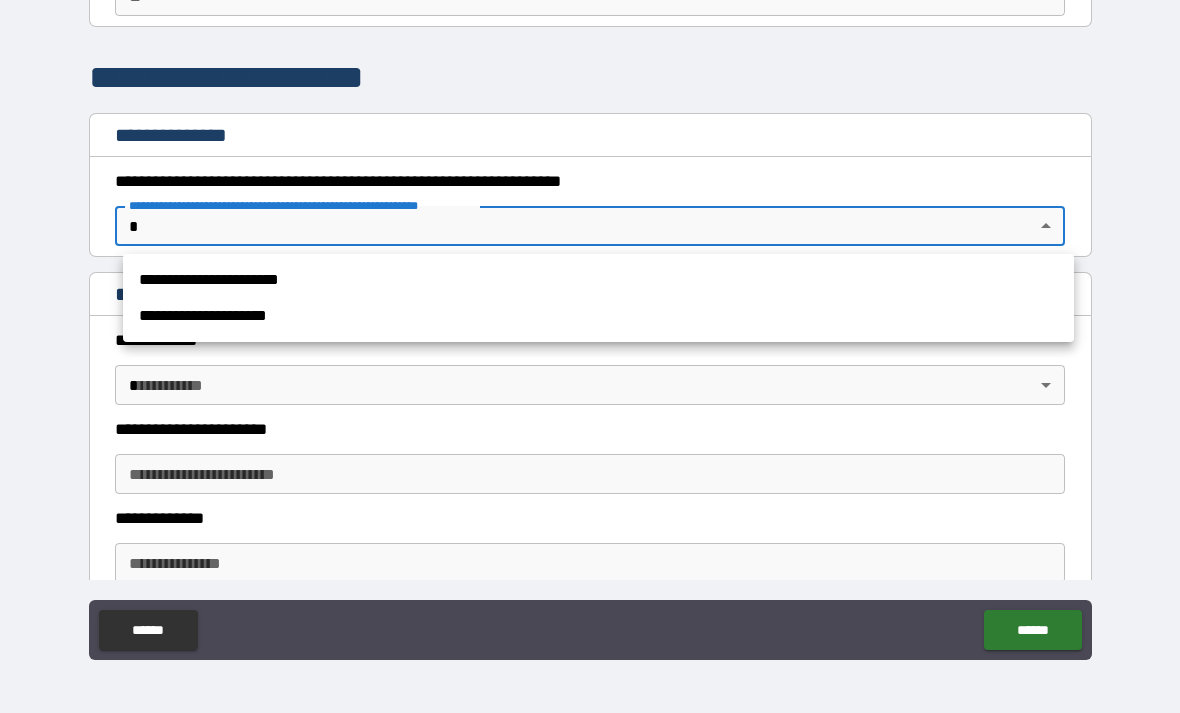 click on "**********" at bounding box center (598, 316) 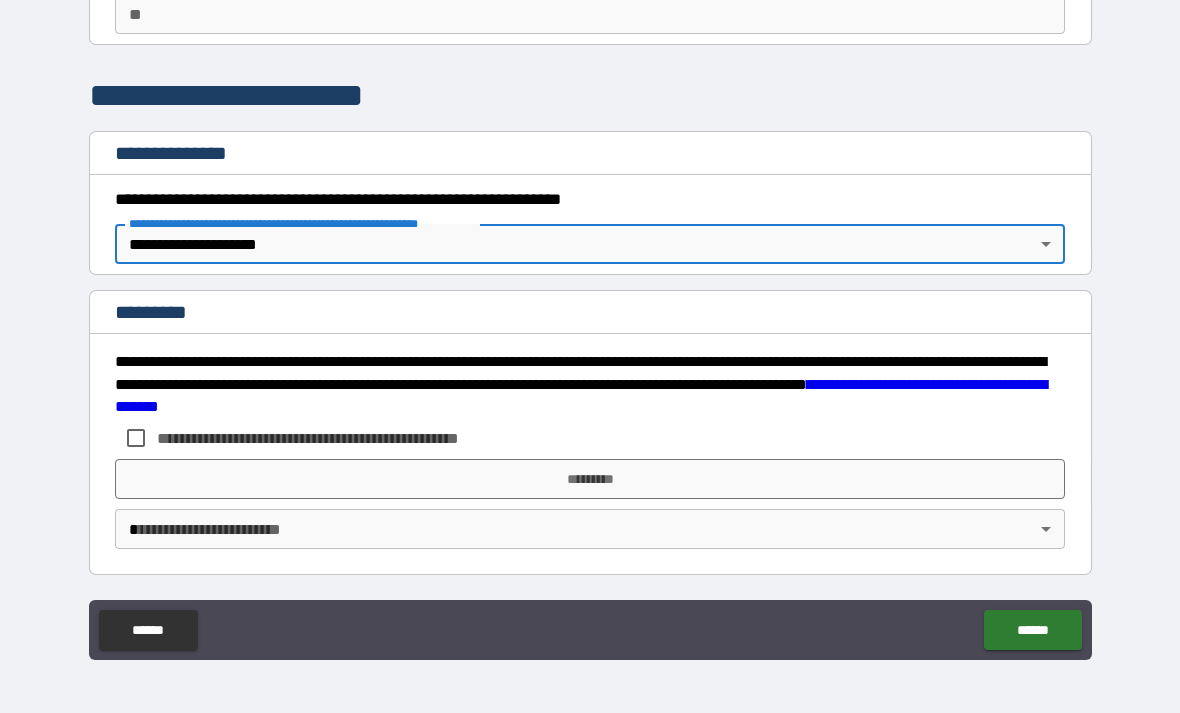 type on "*" 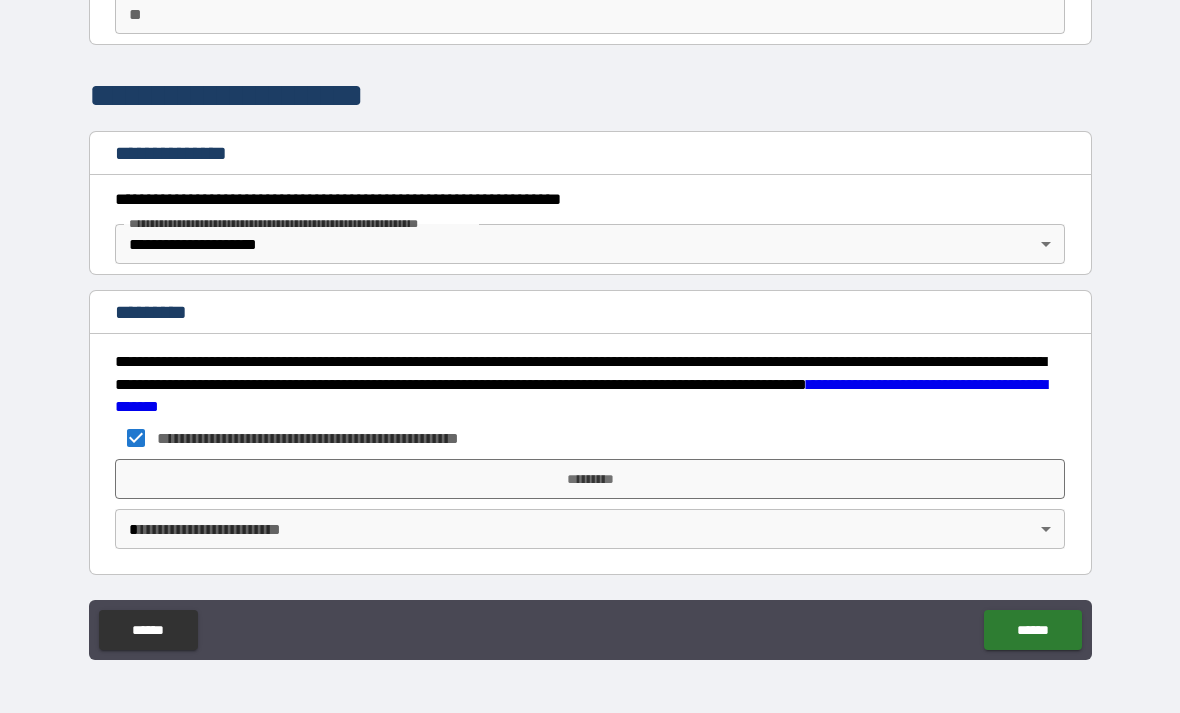 click on "*********" at bounding box center (590, 479) 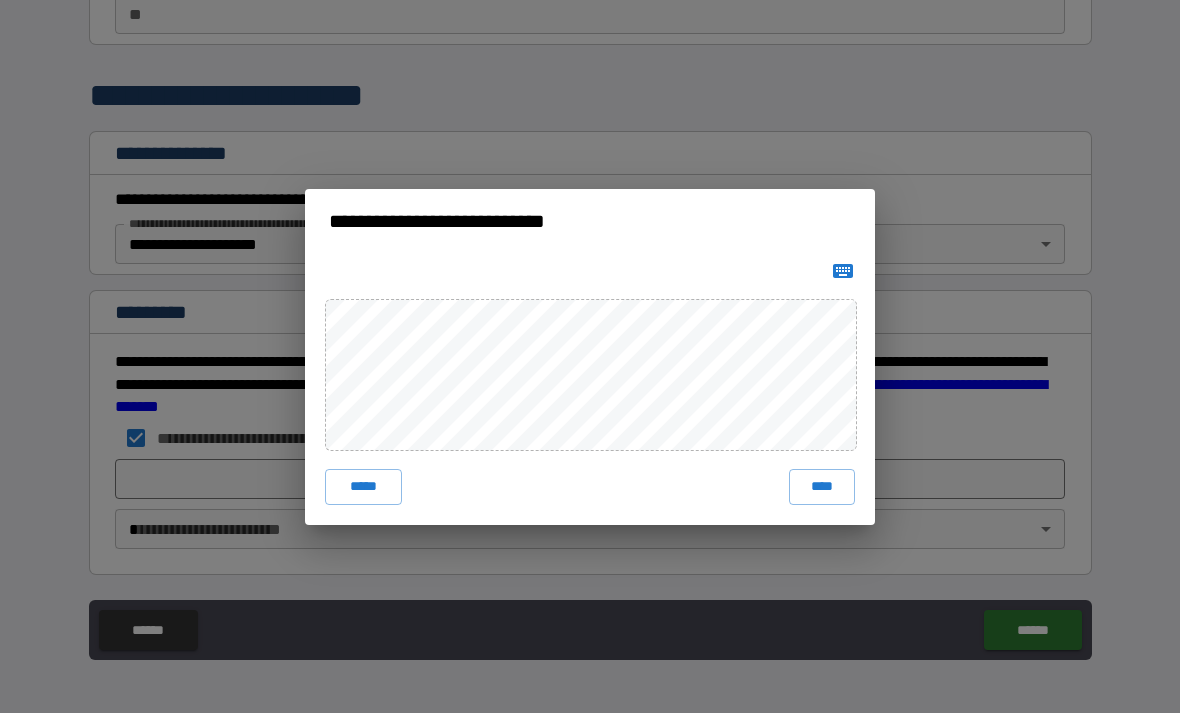 click on "****" at bounding box center [822, 487] 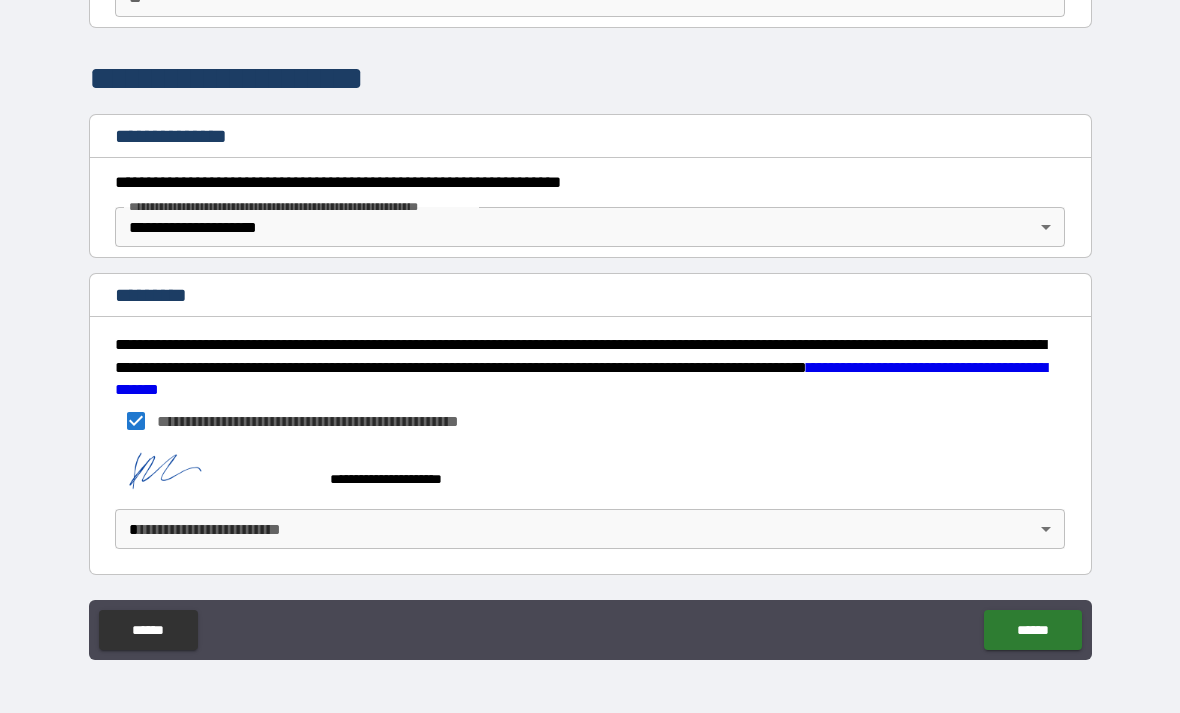scroll, scrollTop: 204, scrollLeft: 0, axis: vertical 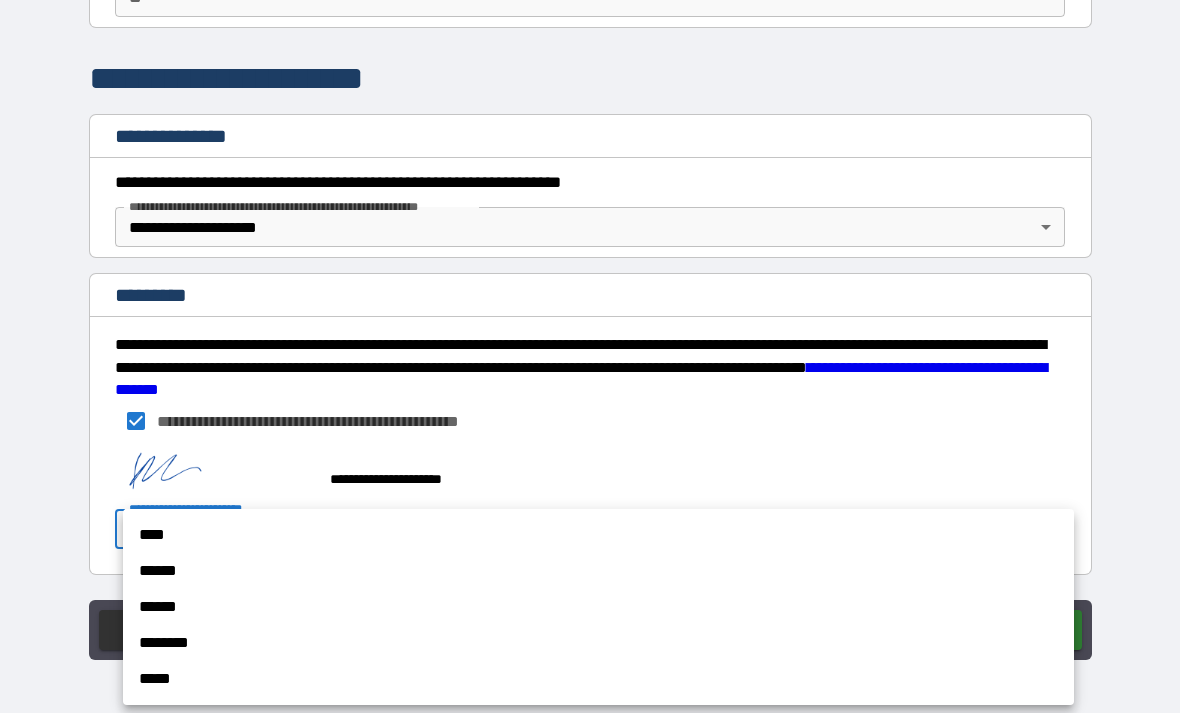click on "******" at bounding box center [598, 571] 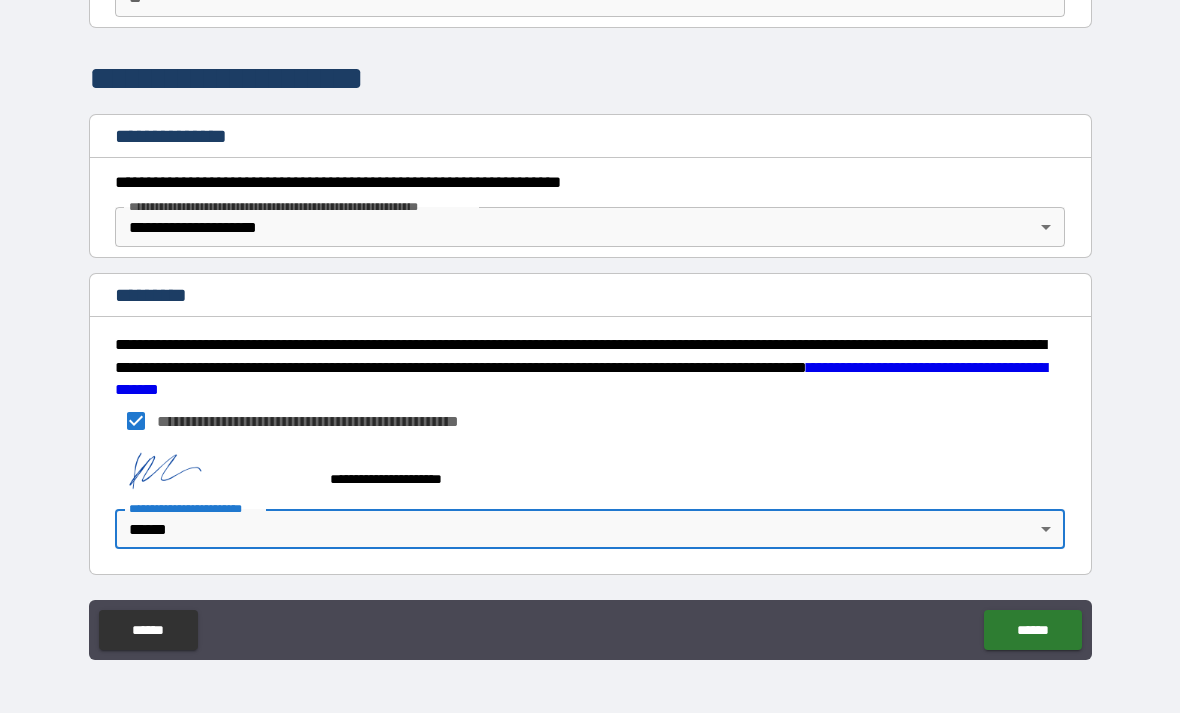 click on "******" at bounding box center (1032, 630) 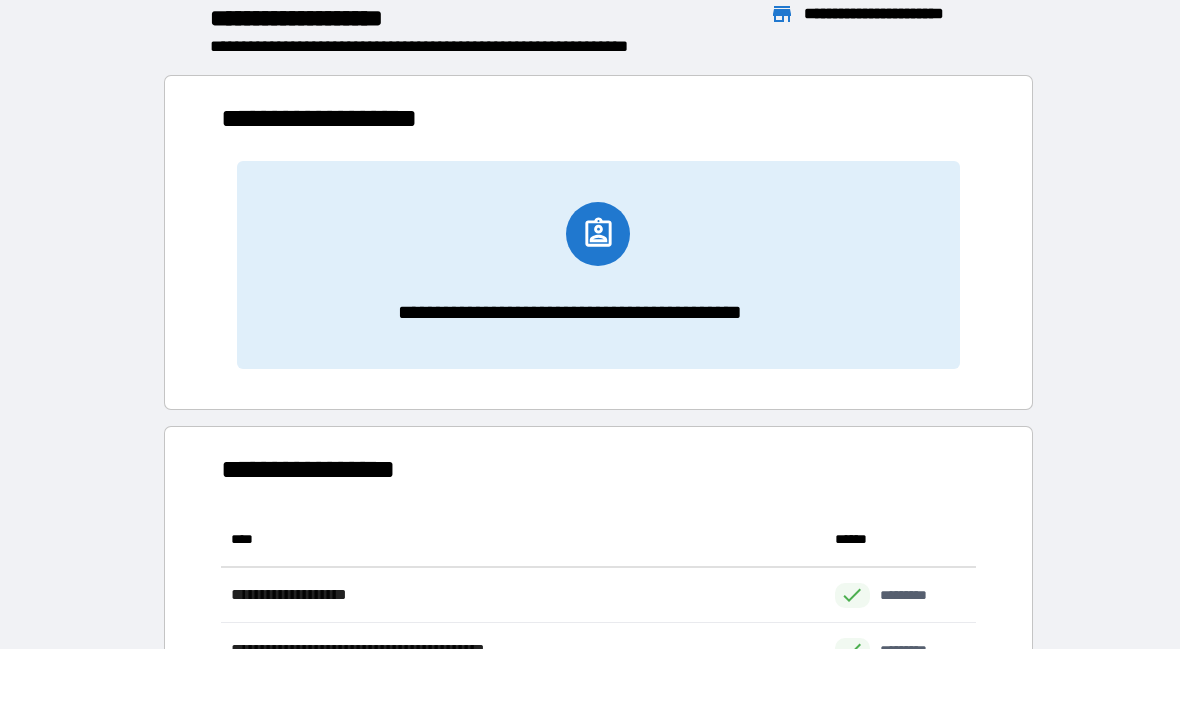 scroll, scrollTop: 441, scrollLeft: 755, axis: both 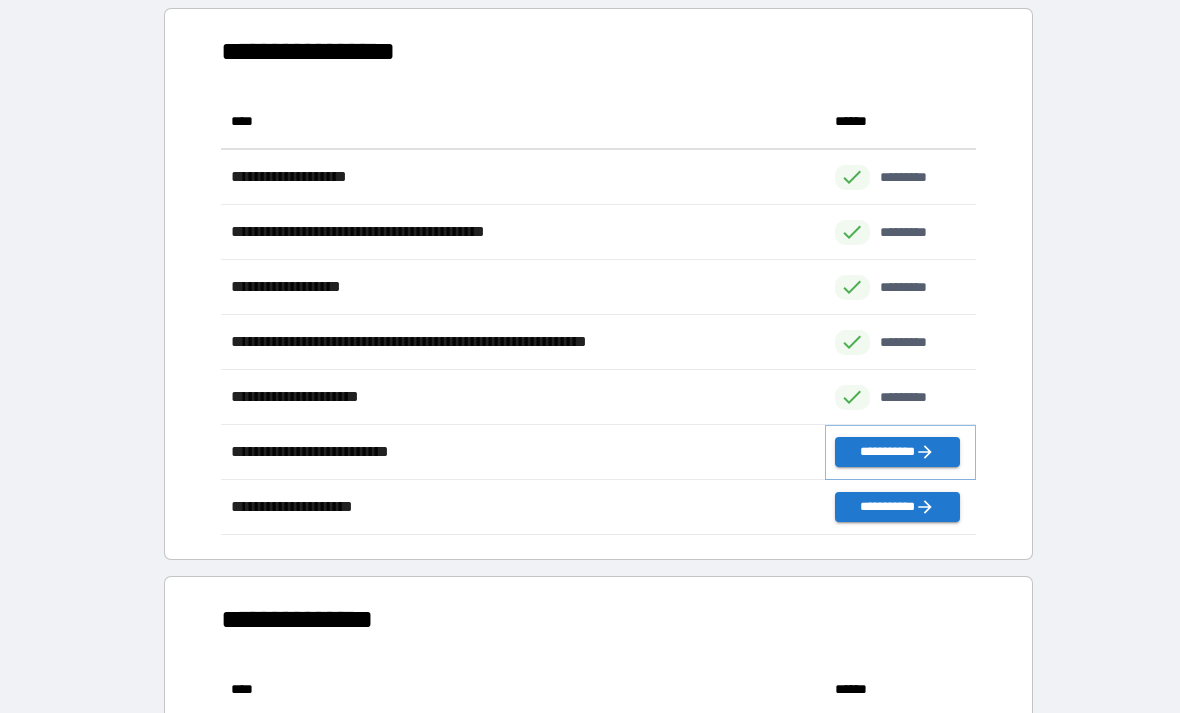 click on "**********" at bounding box center (897, 452) 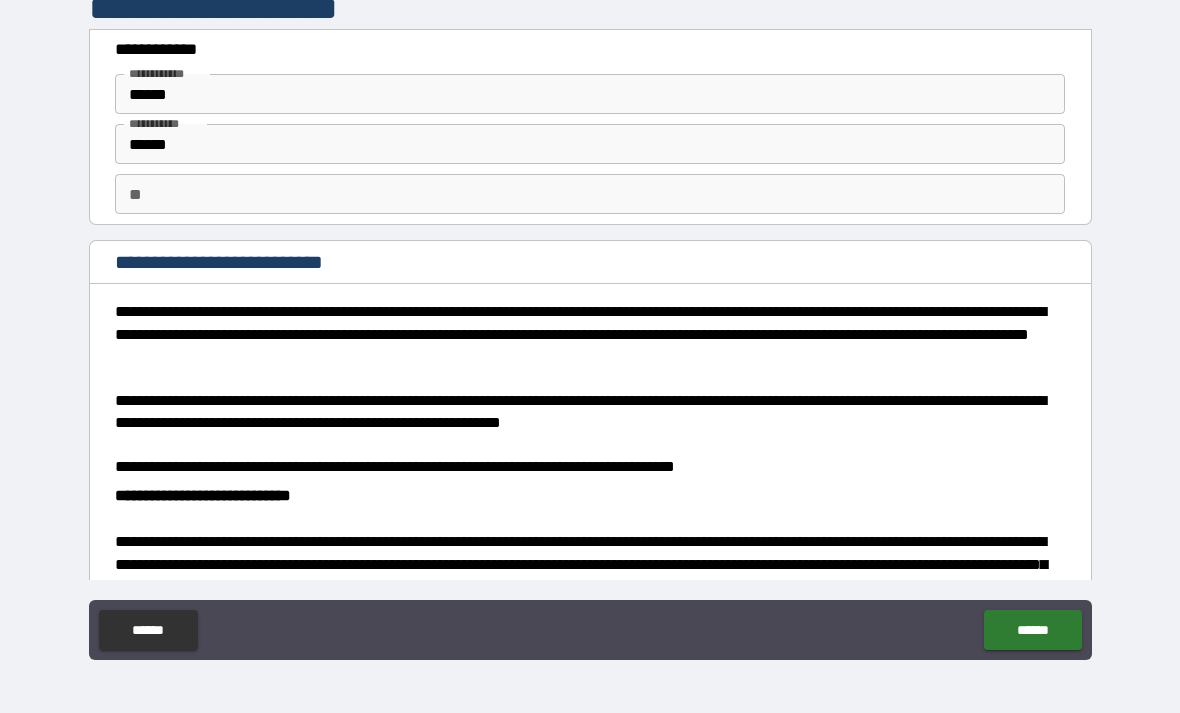 click on "******" at bounding box center (590, 94) 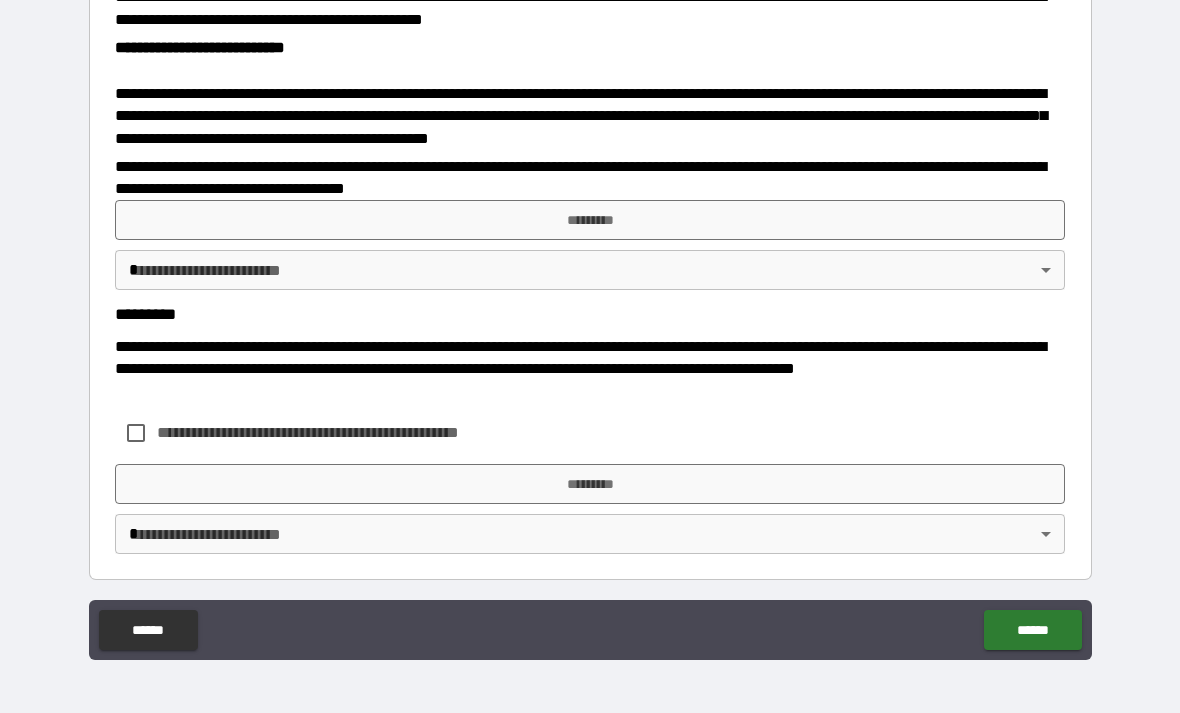 scroll, scrollTop: 706, scrollLeft: 0, axis: vertical 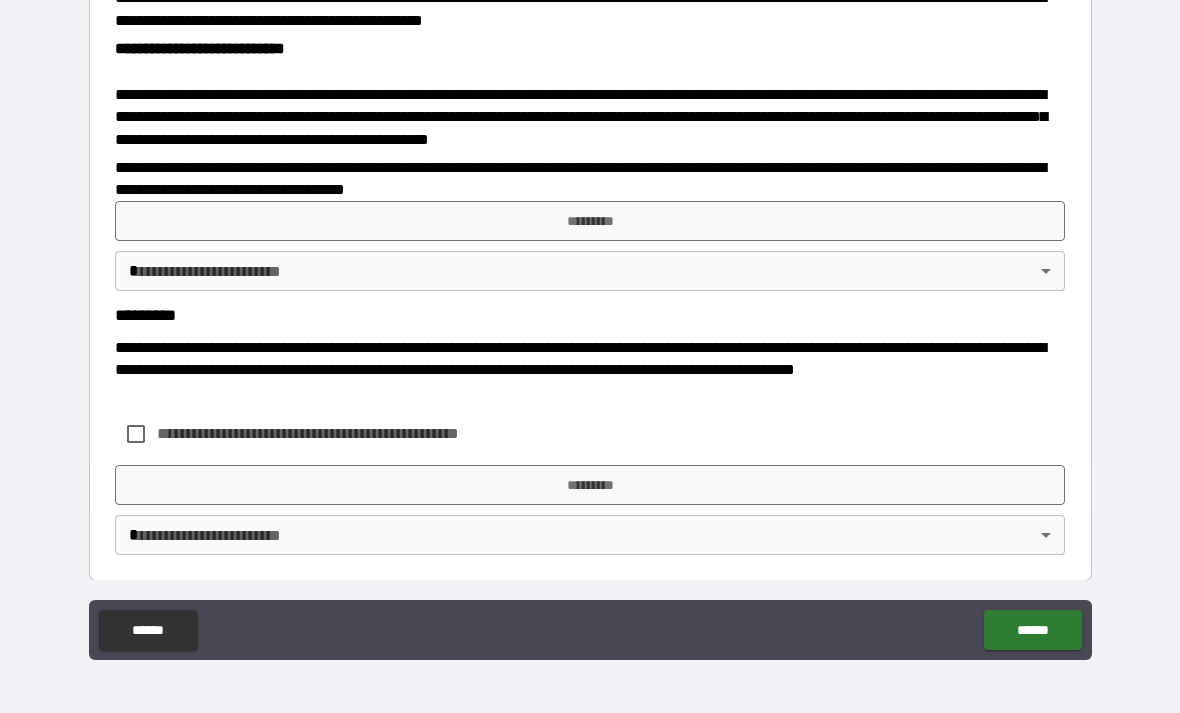 type on "******" 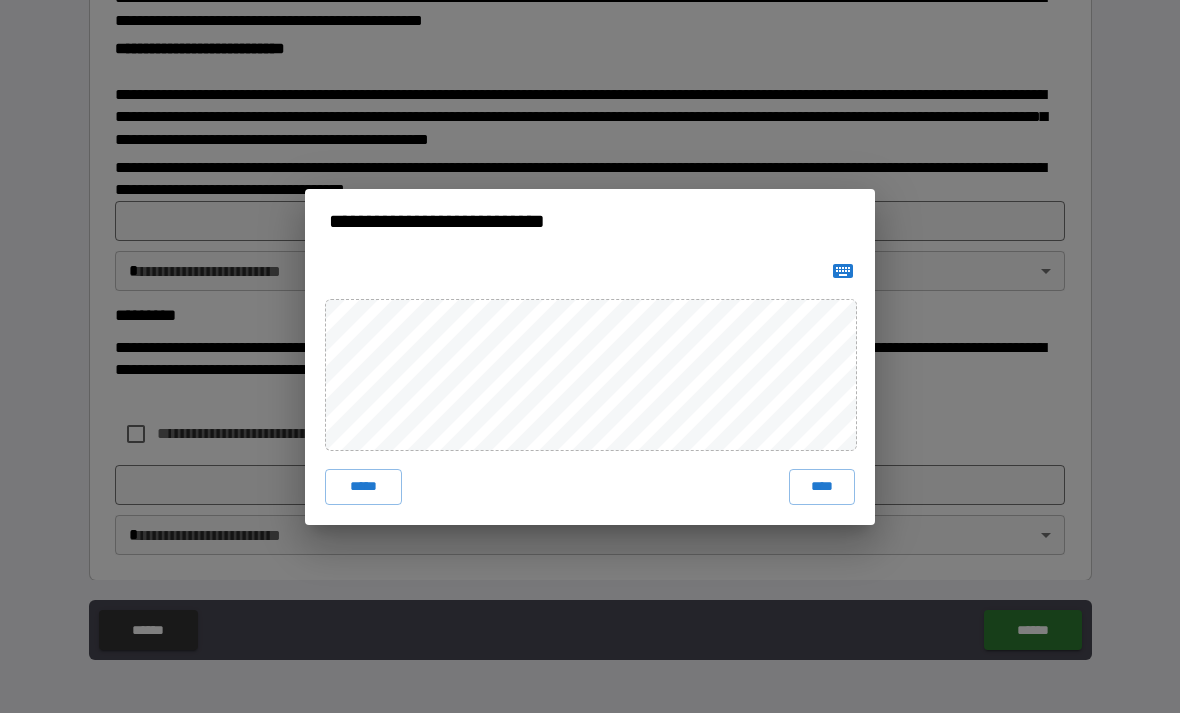 click on "****" at bounding box center [822, 487] 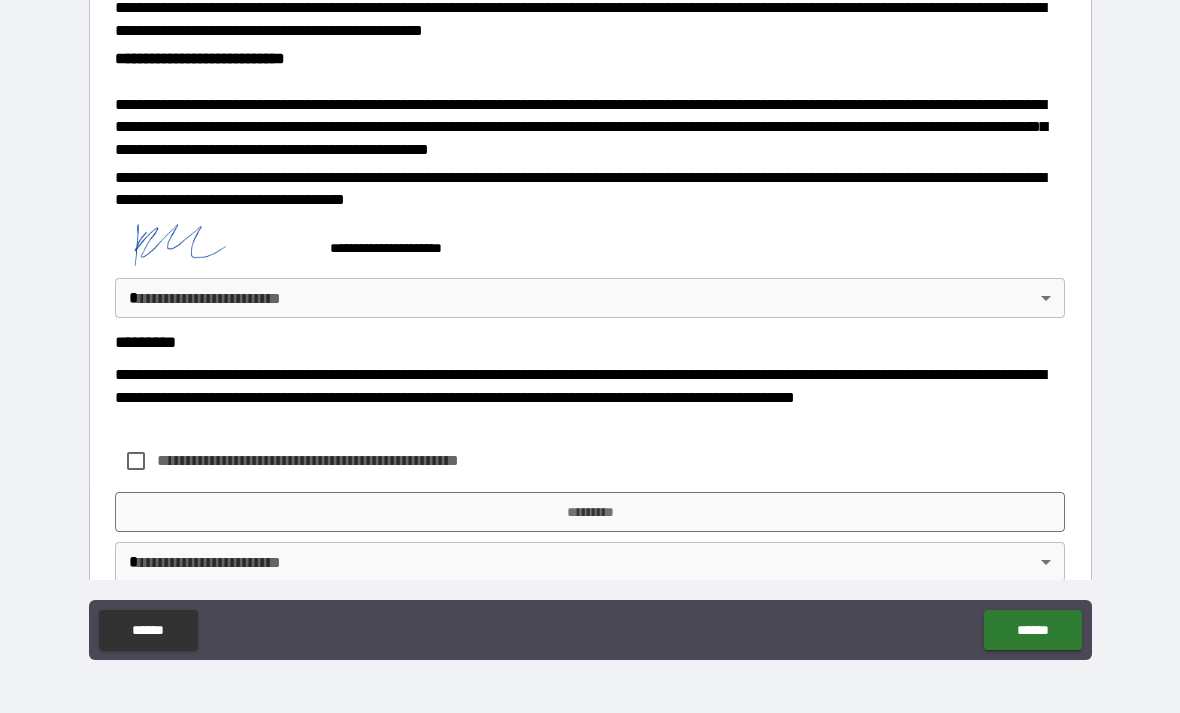 click on "**********" at bounding box center [590, 324] 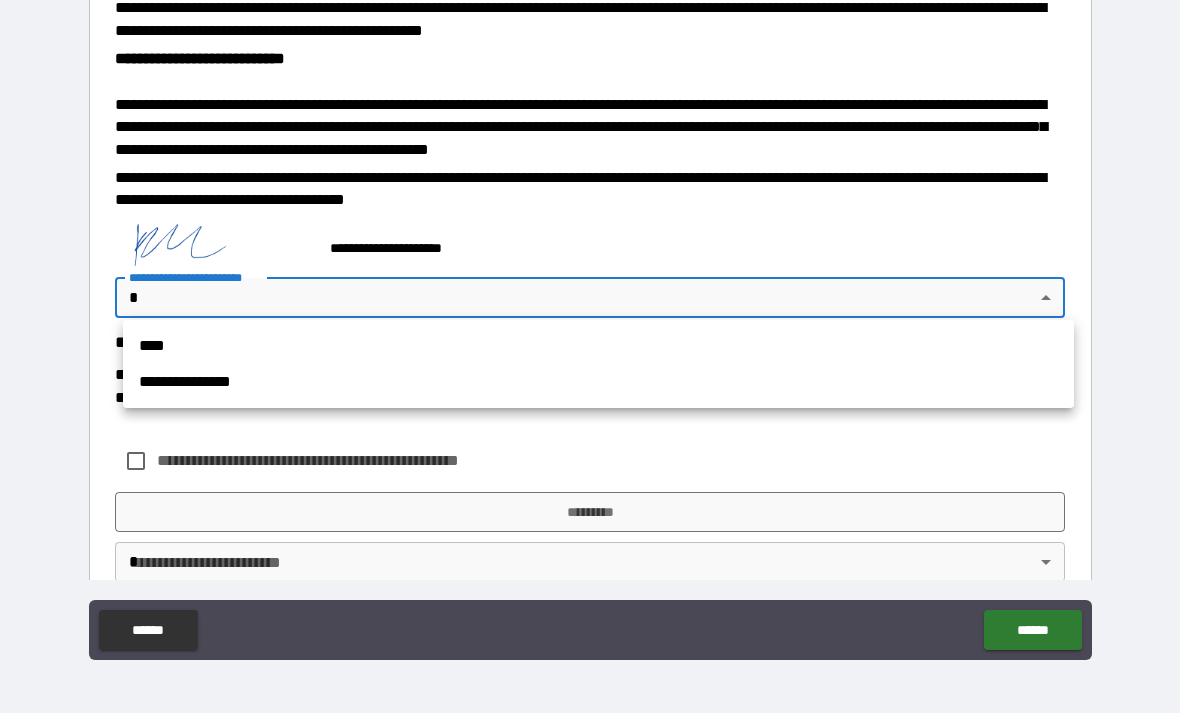 click on "**********" at bounding box center [598, 382] 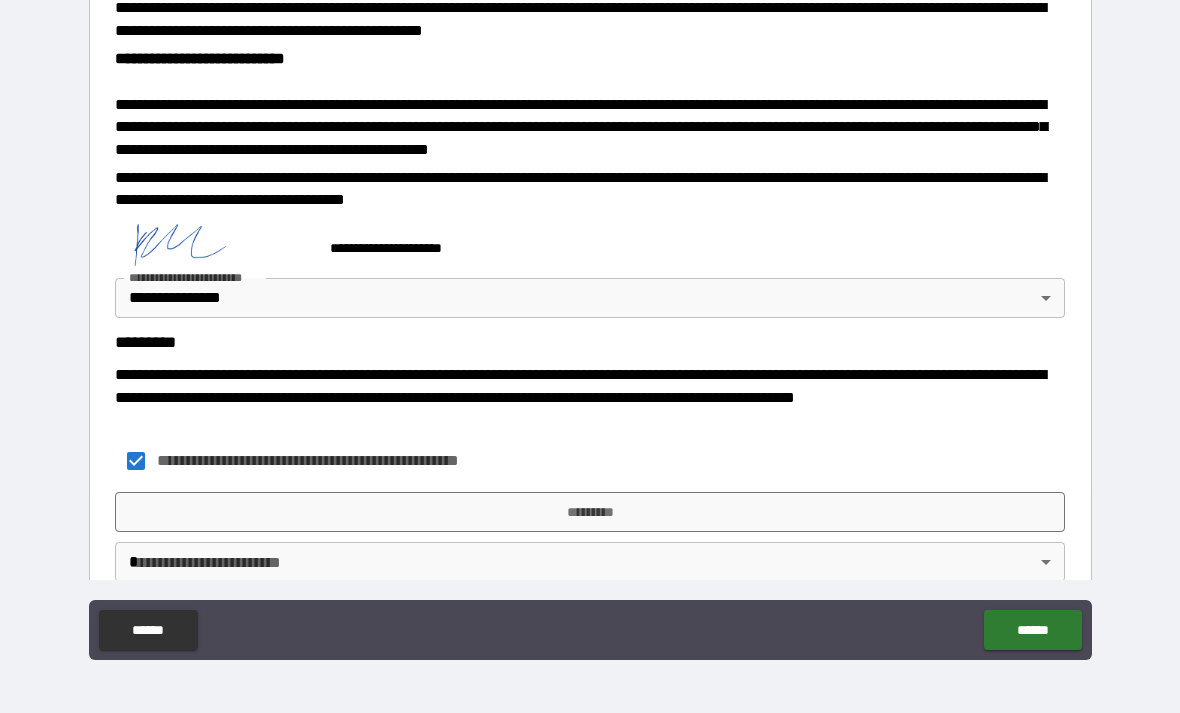 click on "*********" at bounding box center [590, 512] 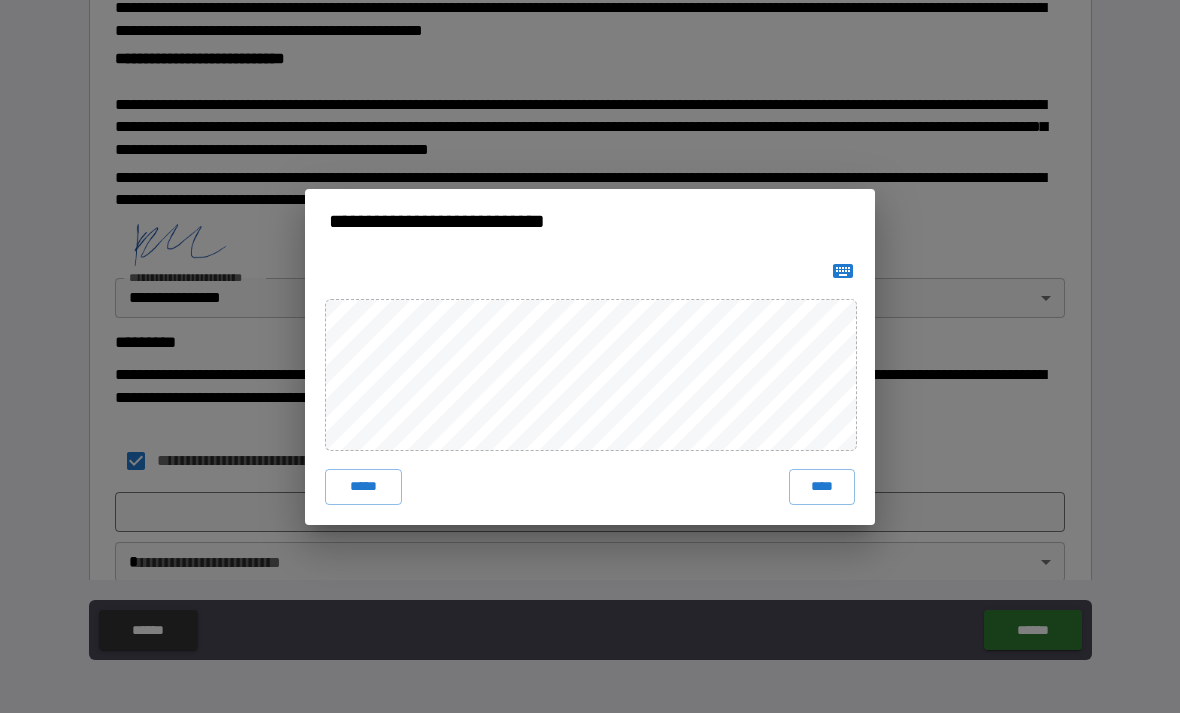click on "****" at bounding box center (822, 487) 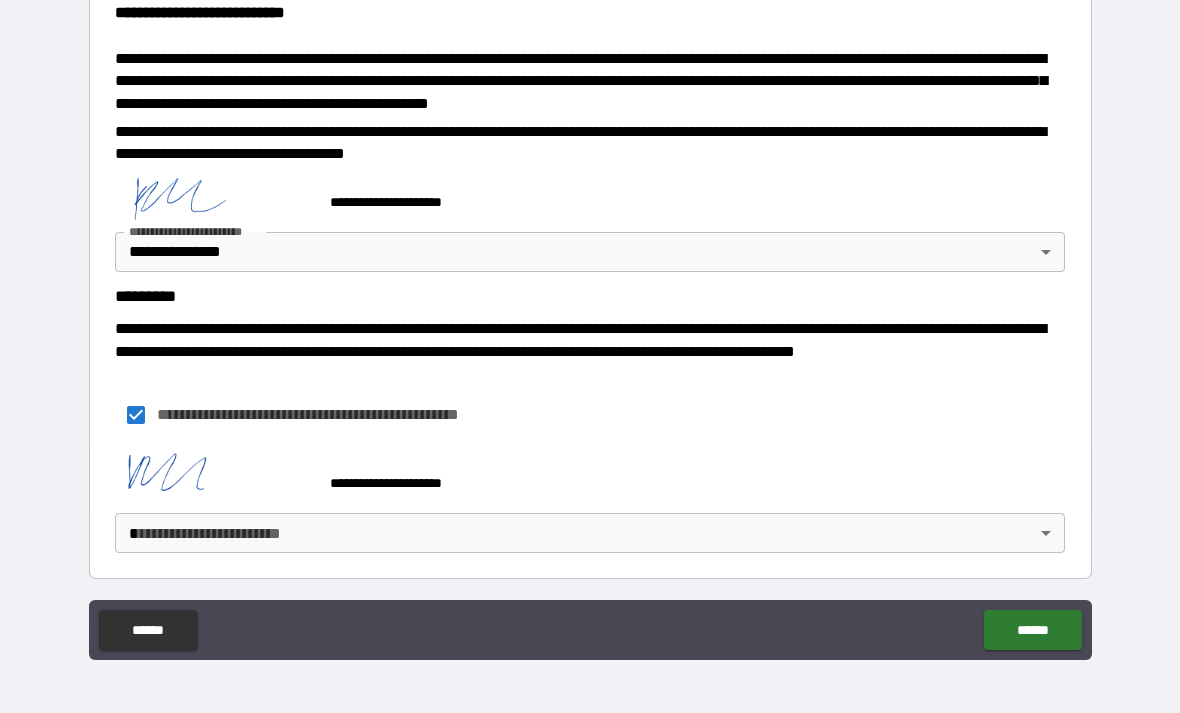 scroll, scrollTop: 740, scrollLeft: 0, axis: vertical 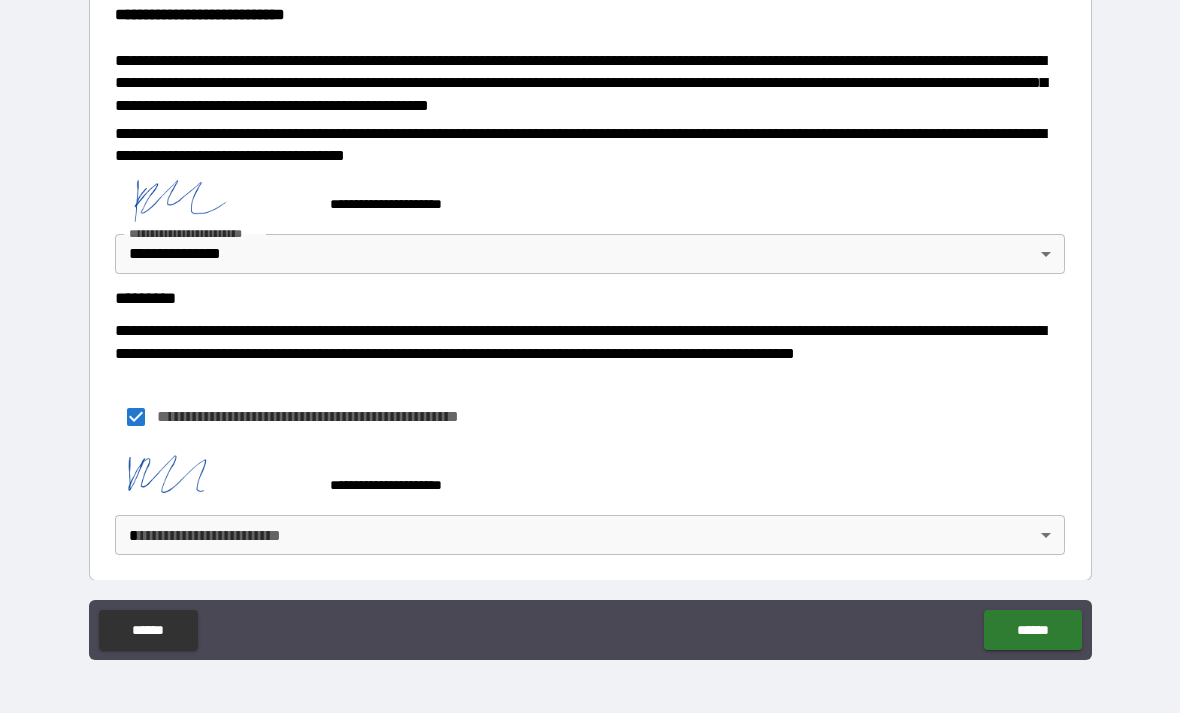 click on "**********" at bounding box center (590, 324) 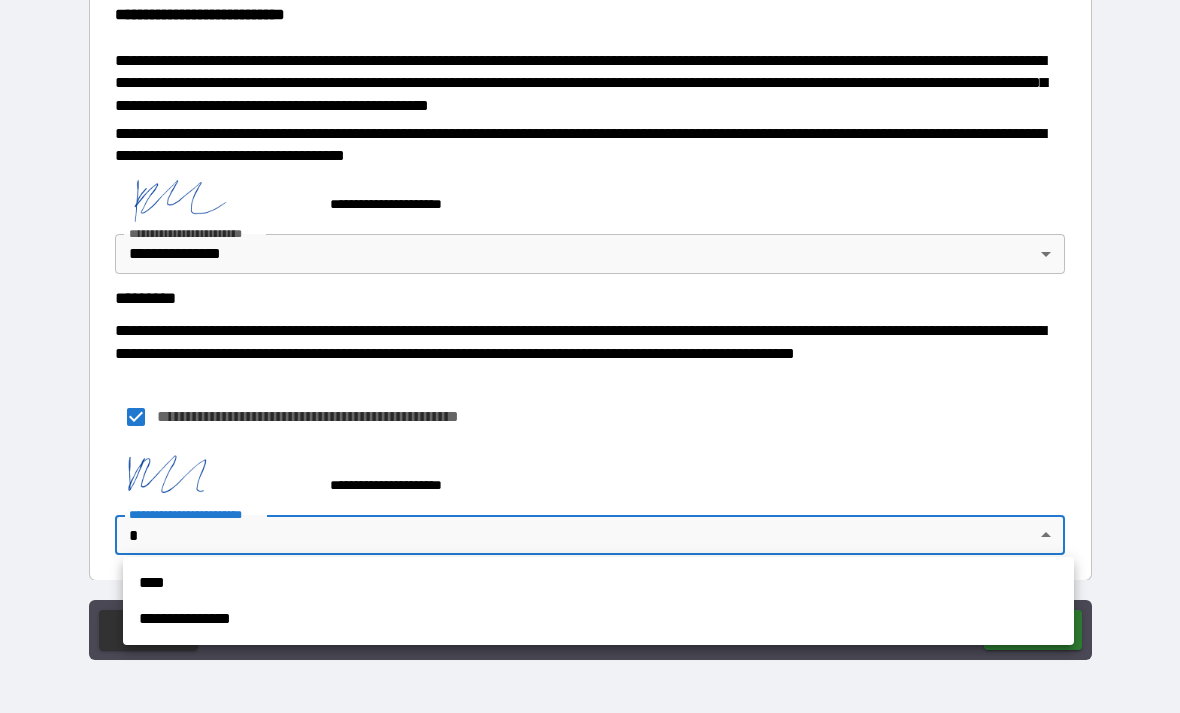 click on "**********" at bounding box center [598, 619] 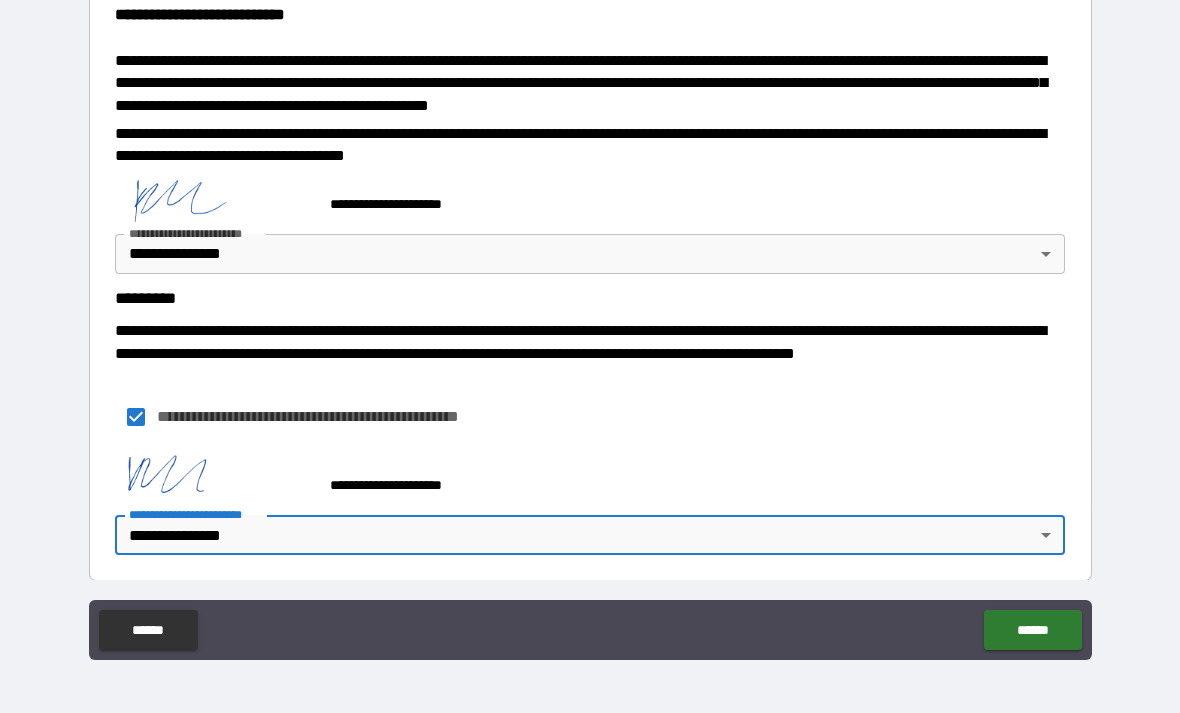 click on "******" at bounding box center [1032, 630] 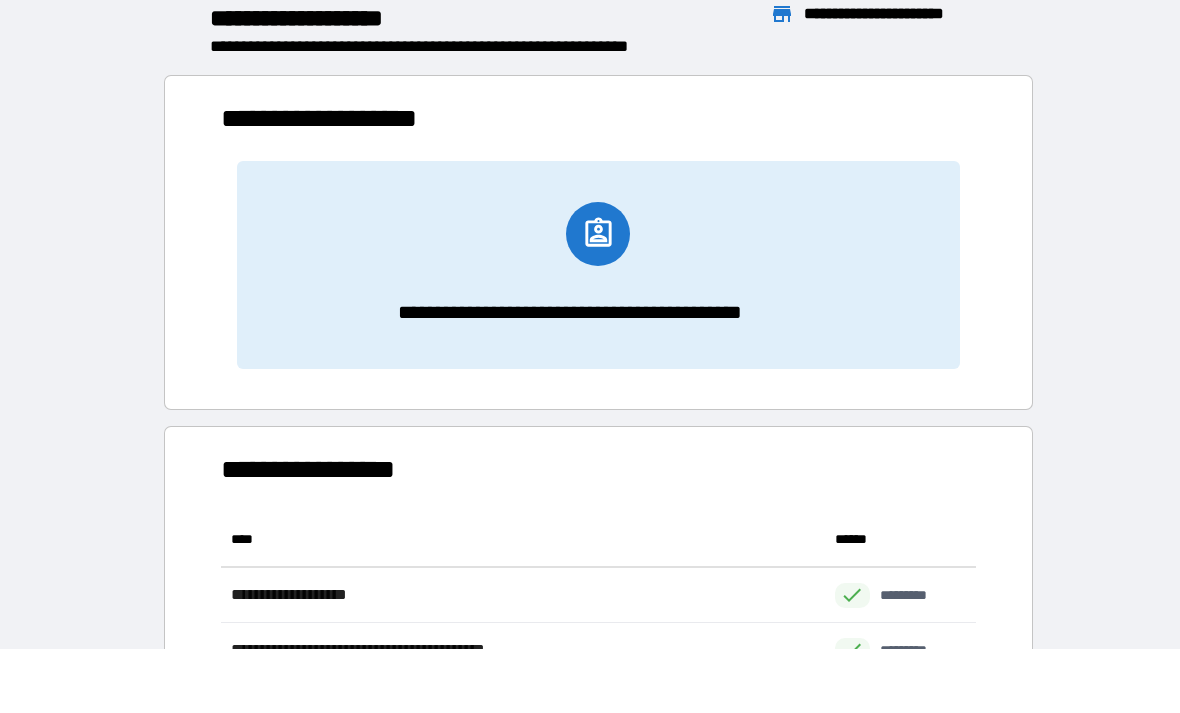 scroll, scrollTop: 441, scrollLeft: 755, axis: both 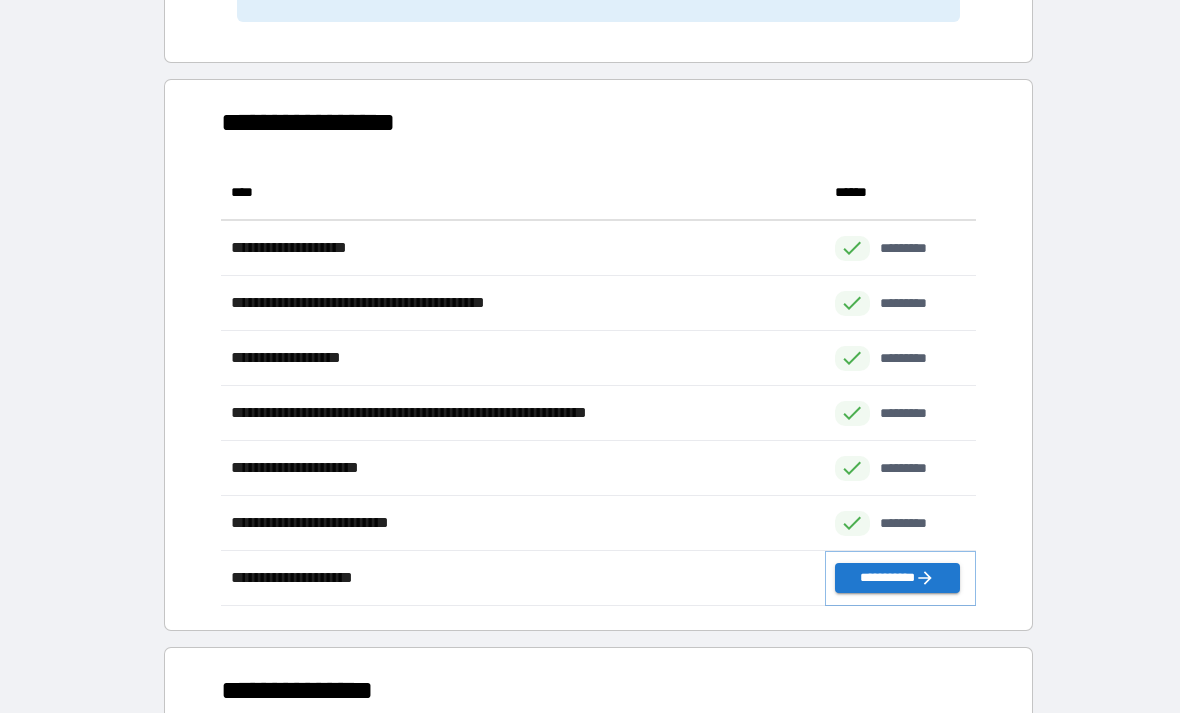 click on "**********" at bounding box center (897, 578) 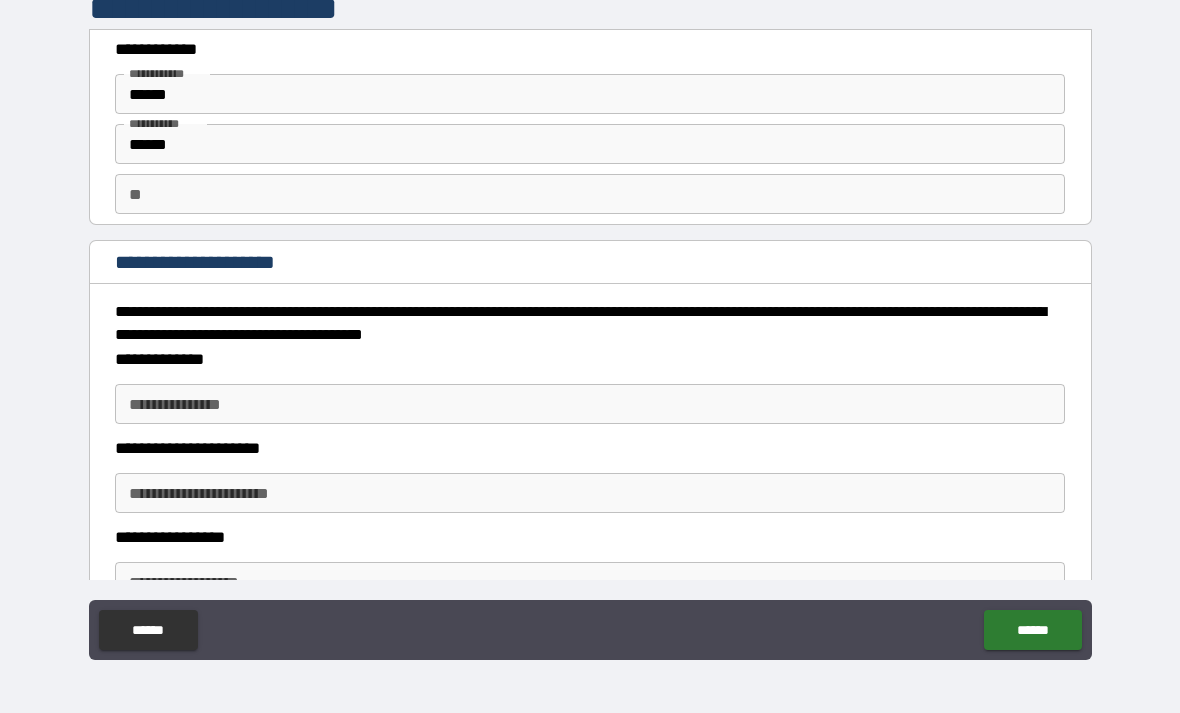 click on "******" at bounding box center [590, 94] 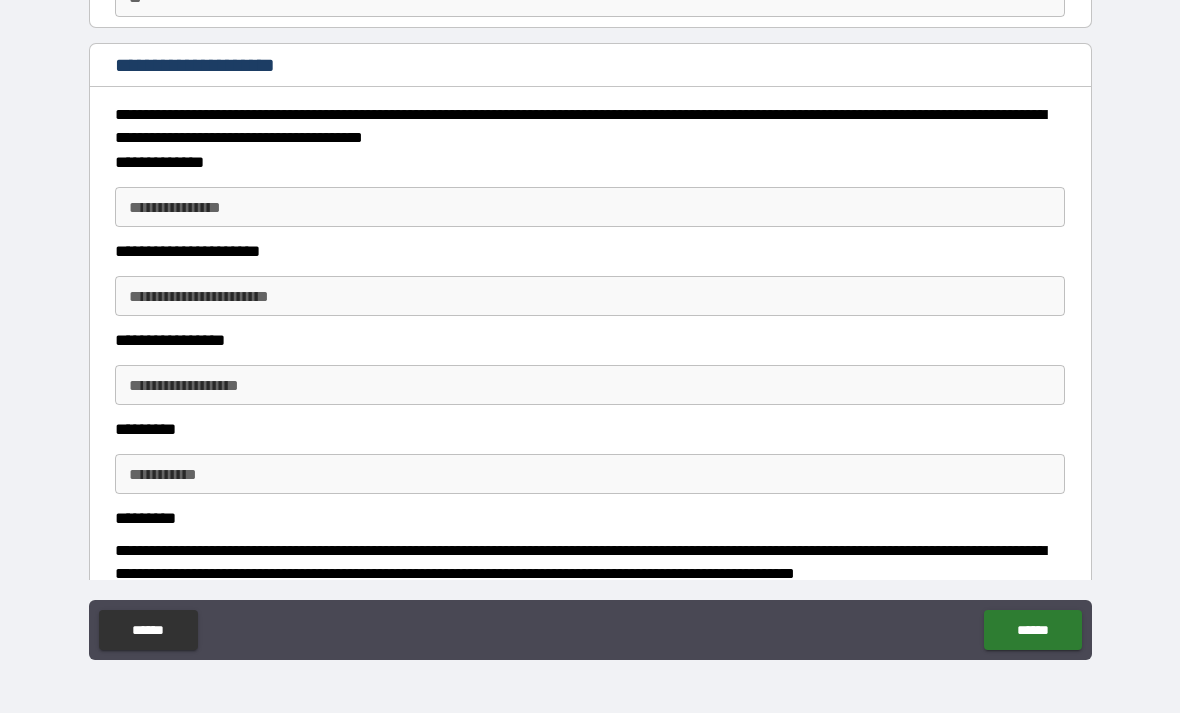 scroll, scrollTop: 215, scrollLeft: 0, axis: vertical 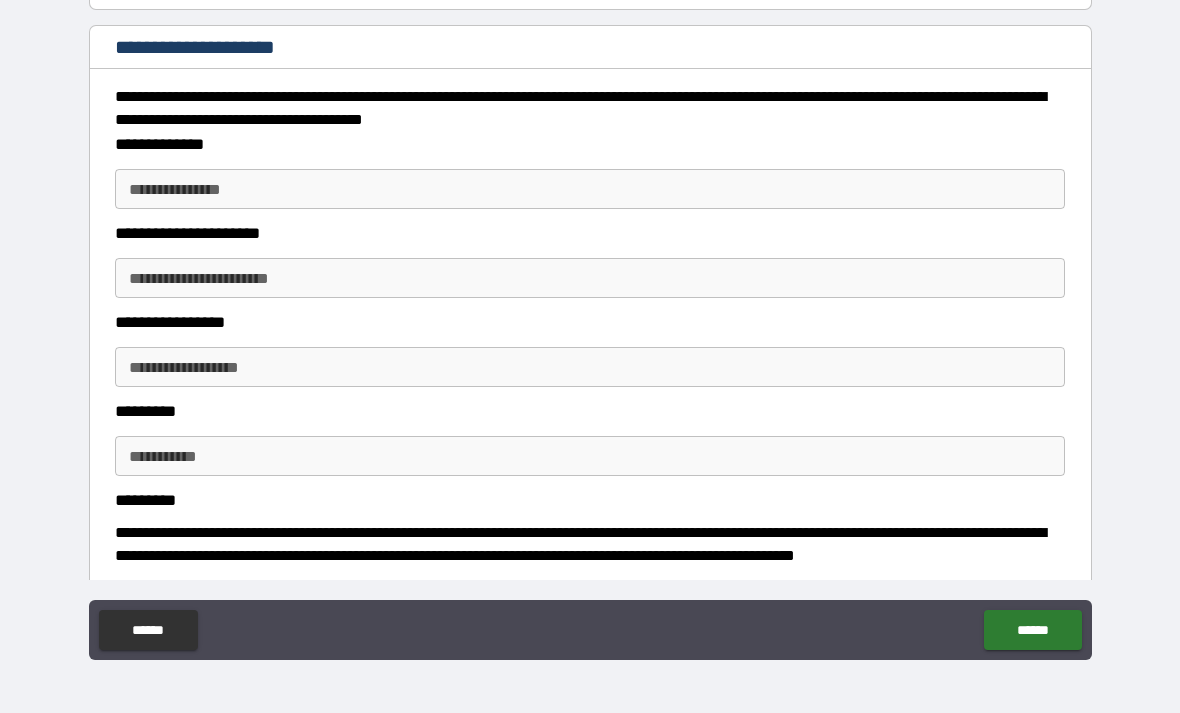 type on "******" 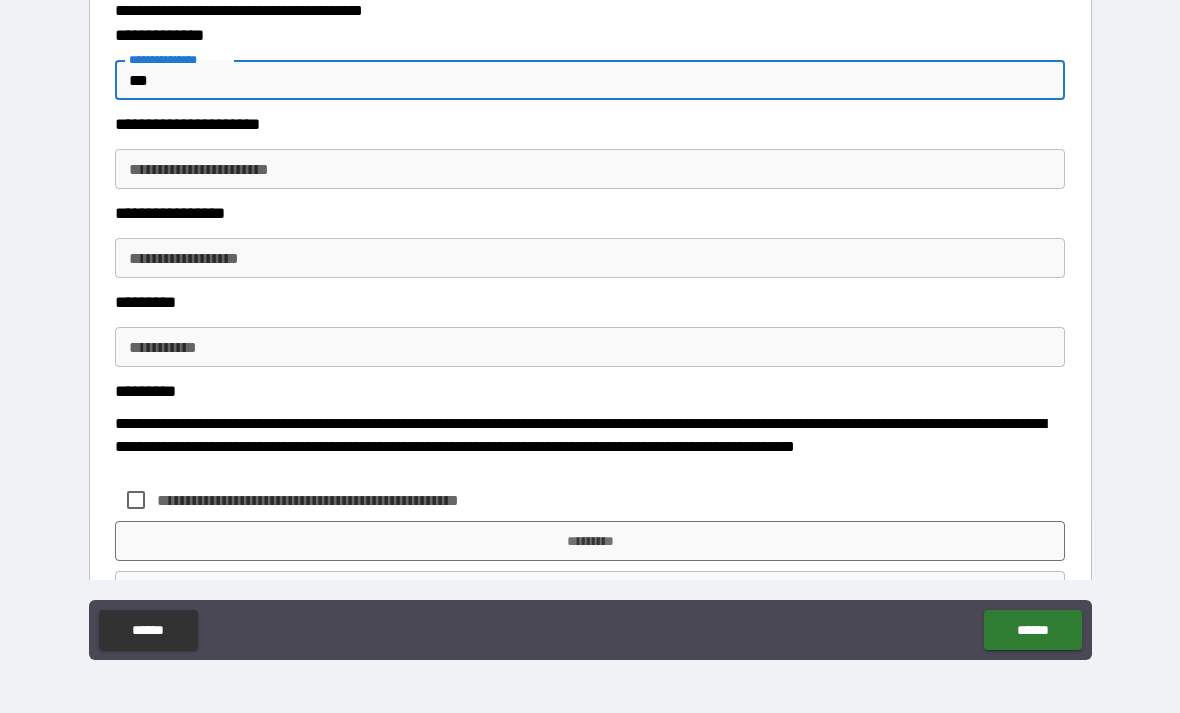 scroll, scrollTop: 331, scrollLeft: 0, axis: vertical 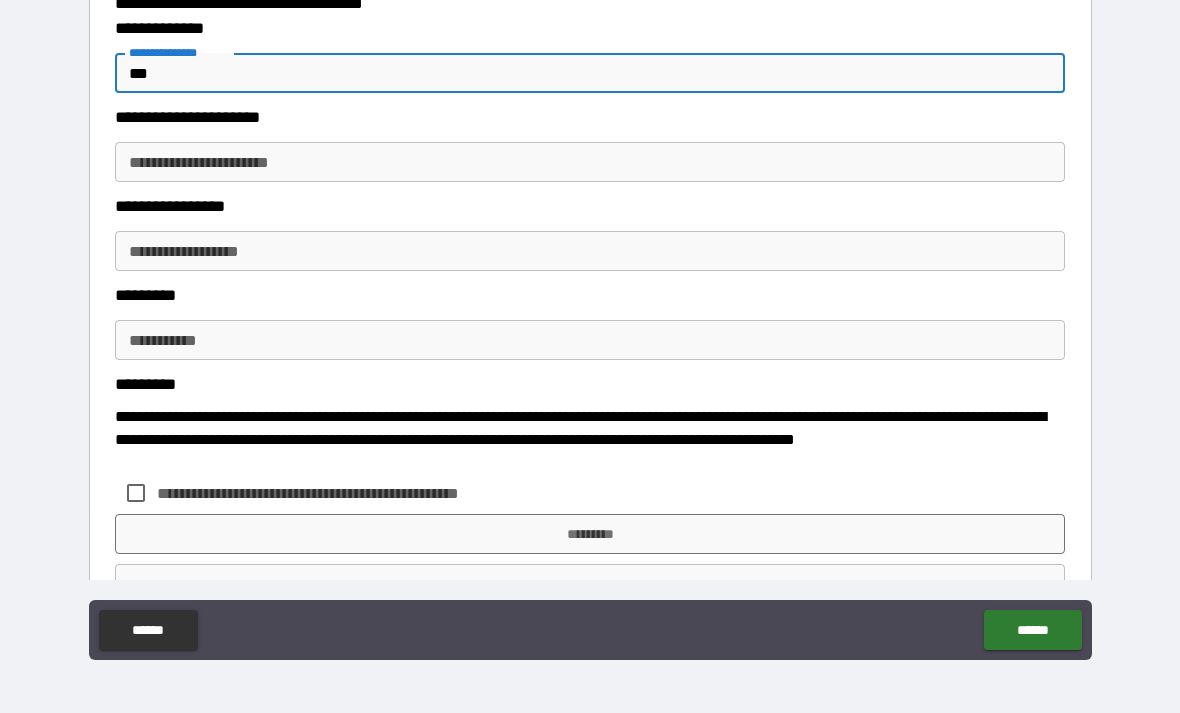 type on "***" 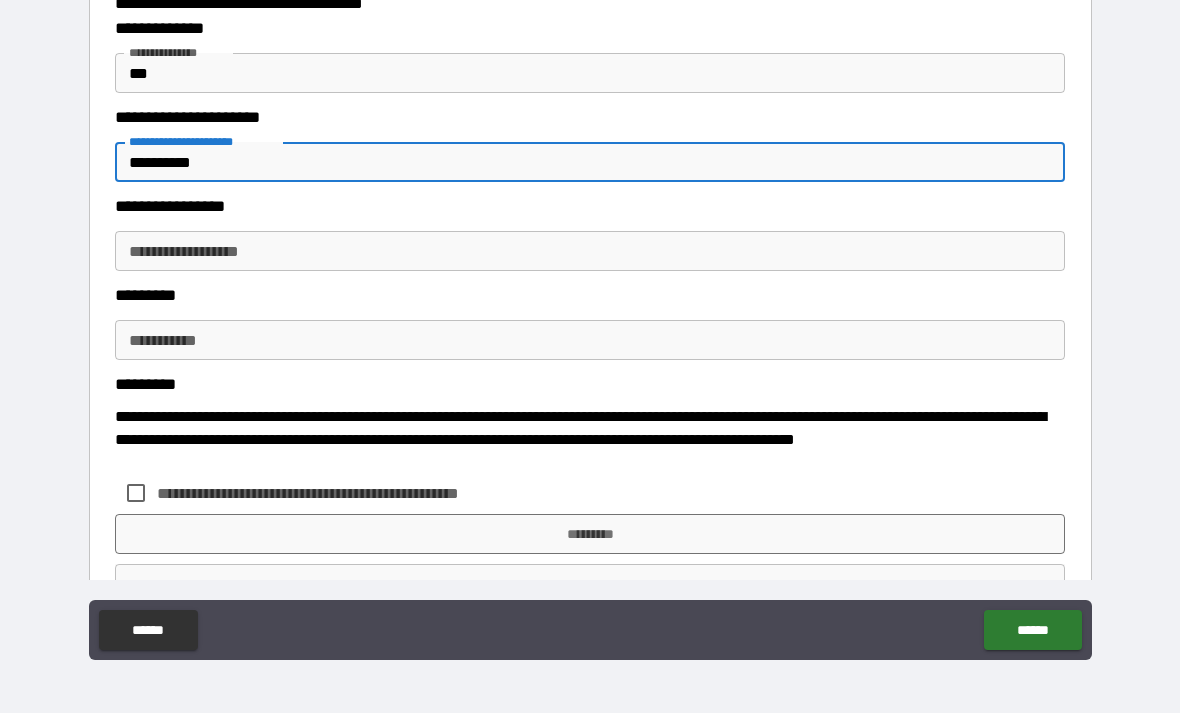 type on "**********" 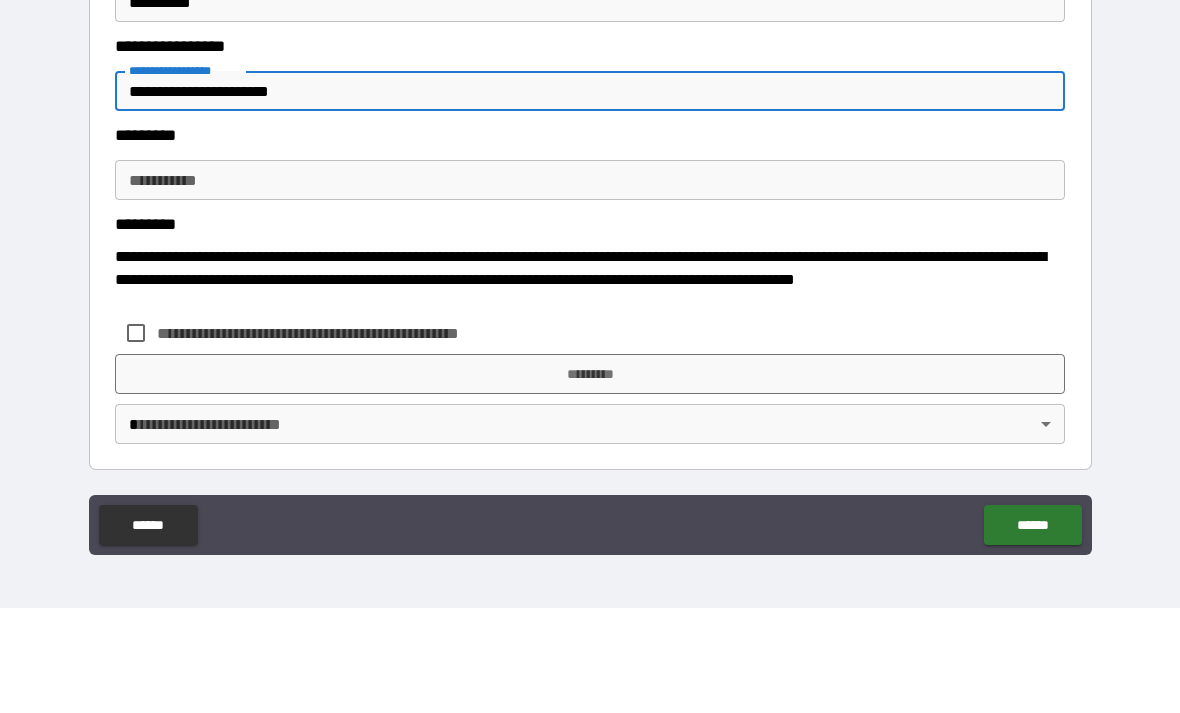 scroll, scrollTop: 386, scrollLeft: 0, axis: vertical 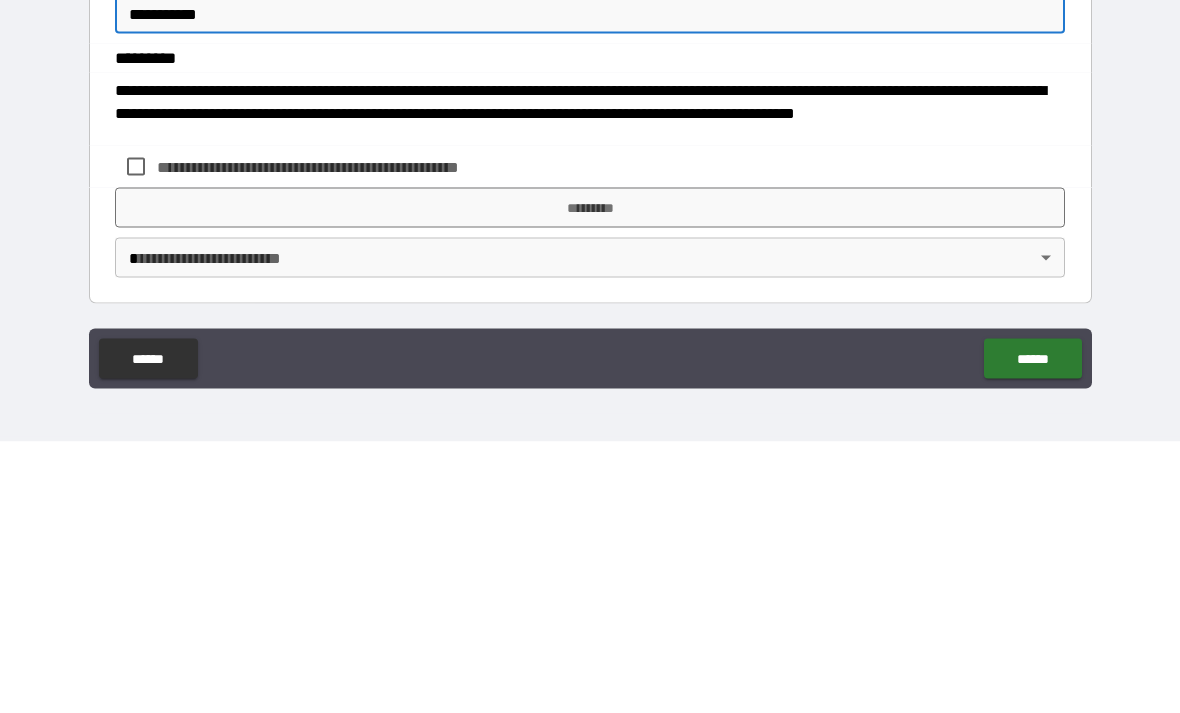 type on "**********" 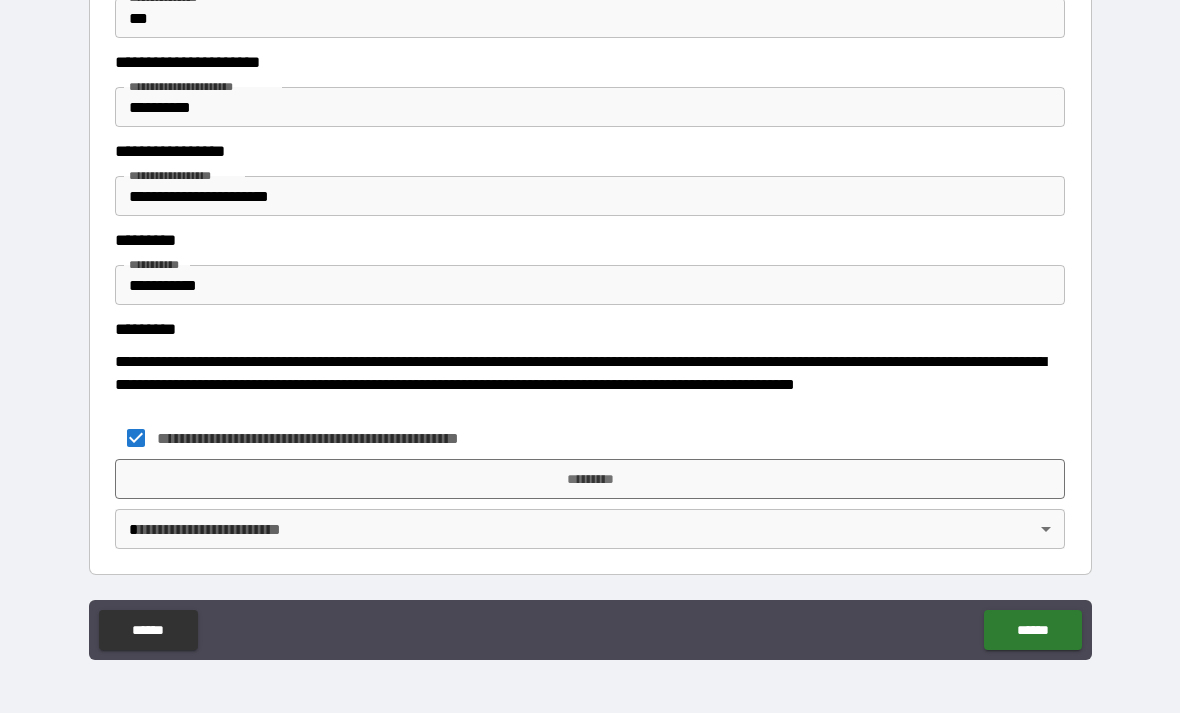 scroll, scrollTop: 386, scrollLeft: 0, axis: vertical 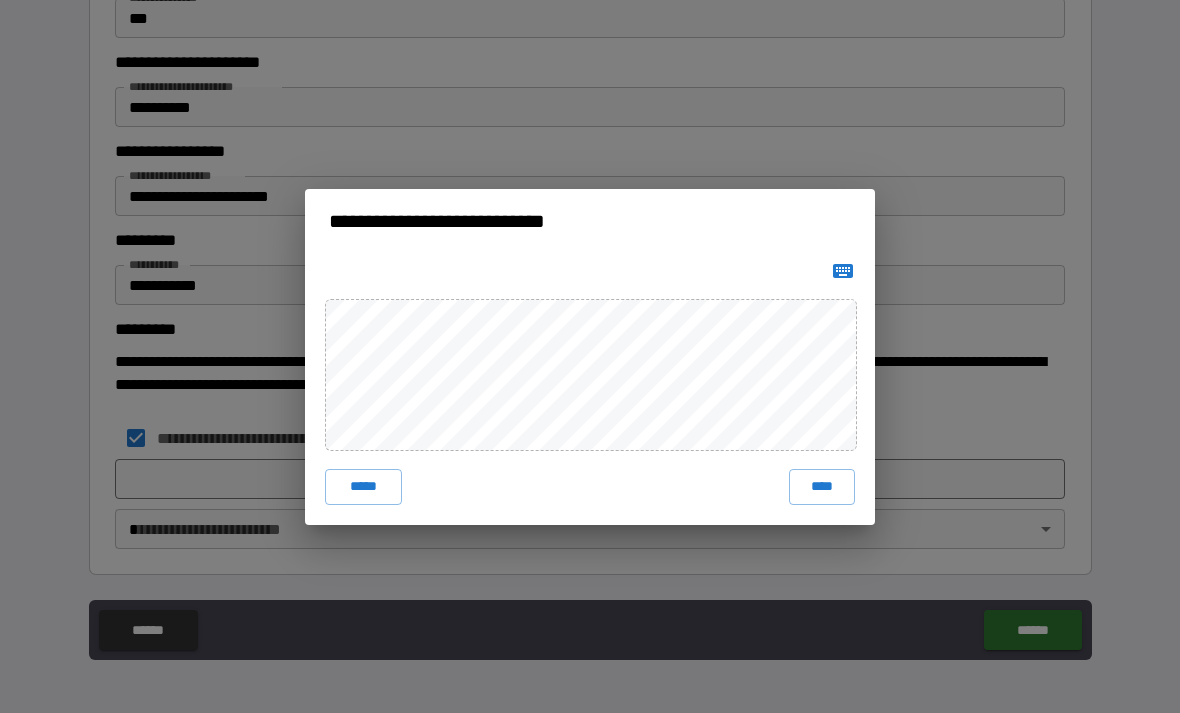 click on "****" at bounding box center (822, 487) 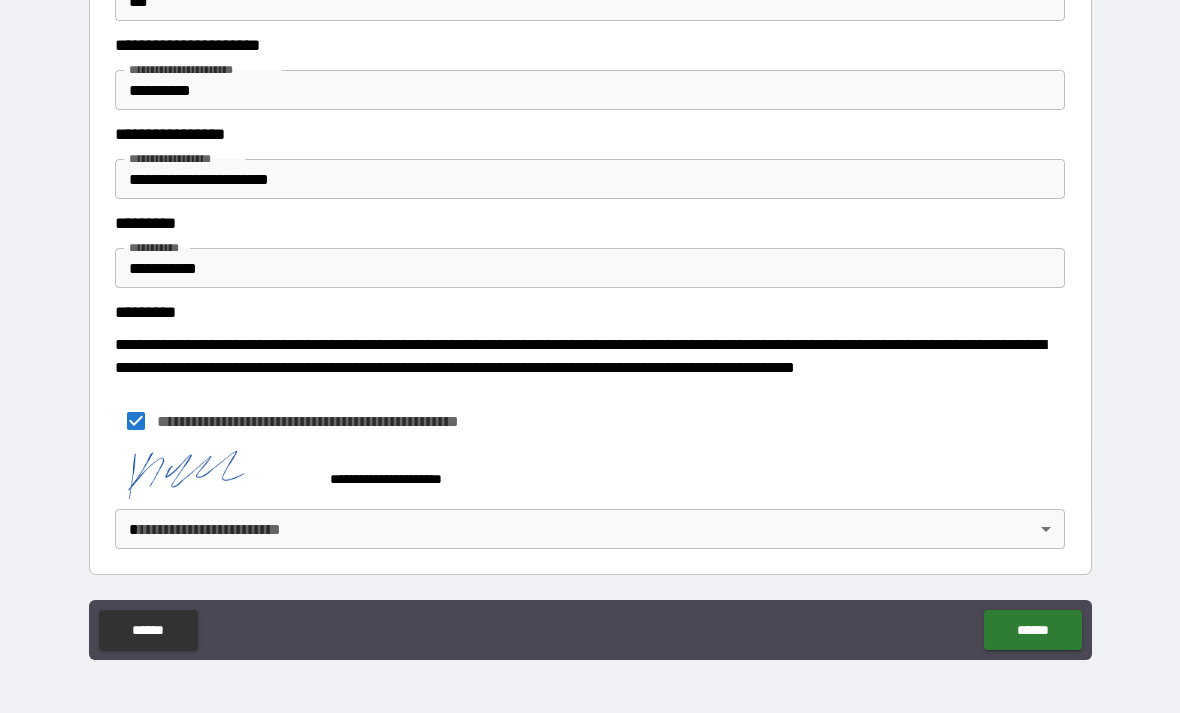 scroll, scrollTop: 403, scrollLeft: 0, axis: vertical 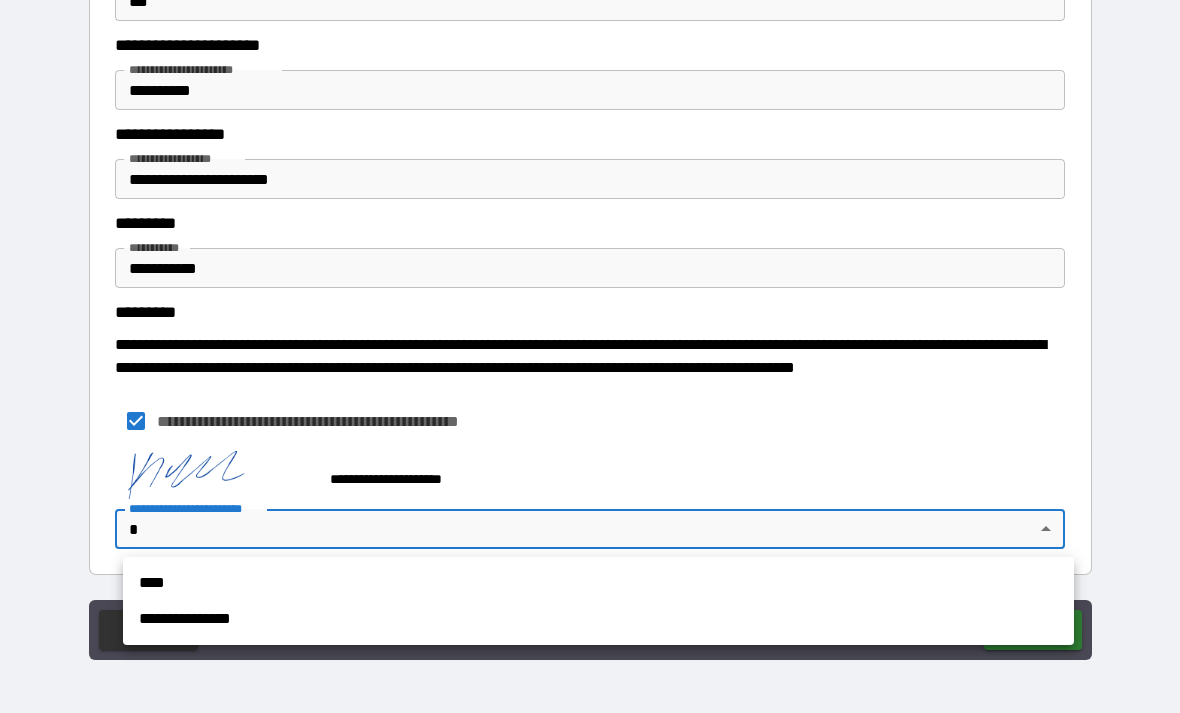 click on "**********" at bounding box center (598, 619) 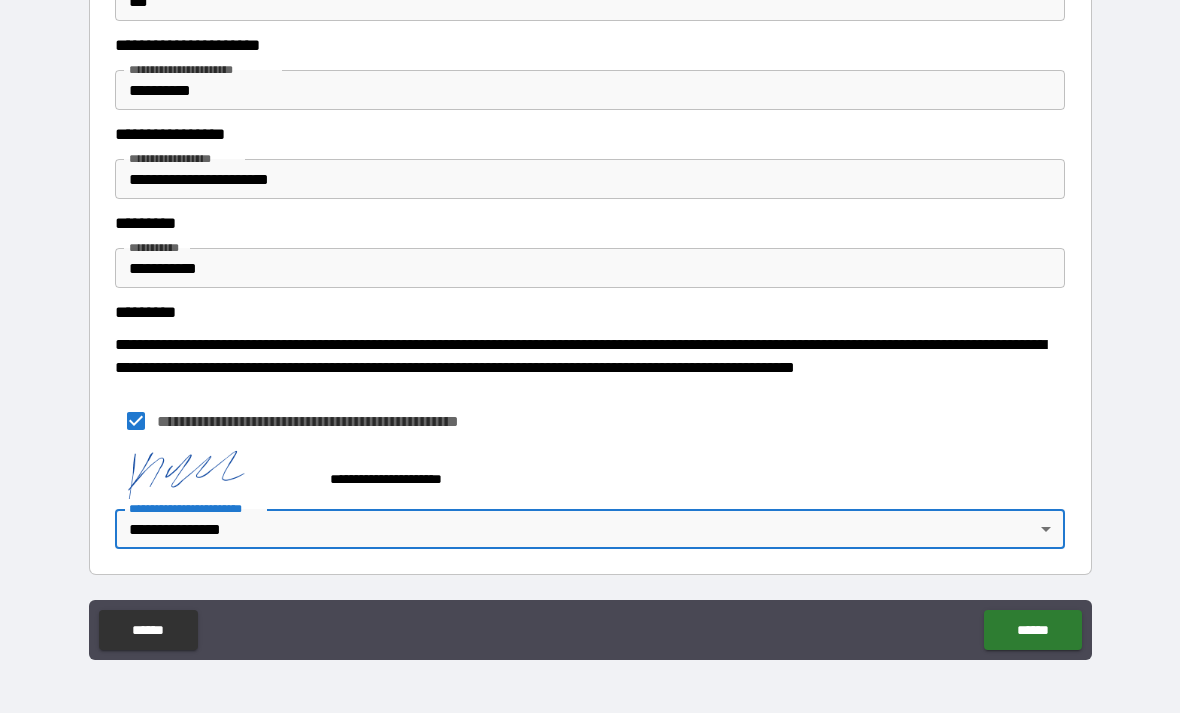 click on "******" at bounding box center [1032, 630] 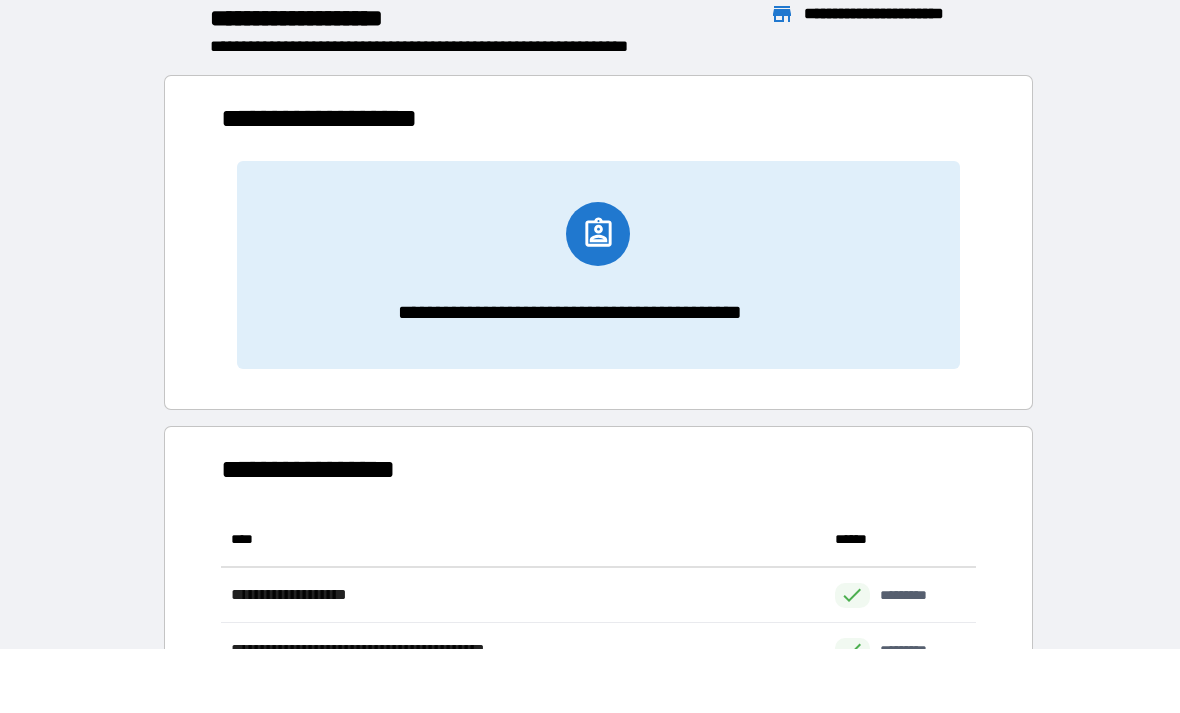 scroll, scrollTop: 1, scrollLeft: 1, axis: both 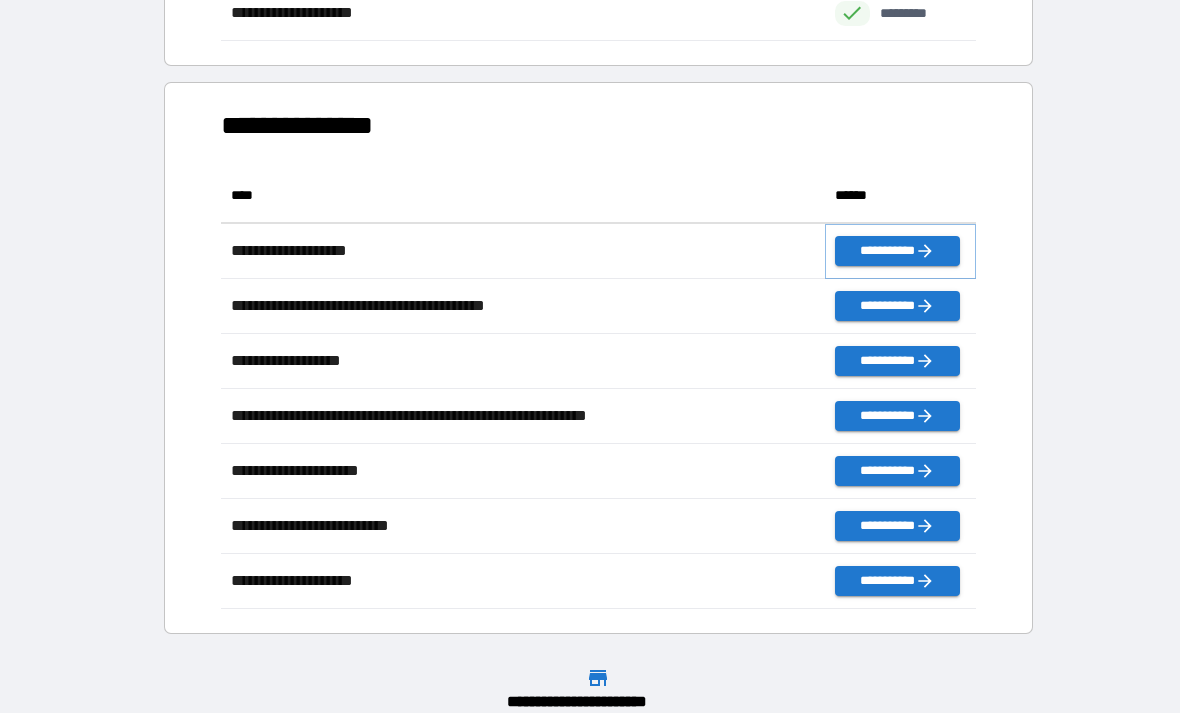 click on "**********" at bounding box center (897, 251) 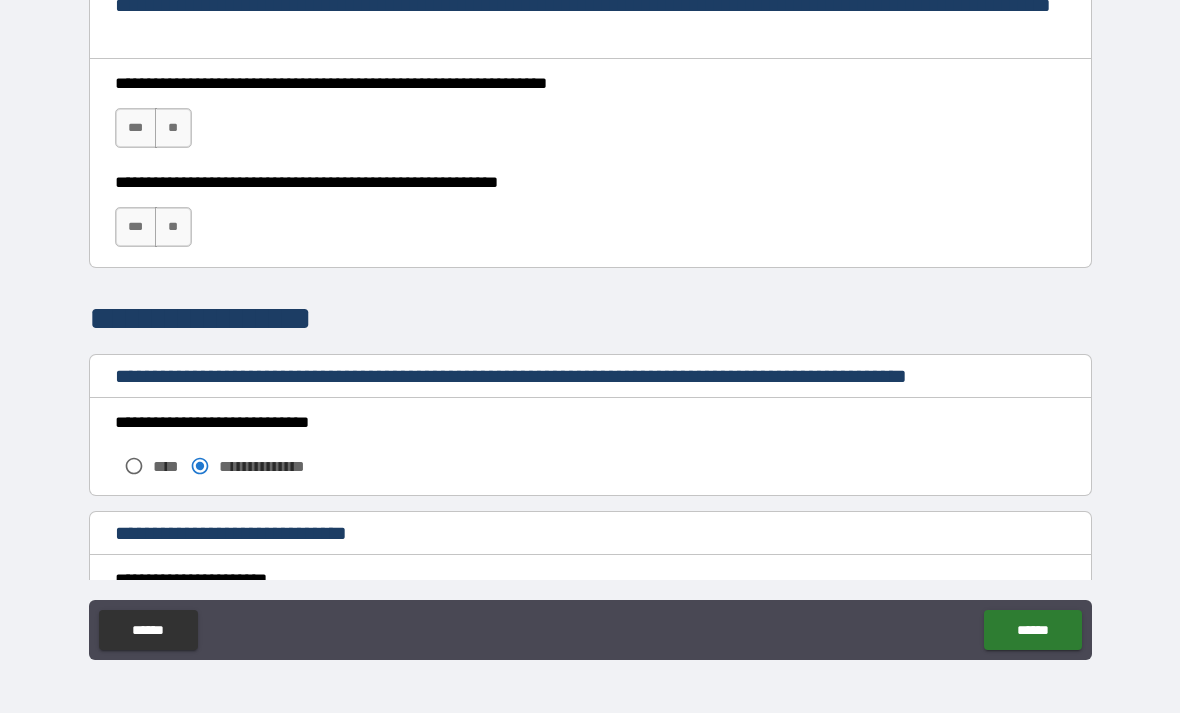 scroll, scrollTop: 1369, scrollLeft: 0, axis: vertical 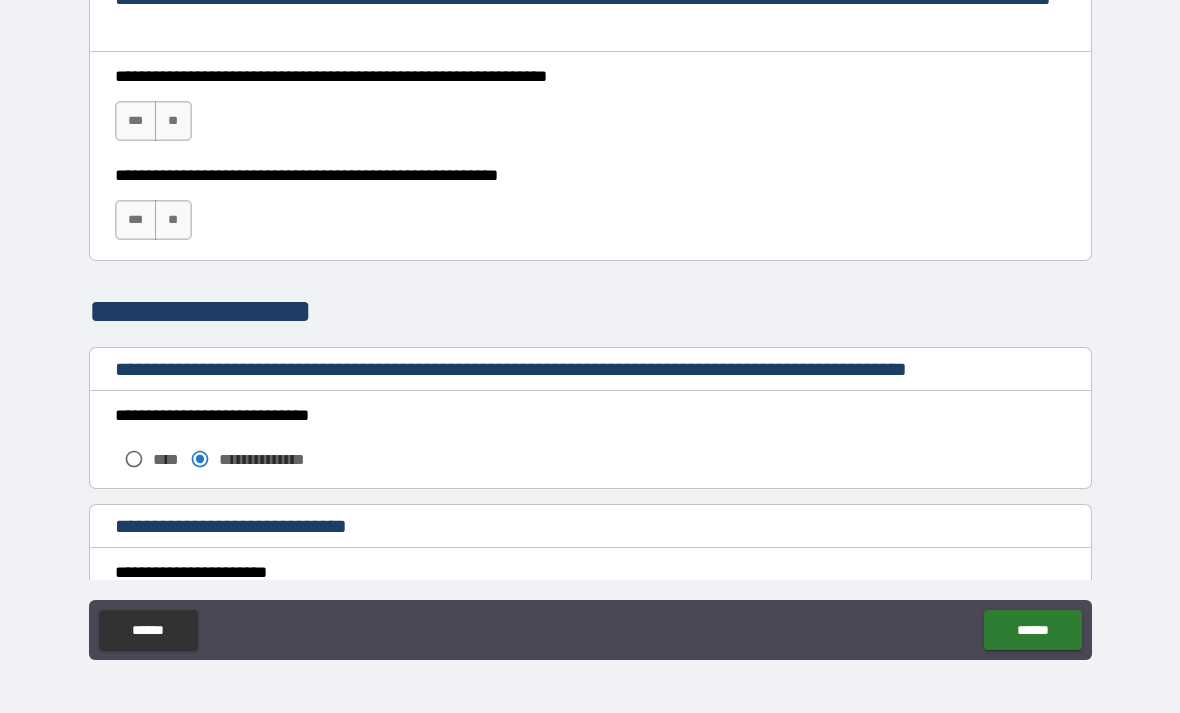 click on "***" at bounding box center [136, 121] 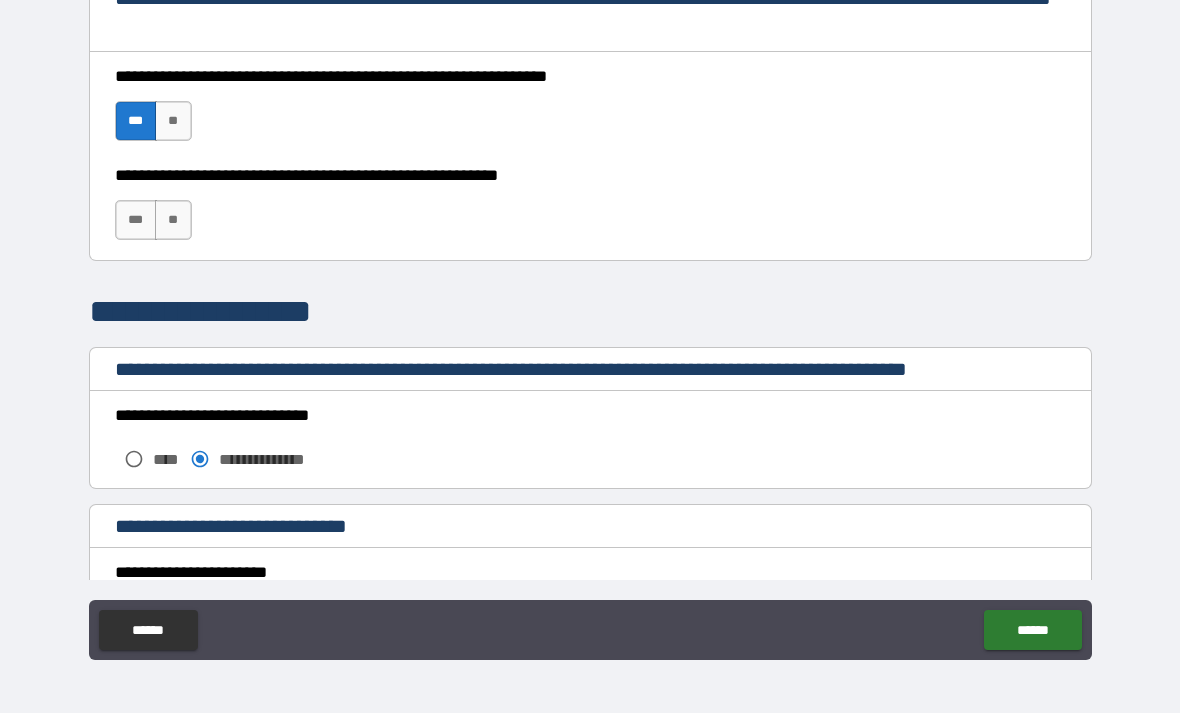 click on "***" at bounding box center (136, 220) 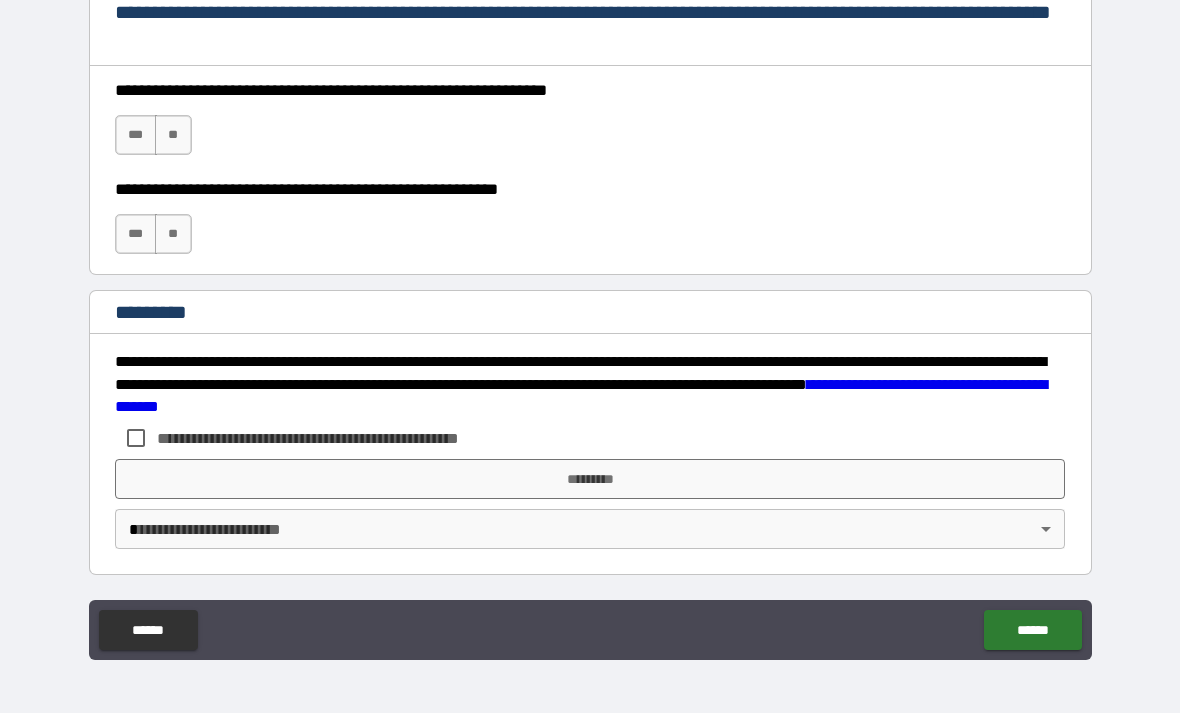 scroll, scrollTop: 2960, scrollLeft: 0, axis: vertical 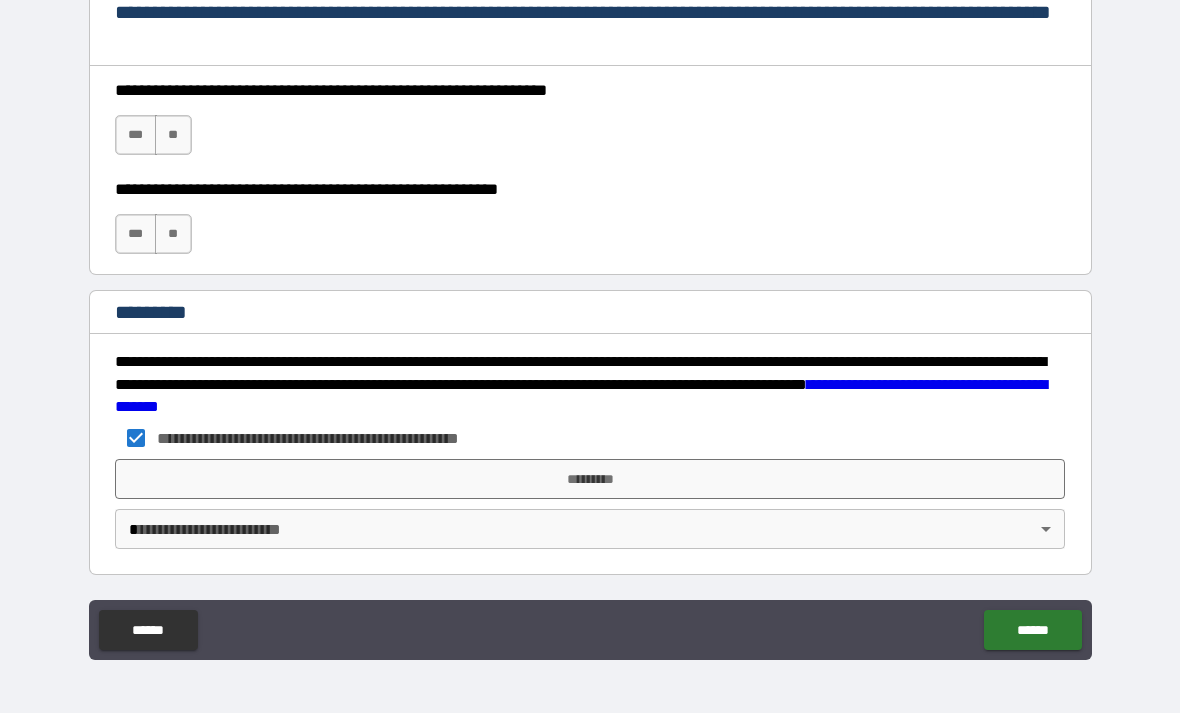 click on "*********" at bounding box center (590, 479) 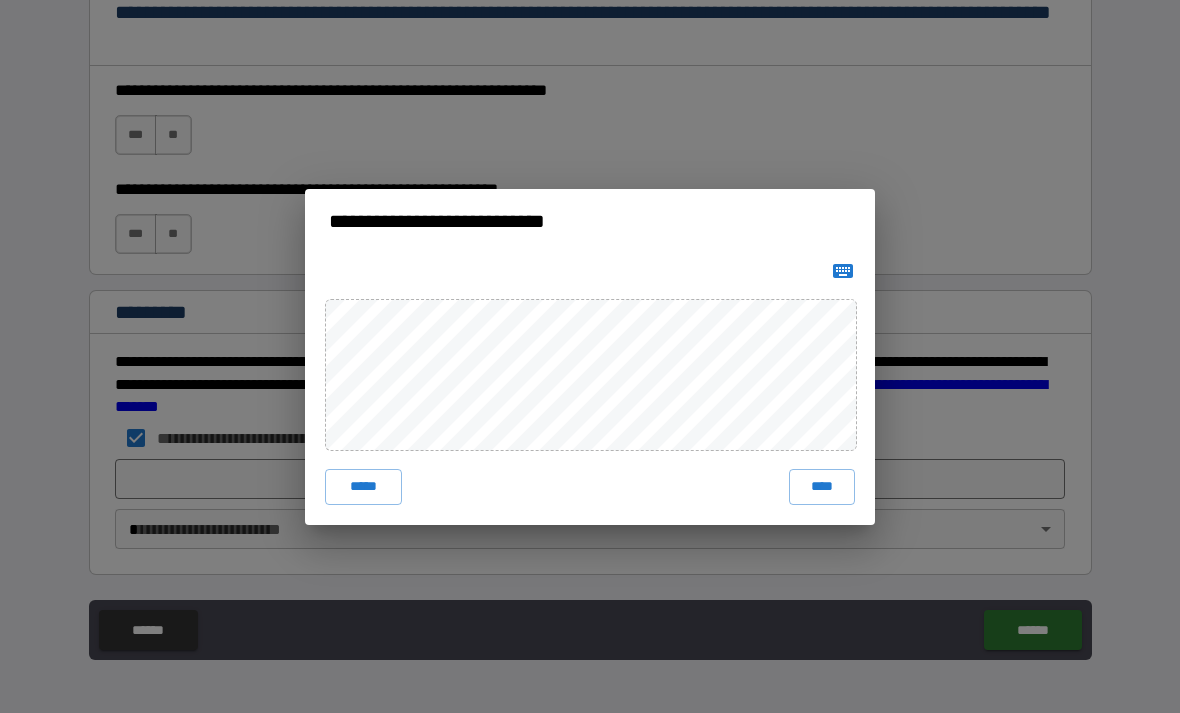 click on "****" at bounding box center [822, 487] 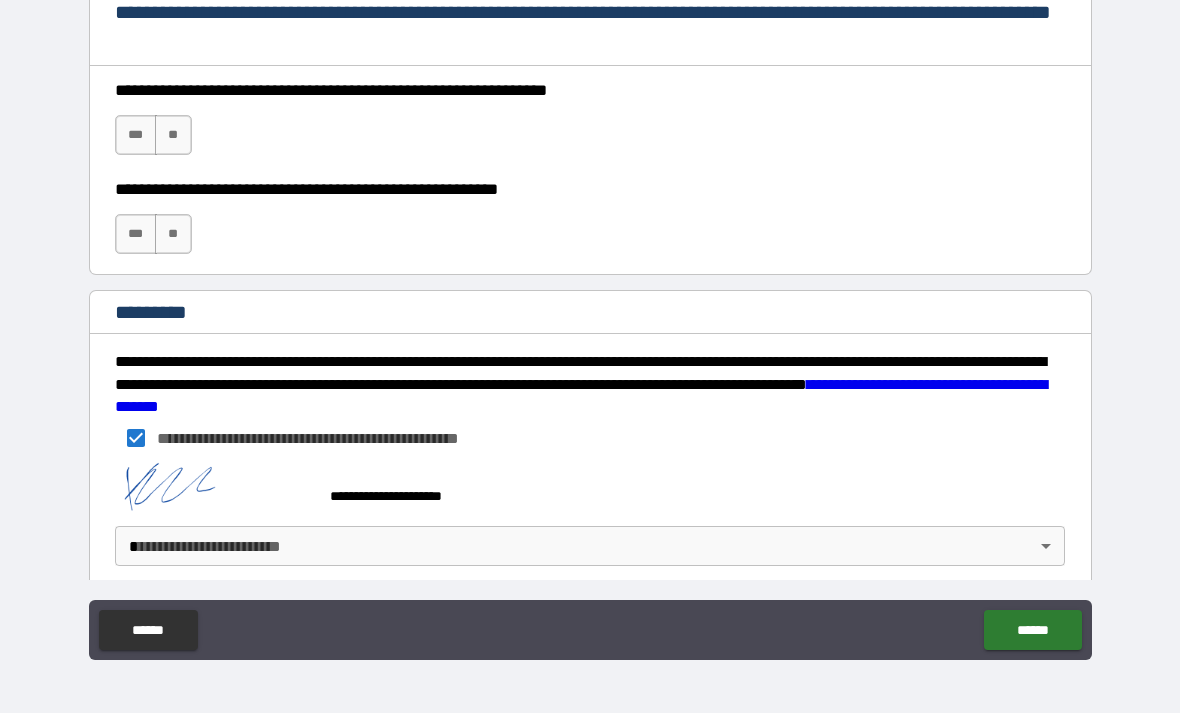 click on "***" at bounding box center (136, 135) 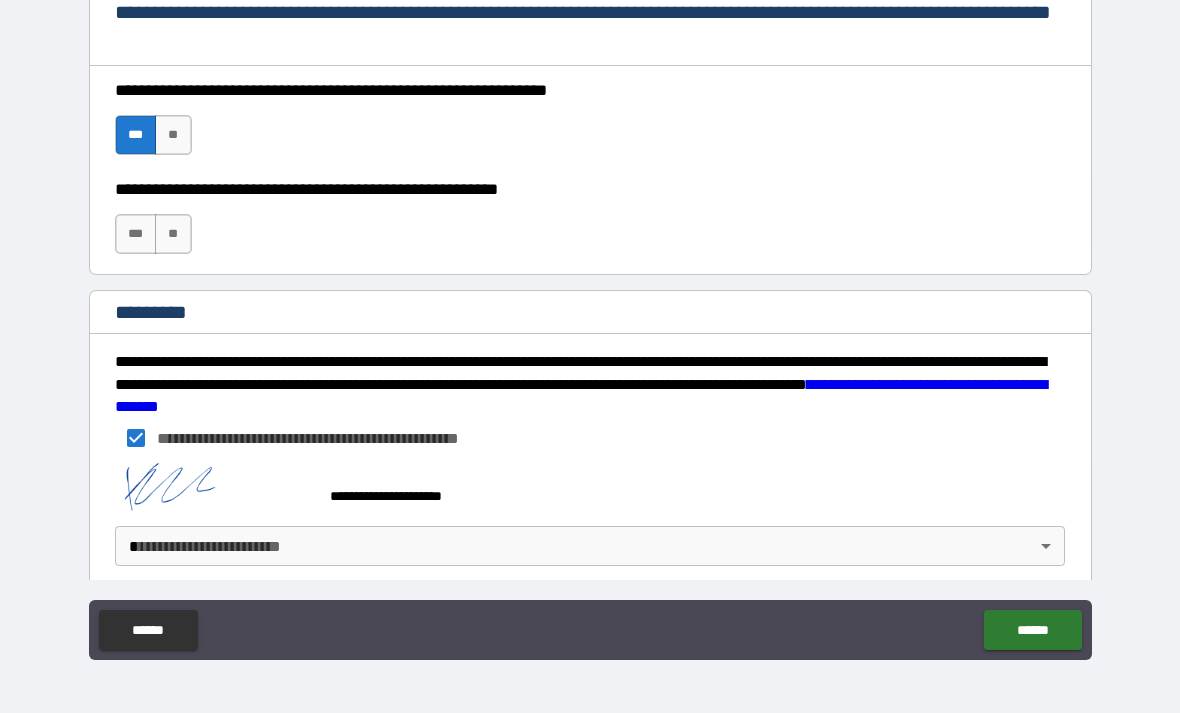 click on "***" at bounding box center [136, 234] 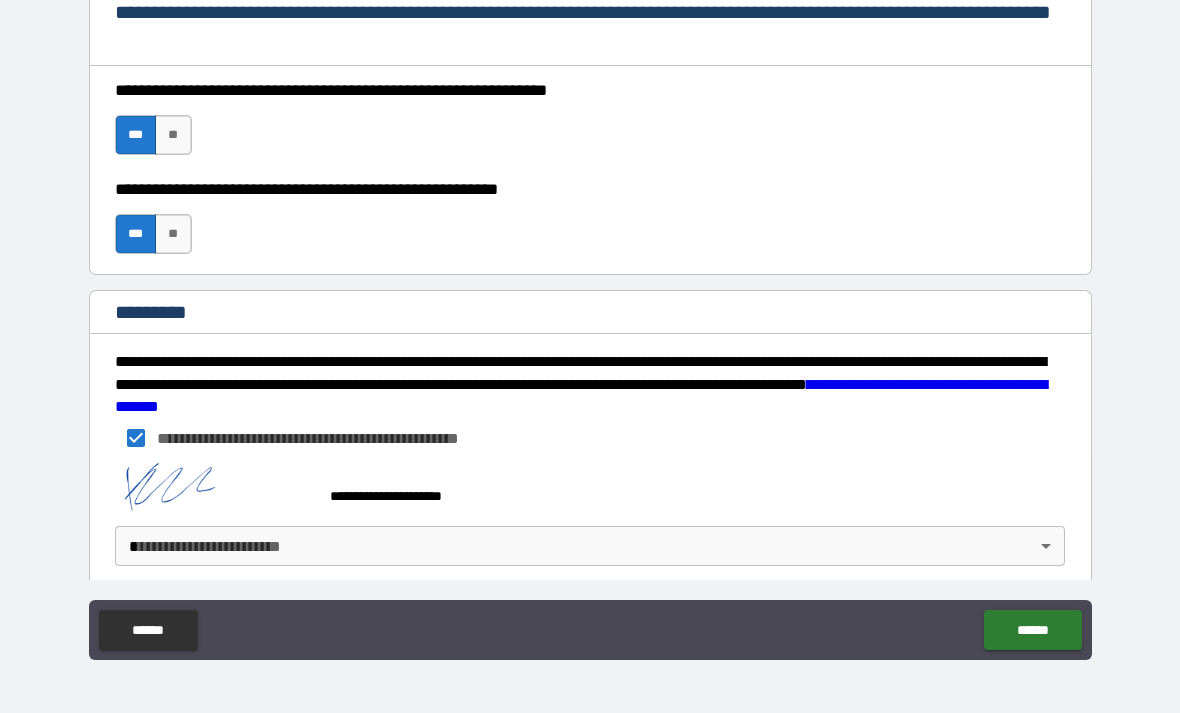 click on "**********" at bounding box center [590, 324] 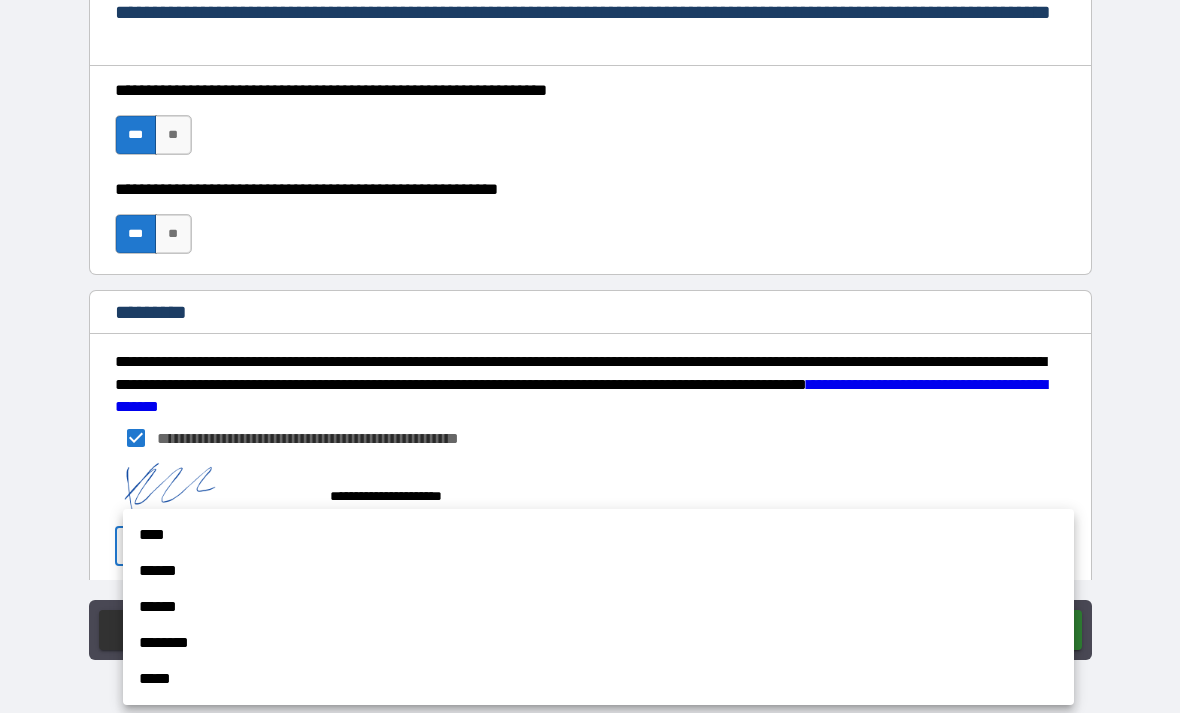 click on "******" at bounding box center [598, 571] 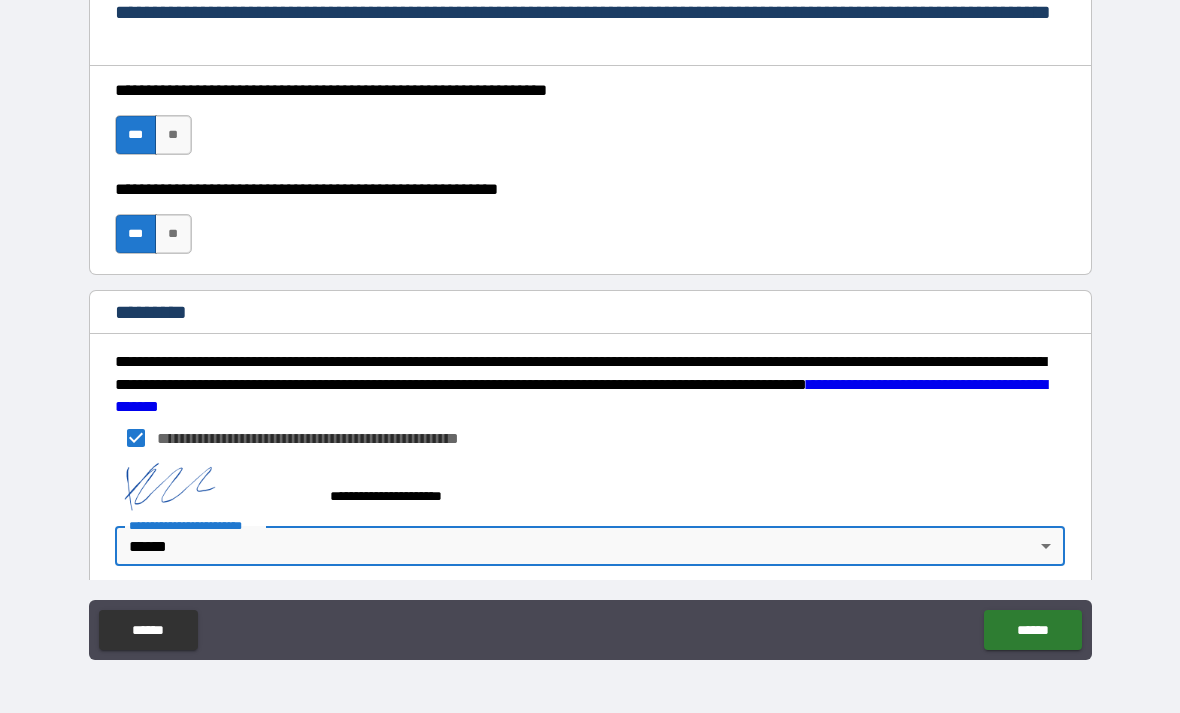 click on "******" at bounding box center (1032, 630) 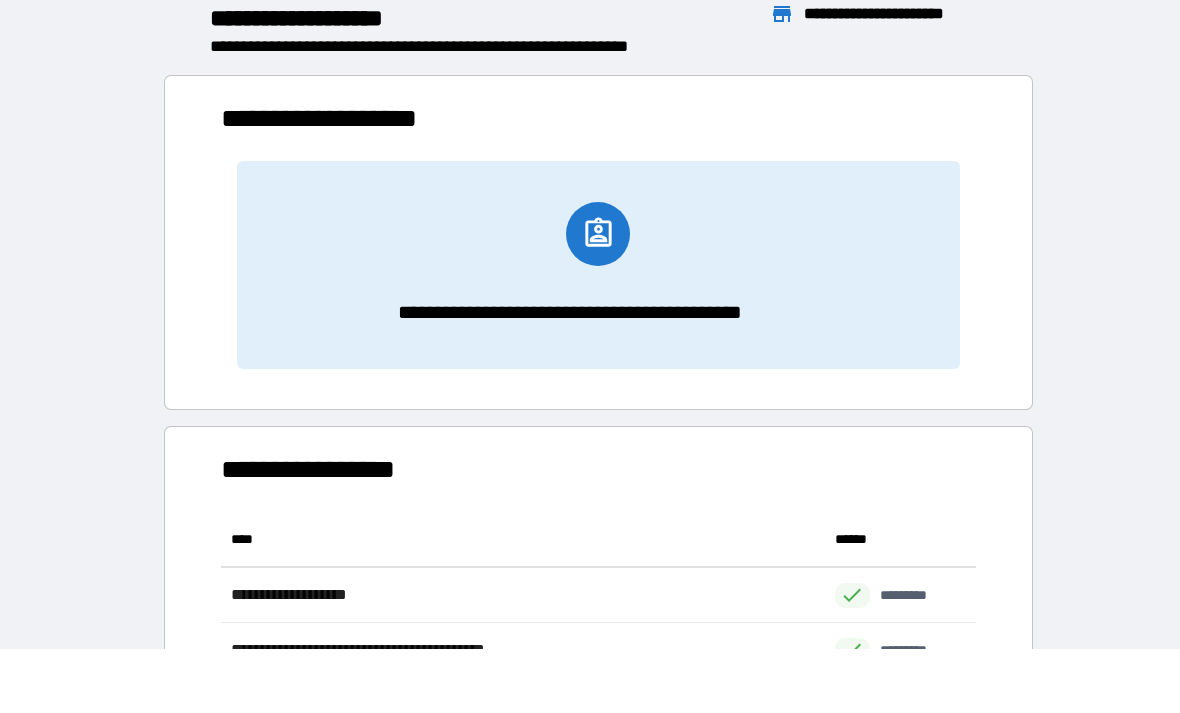 scroll, scrollTop: 1, scrollLeft: 1, axis: both 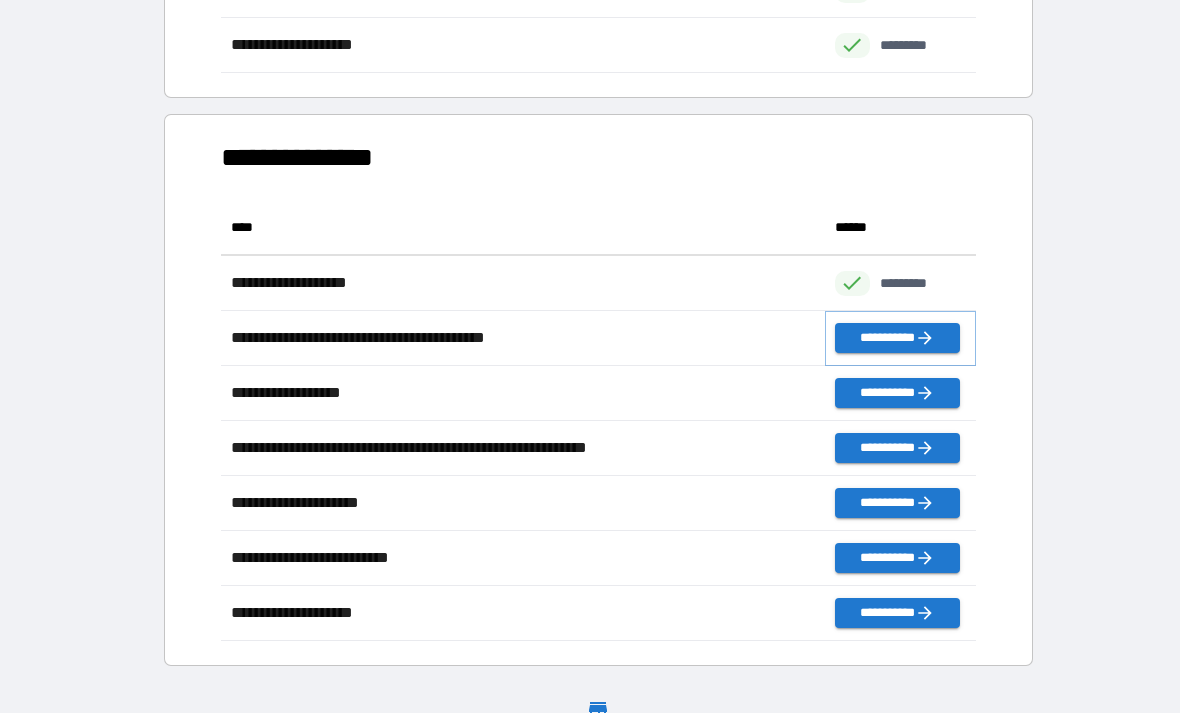 click on "**********" at bounding box center (897, 338) 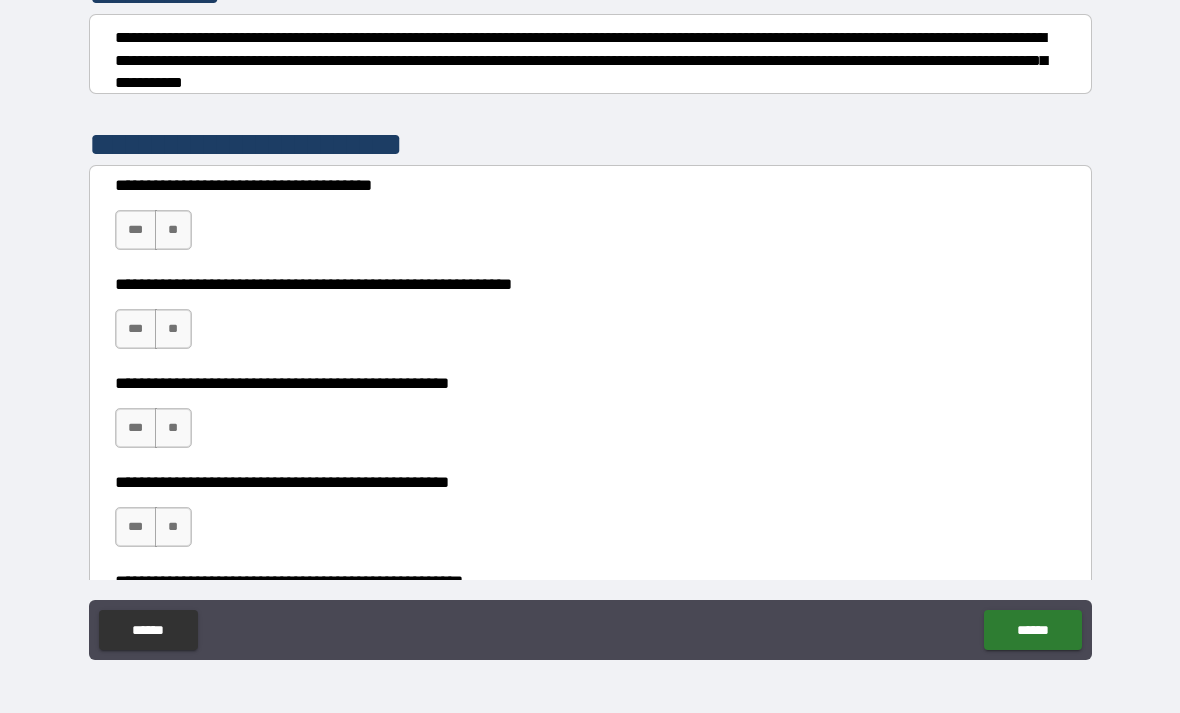 scroll, scrollTop: 293, scrollLeft: 0, axis: vertical 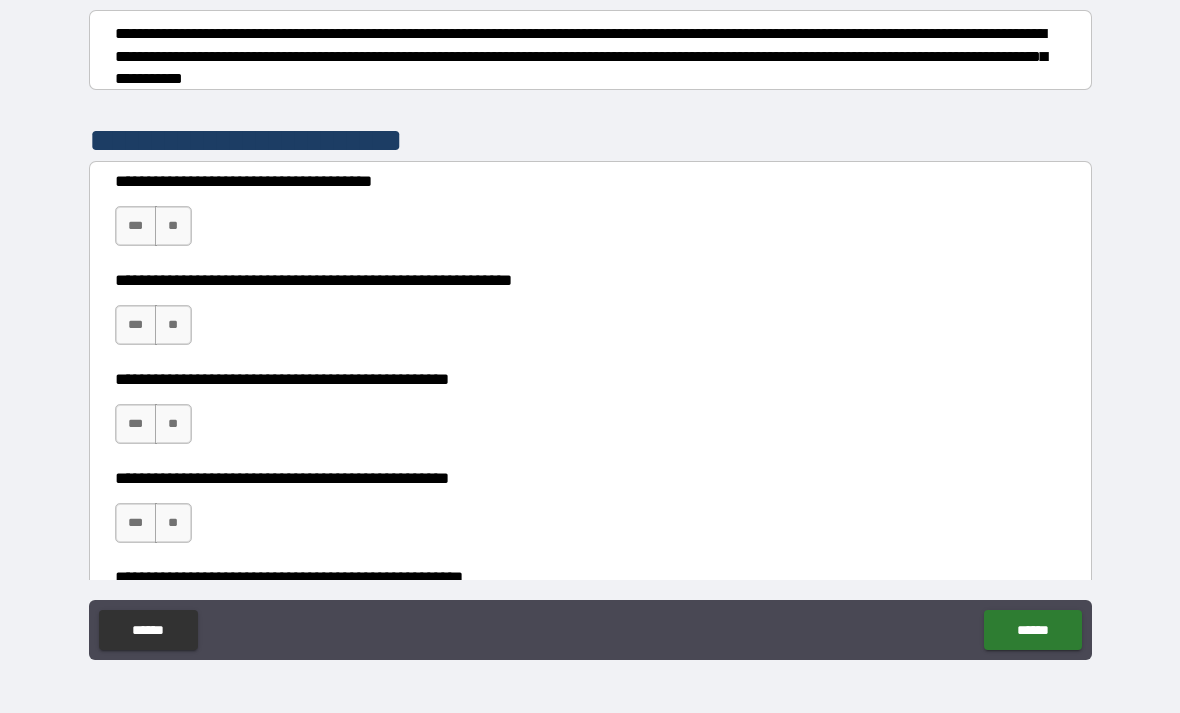 click on "**" at bounding box center (173, 226) 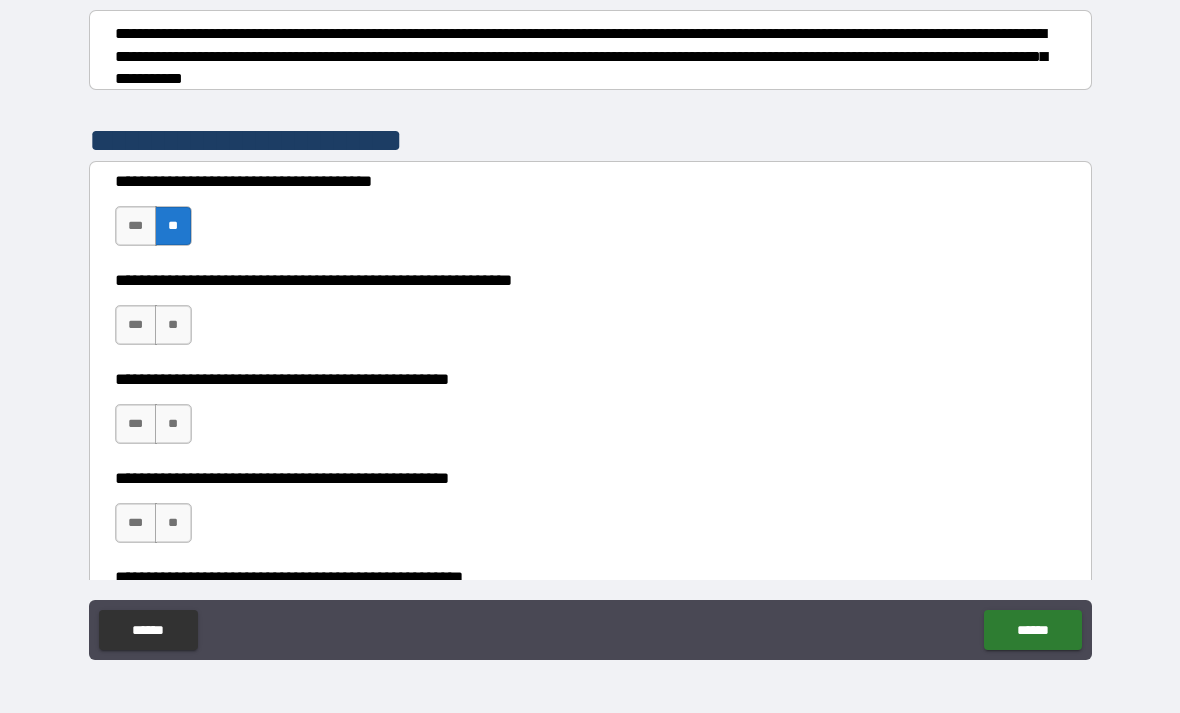 click on "**" at bounding box center (173, 325) 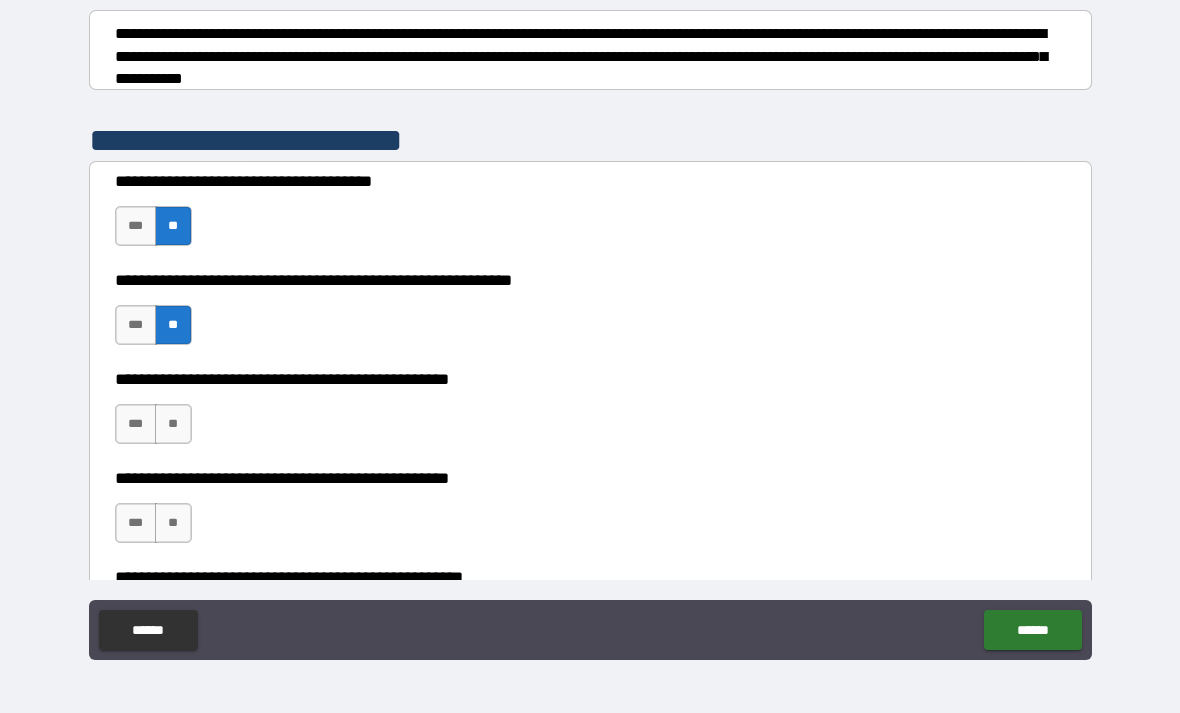 click on "**" at bounding box center [173, 424] 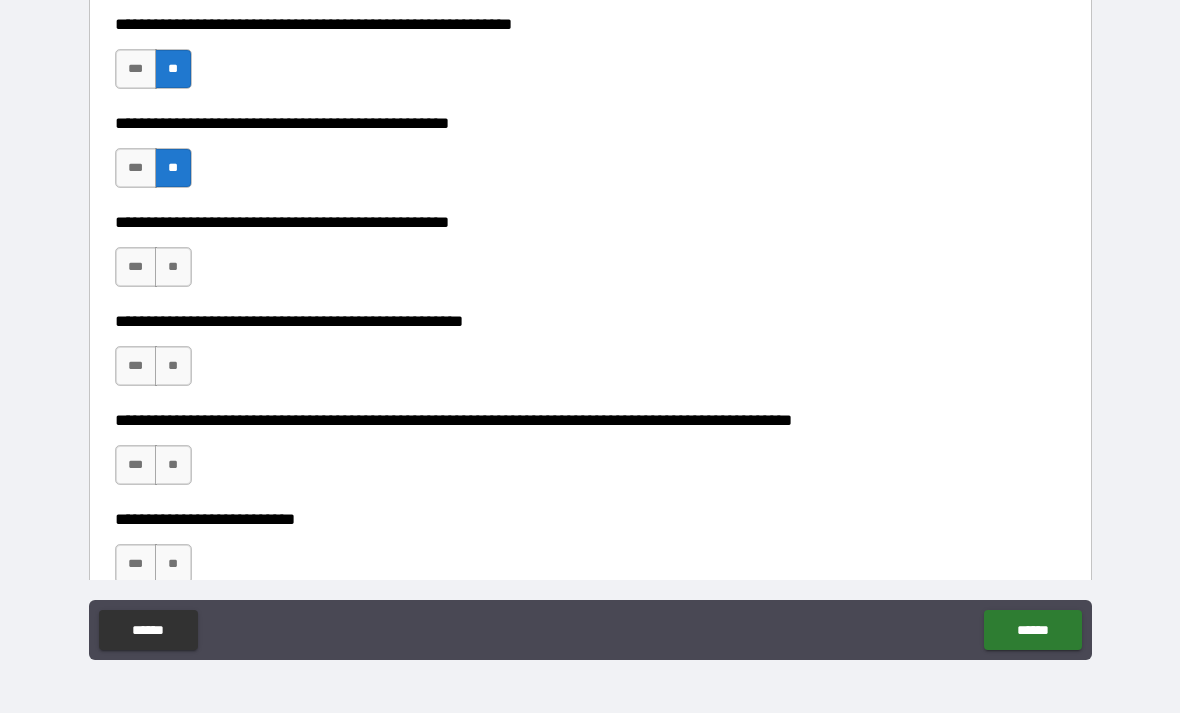 scroll, scrollTop: 567, scrollLeft: 0, axis: vertical 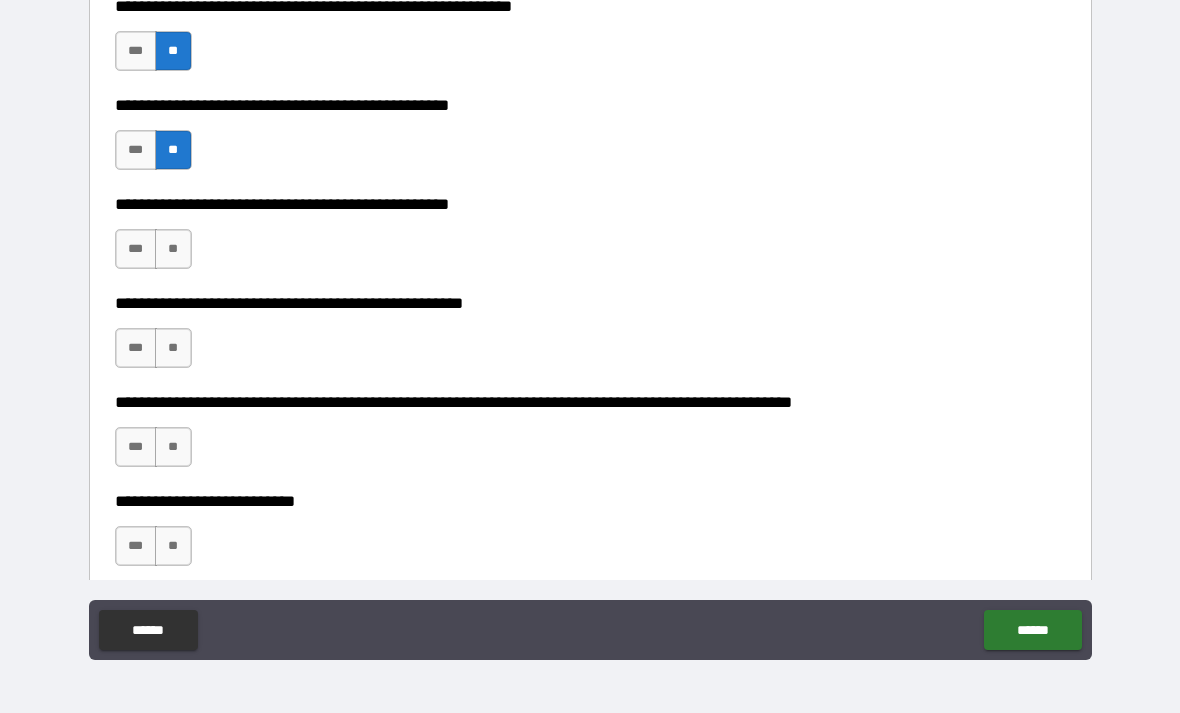 click on "**" at bounding box center (173, 249) 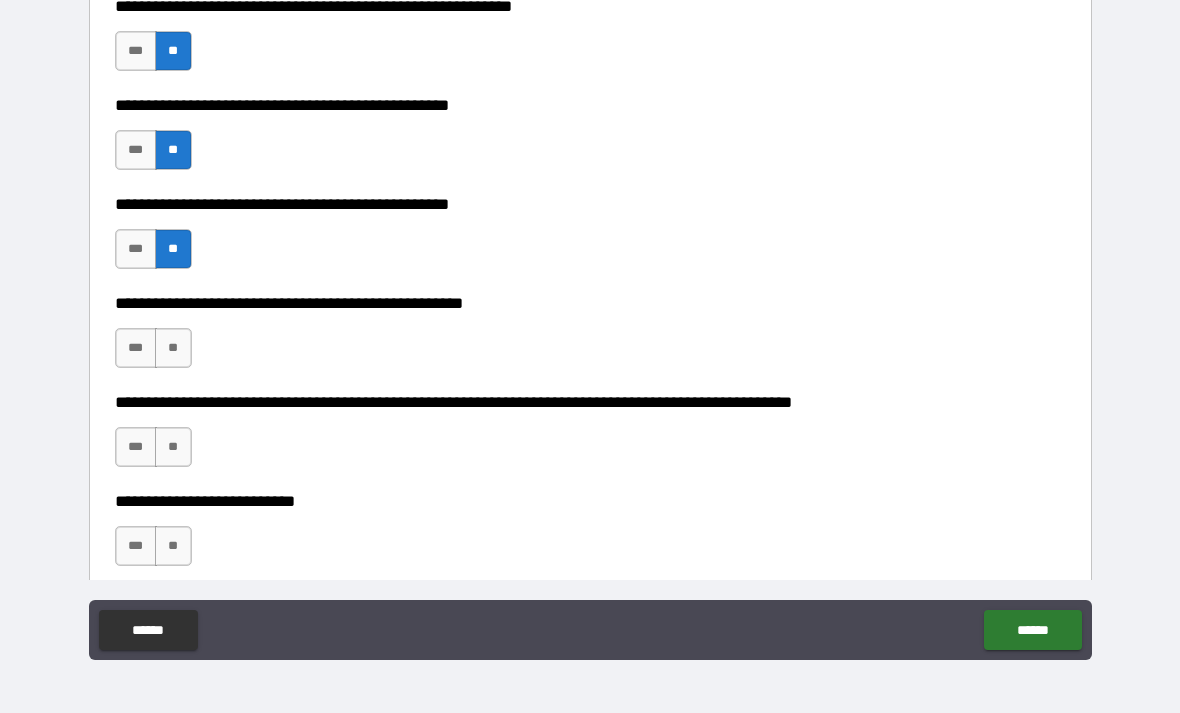 click on "**" at bounding box center [173, 348] 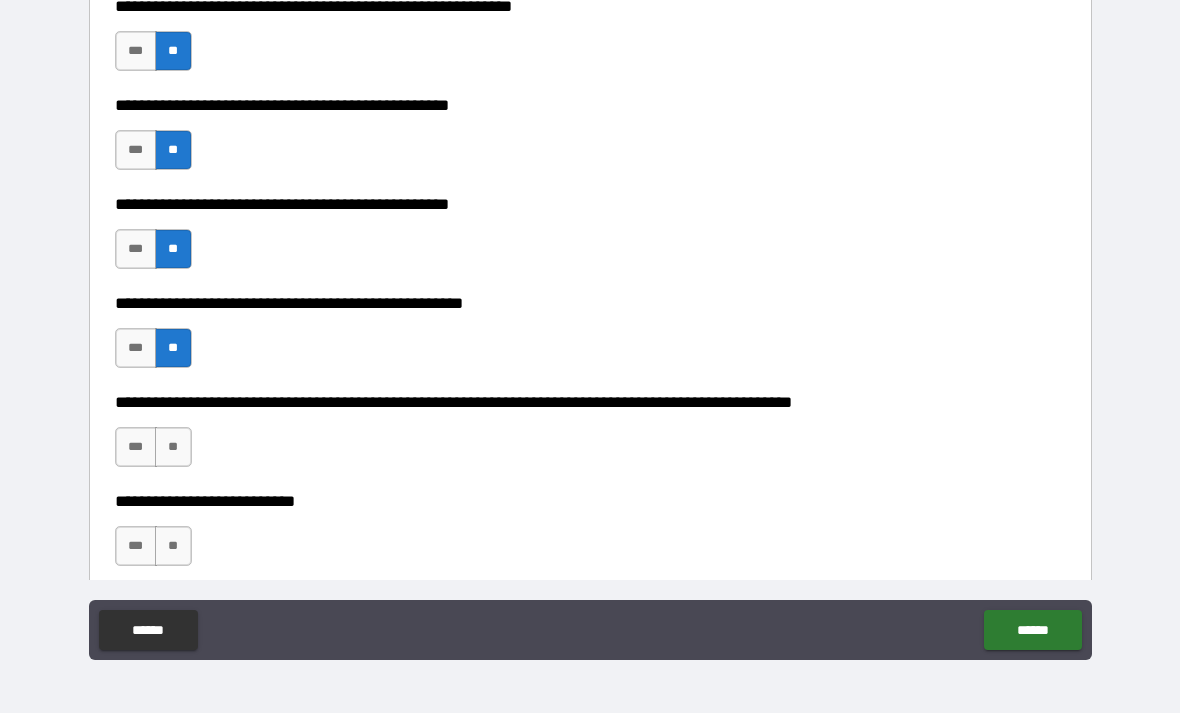 click on "**" at bounding box center [173, 447] 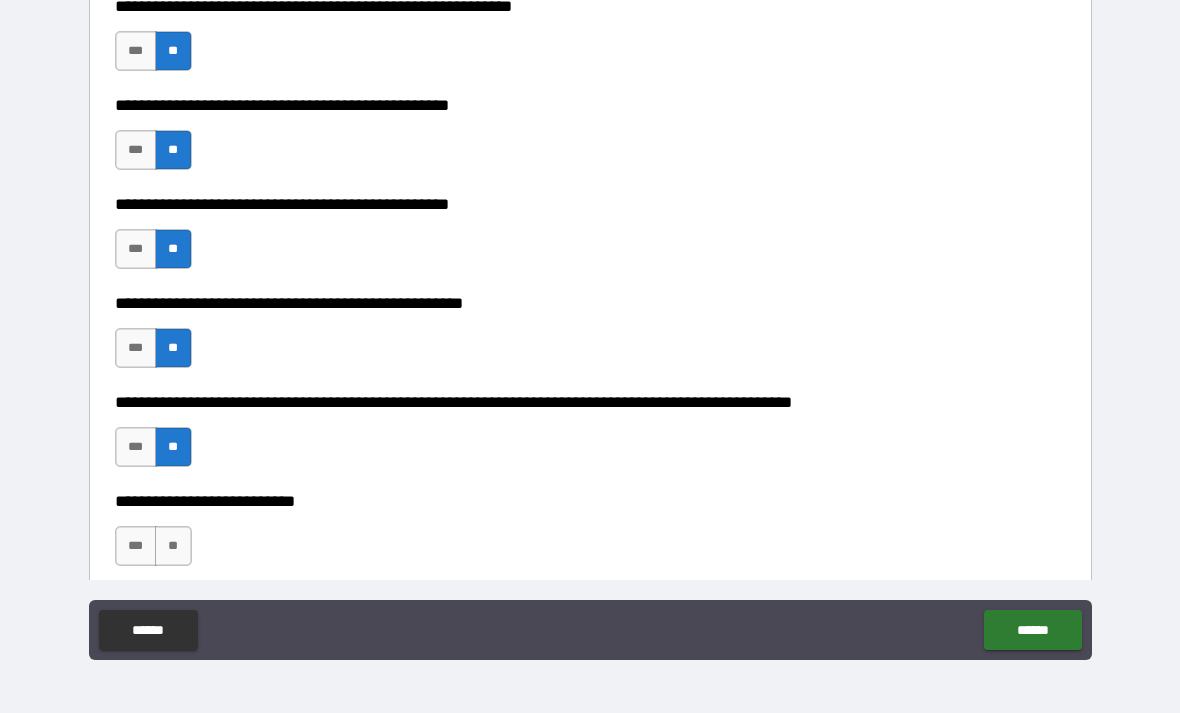 click on "**********" at bounding box center (590, 536) 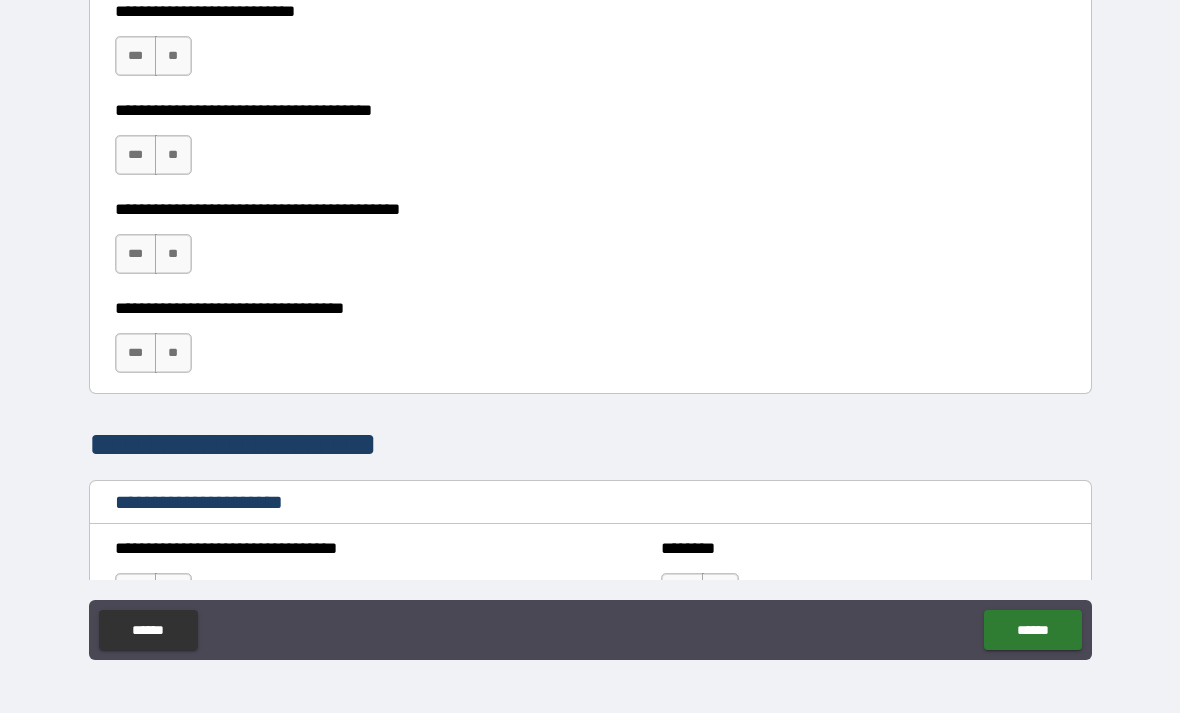 scroll, scrollTop: 1053, scrollLeft: 0, axis: vertical 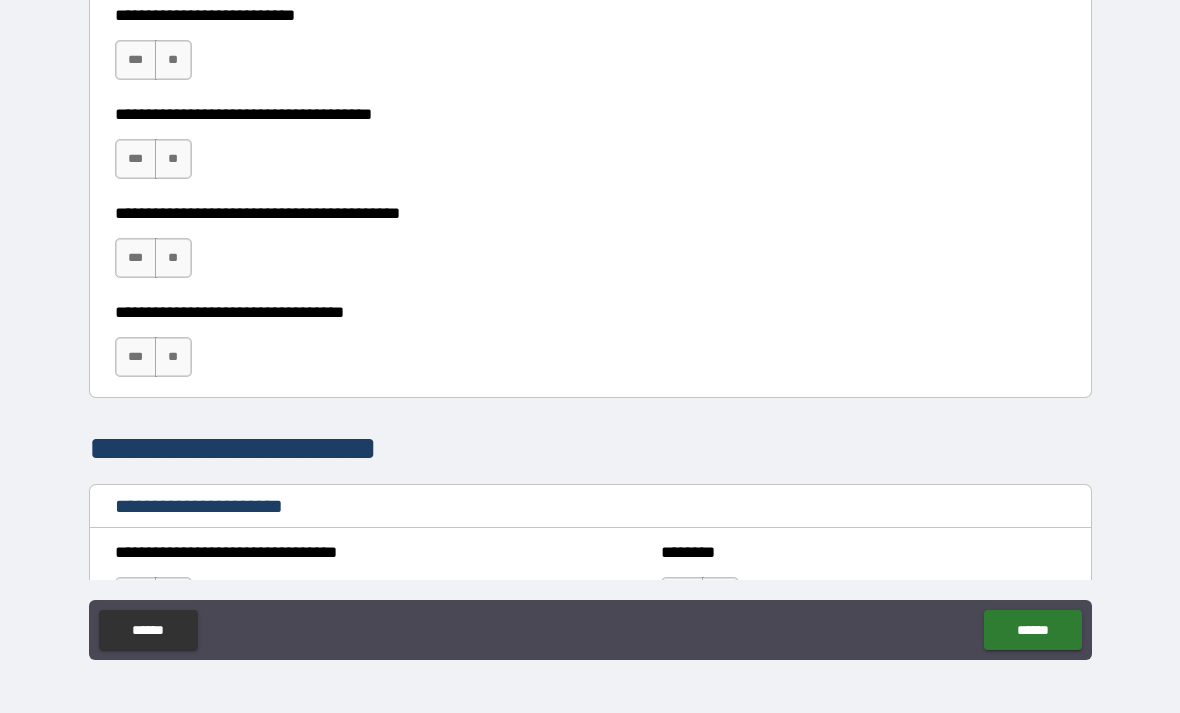 click on "**" at bounding box center (173, 60) 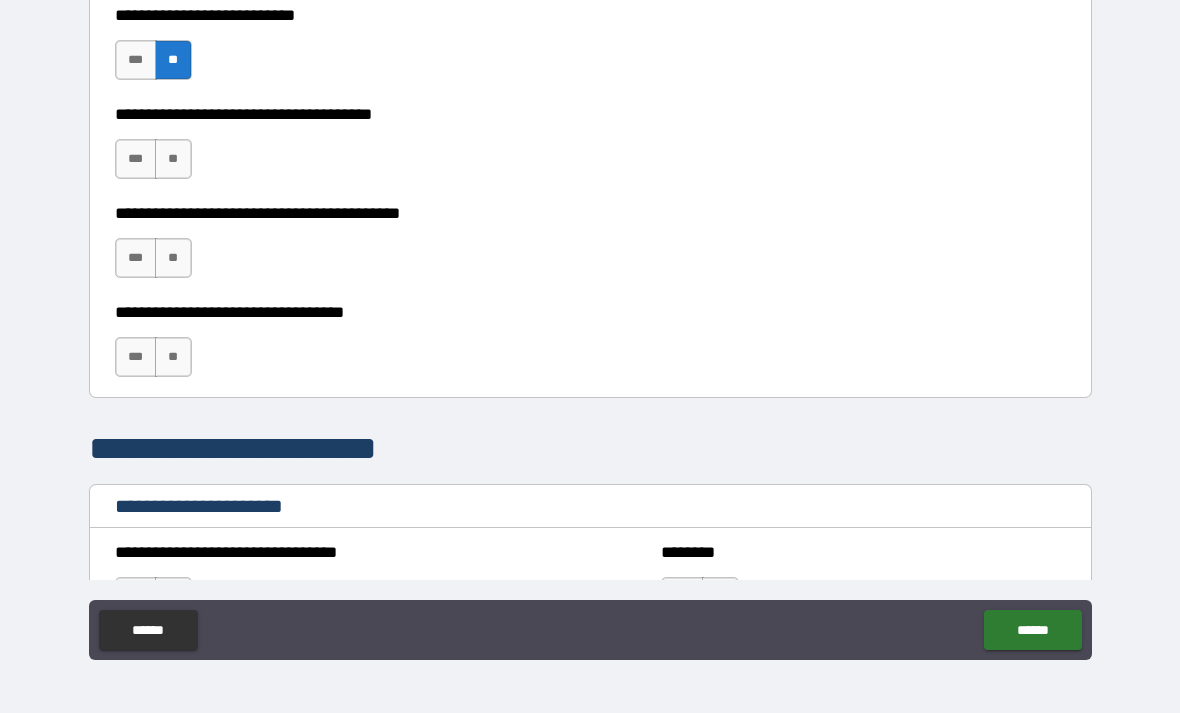 click on "**" at bounding box center (173, 159) 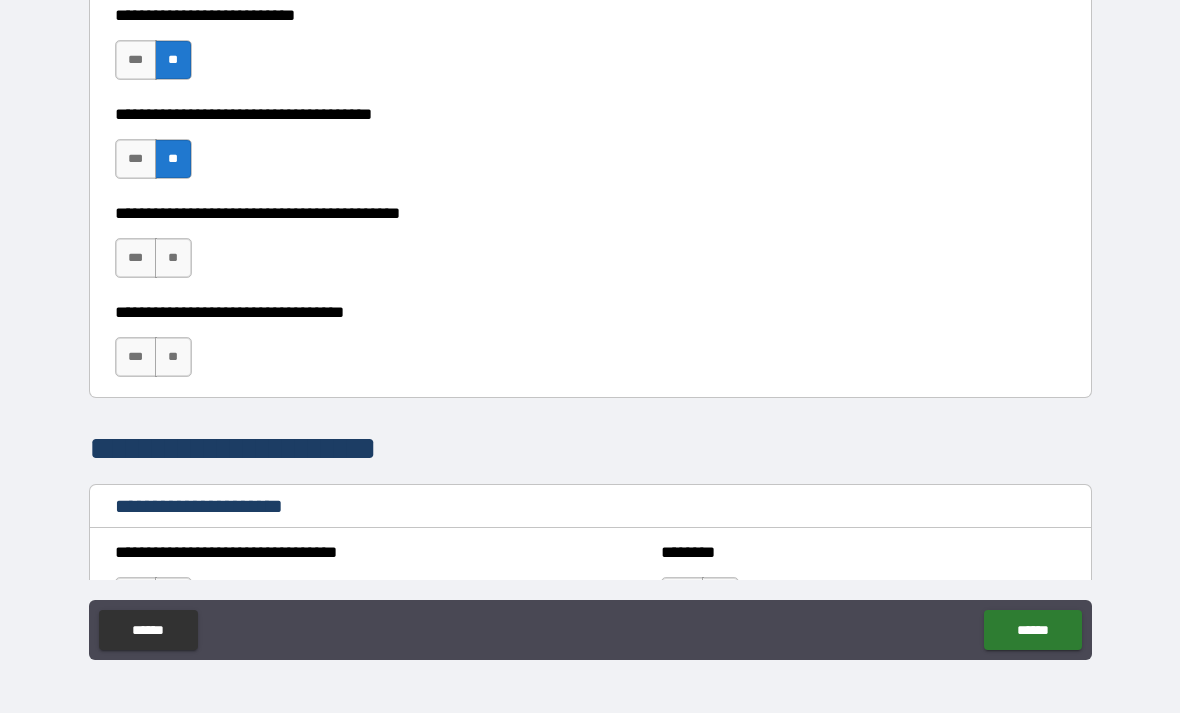 click on "**" at bounding box center (173, 258) 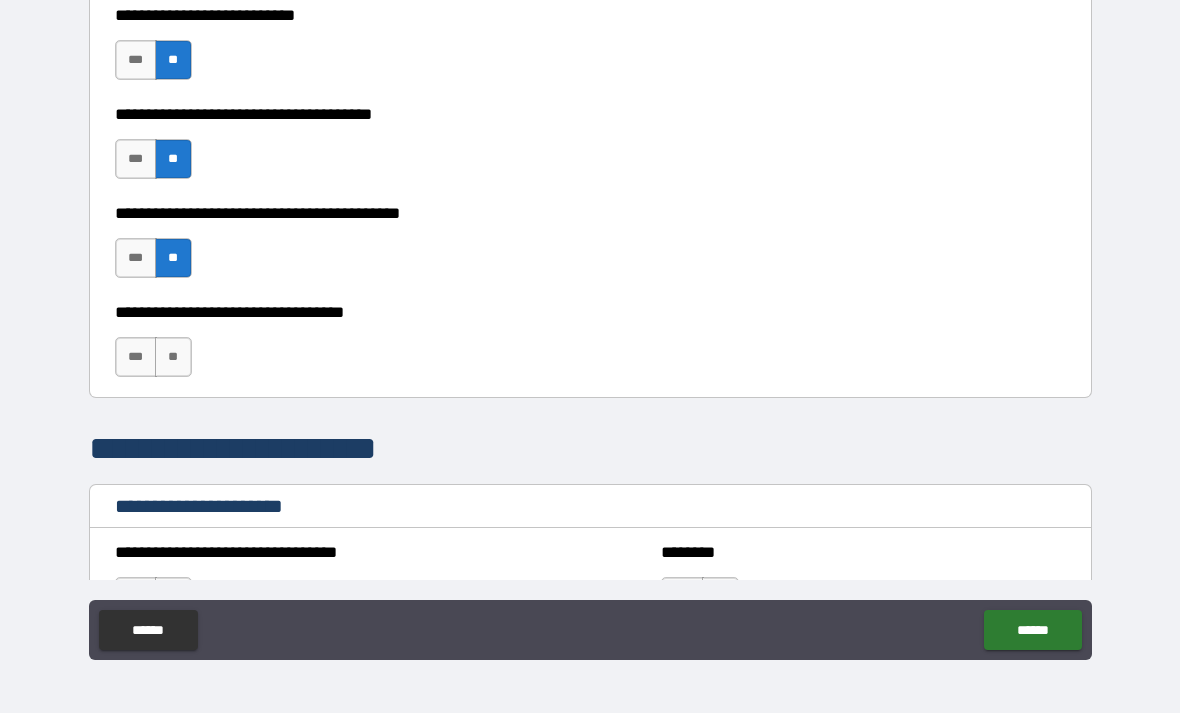 click on "**" at bounding box center (173, 357) 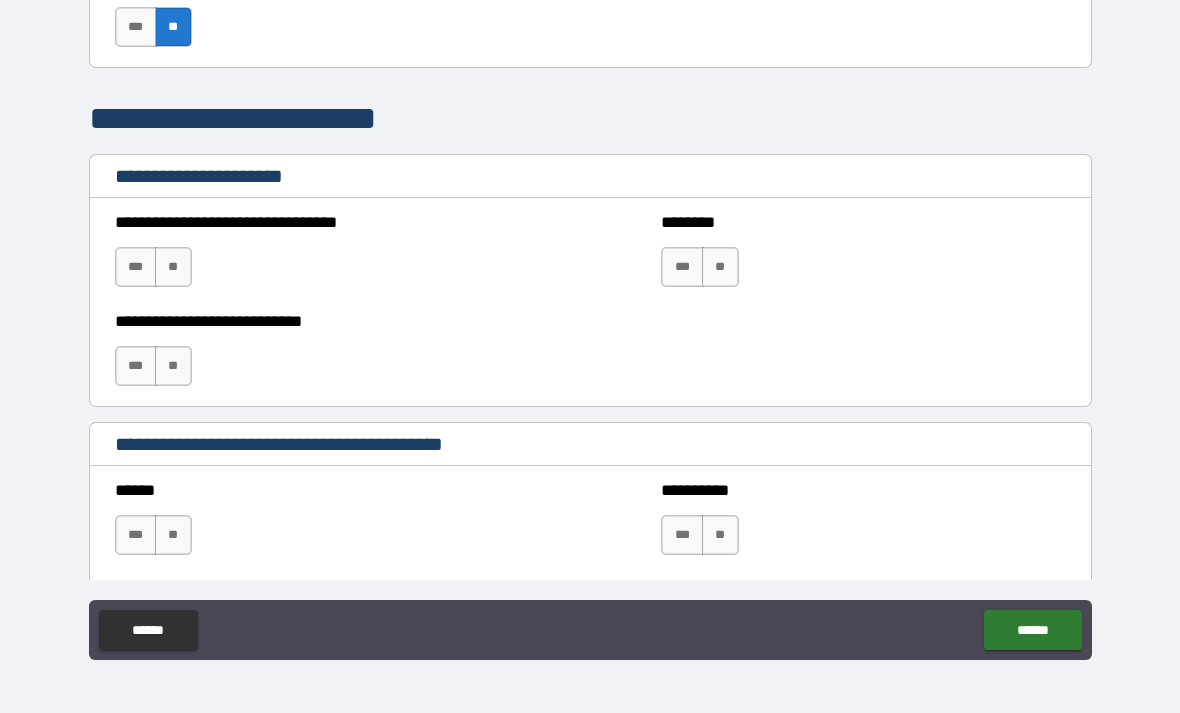 scroll, scrollTop: 1380, scrollLeft: 0, axis: vertical 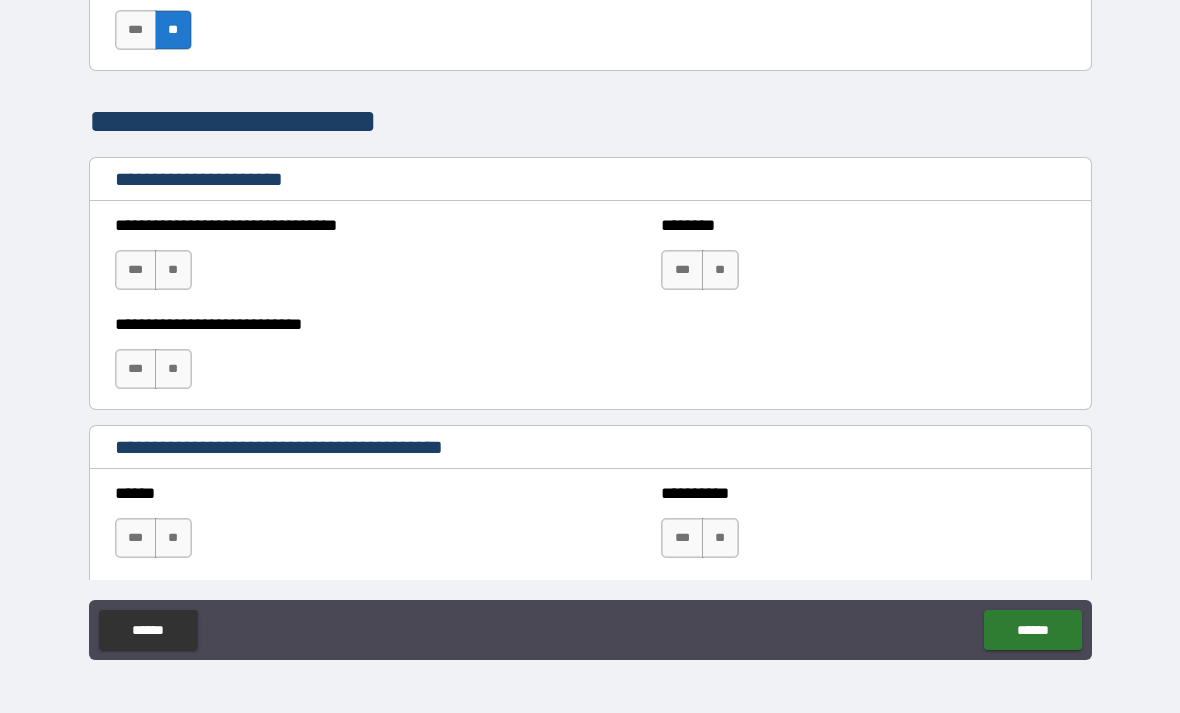 click on "**" at bounding box center [173, 270] 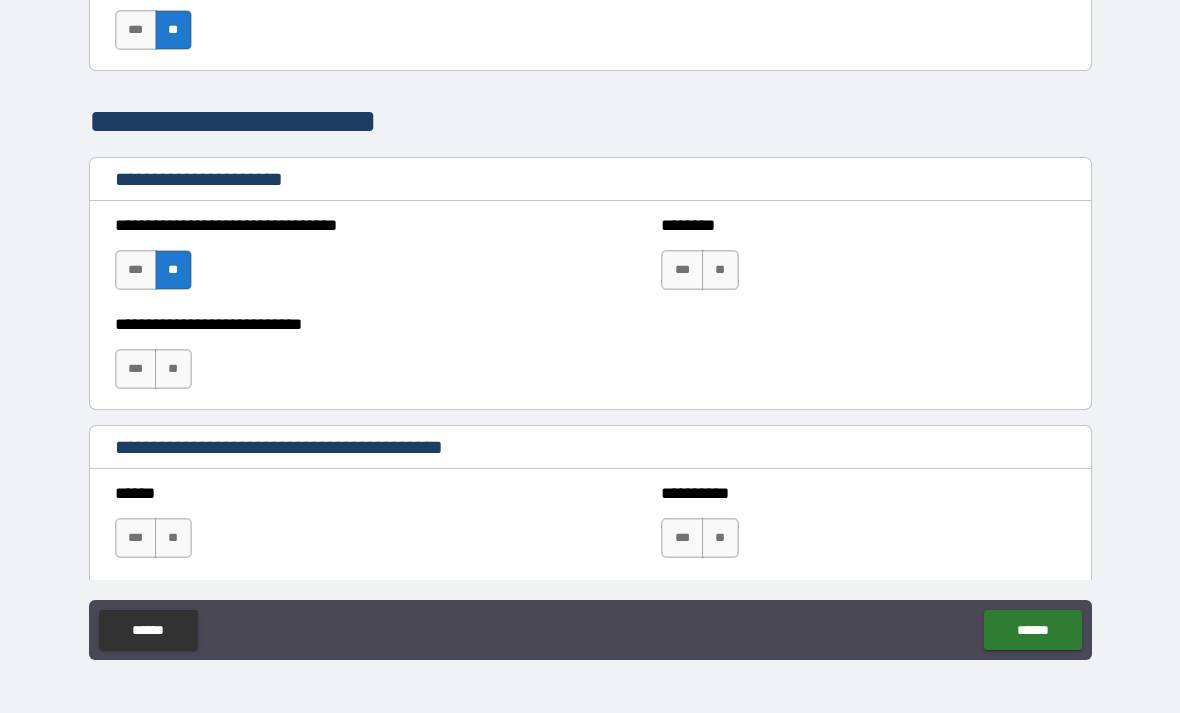 click on "**" at bounding box center [173, 369] 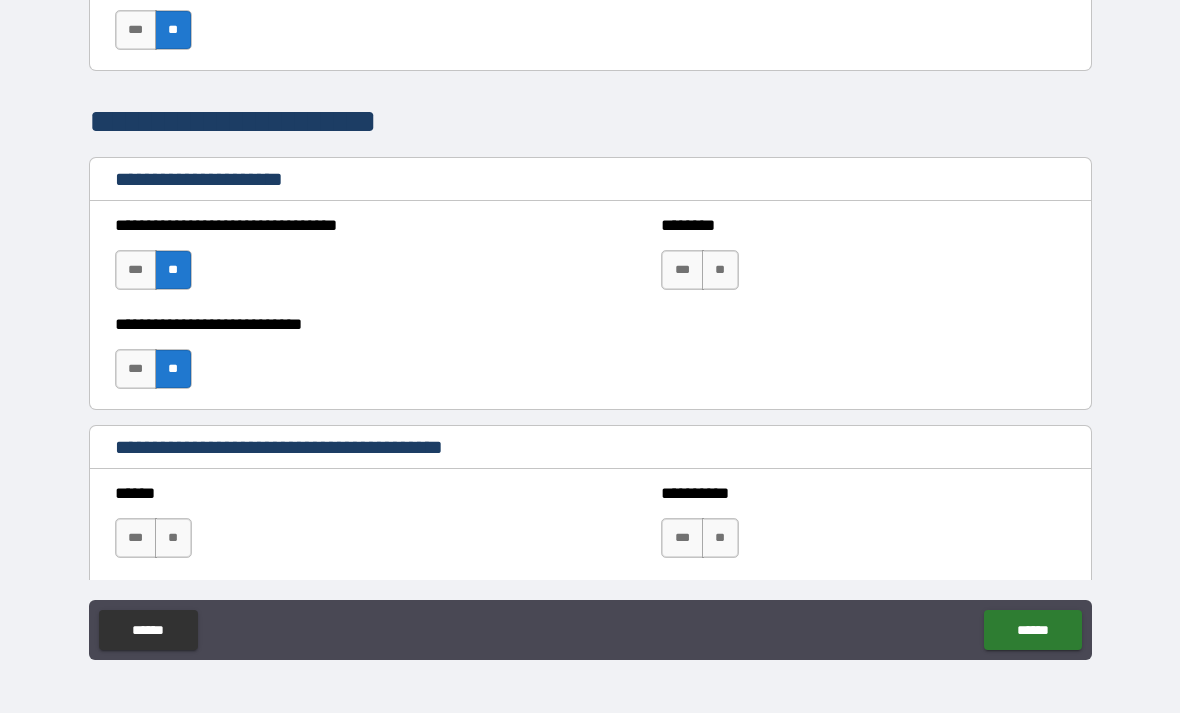 click on "**" at bounding box center [720, 270] 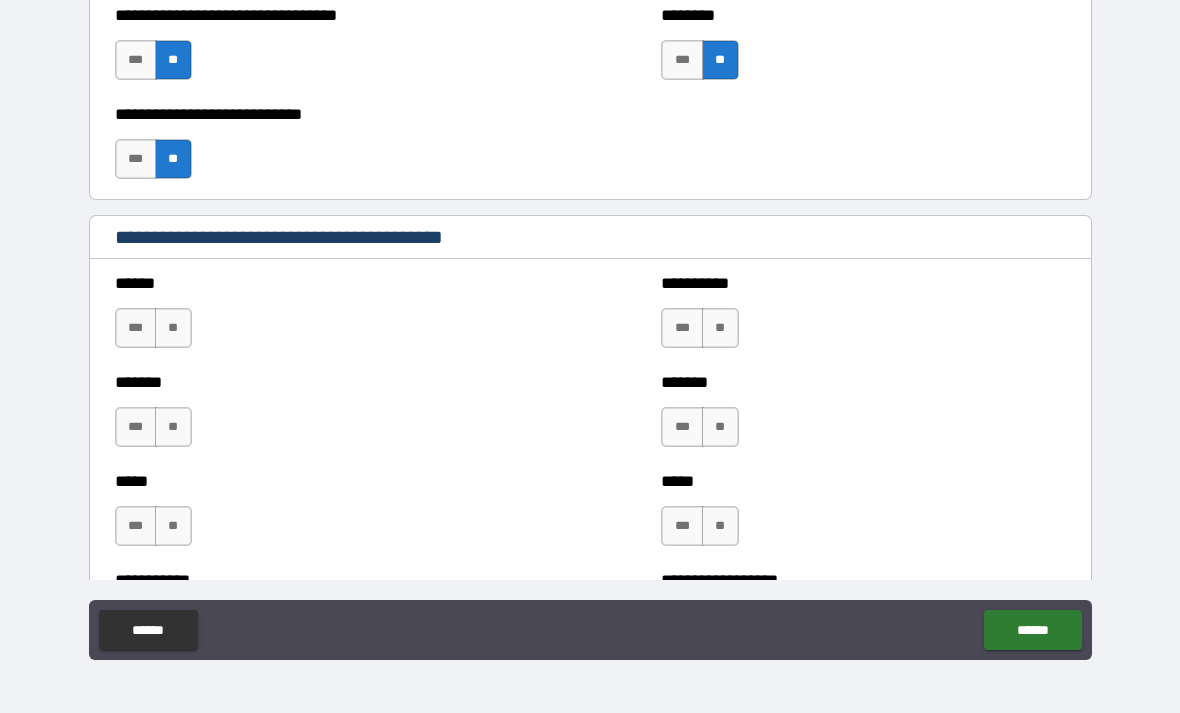 scroll, scrollTop: 1589, scrollLeft: 0, axis: vertical 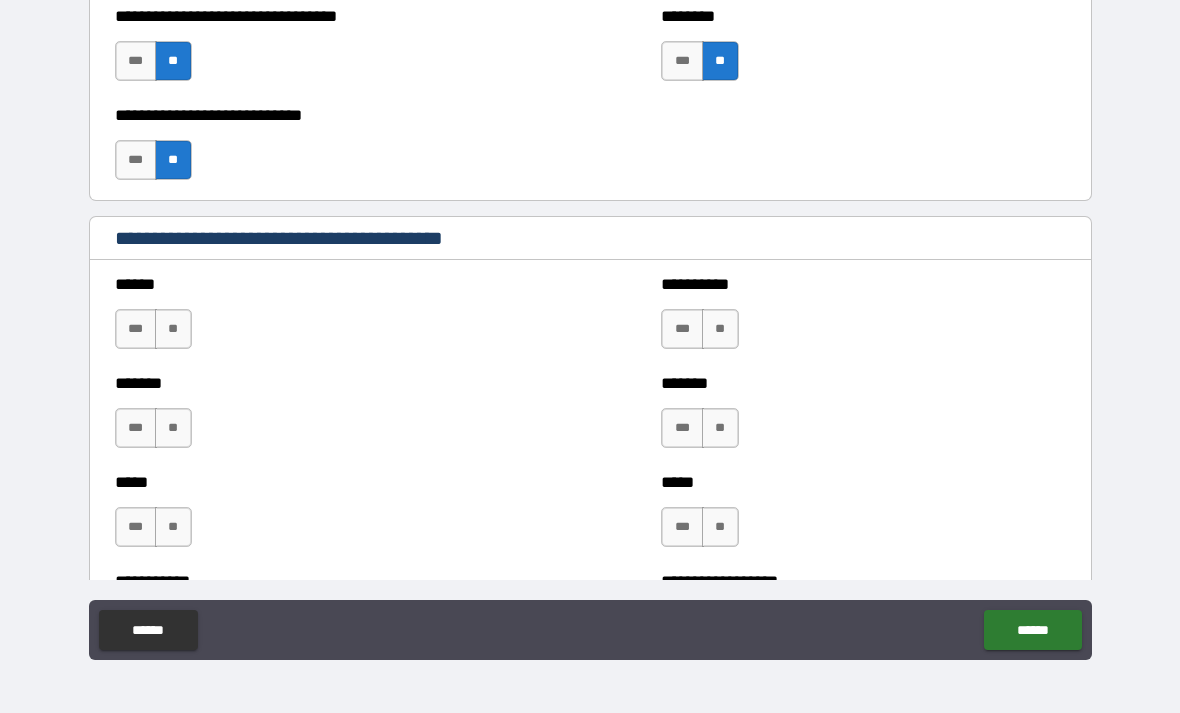 click on "**" at bounding box center [173, 329] 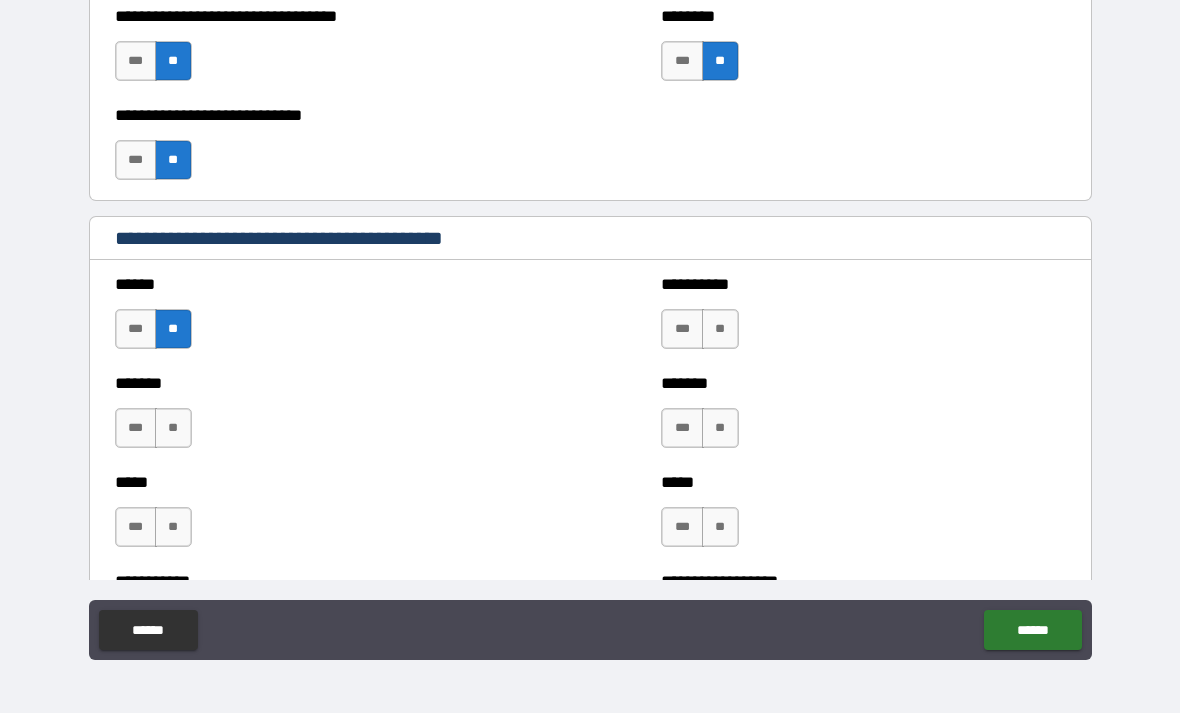 click on "**" at bounding box center [173, 428] 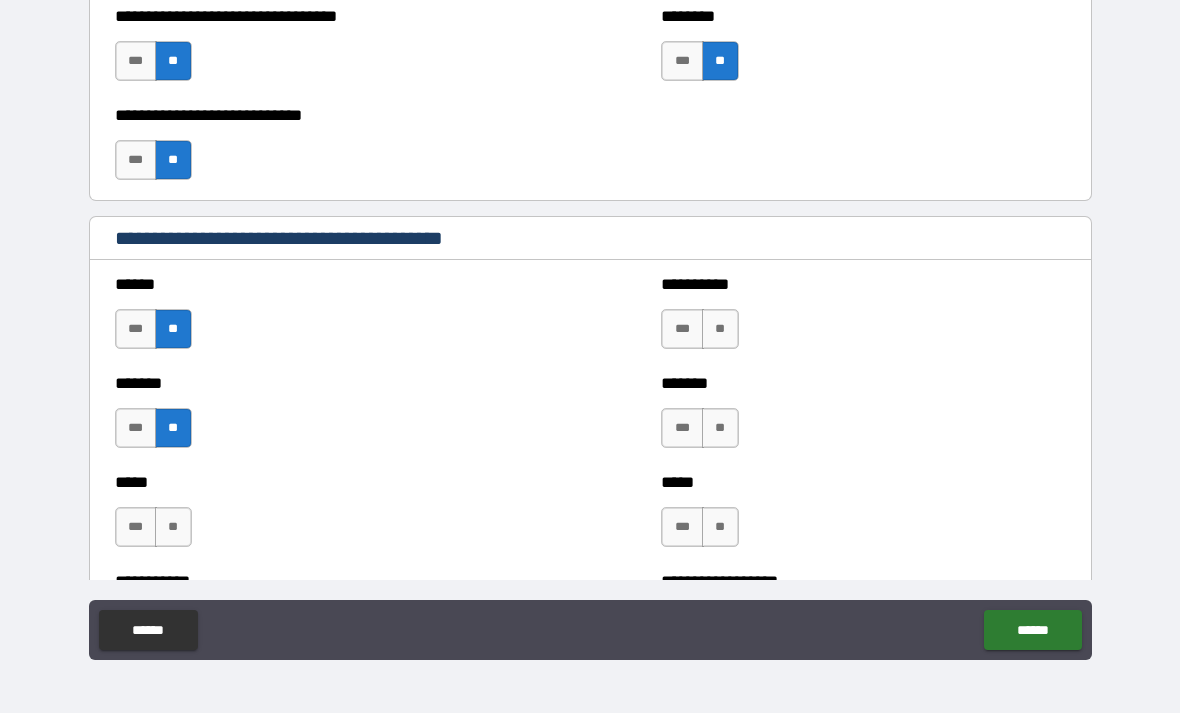 click on "**" at bounding box center [720, 329] 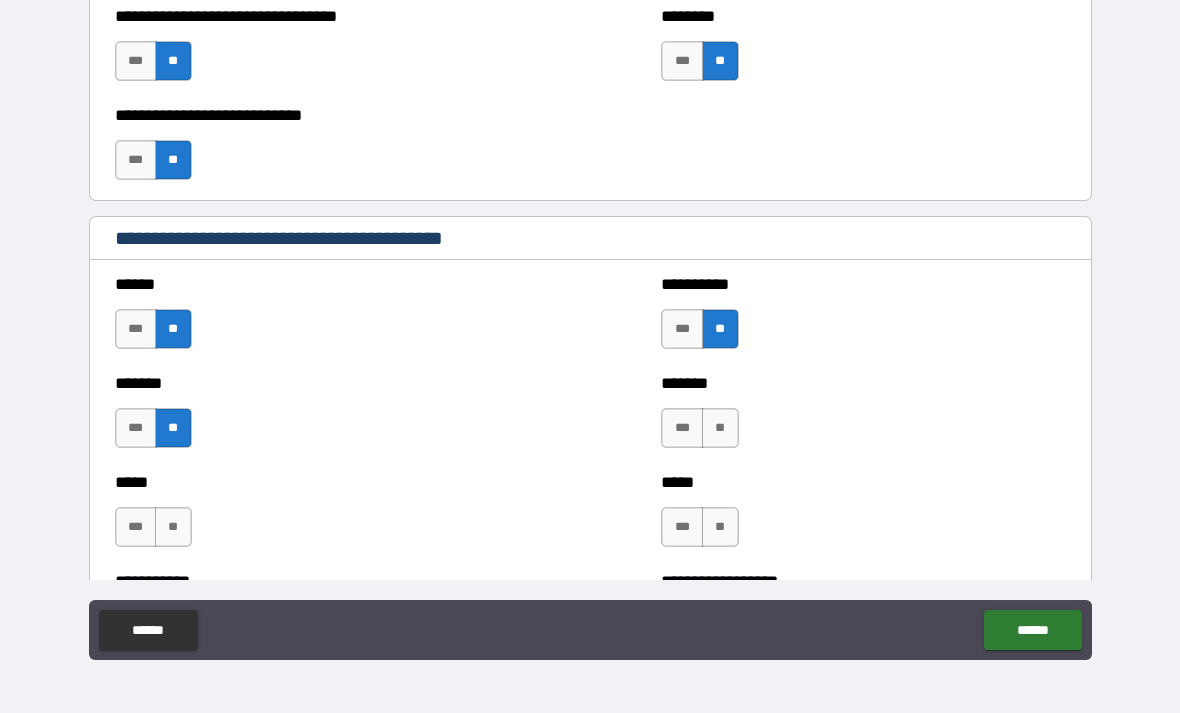 click on "**" at bounding box center (720, 428) 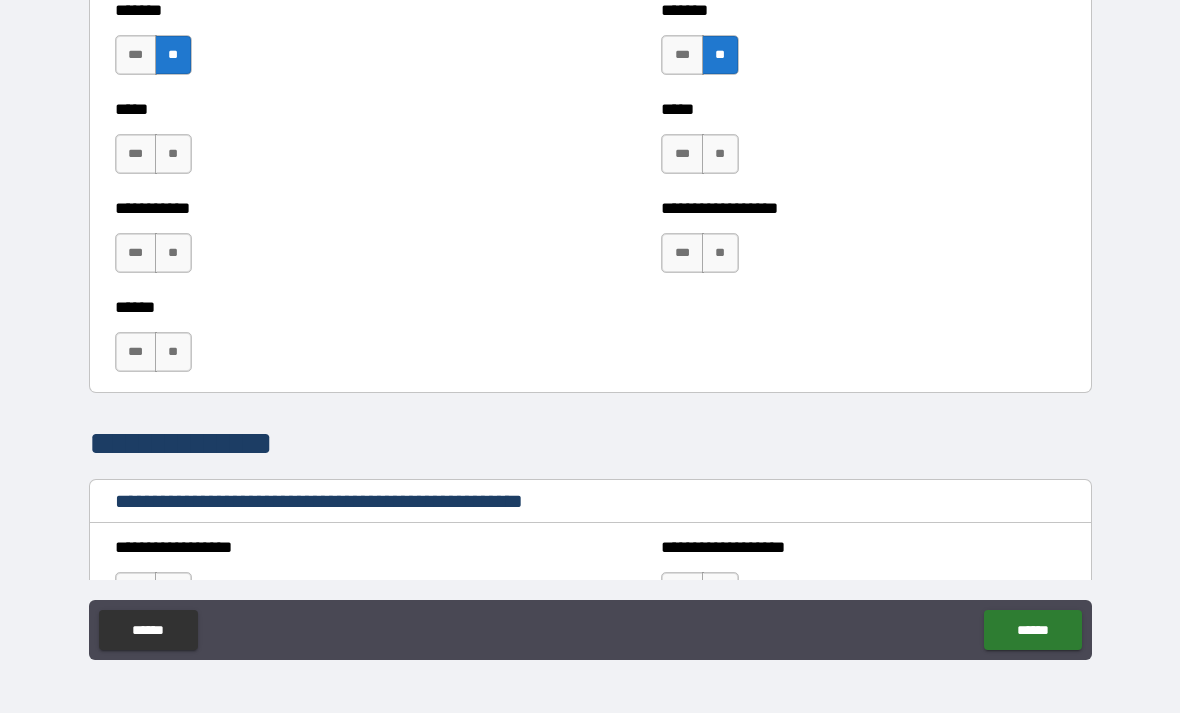 scroll, scrollTop: 1958, scrollLeft: 0, axis: vertical 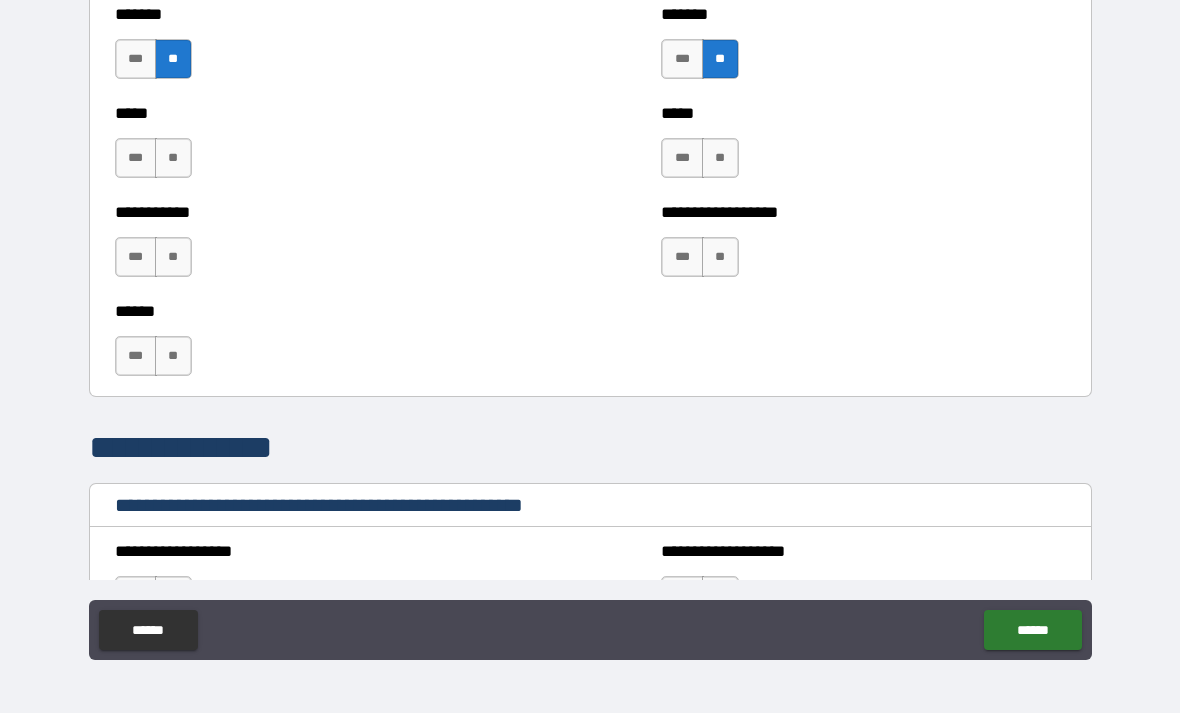 click on "**" at bounding box center [173, 158] 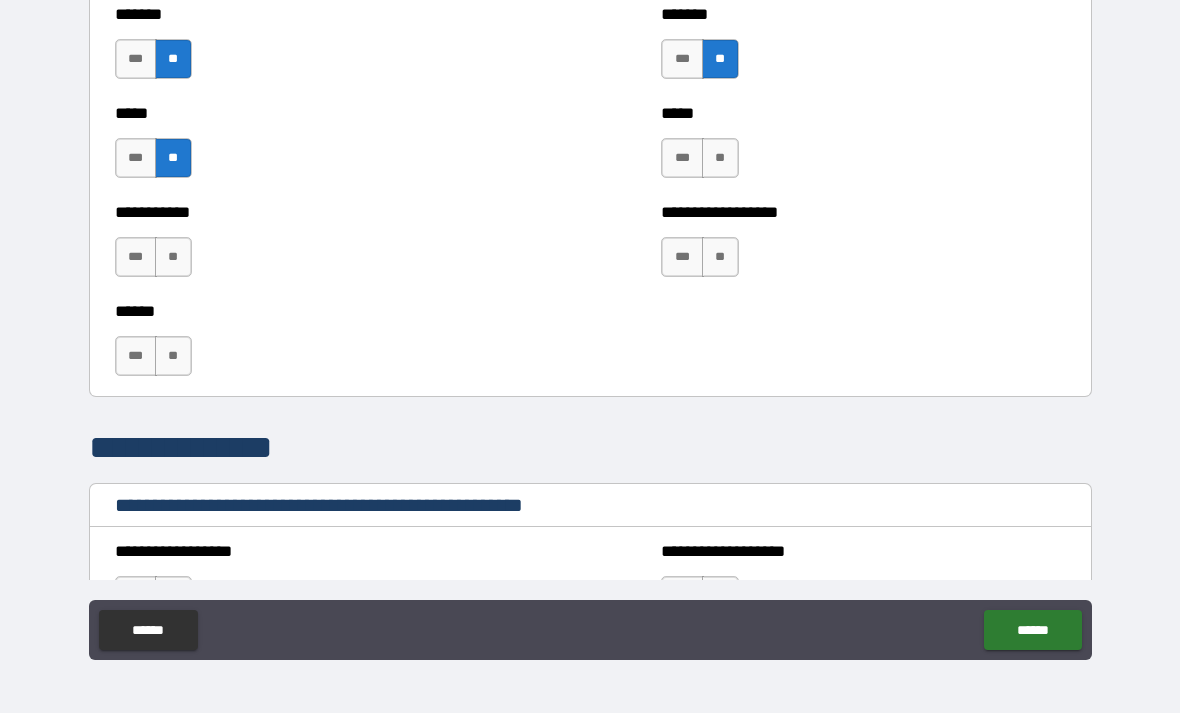 click on "**" at bounding box center [720, 158] 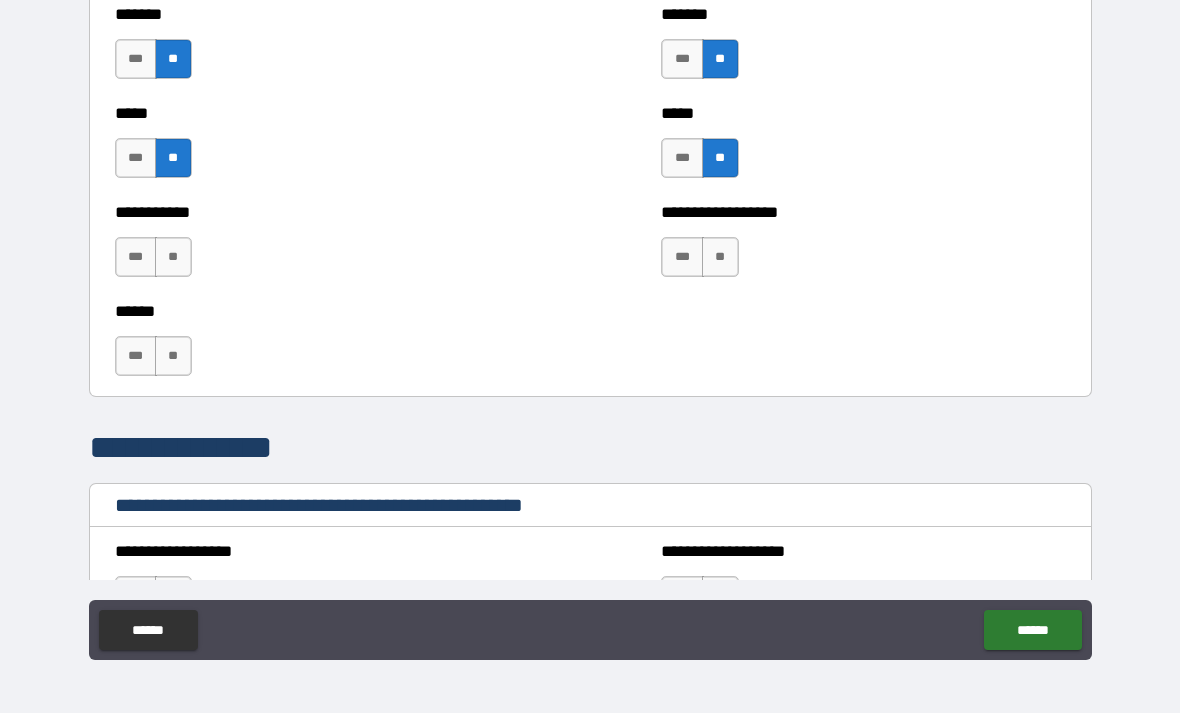 click on "**" at bounding box center (173, 257) 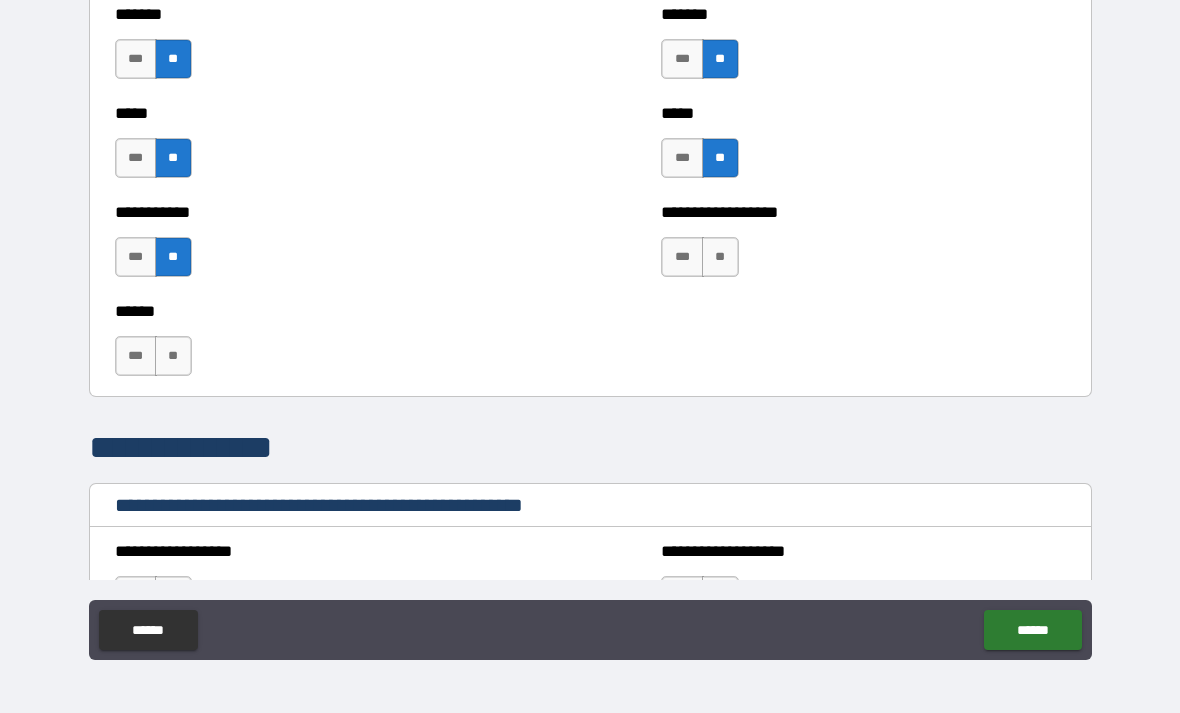 click on "**" at bounding box center [720, 257] 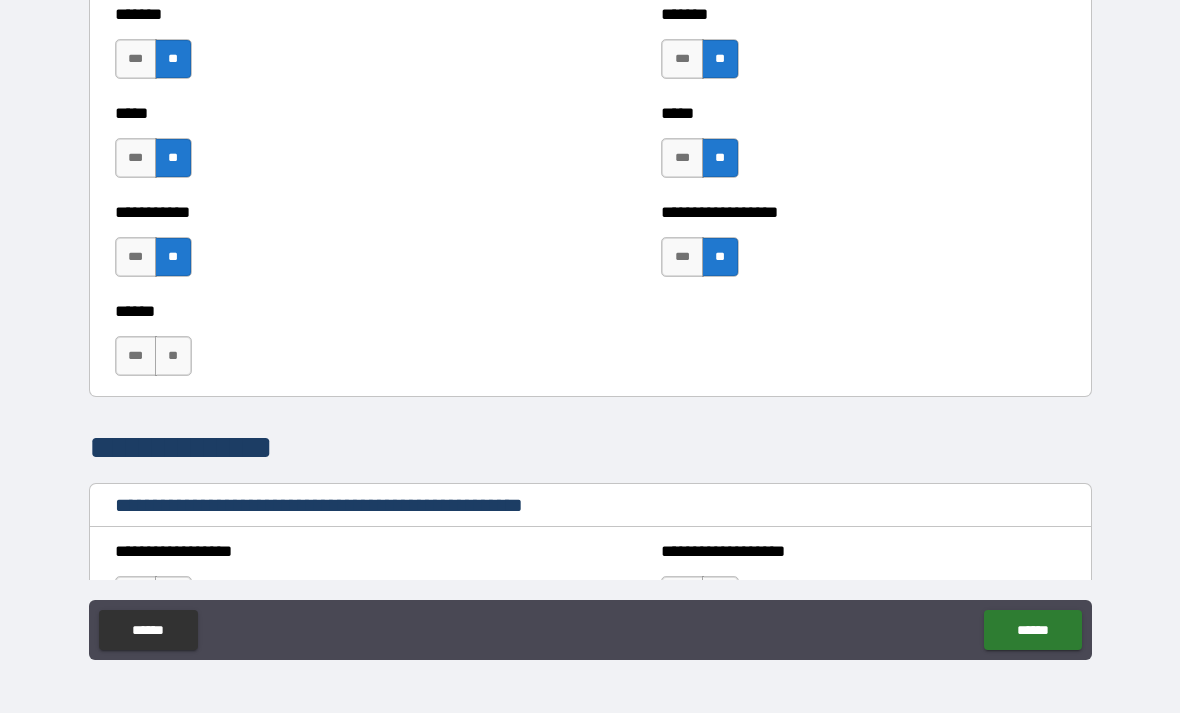 click on "**" at bounding box center [173, 356] 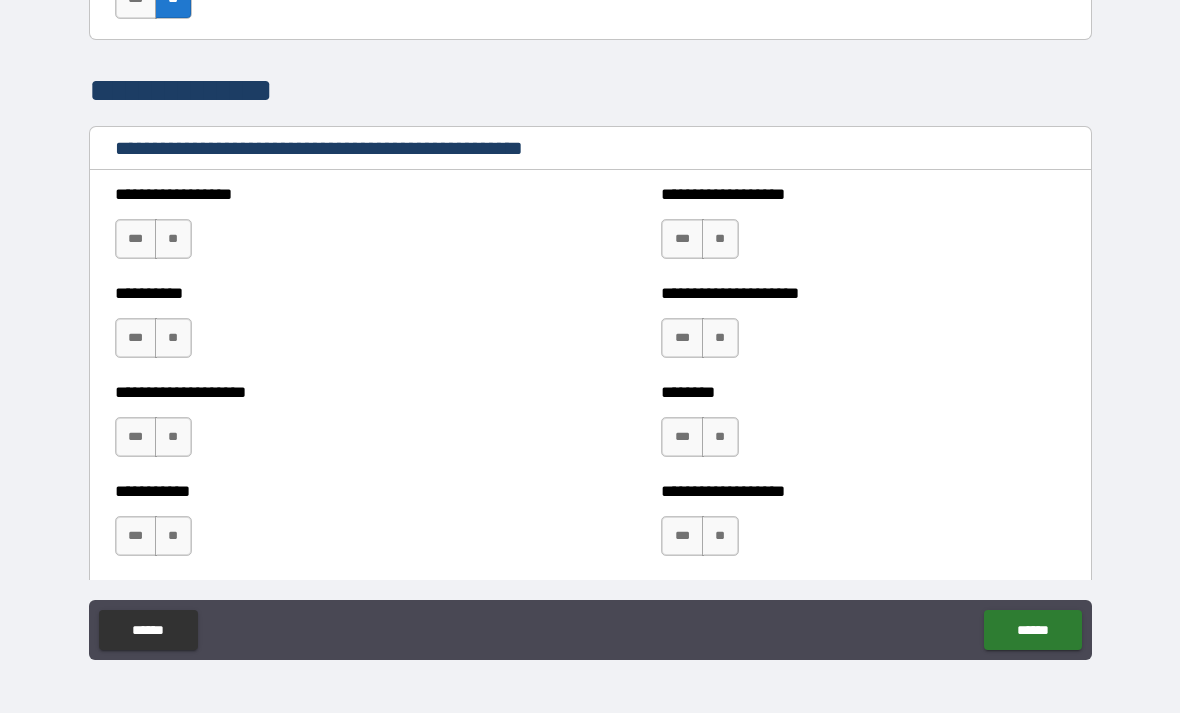 scroll, scrollTop: 2341, scrollLeft: 0, axis: vertical 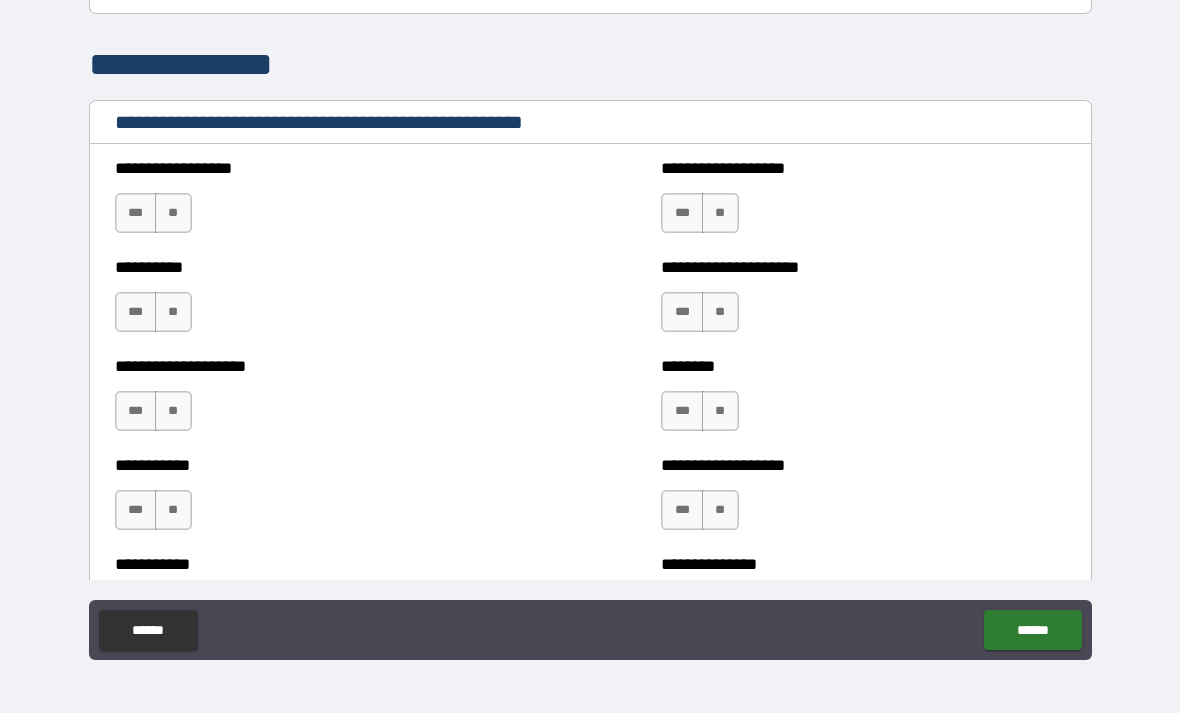 click on "**" at bounding box center (173, 213) 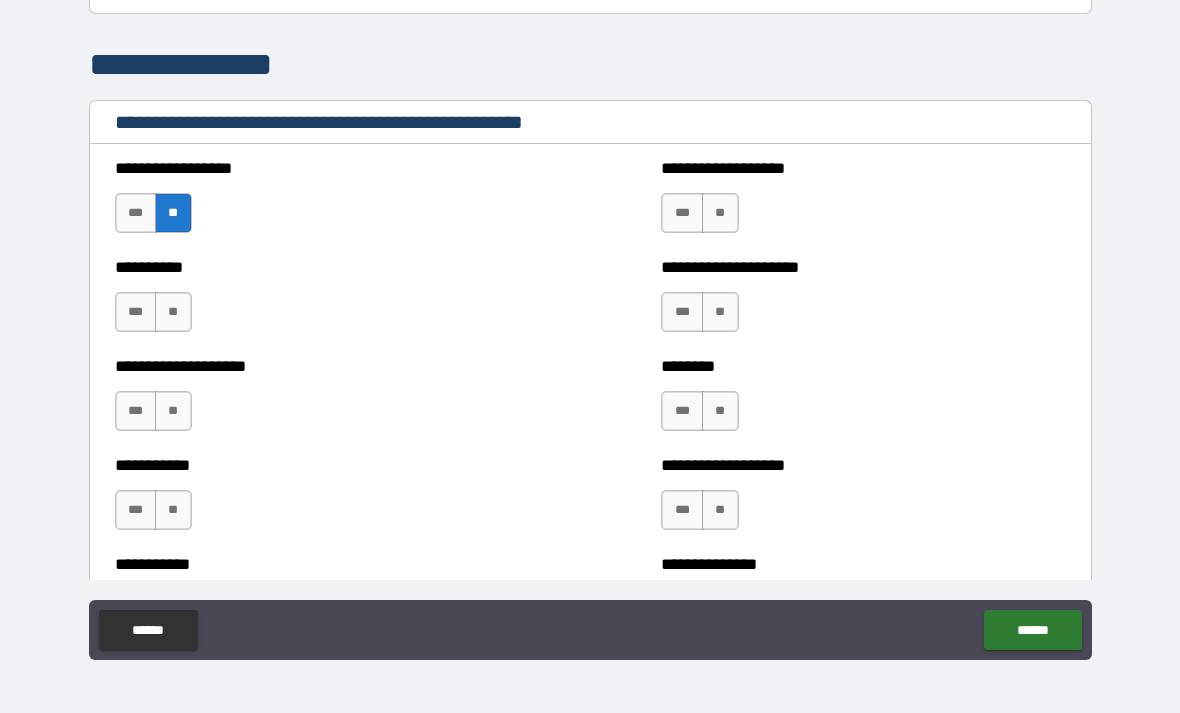 click on "**" at bounding box center [720, 213] 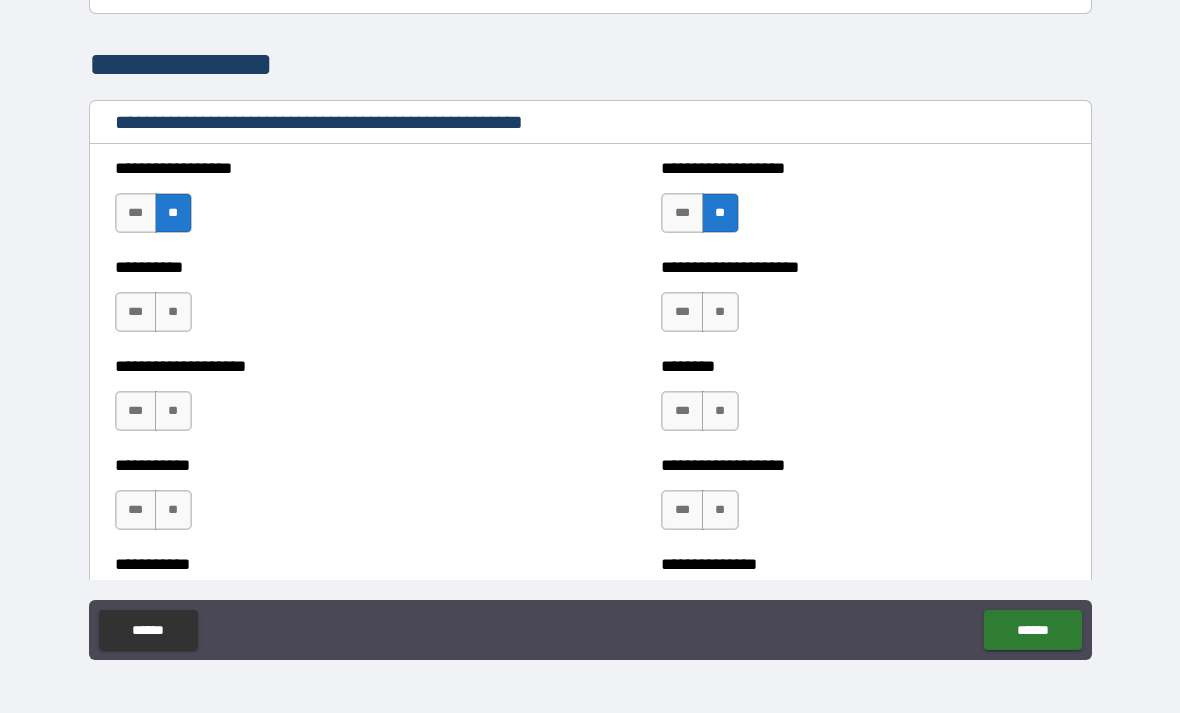 click on "**" at bounding box center (173, 312) 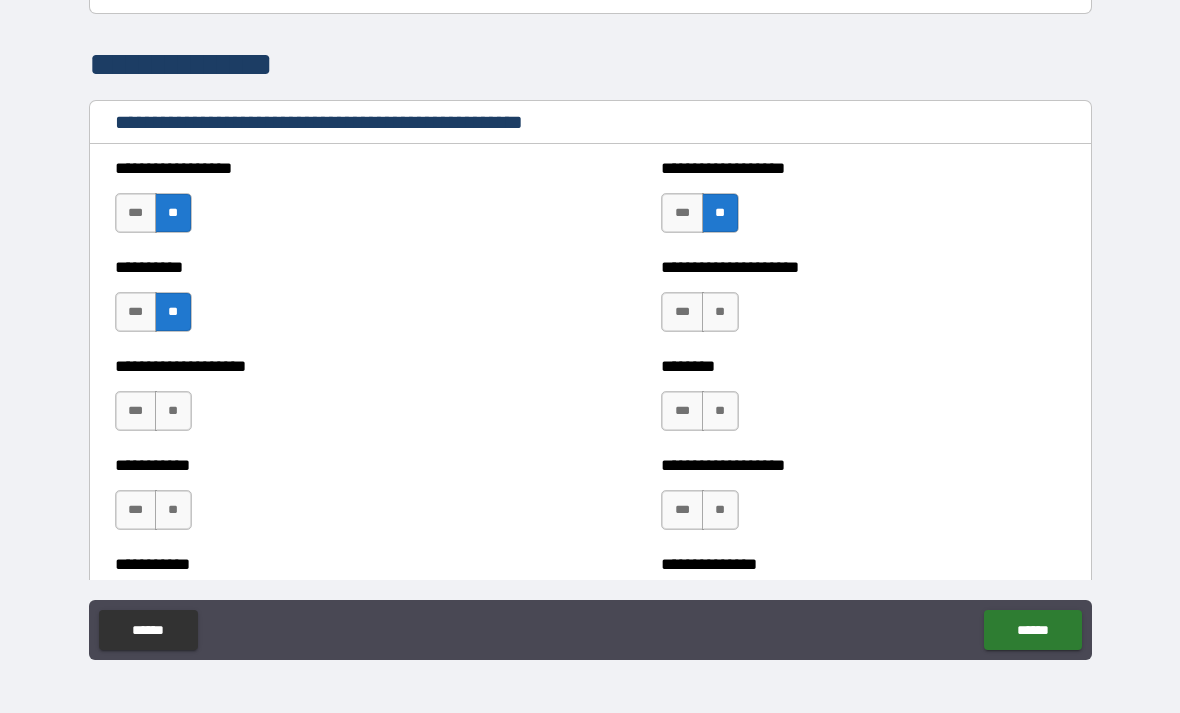 click on "**" at bounding box center [720, 312] 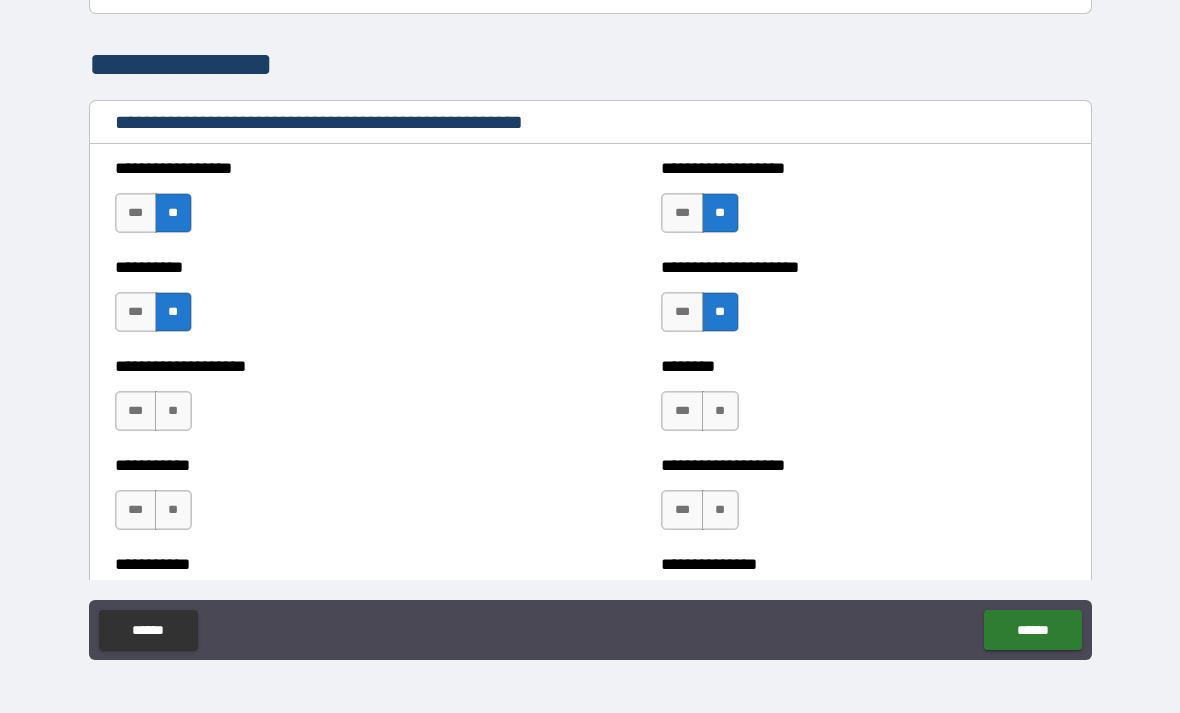 click on "**" at bounding box center [173, 411] 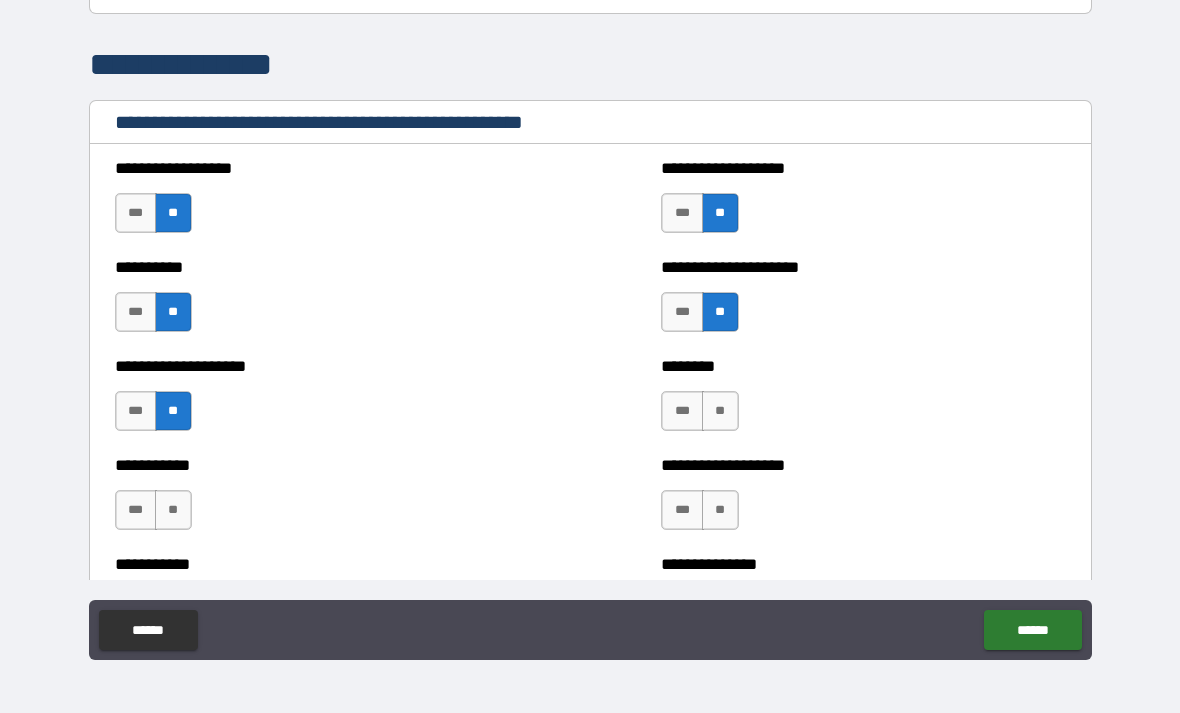 click on "**" at bounding box center (720, 411) 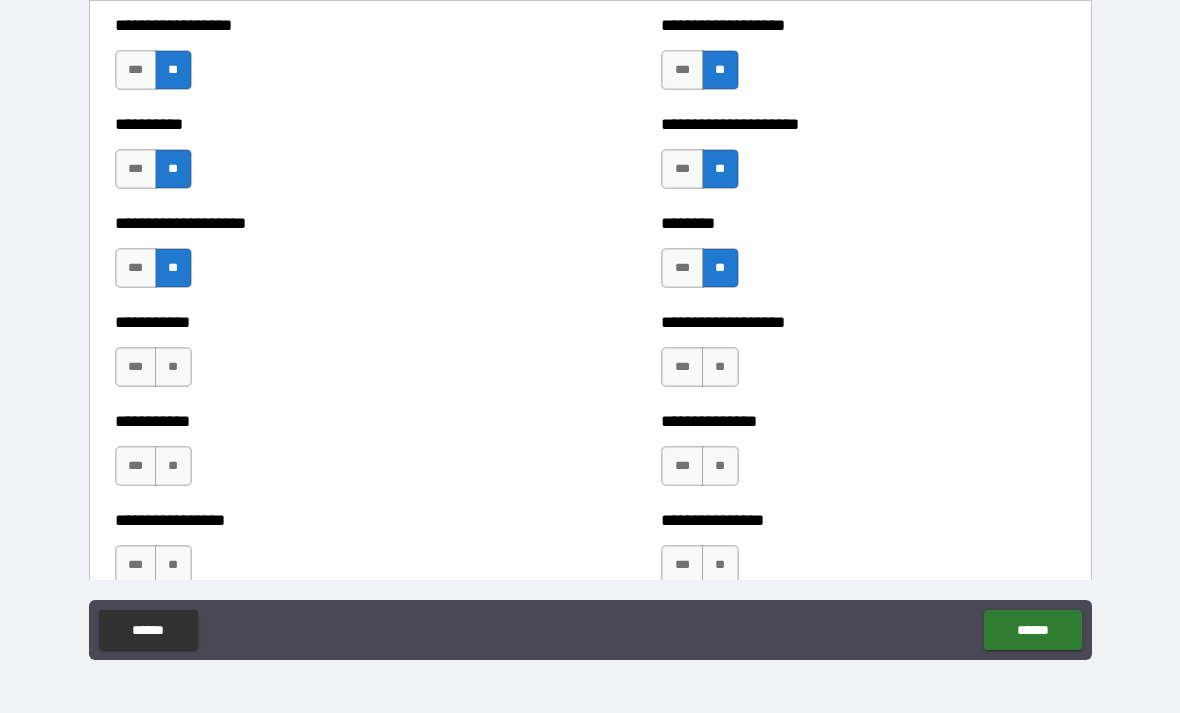 scroll, scrollTop: 2663, scrollLeft: 0, axis: vertical 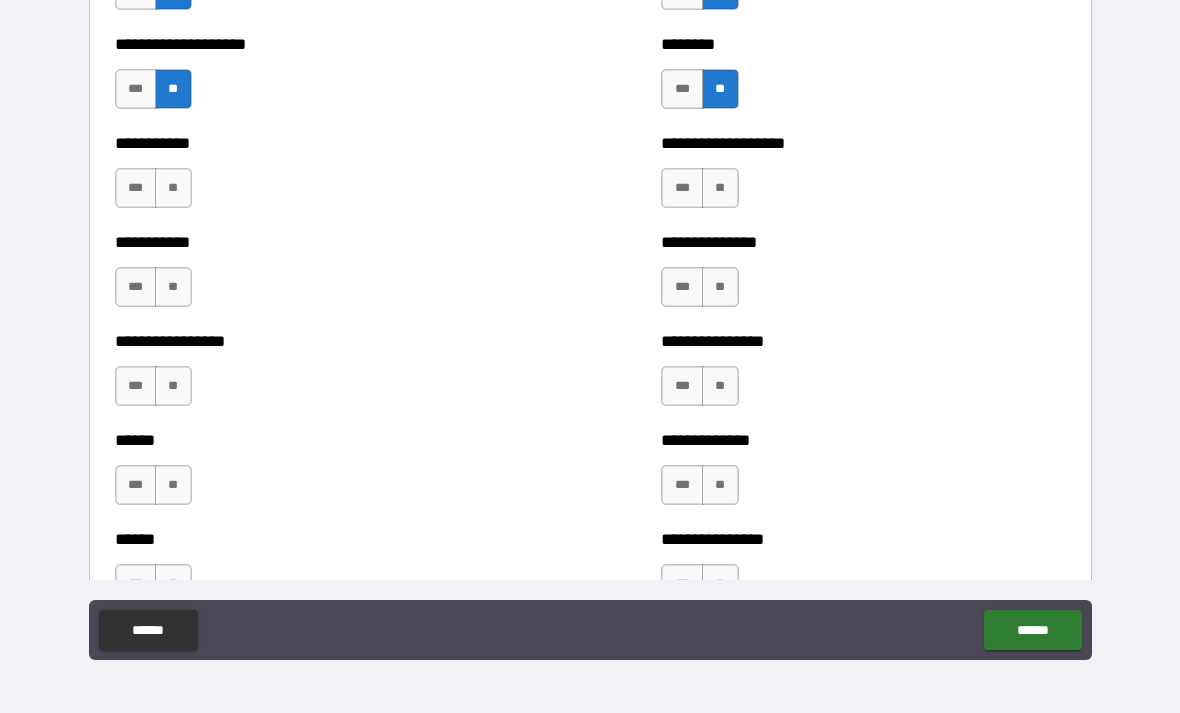 click on "**" at bounding box center [173, 188] 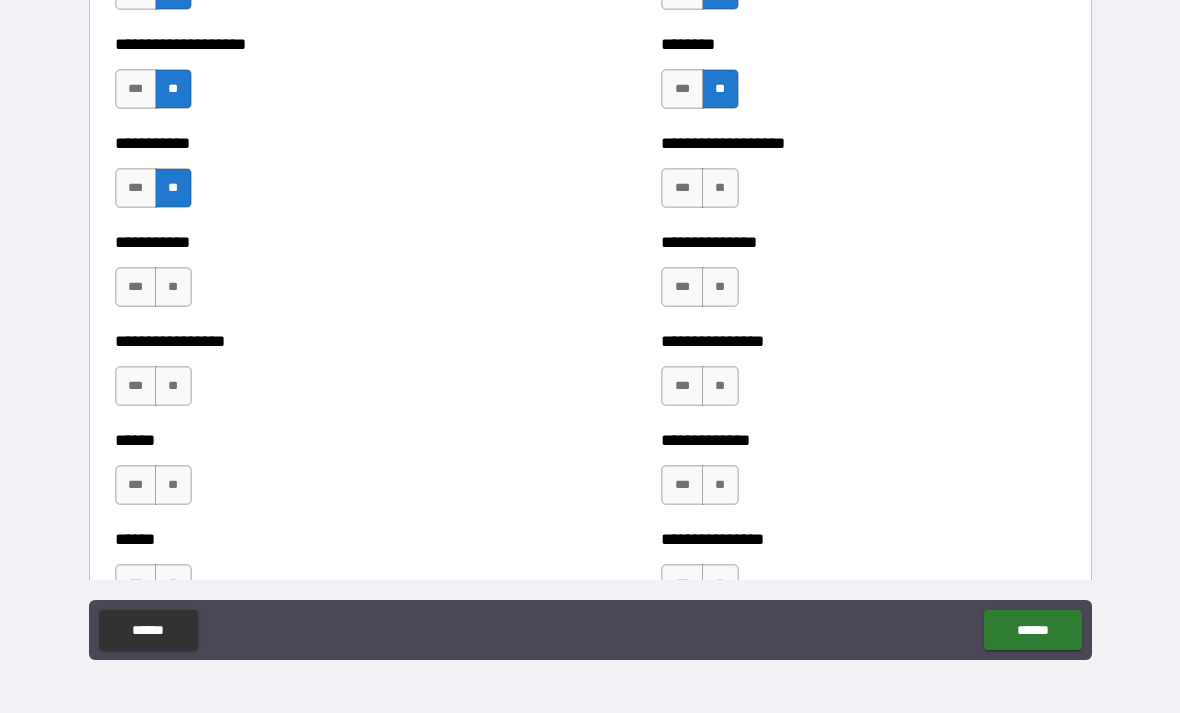click on "**" at bounding box center [720, 188] 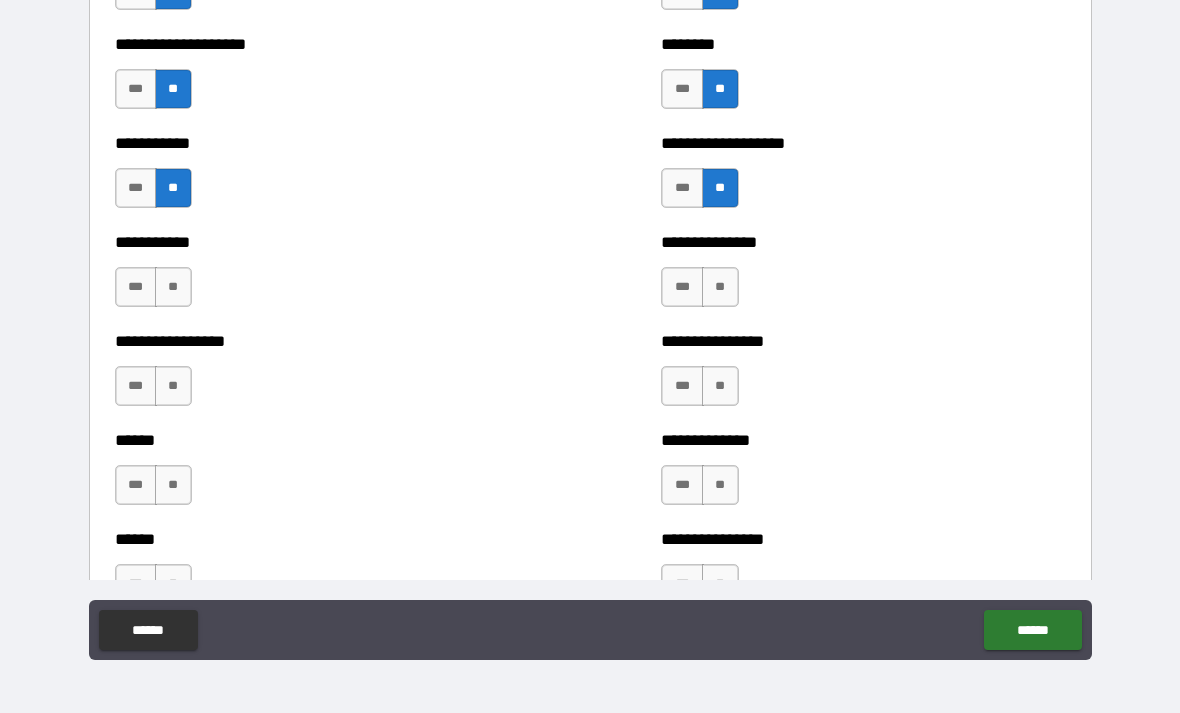 click on "**" at bounding box center [173, 287] 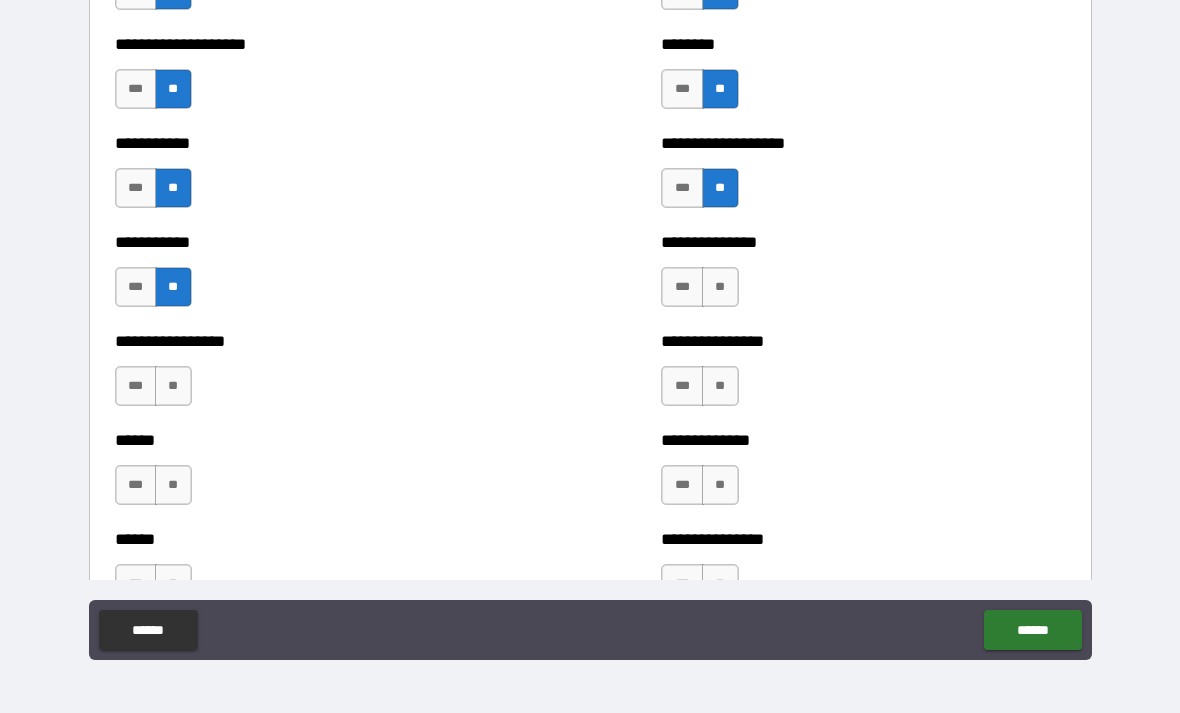 click on "**" at bounding box center [720, 287] 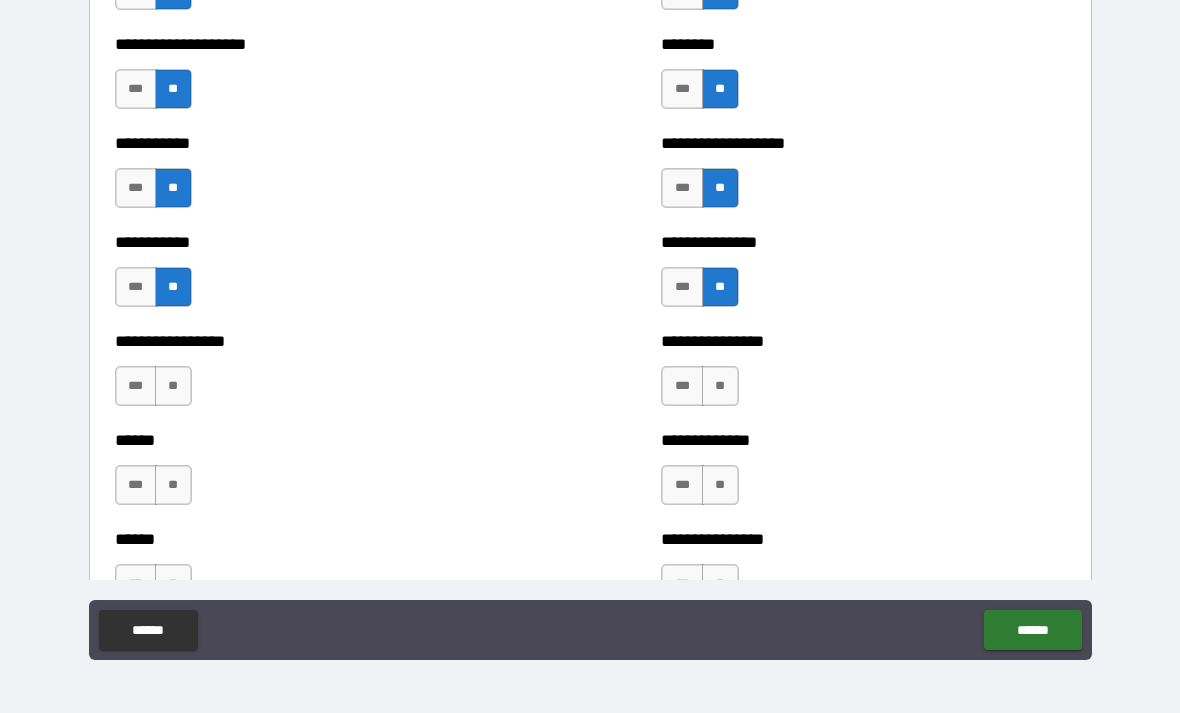 click on "**" at bounding box center [173, 386] 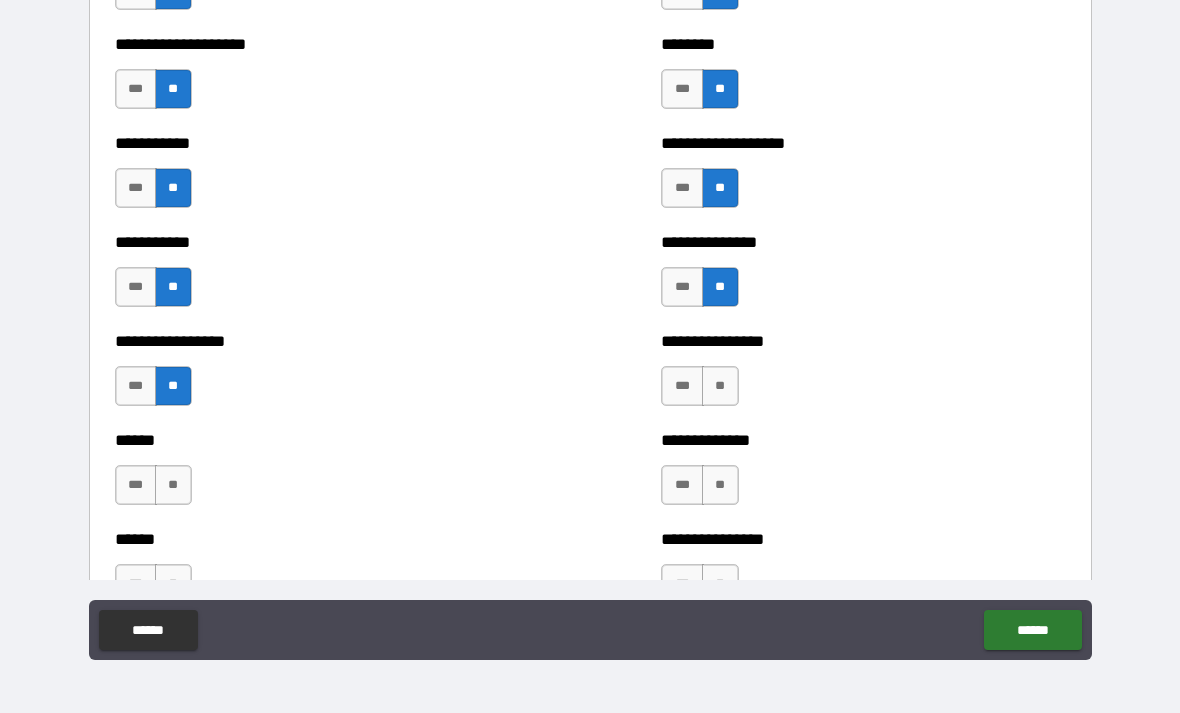 click on "**" at bounding box center (720, 386) 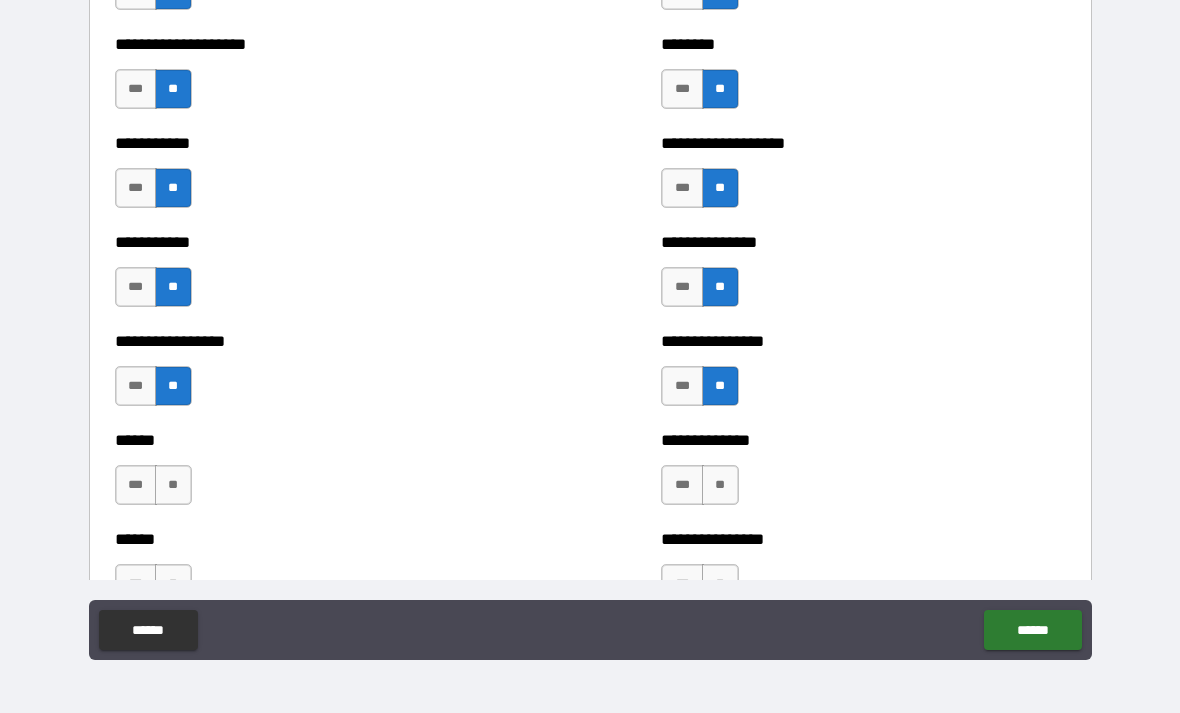click on "**" at bounding box center [173, 485] 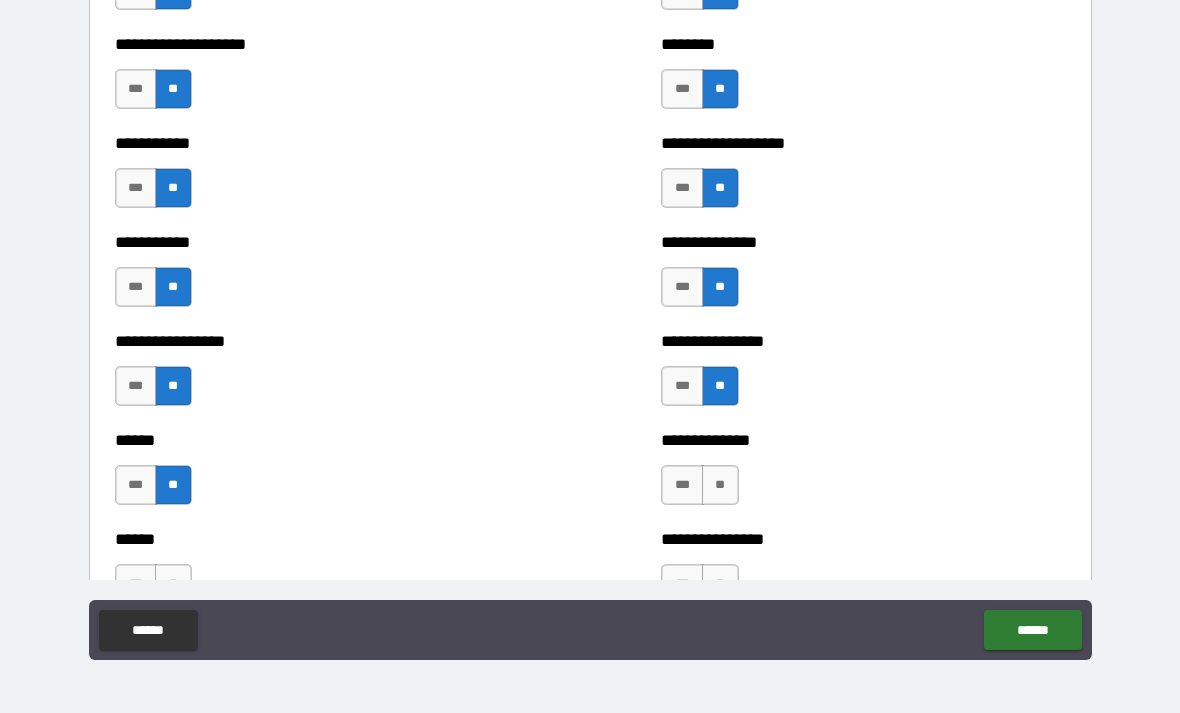 click on "**" at bounding box center (720, 485) 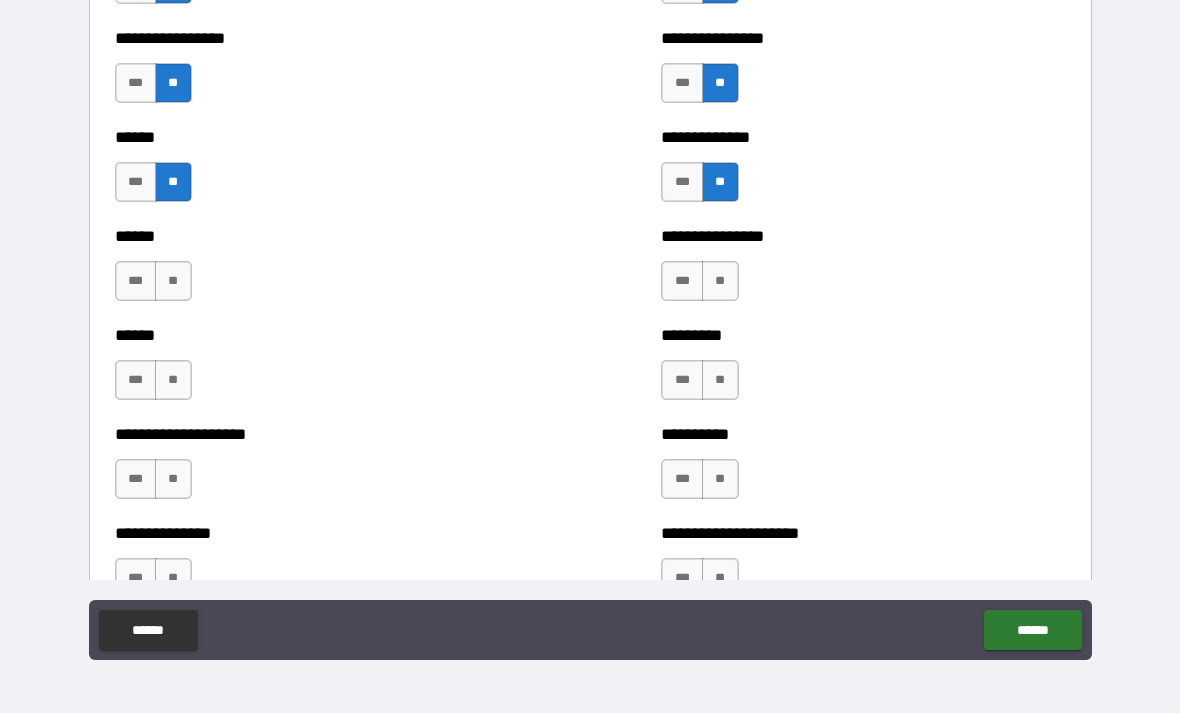 scroll, scrollTop: 2967, scrollLeft: 0, axis: vertical 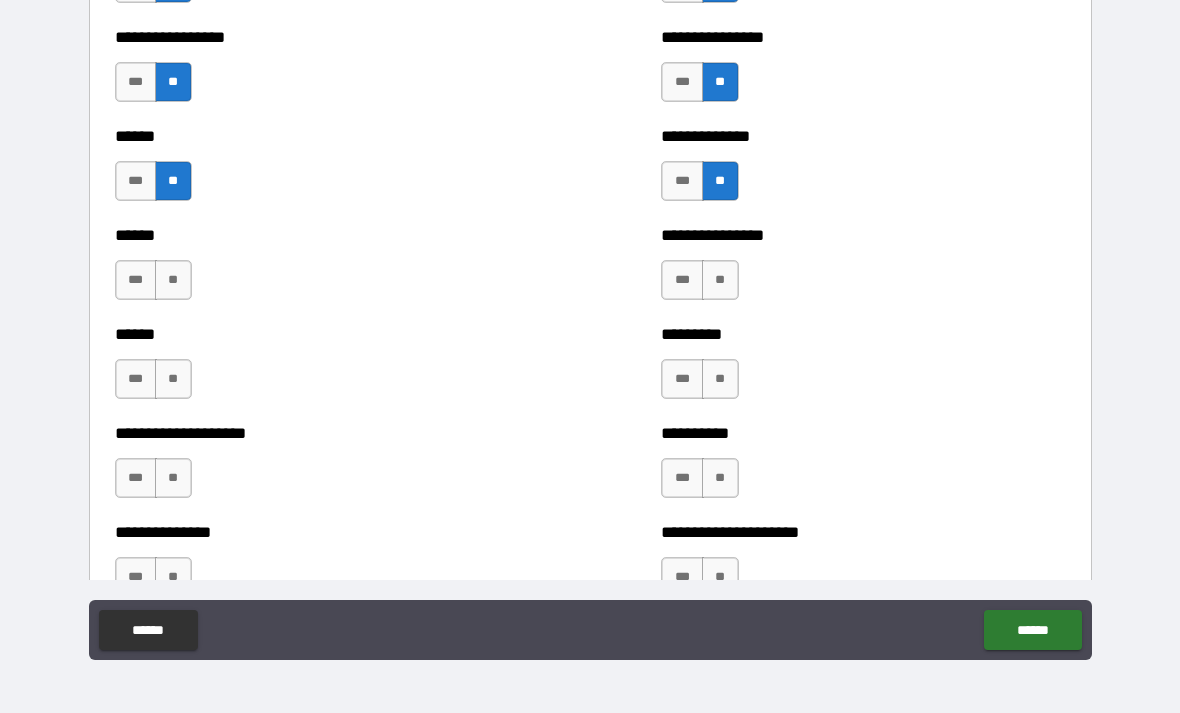 click on "**" at bounding box center [173, 280] 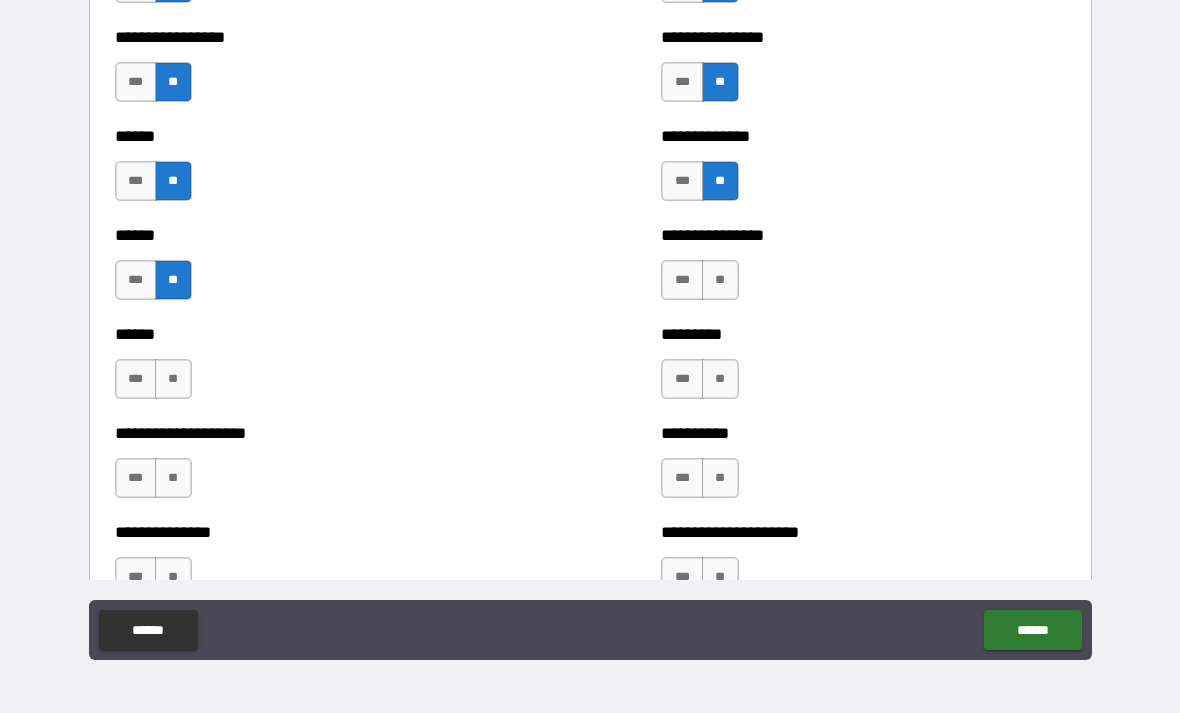 click on "**" at bounding box center [720, 280] 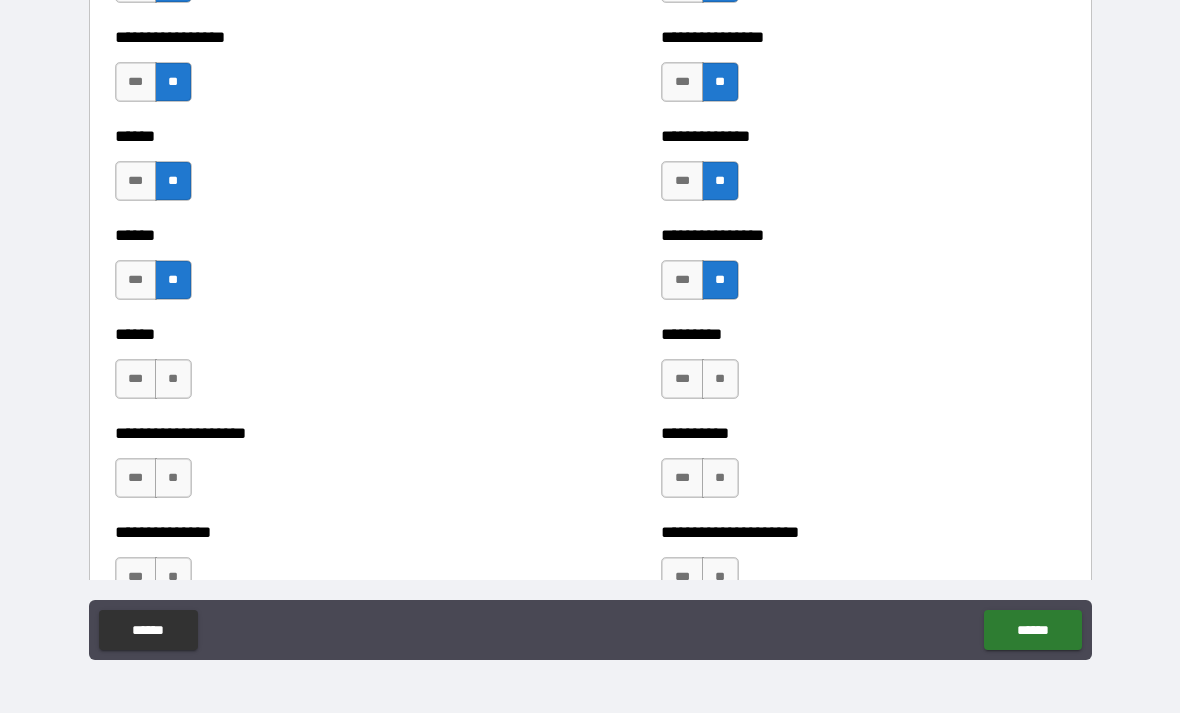 click on "**" at bounding box center [173, 379] 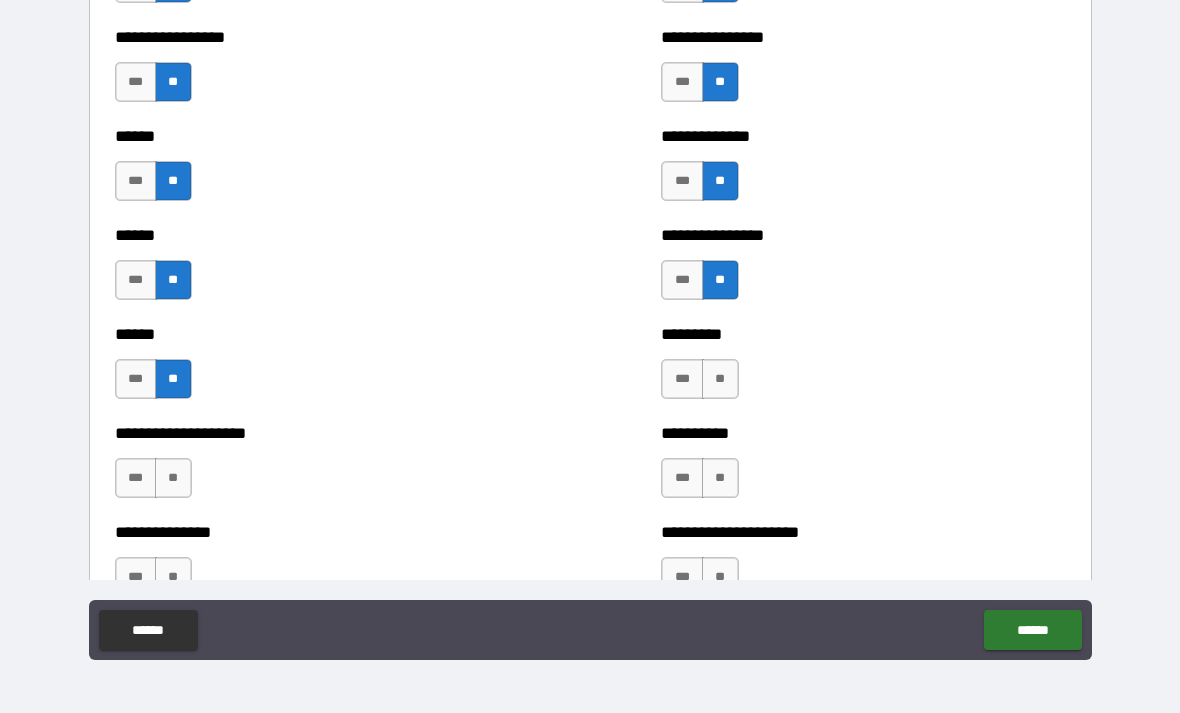 click on "**" at bounding box center [720, 379] 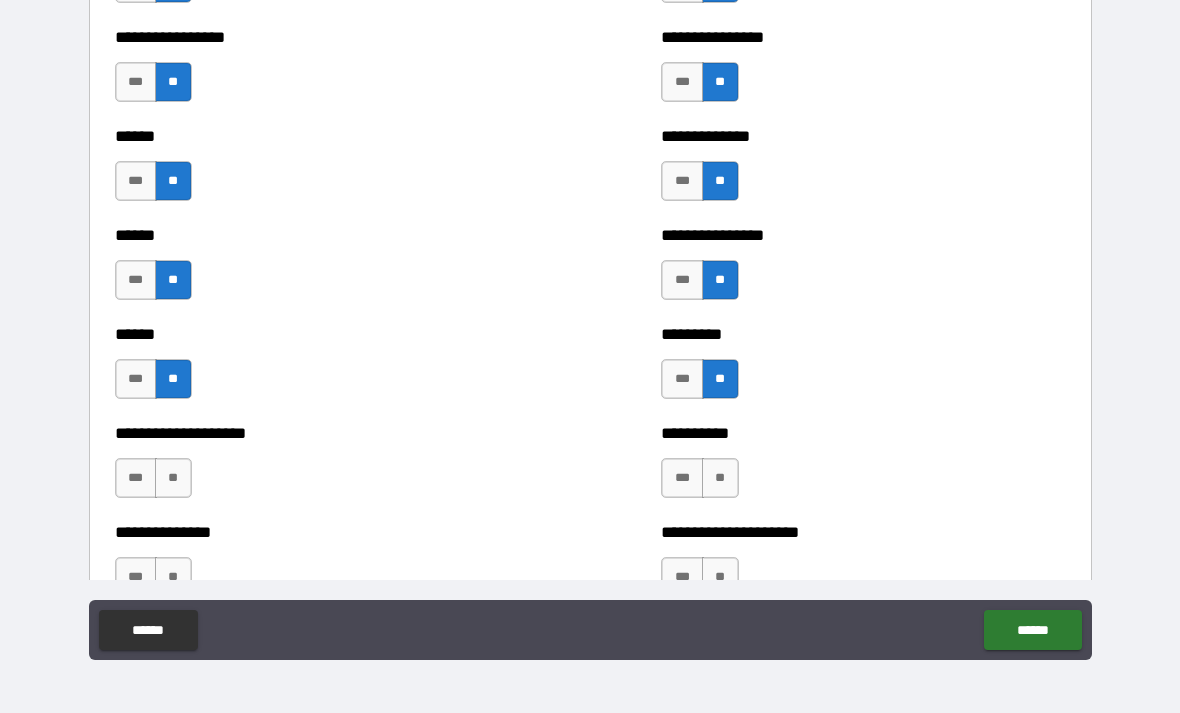 click on "**" at bounding box center (173, 478) 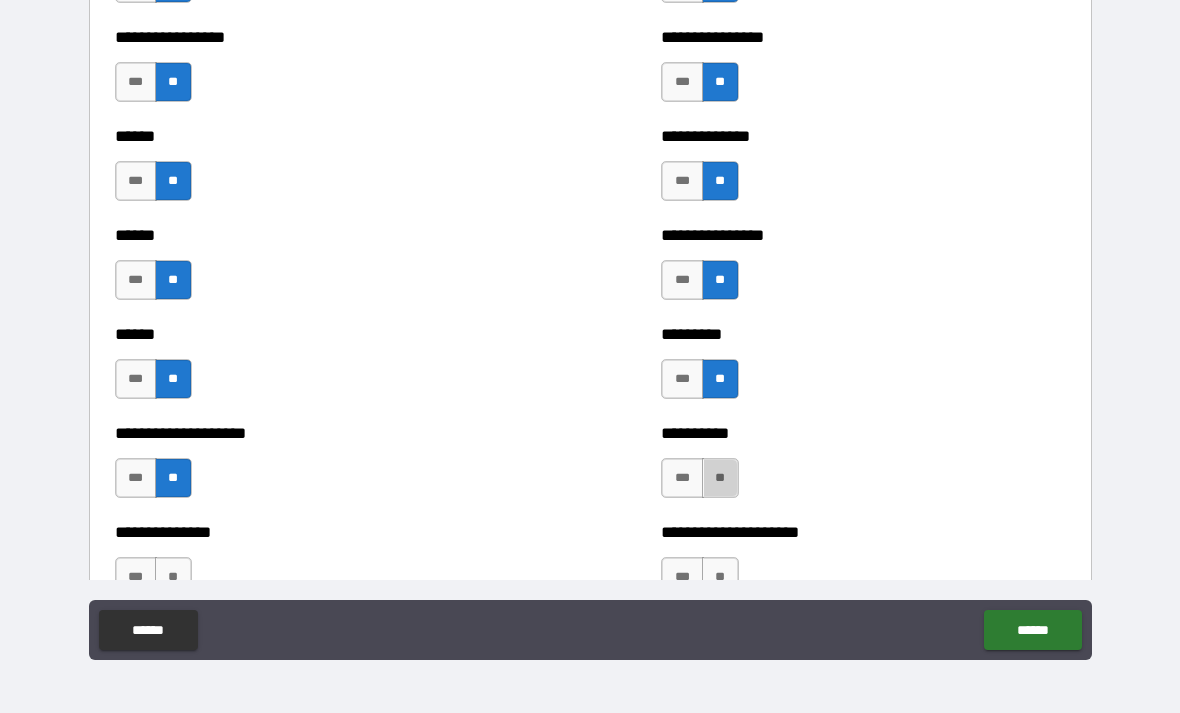 click on "**" at bounding box center (720, 478) 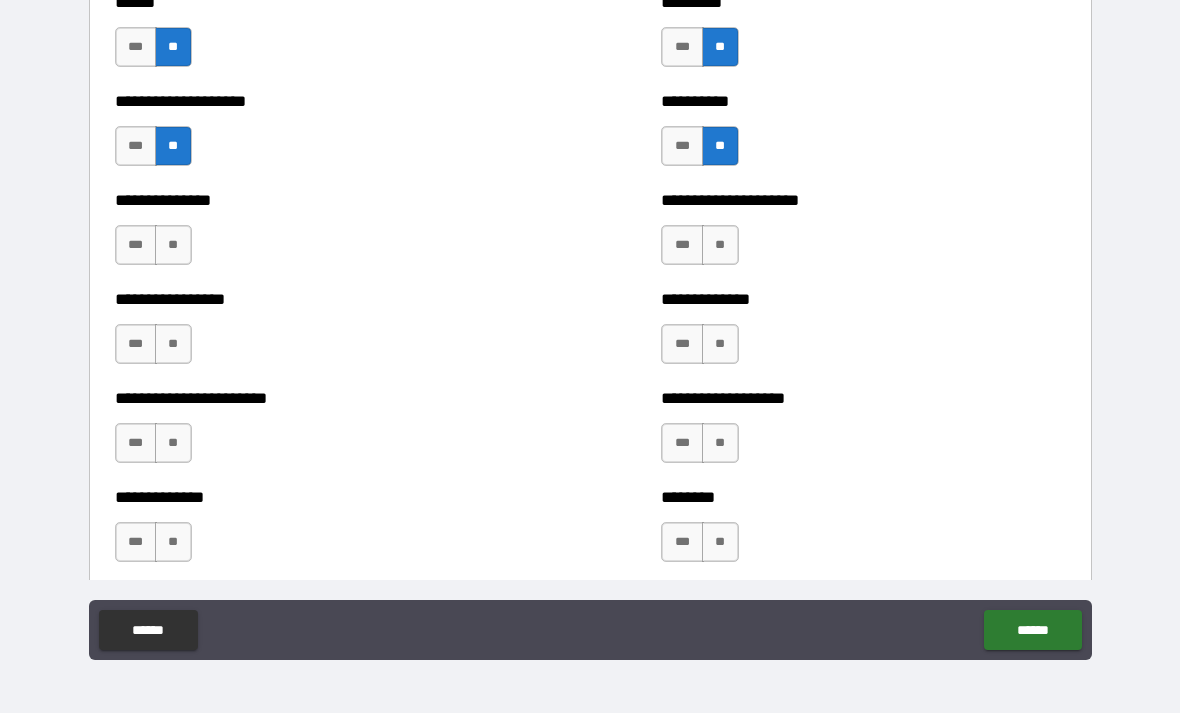 scroll, scrollTop: 3301, scrollLeft: 0, axis: vertical 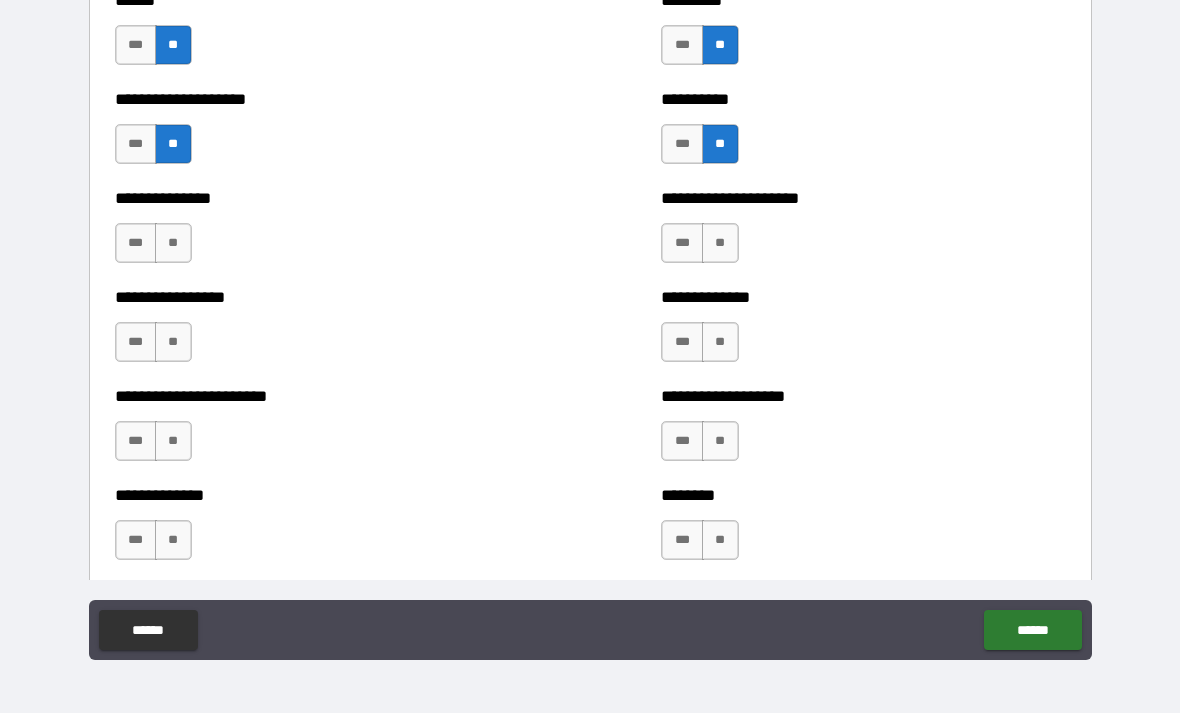 click on "**" at bounding box center (173, 243) 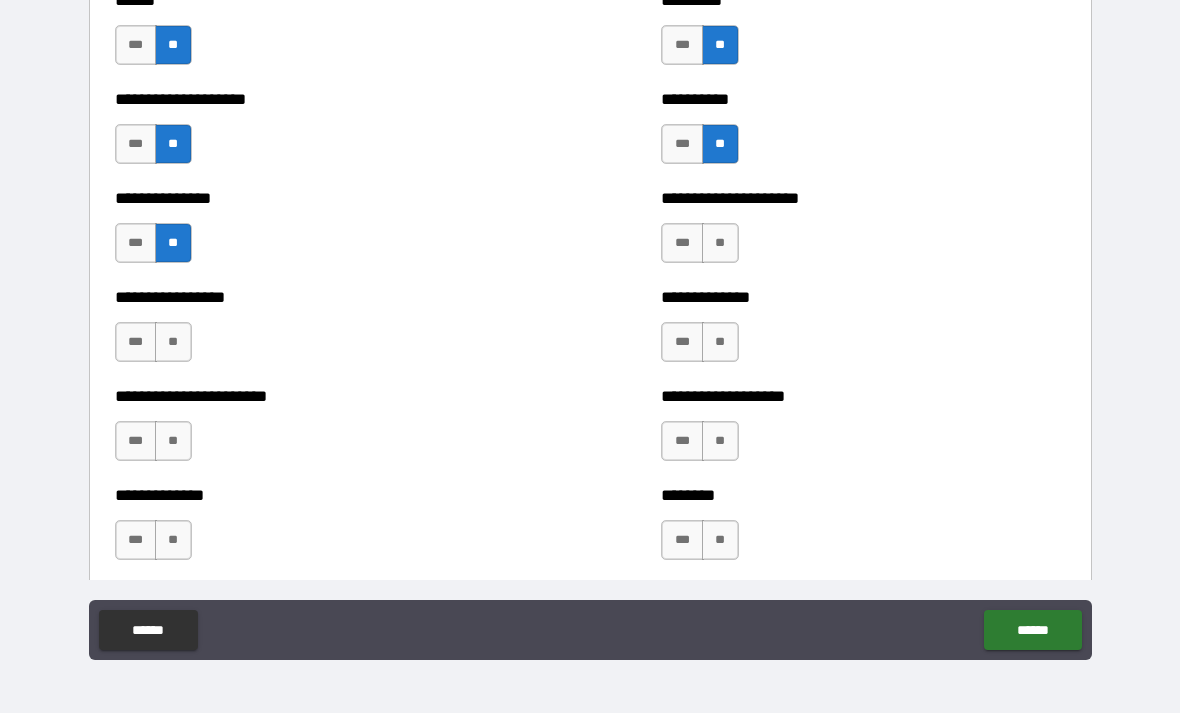 click on "**" at bounding box center [720, 243] 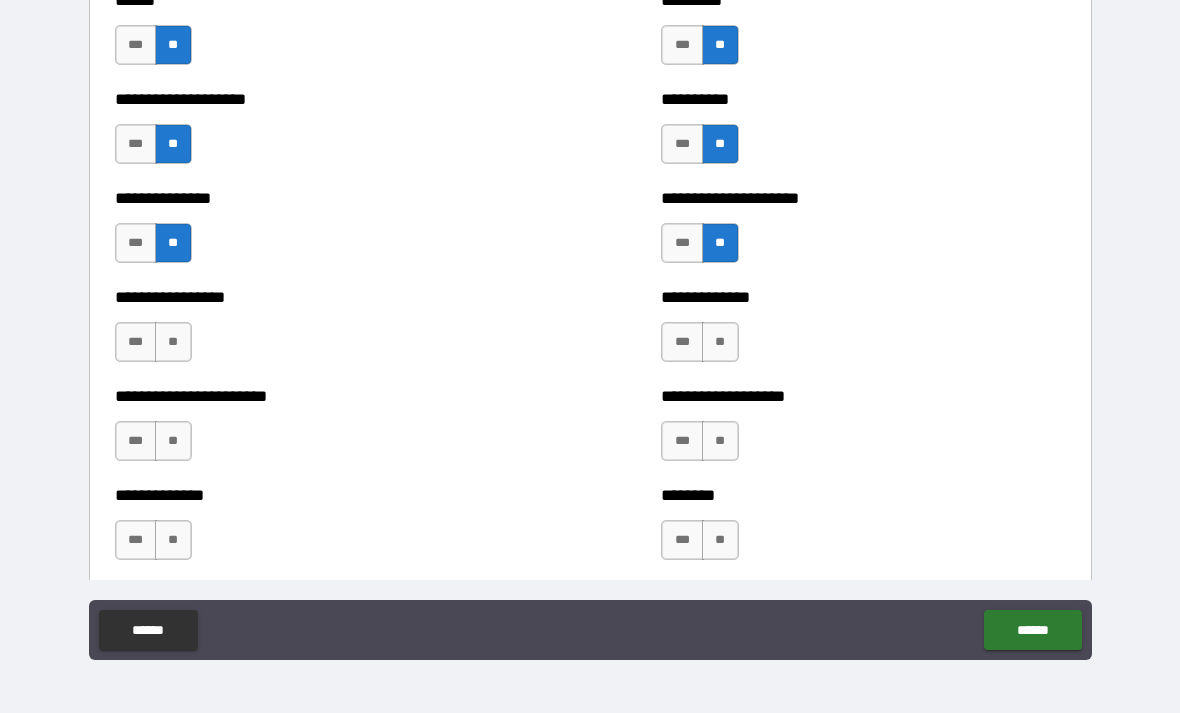 click on "**" at bounding box center (173, 342) 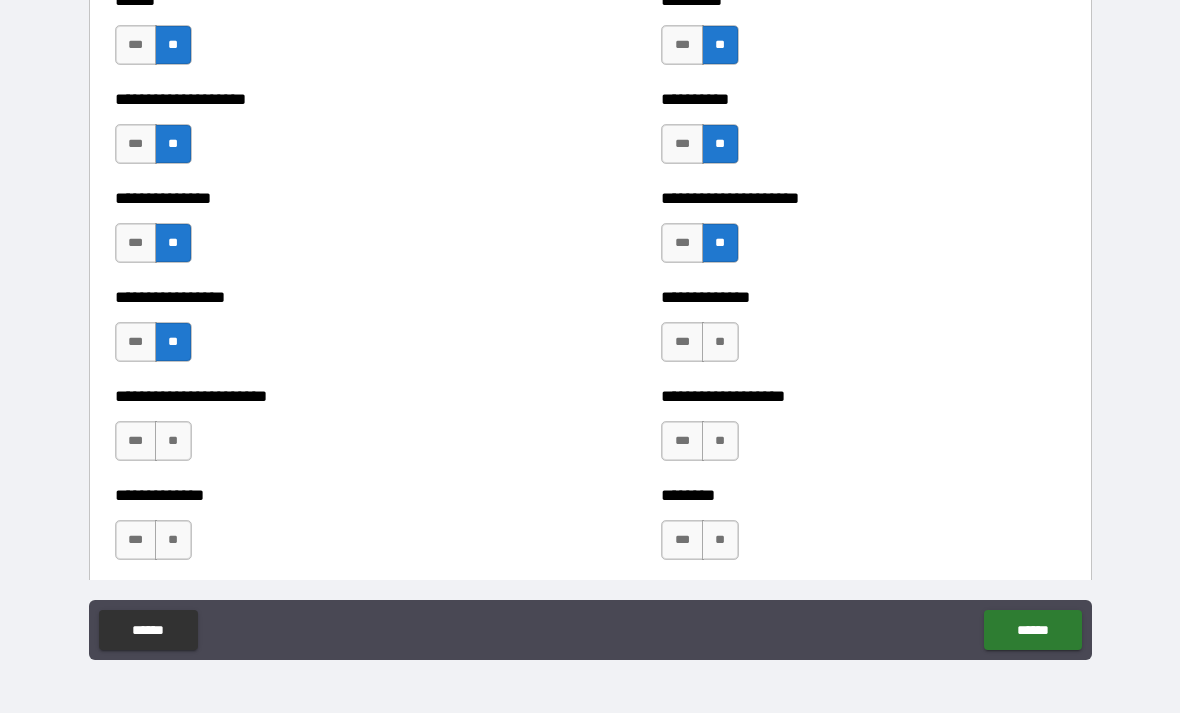 click on "**" at bounding box center [720, 342] 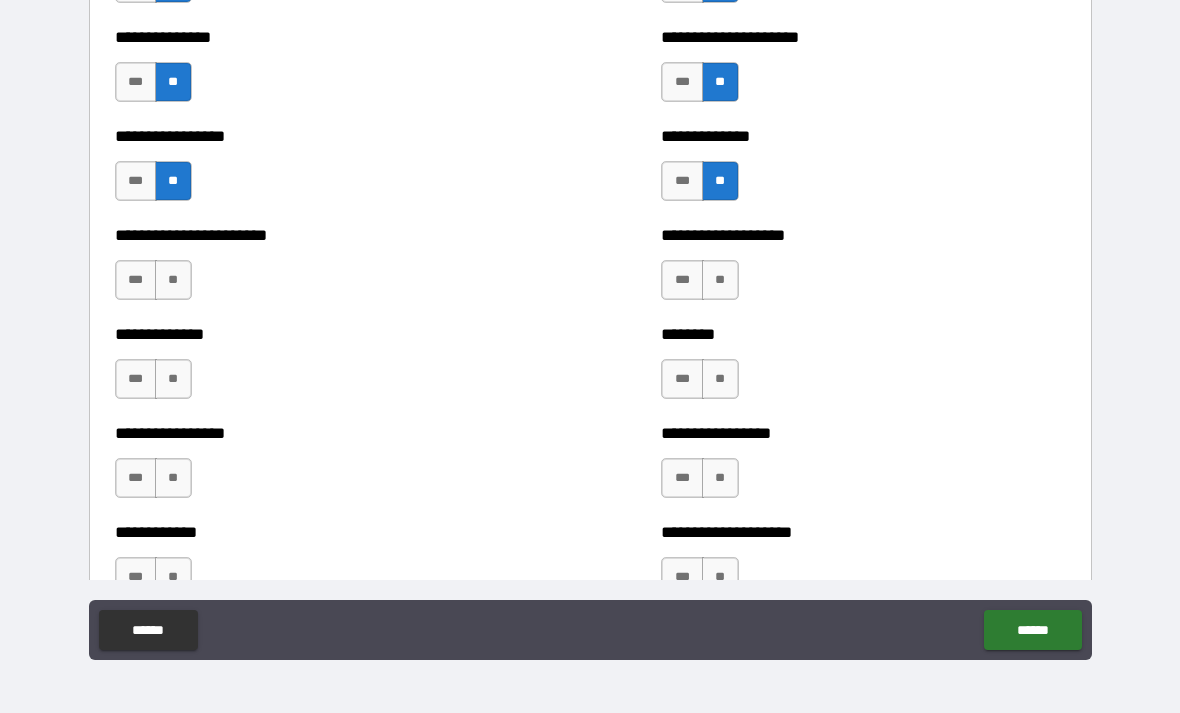 scroll, scrollTop: 3463, scrollLeft: 0, axis: vertical 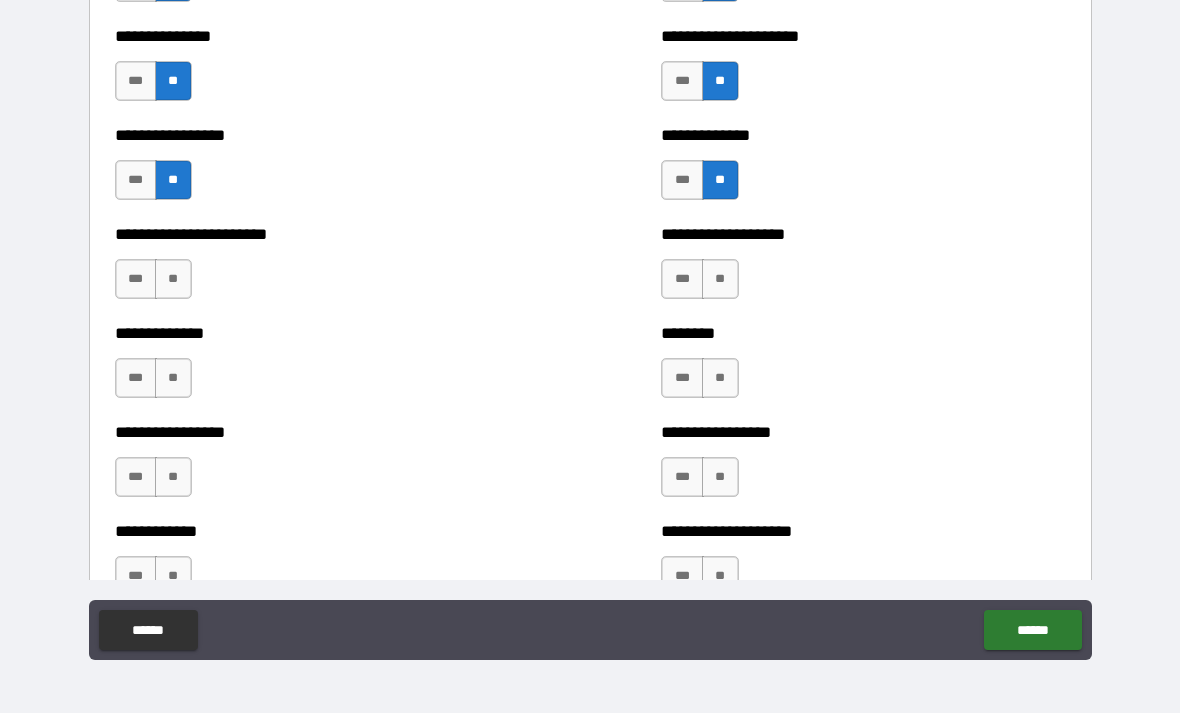 click on "**" at bounding box center (173, 279) 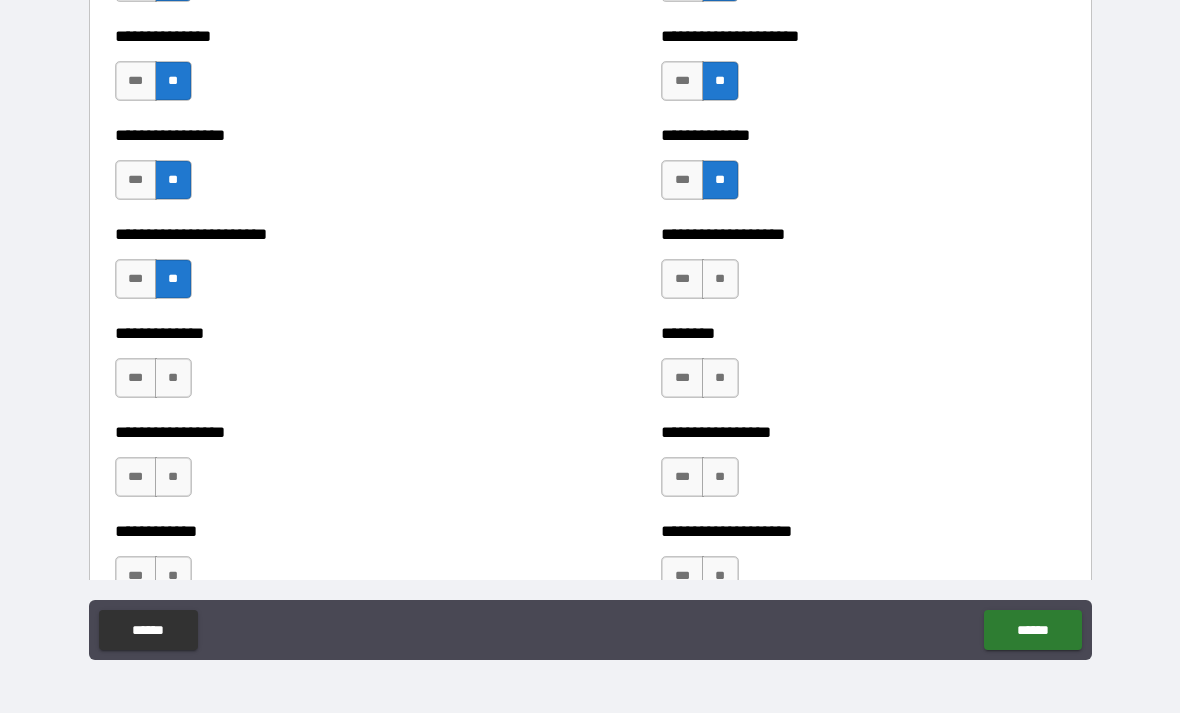 click on "**" at bounding box center [720, 279] 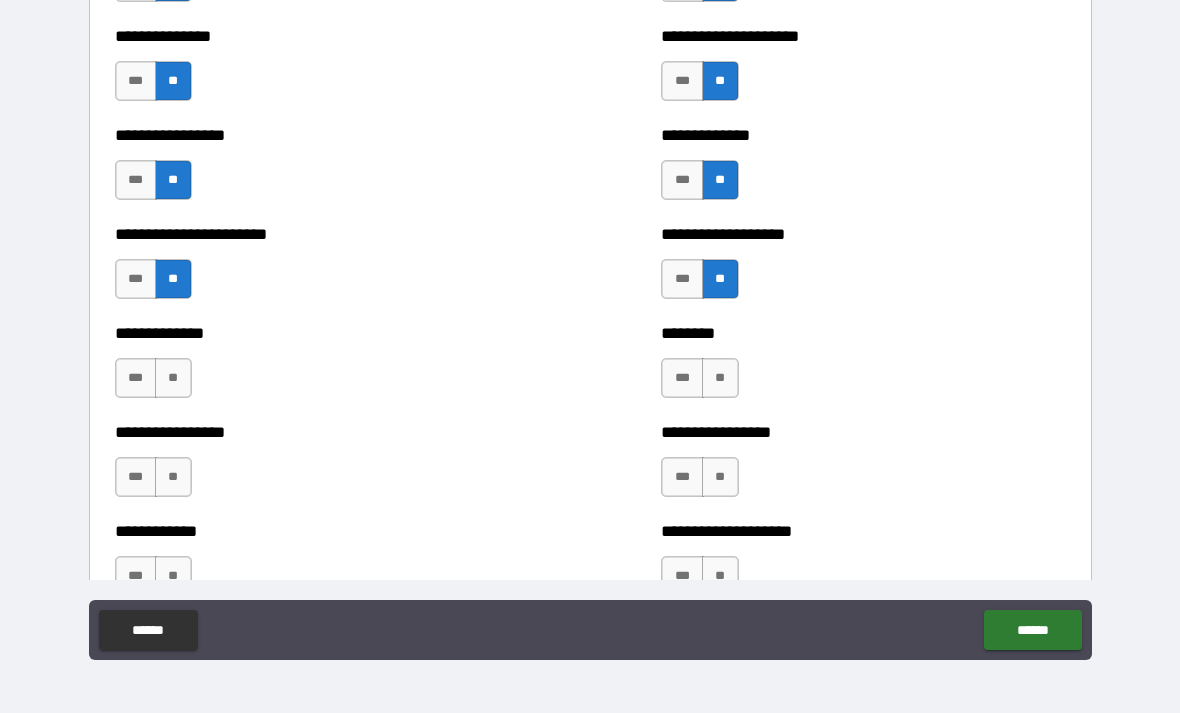 click on "**" at bounding box center (173, 378) 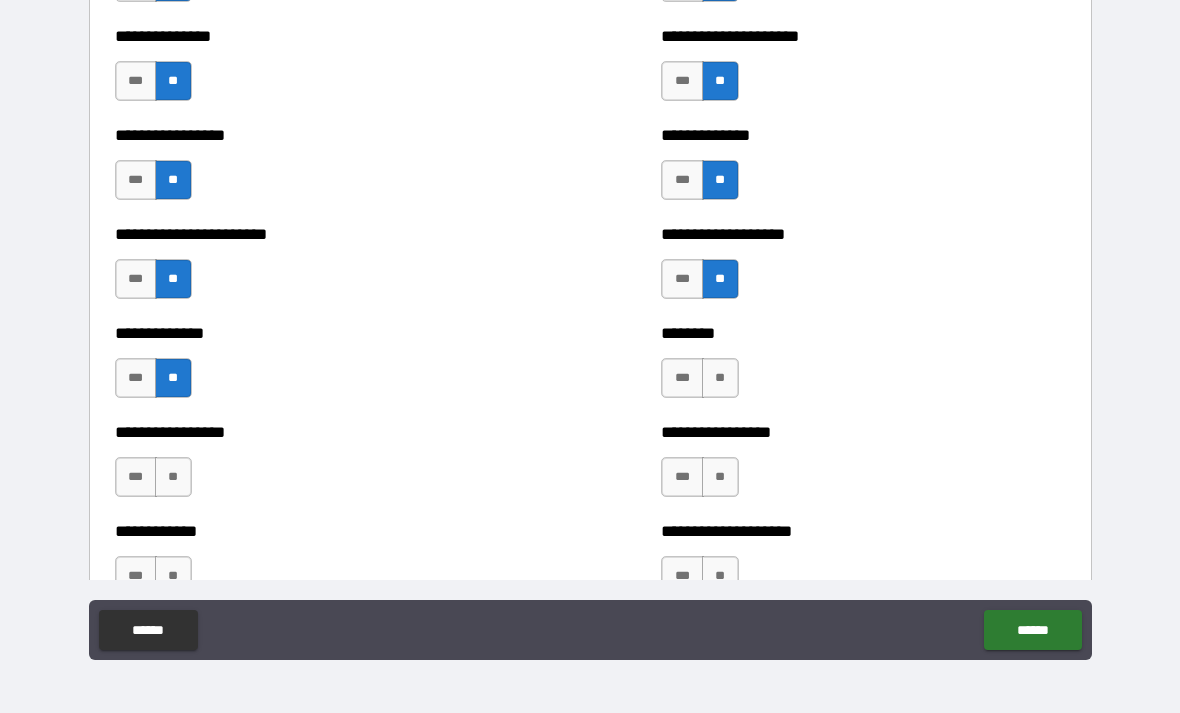 click on "**" at bounding box center [720, 378] 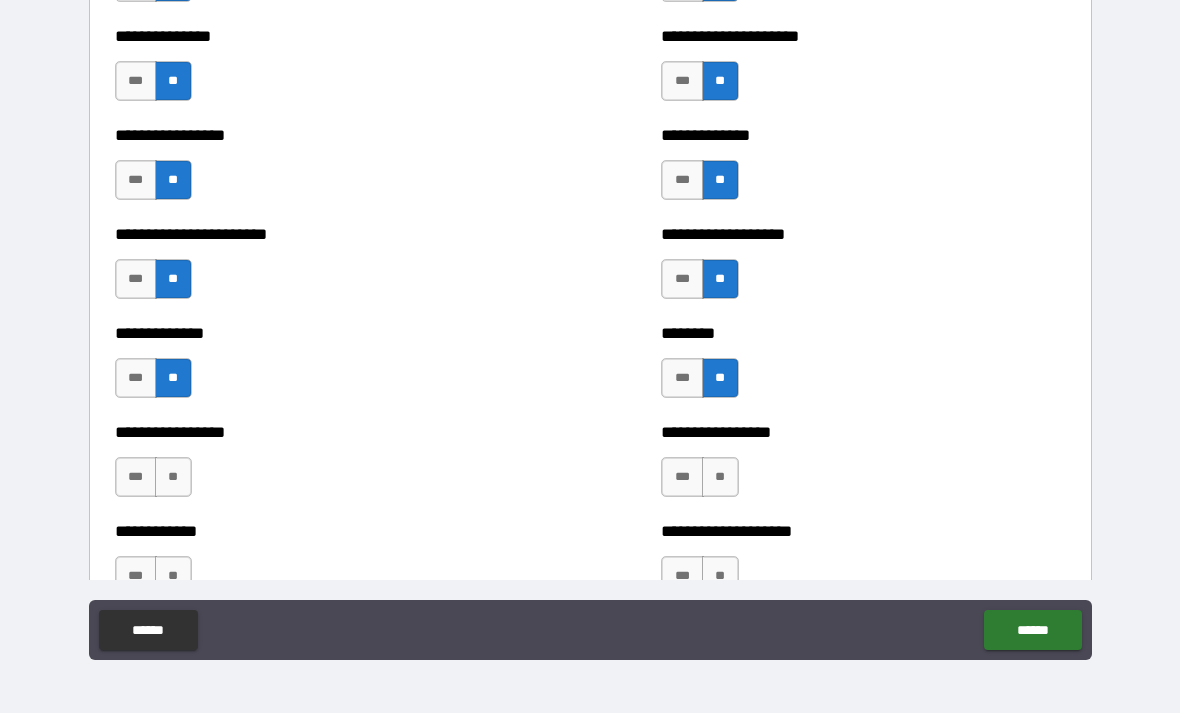 click on "**" at bounding box center (173, 477) 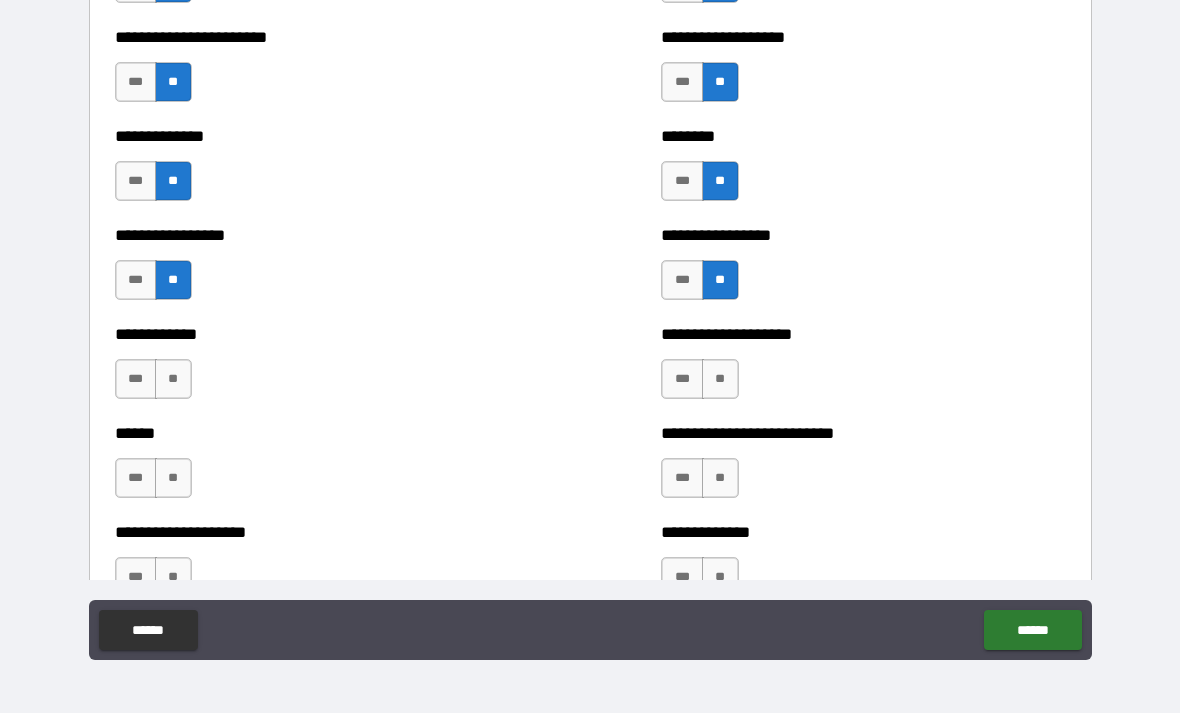 scroll, scrollTop: 3796, scrollLeft: 0, axis: vertical 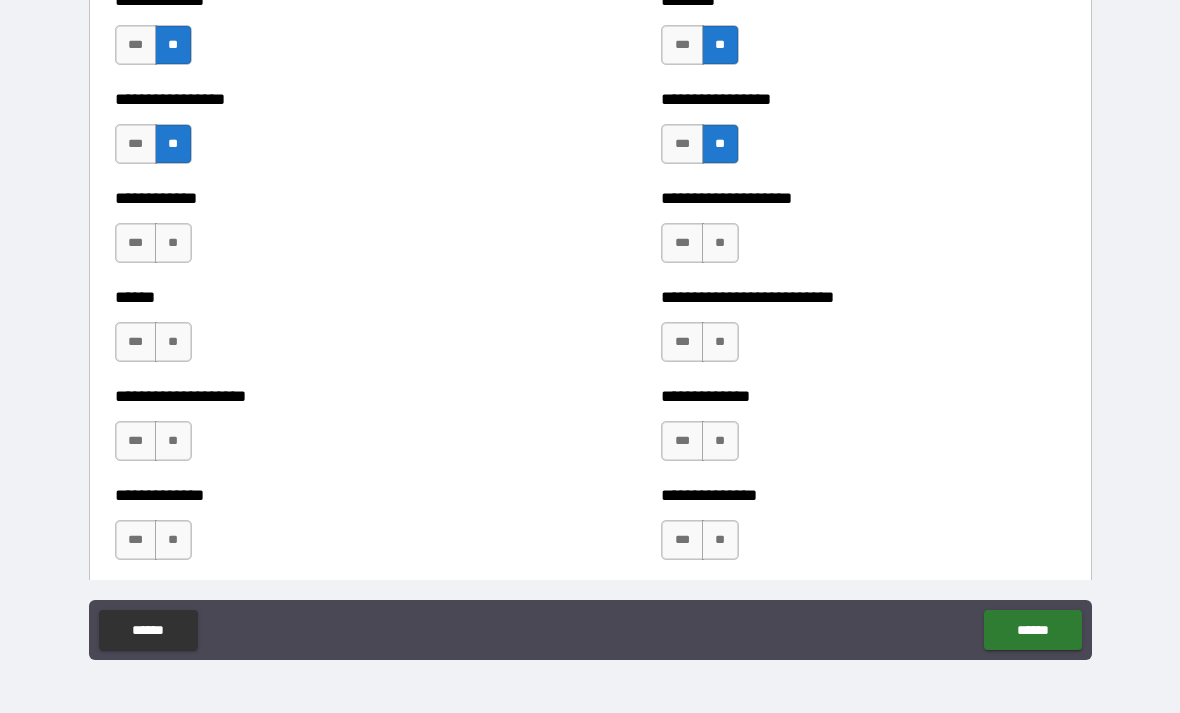 click on "**" at bounding box center (173, 243) 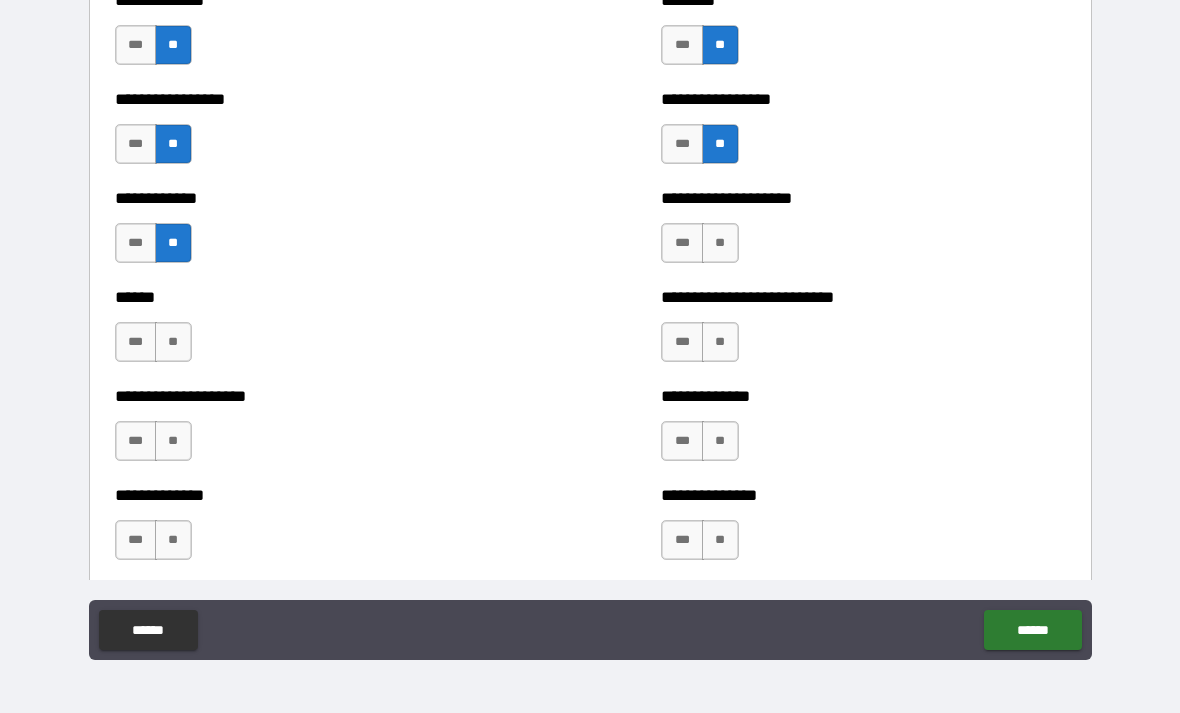 click on "**" at bounding box center (720, 243) 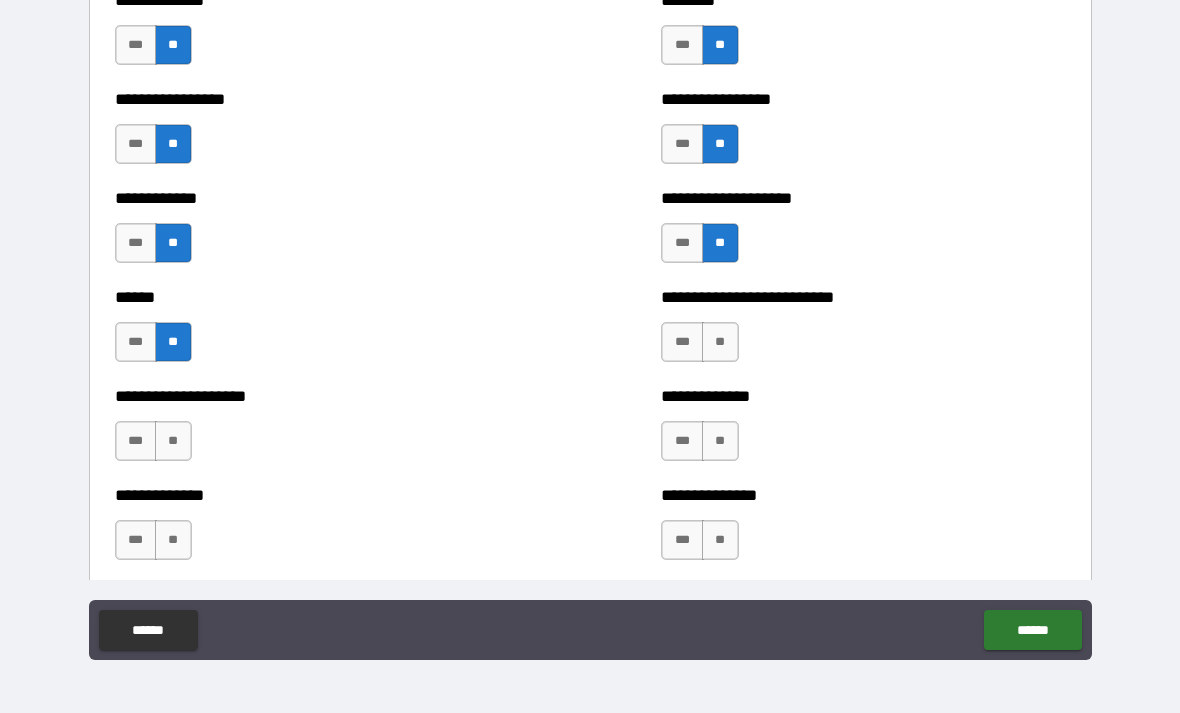 click on "**" at bounding box center [720, 342] 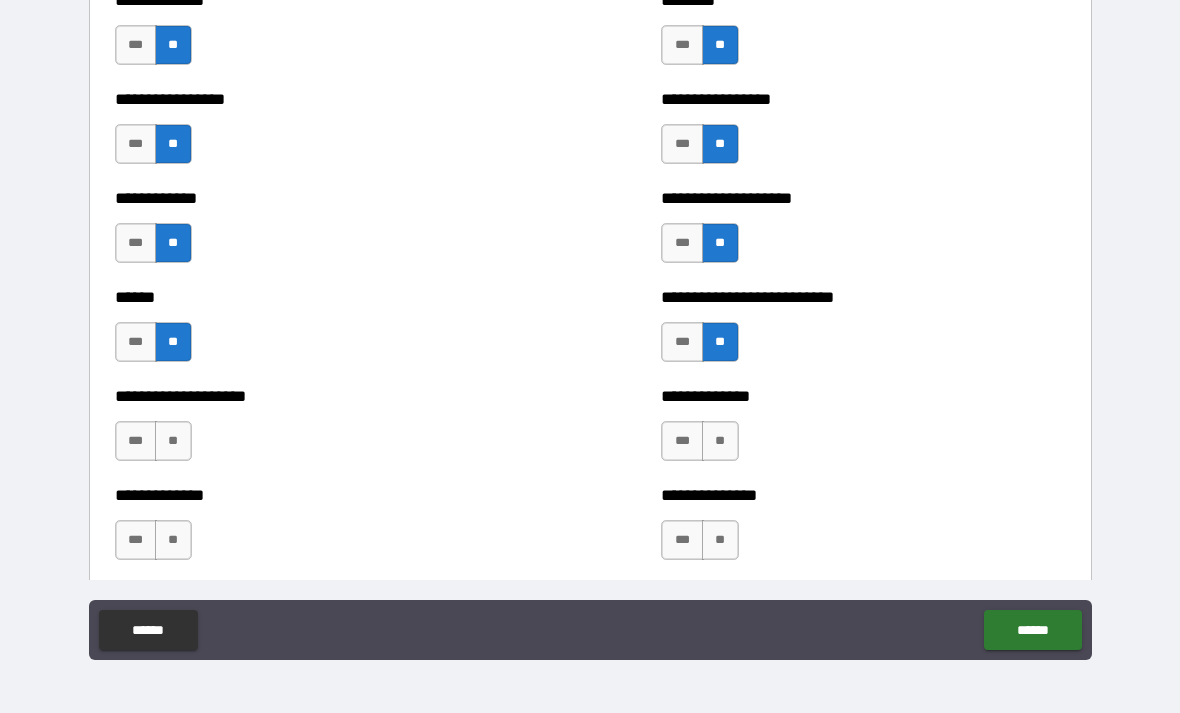 click on "**" at bounding box center [173, 441] 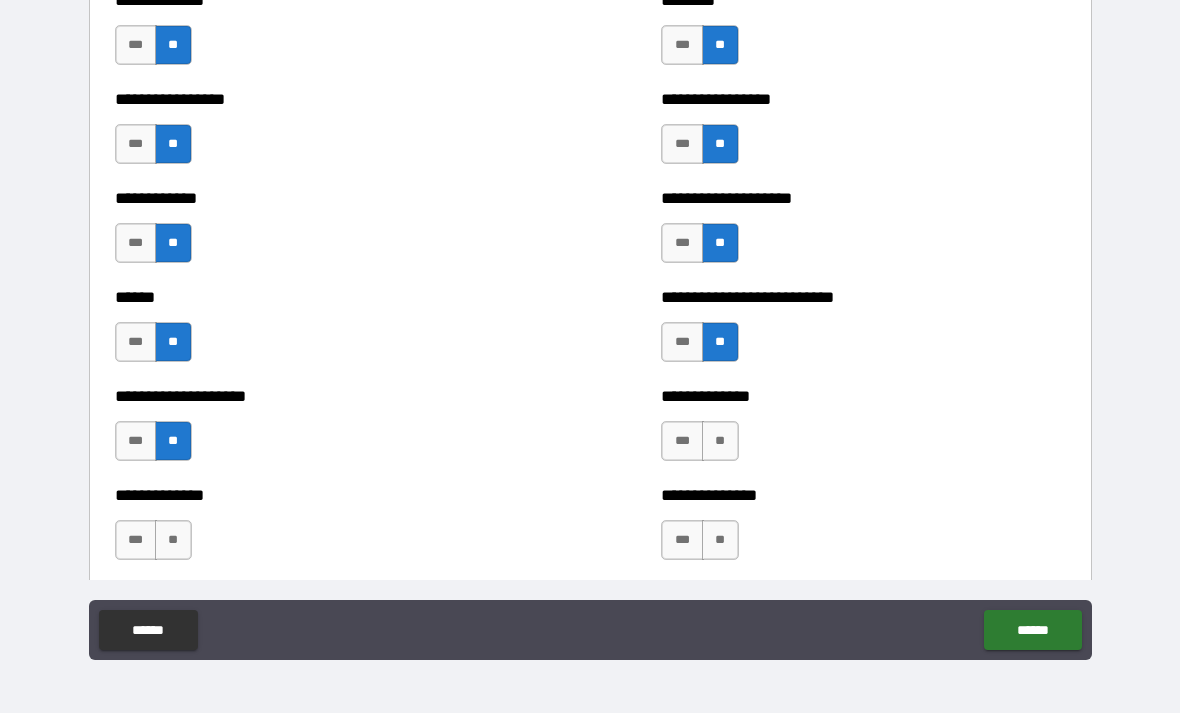 click on "**" at bounding box center [720, 441] 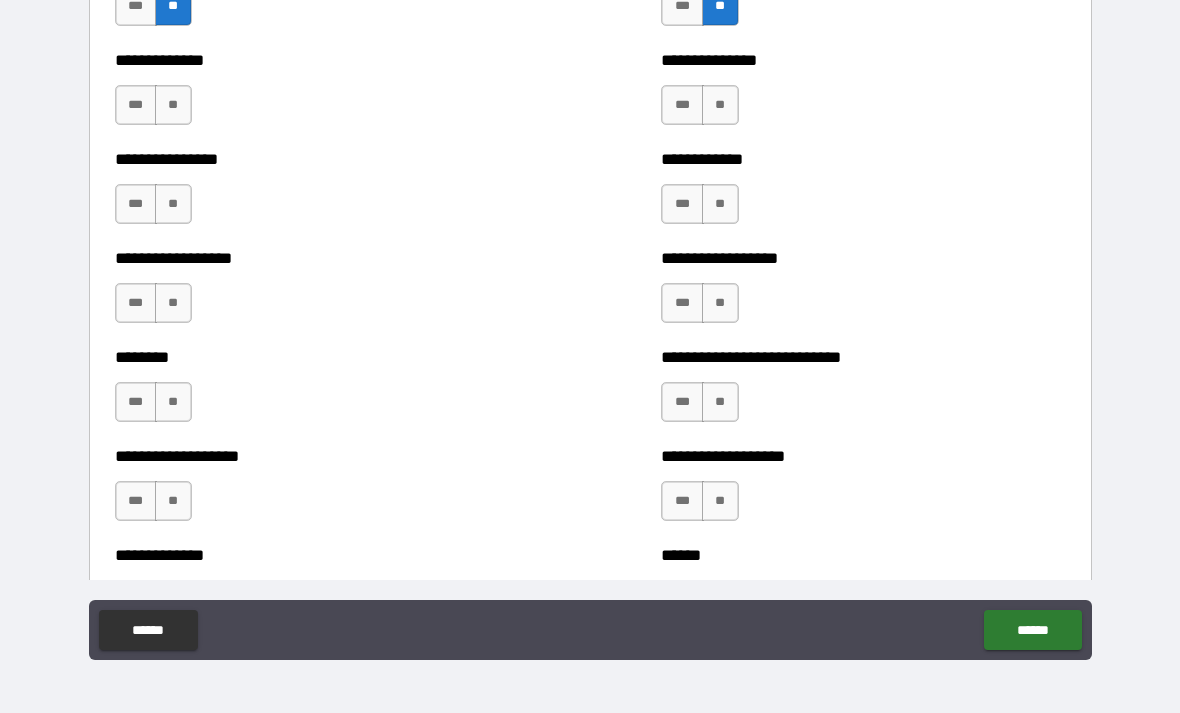 scroll, scrollTop: 4232, scrollLeft: 0, axis: vertical 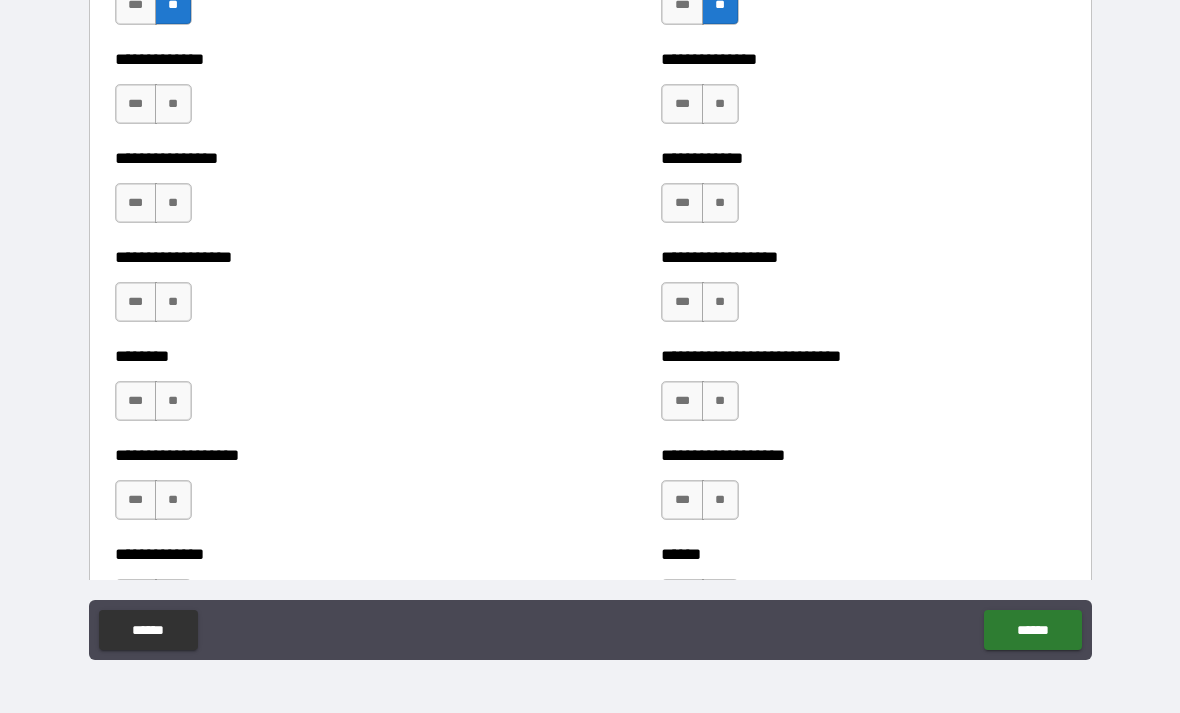 click on "**" at bounding box center [173, 104] 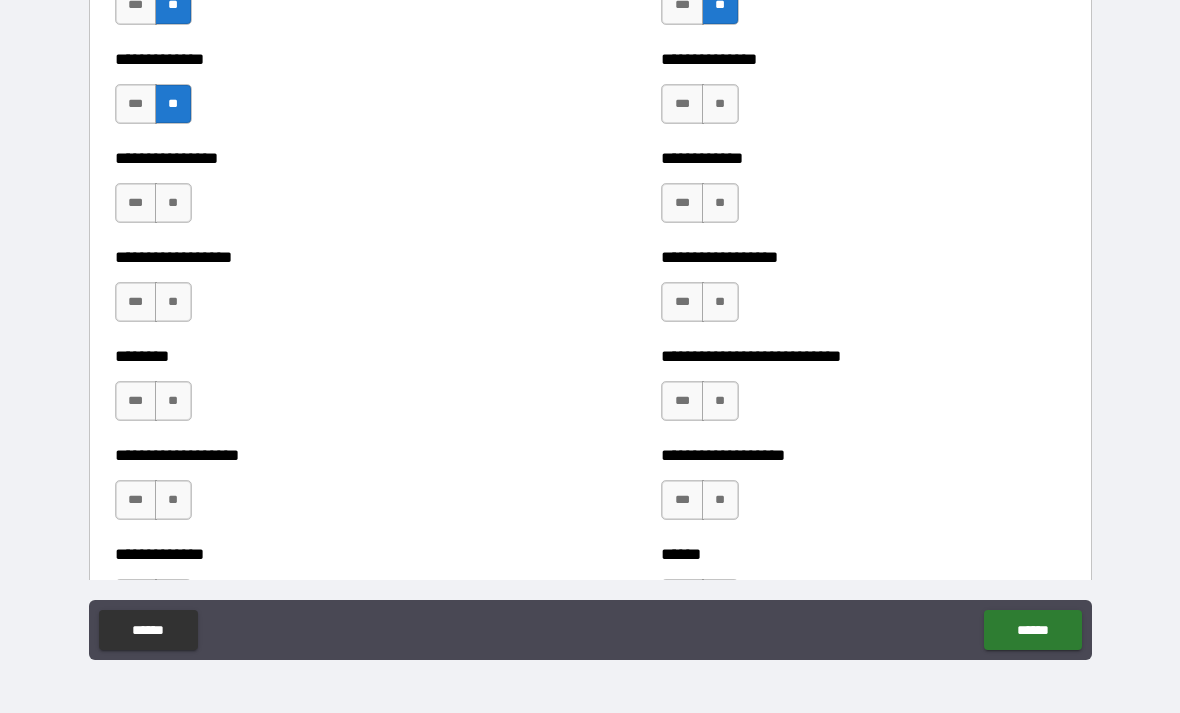 click on "**" at bounding box center [720, 104] 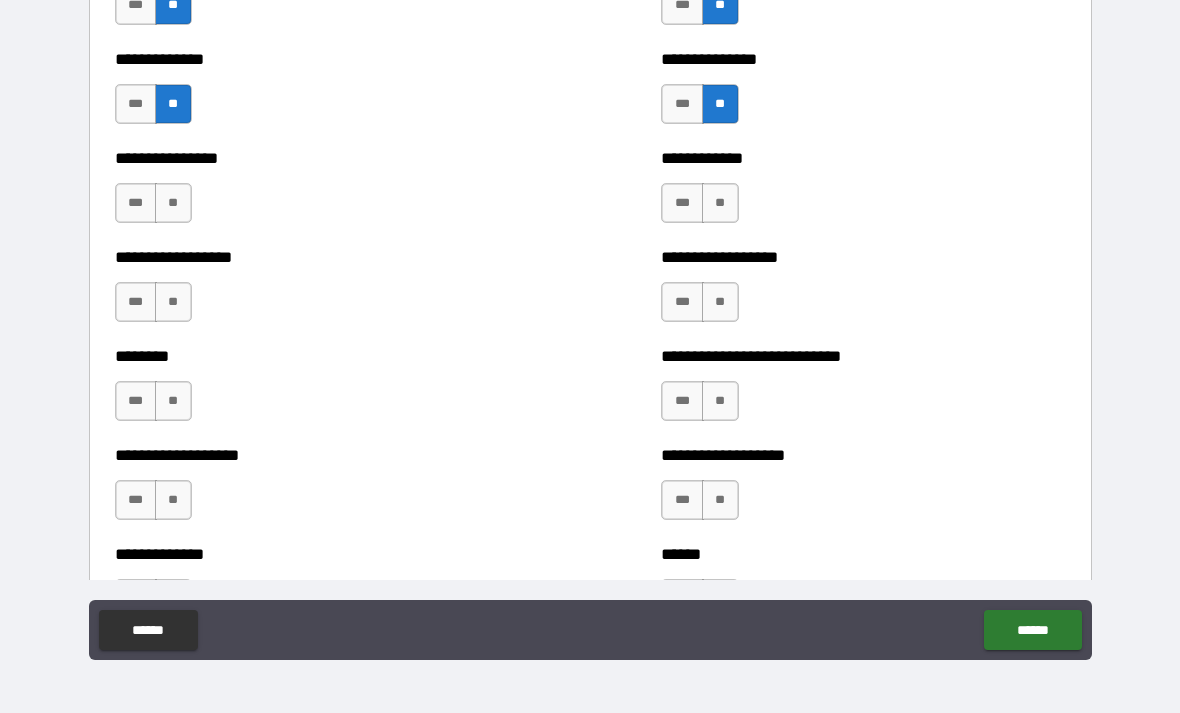 click on "**" at bounding box center (173, 203) 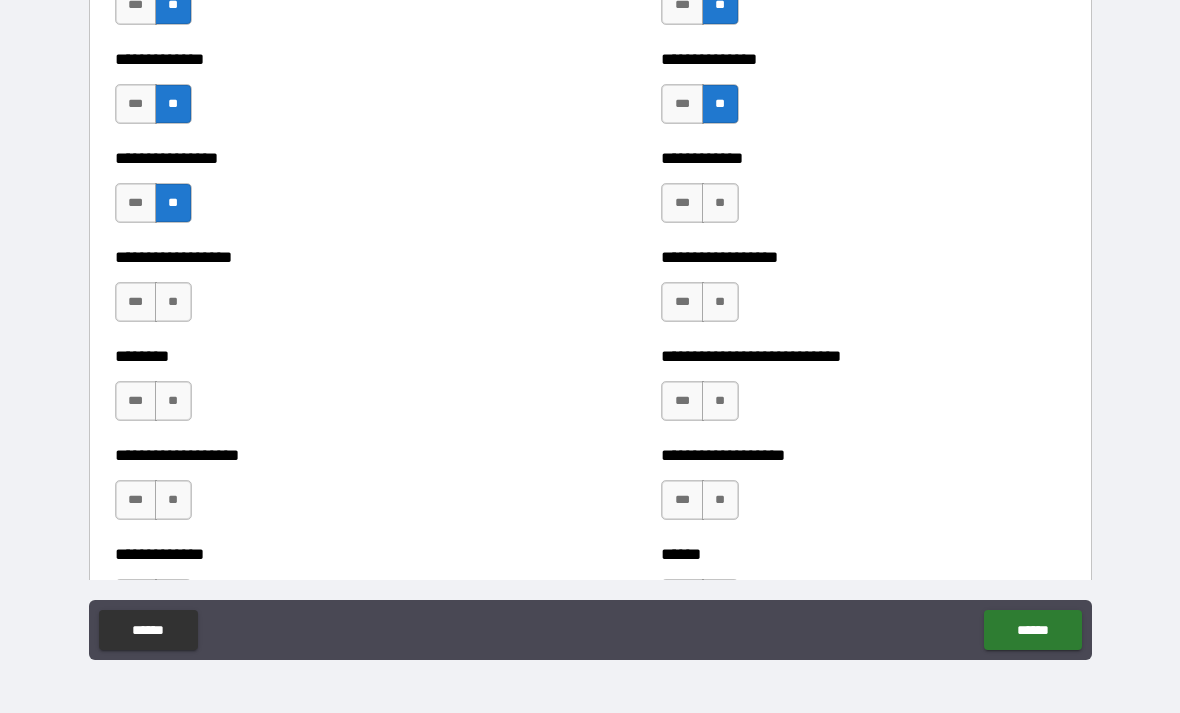 click on "**" at bounding box center (720, 203) 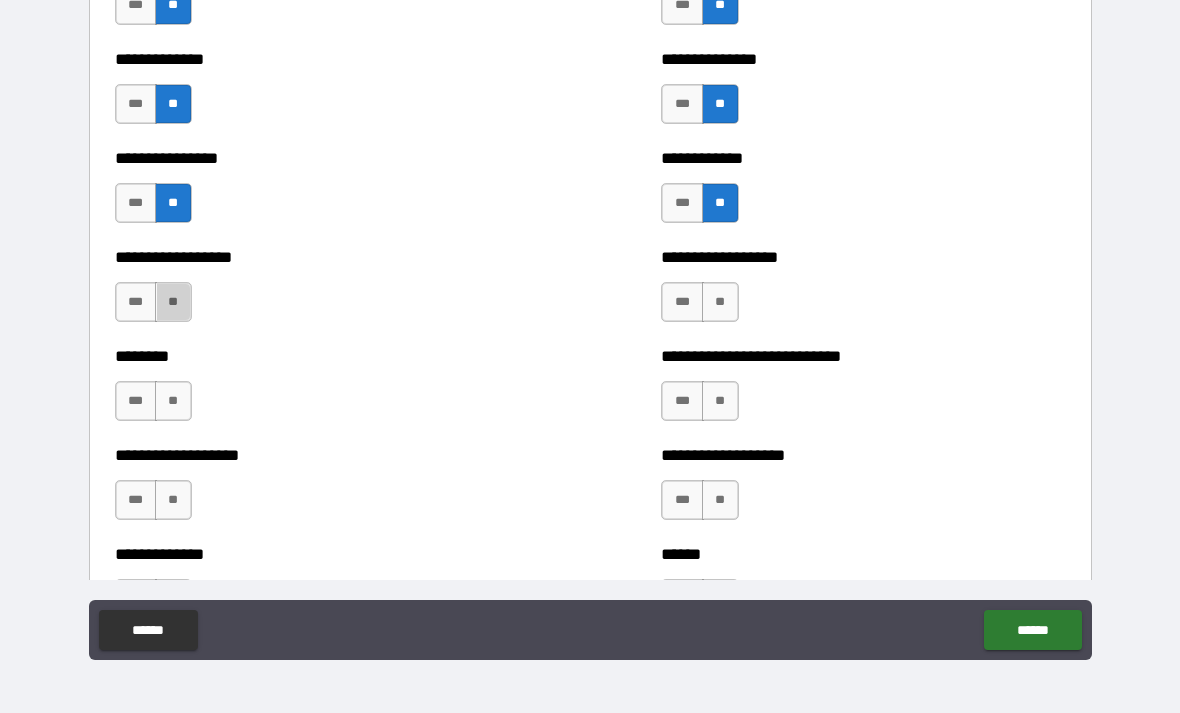 click on "**" at bounding box center (173, 302) 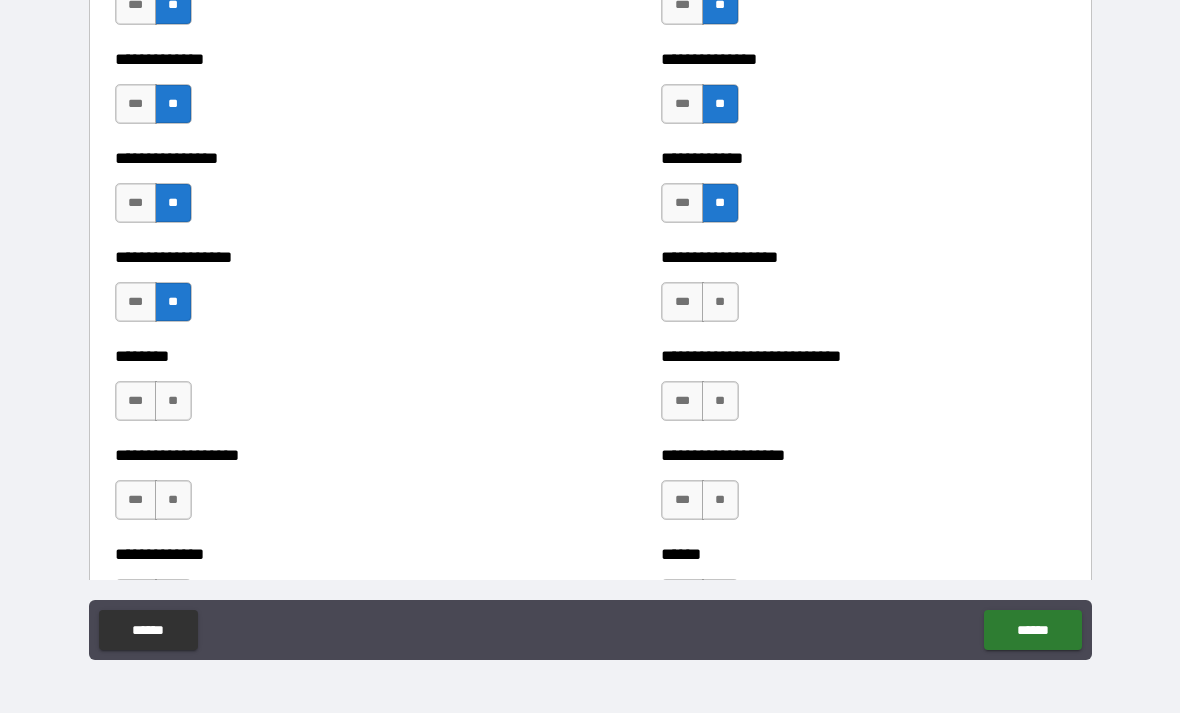 click on "**" at bounding box center (720, 302) 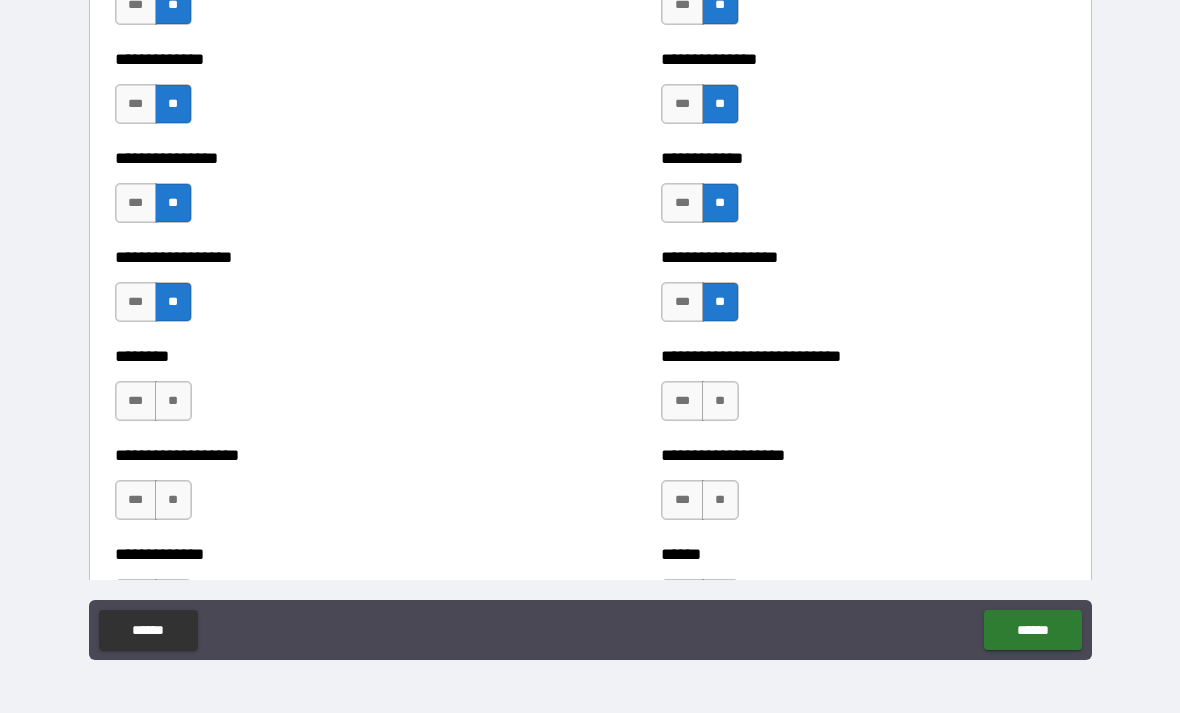 click on "**" at bounding box center (173, 401) 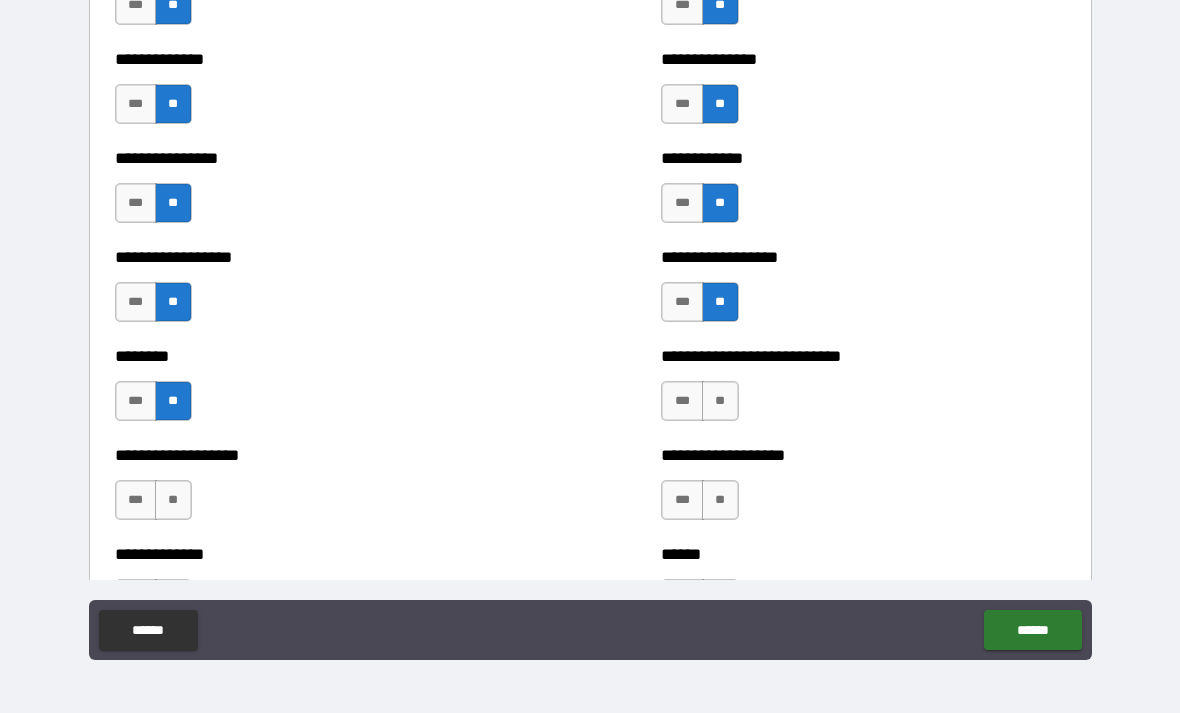 click on "**" at bounding box center [720, 401] 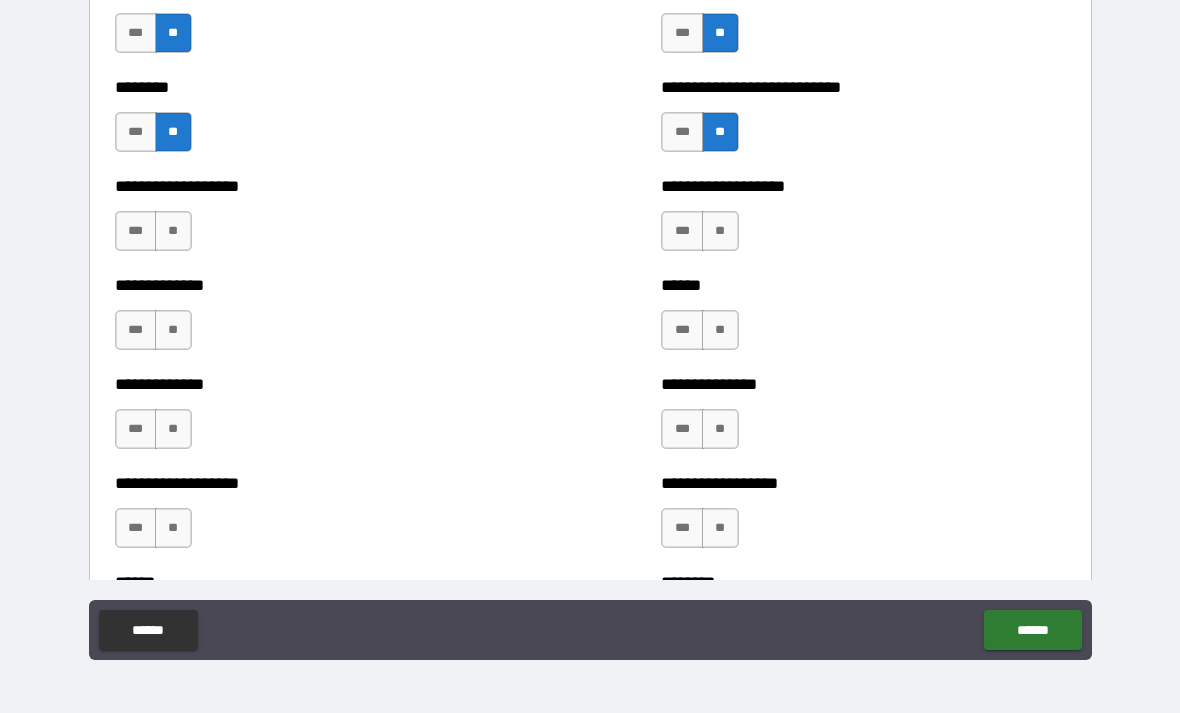 scroll, scrollTop: 4518, scrollLeft: 0, axis: vertical 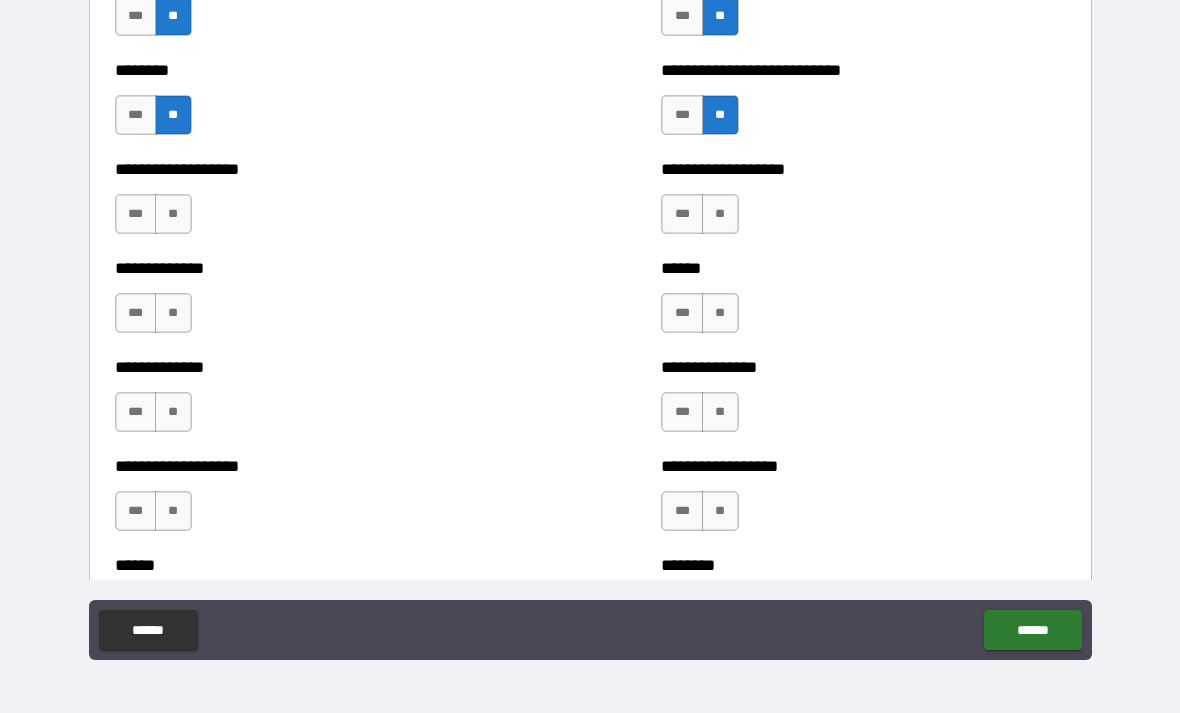 click on "**" at bounding box center (173, 214) 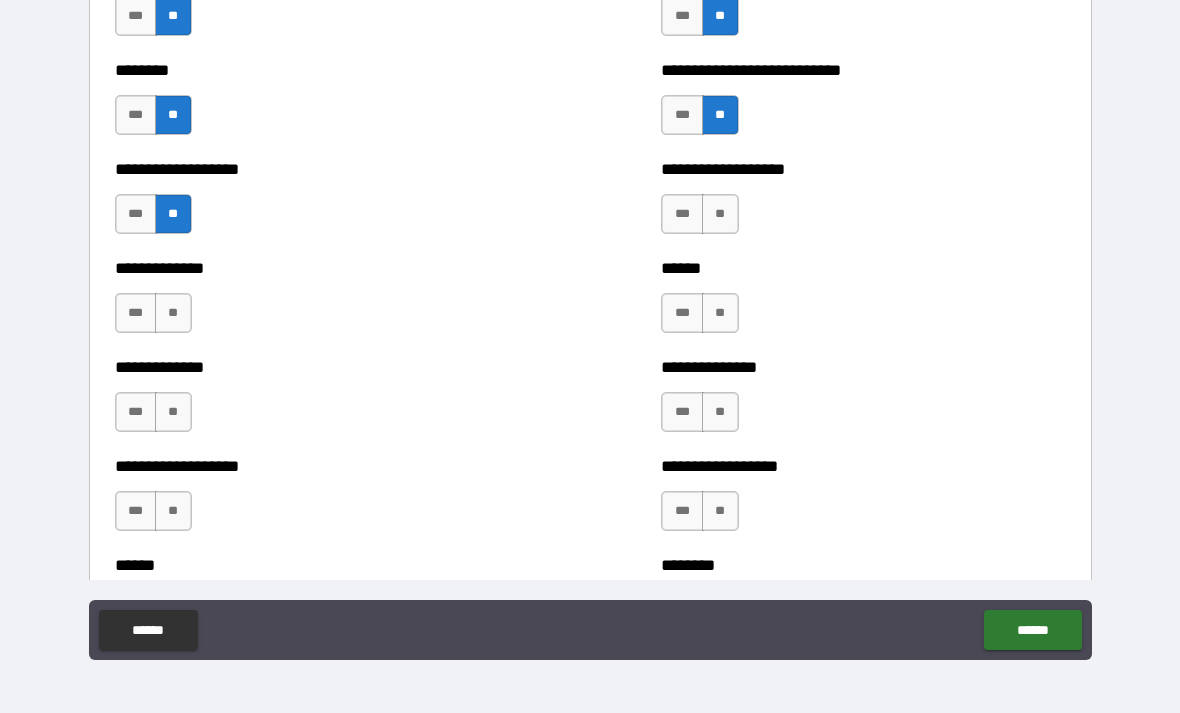 click on "**" at bounding box center [720, 214] 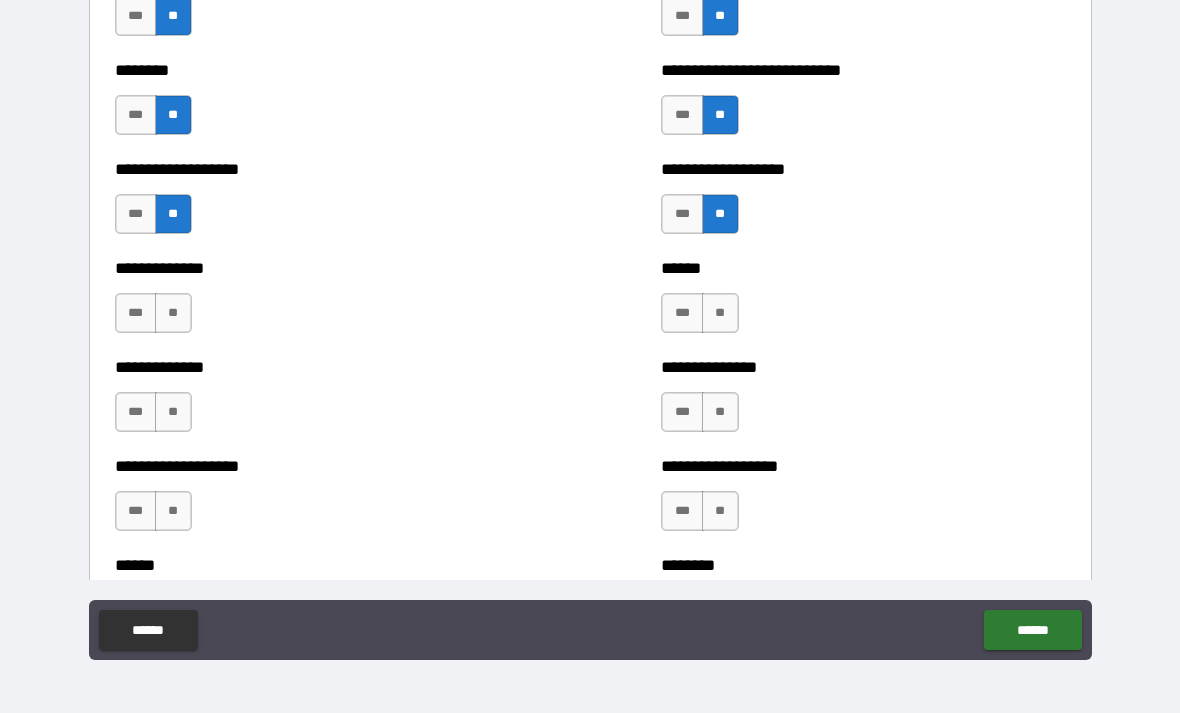 click on "**" at bounding box center (173, 313) 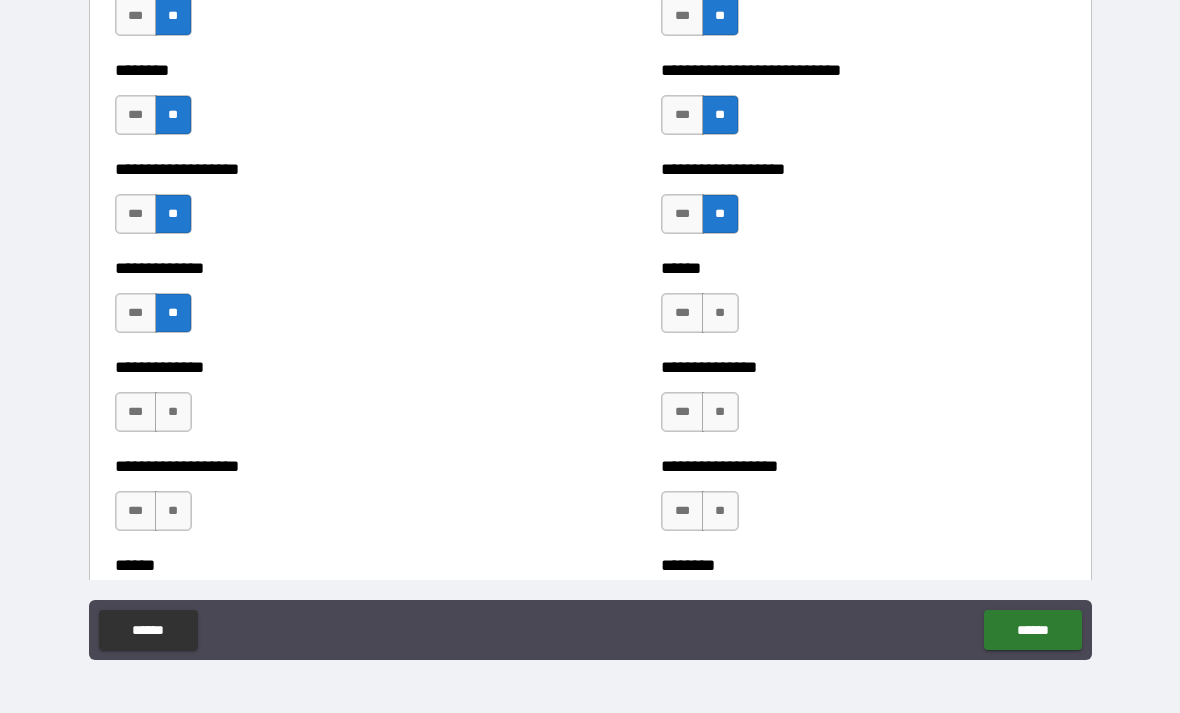 click on "**" at bounding box center (720, 313) 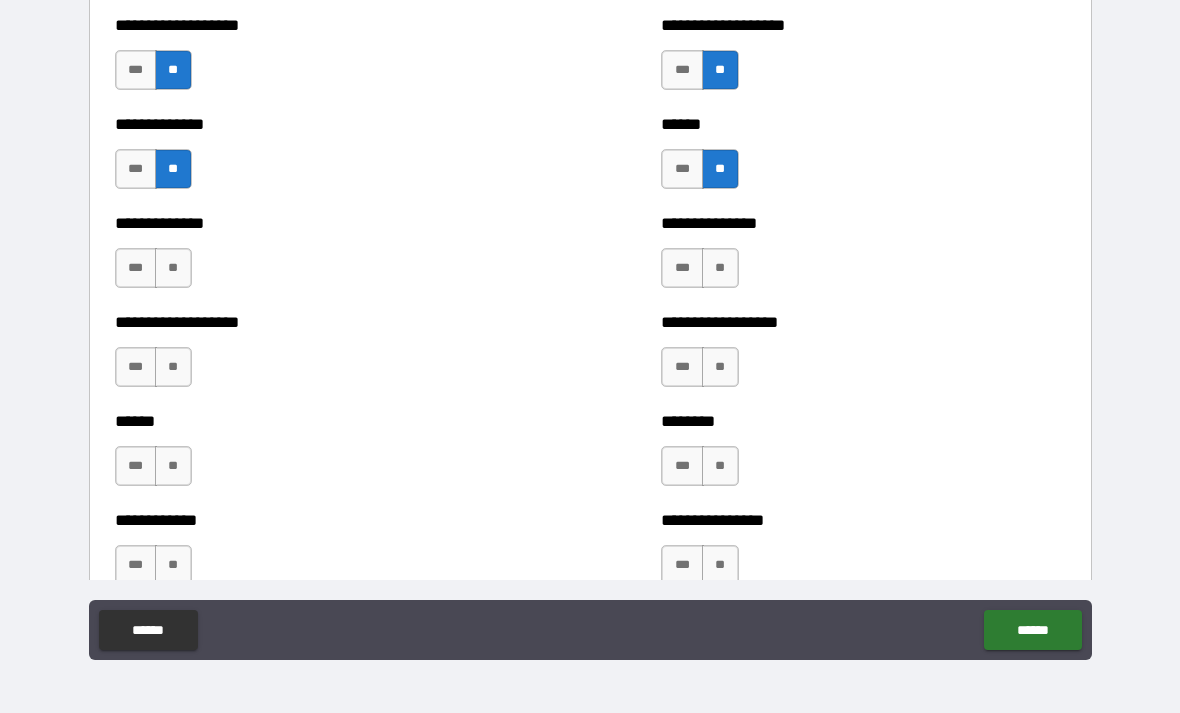 scroll, scrollTop: 4663, scrollLeft: 0, axis: vertical 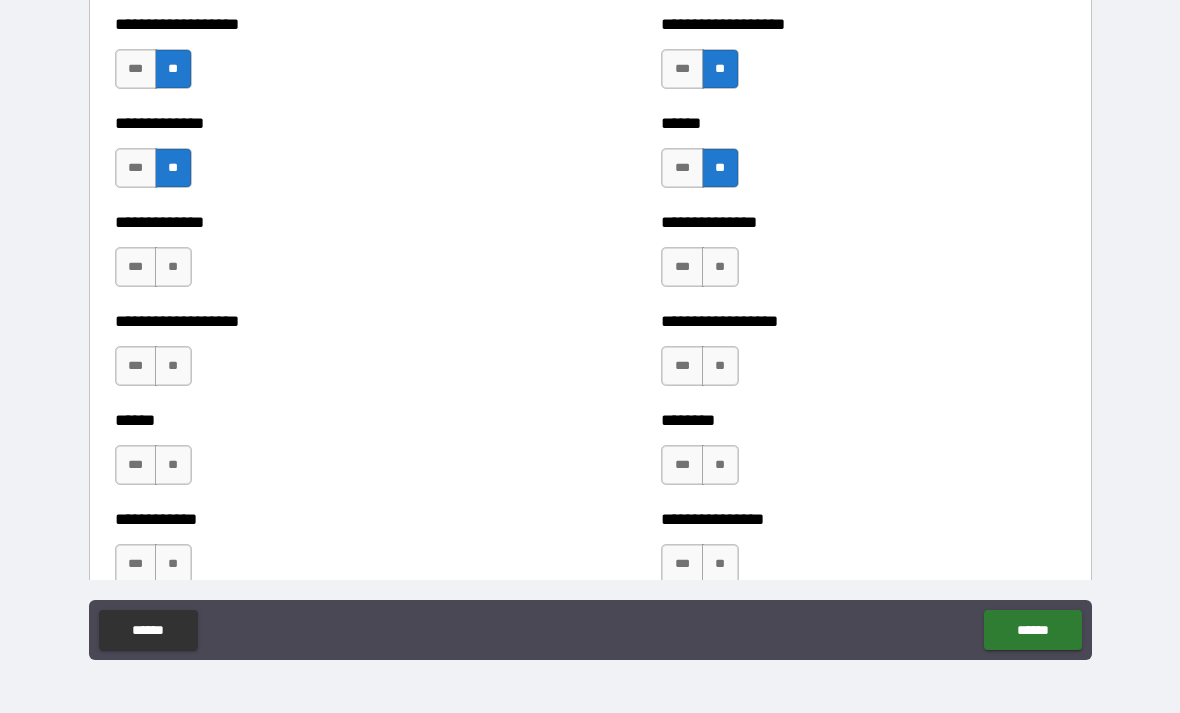 click on "**" at bounding box center (173, 267) 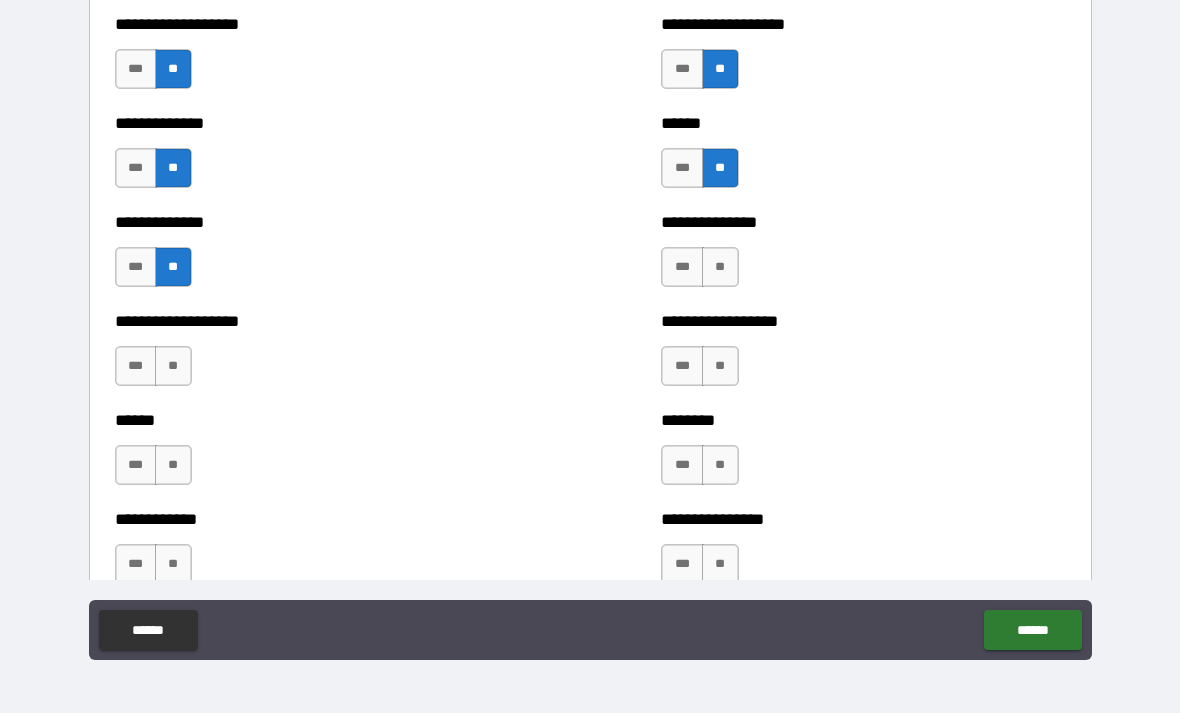 click on "**" at bounding box center [720, 267] 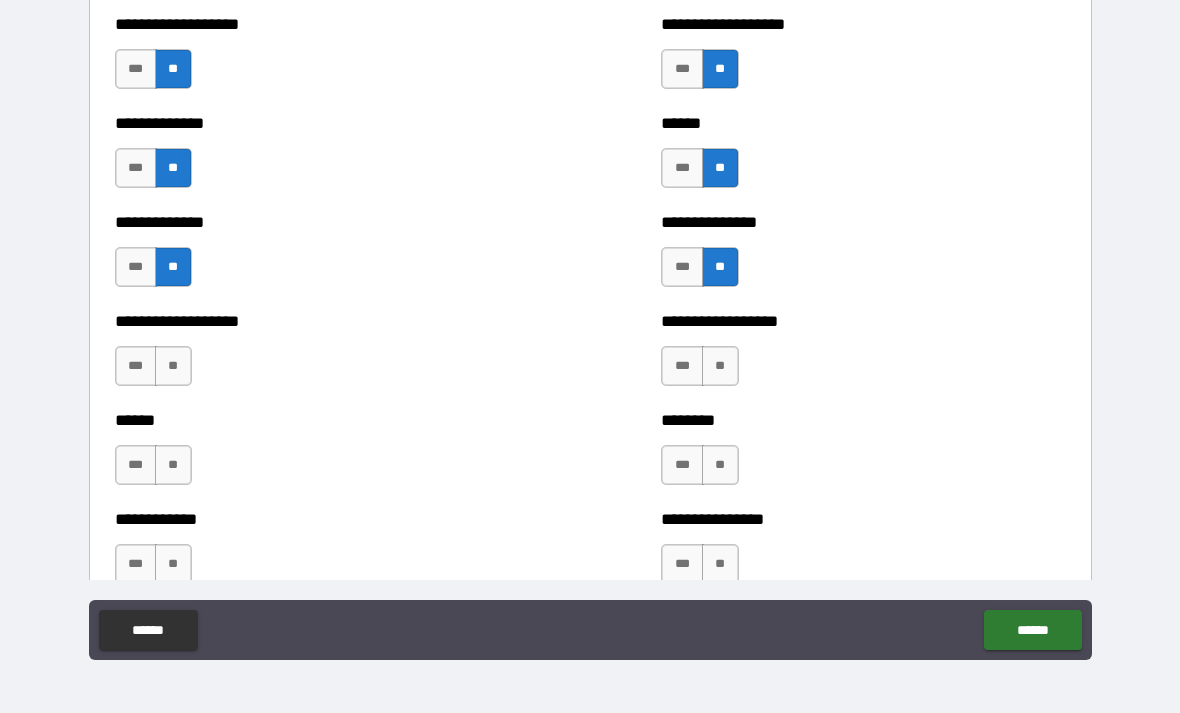 click on "**" at bounding box center (173, 366) 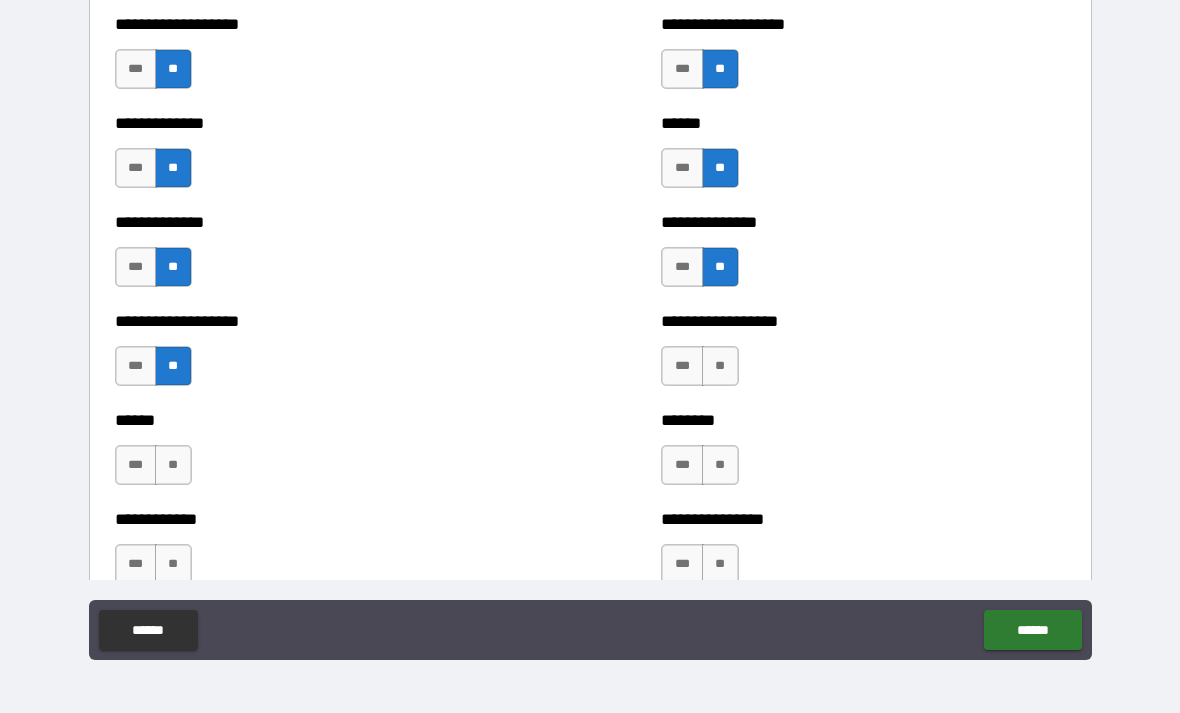 click on "**" at bounding box center [720, 366] 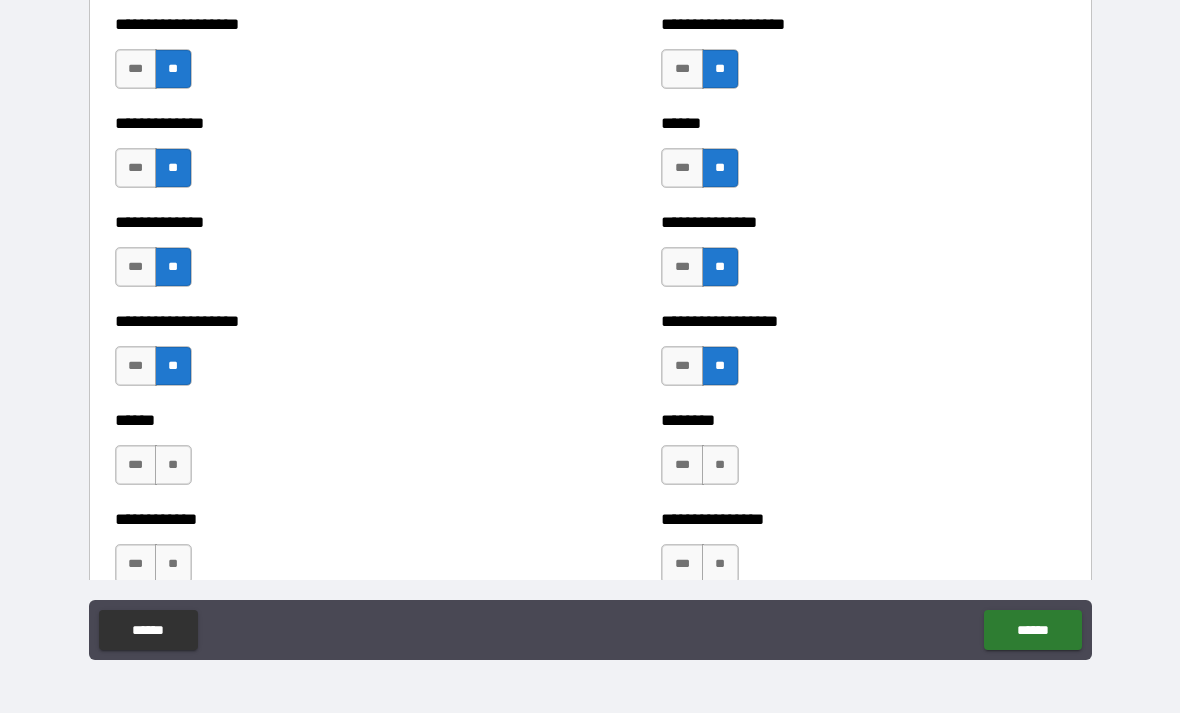 click on "**" at bounding box center [173, 465] 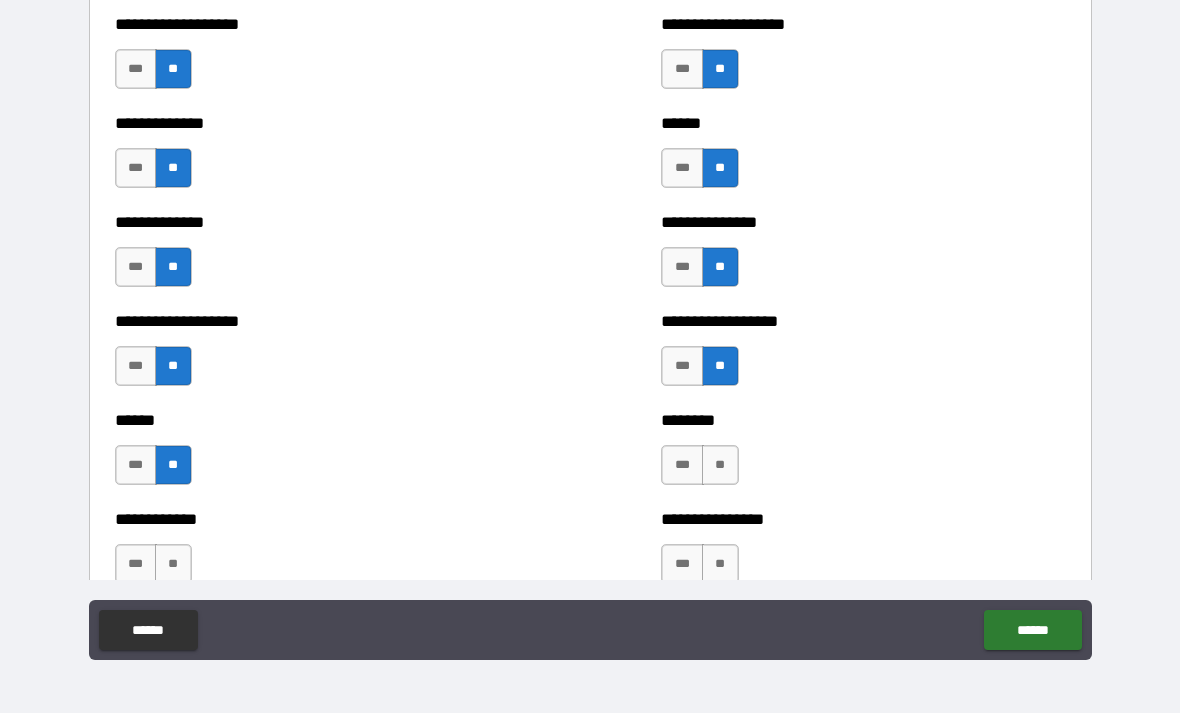 click on "**" at bounding box center [720, 465] 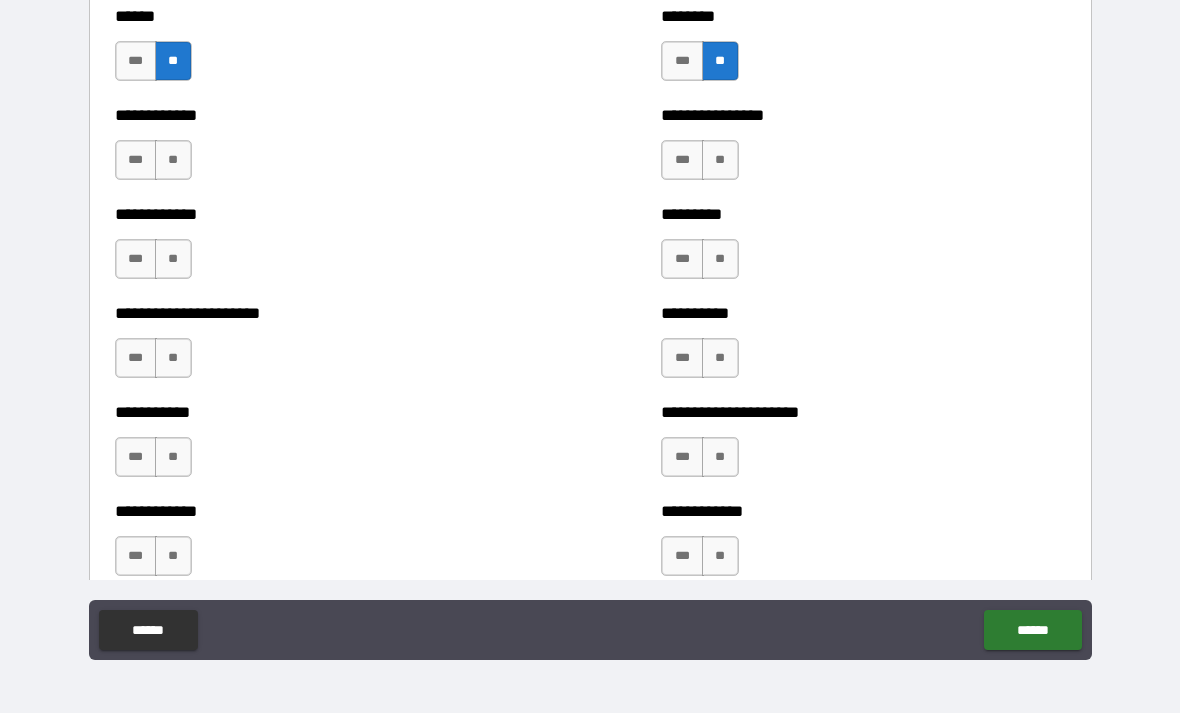 scroll, scrollTop: 5068, scrollLeft: 0, axis: vertical 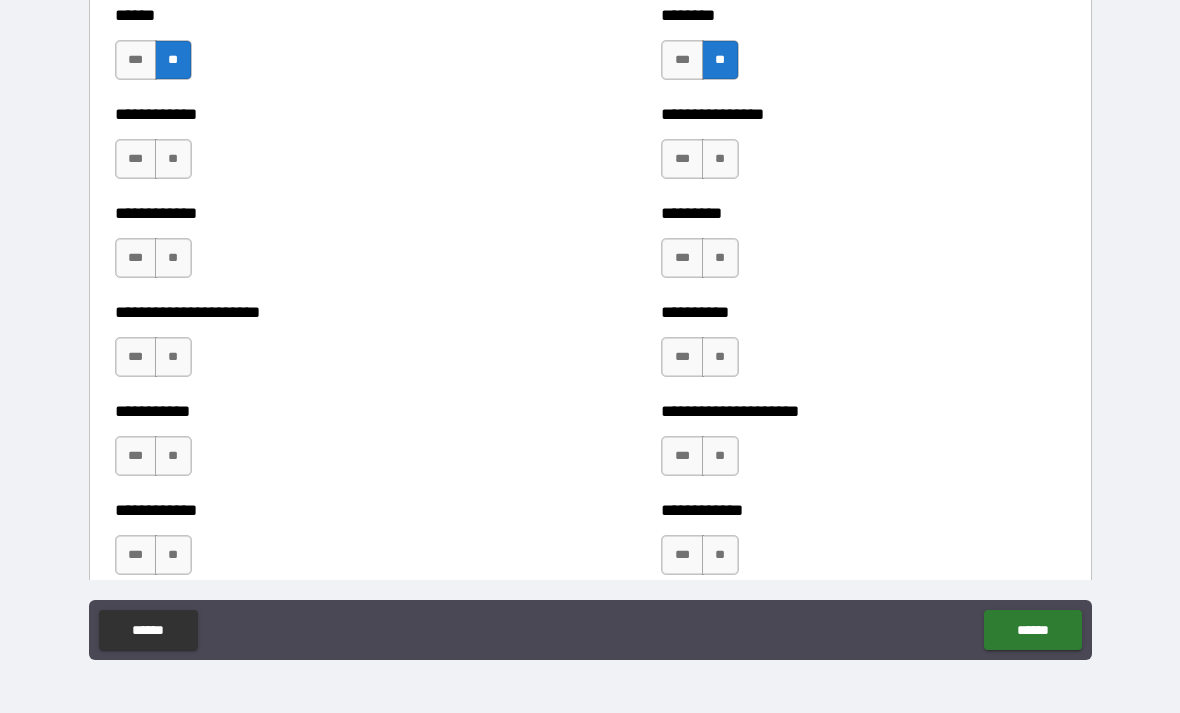 click on "**" at bounding box center (173, 159) 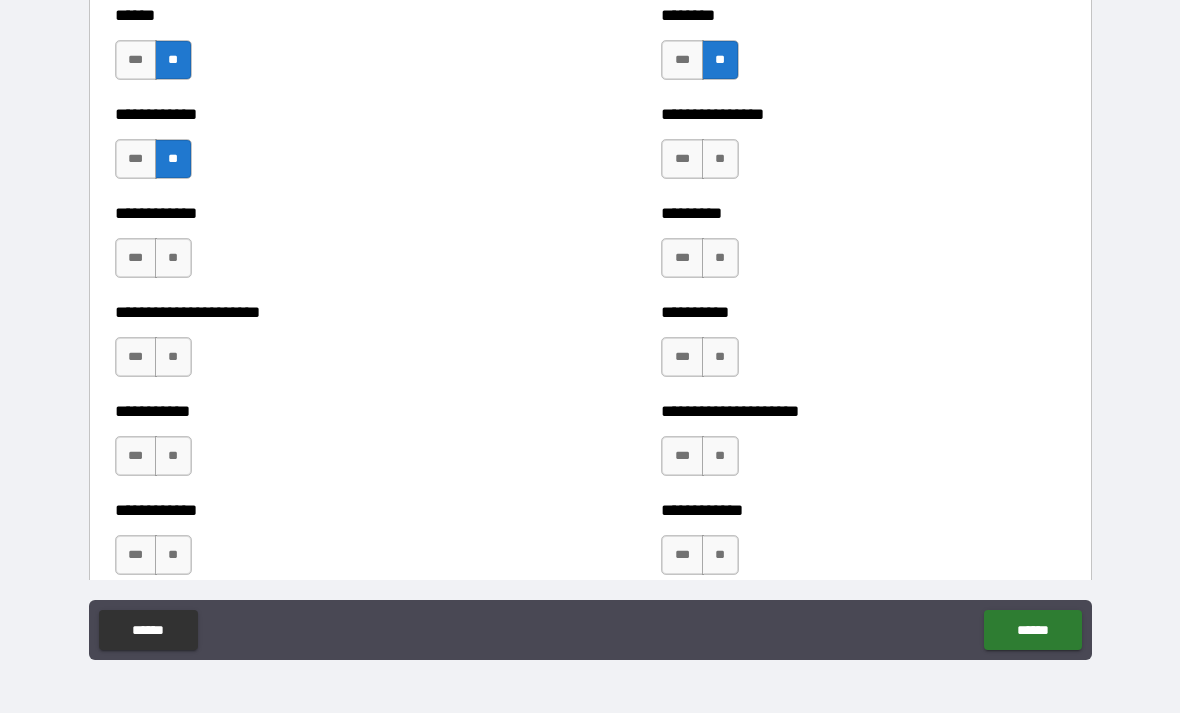 click on "**" at bounding box center (720, 159) 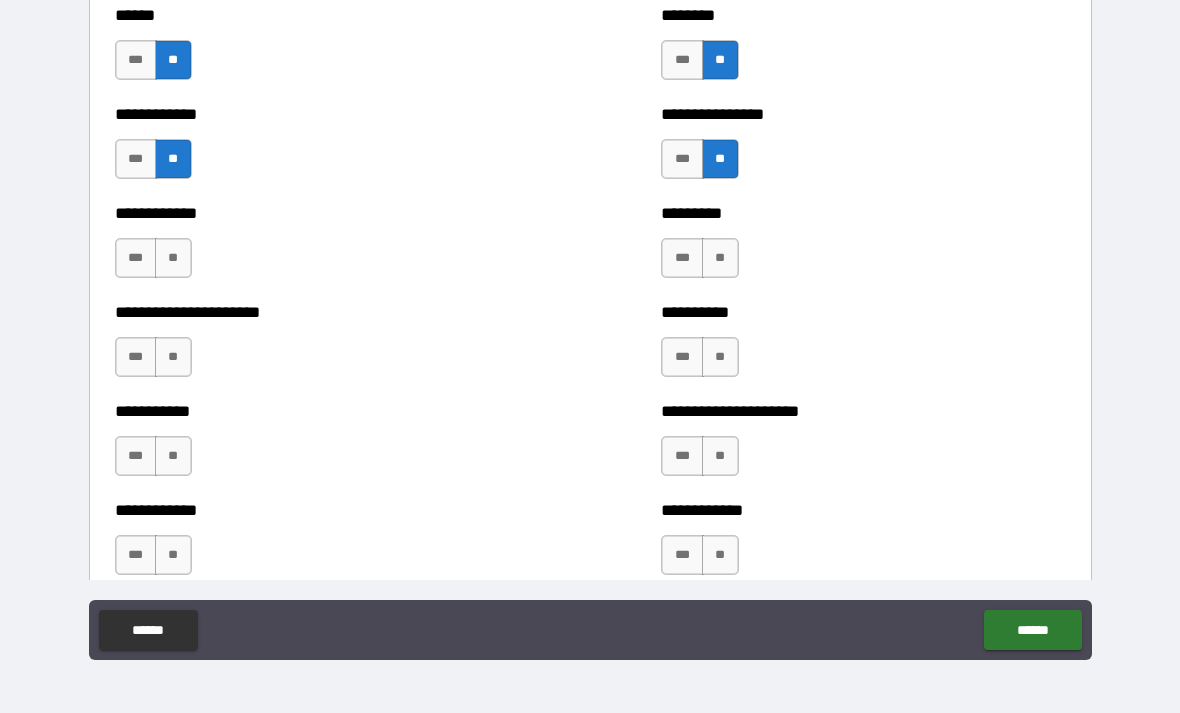 click on "**" at bounding box center [173, 258] 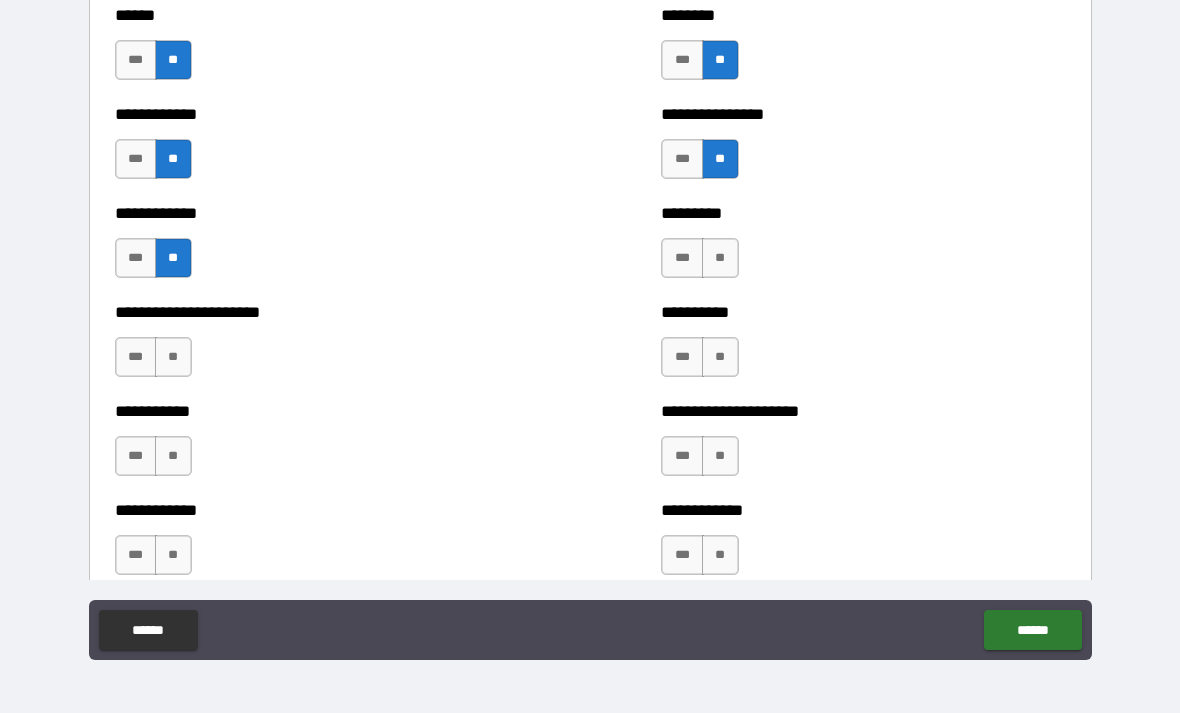 click on "**" at bounding box center (720, 258) 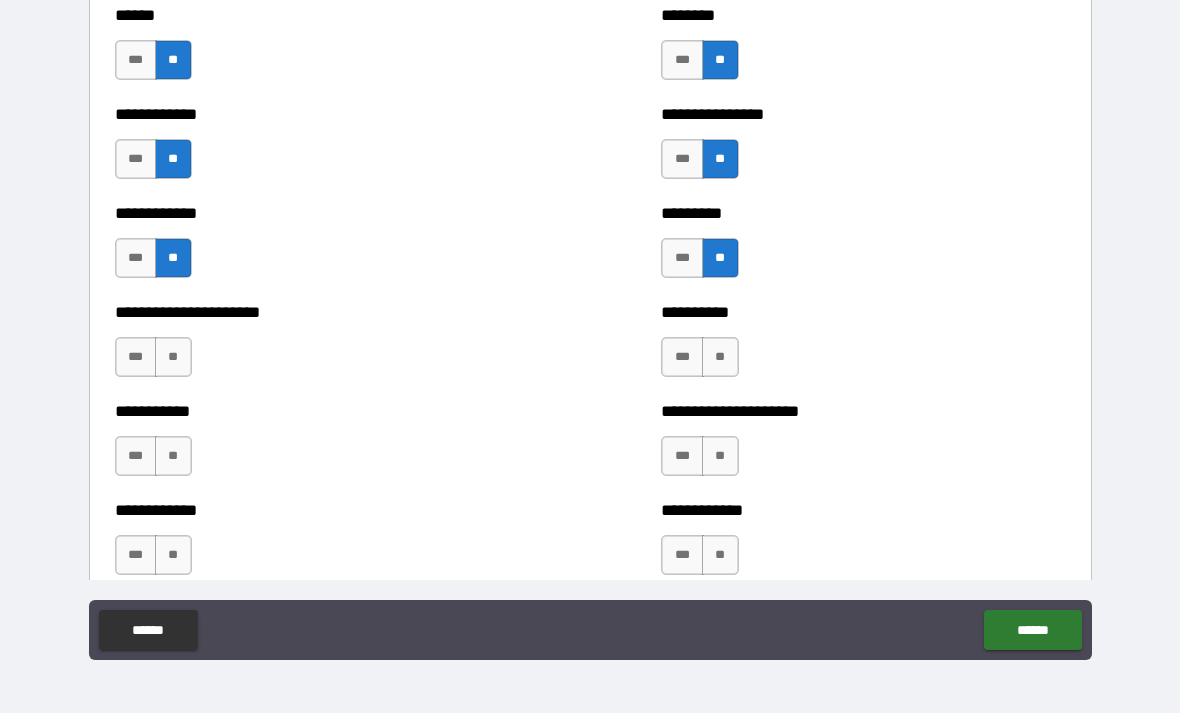 click on "**" at bounding box center (173, 357) 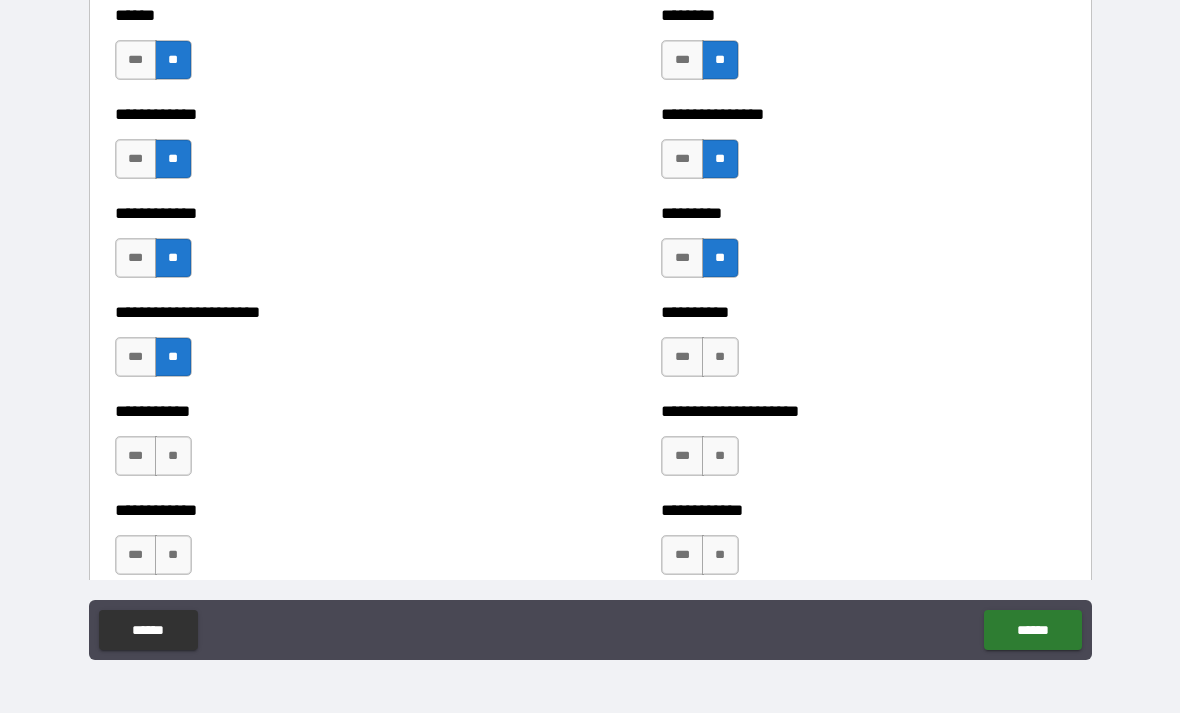 click on "**" at bounding box center (720, 357) 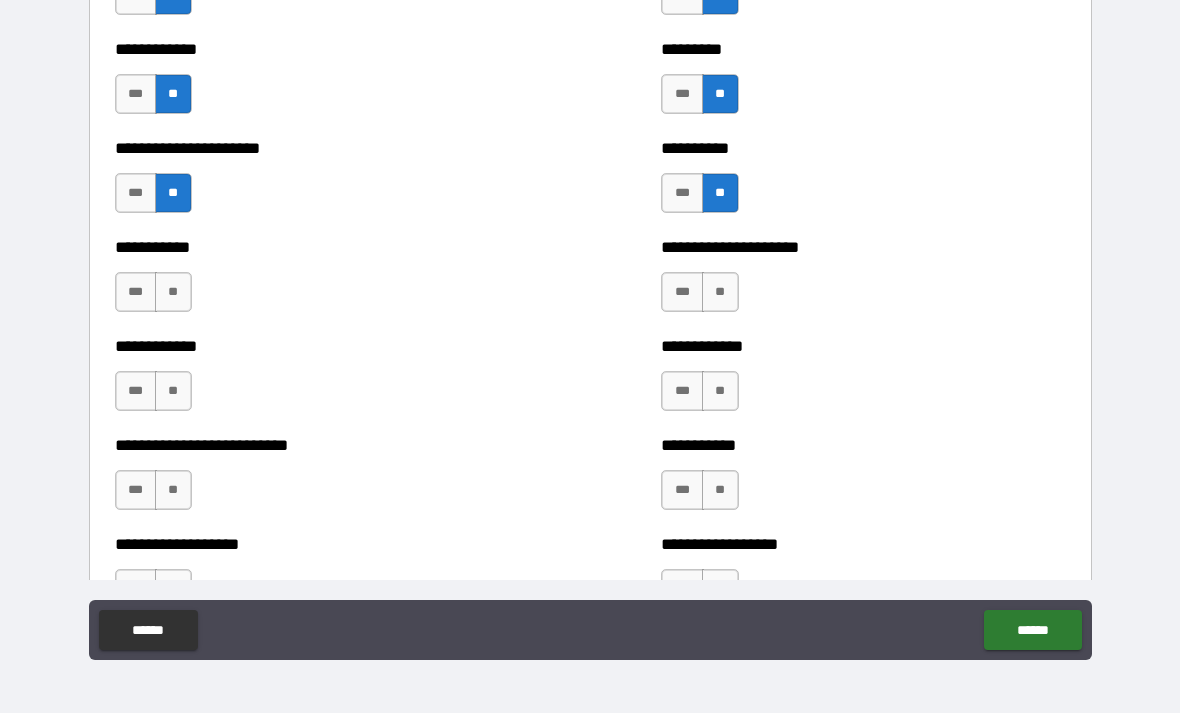 scroll, scrollTop: 5296, scrollLeft: 0, axis: vertical 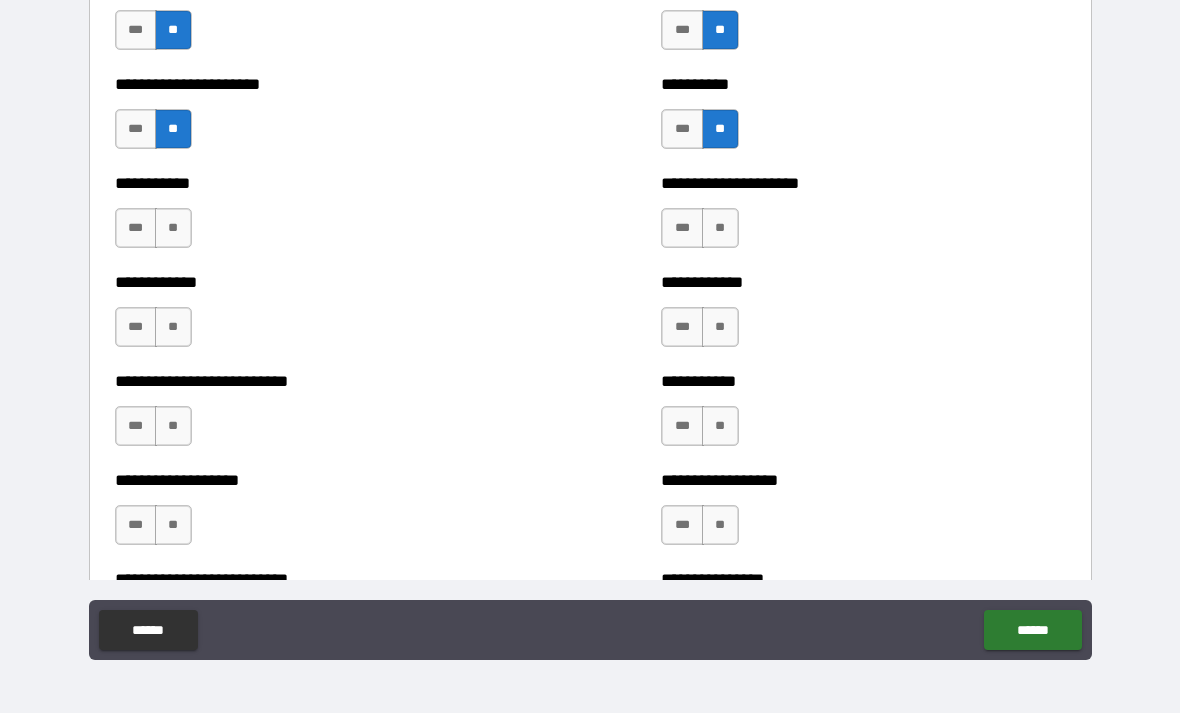 click on "**" at bounding box center (173, 228) 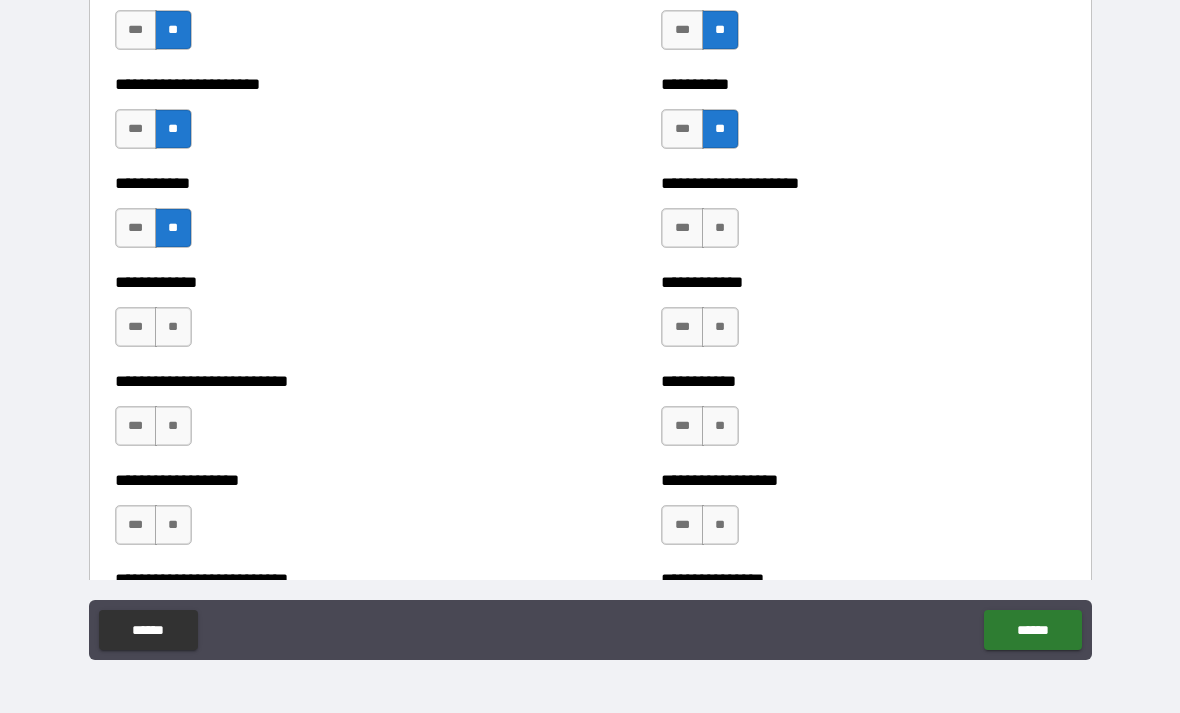 click on "**" at bounding box center [720, 228] 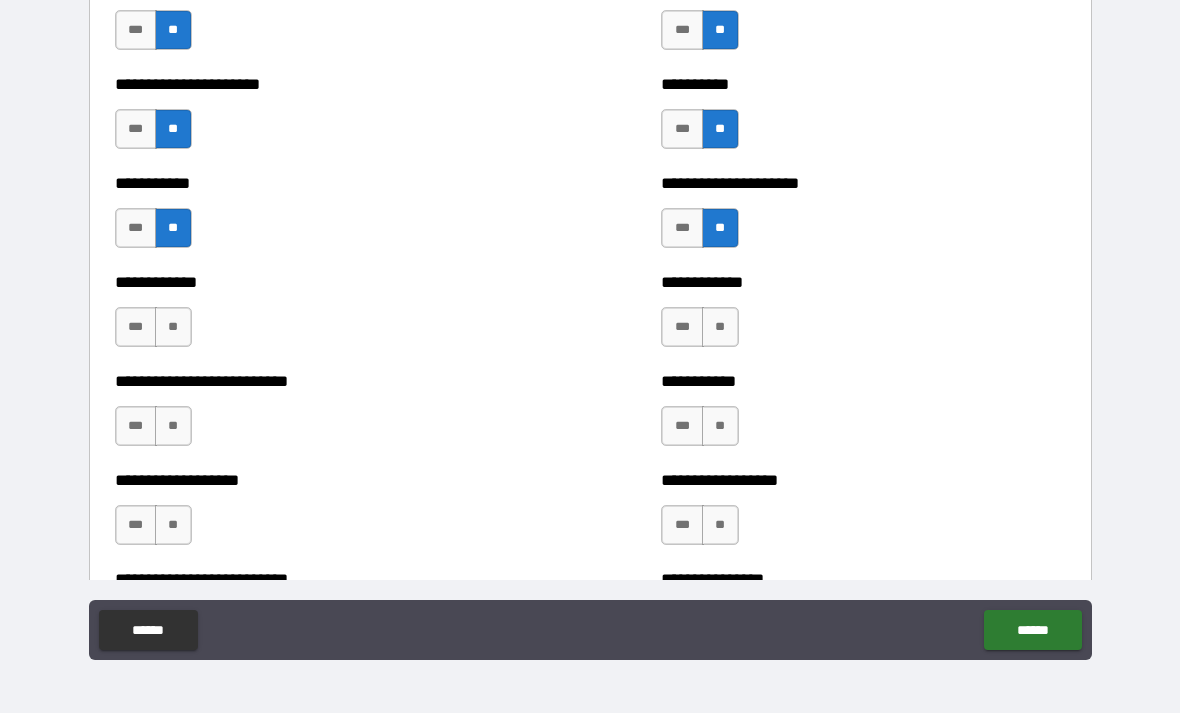 click on "**" at bounding box center (173, 327) 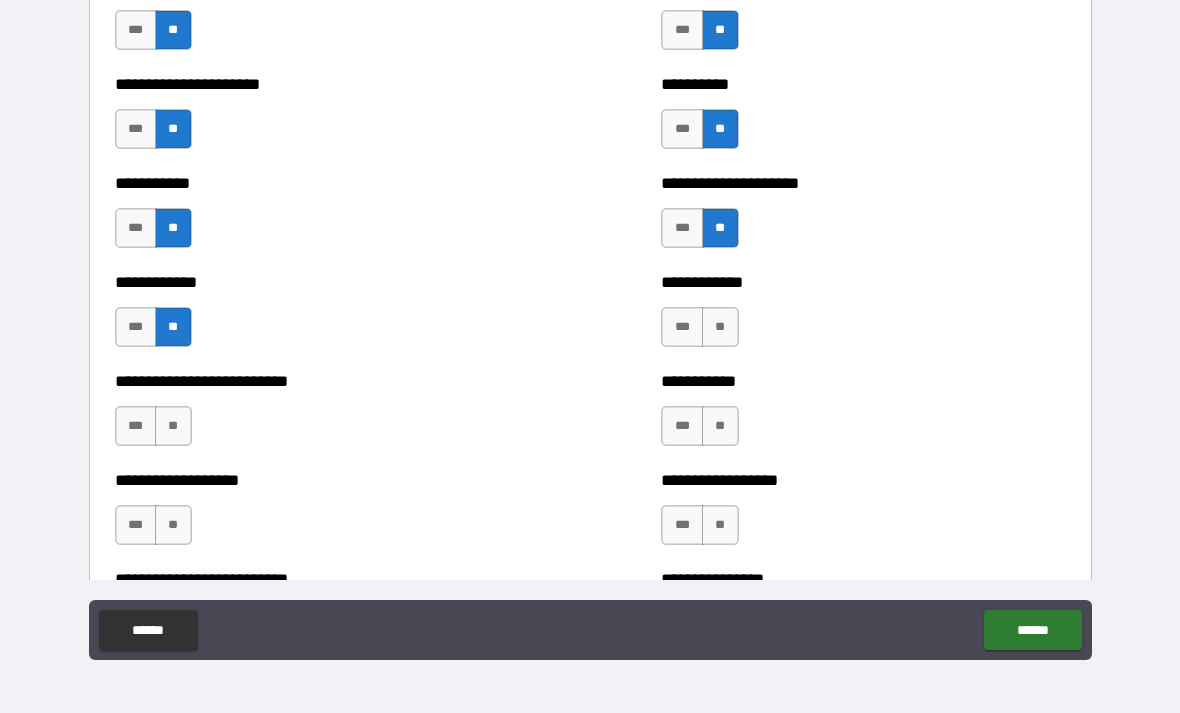 click on "**********" at bounding box center (863, 317) 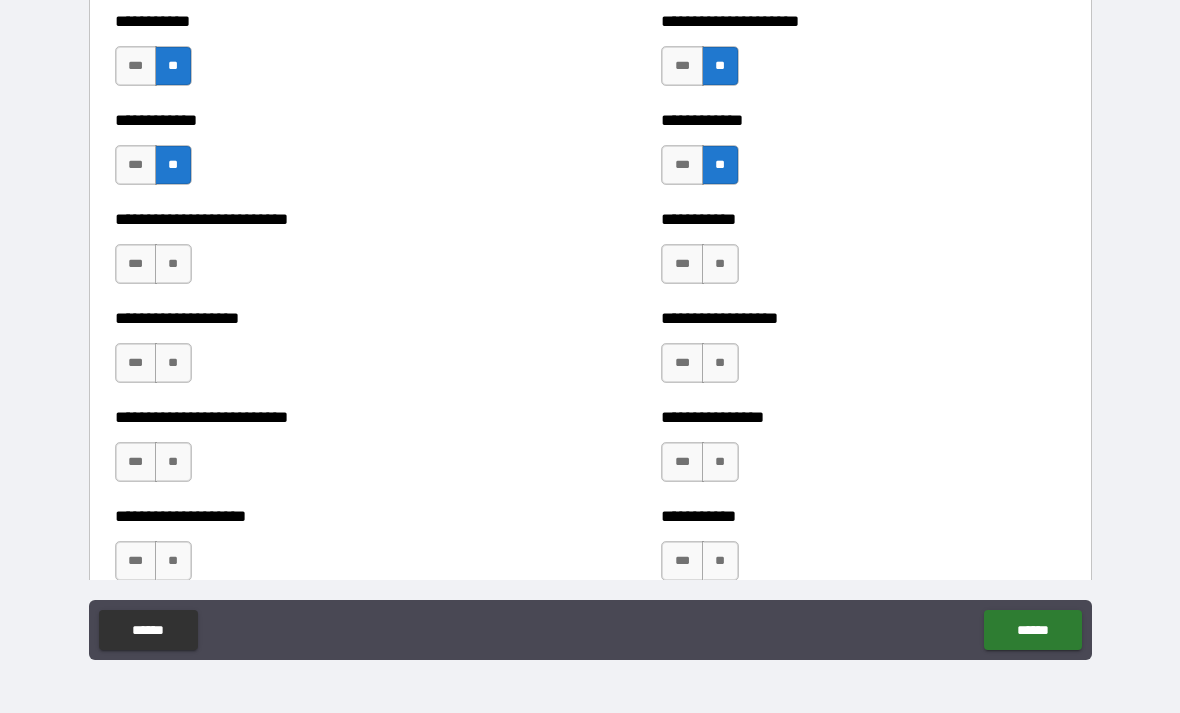 scroll, scrollTop: 5459, scrollLeft: 0, axis: vertical 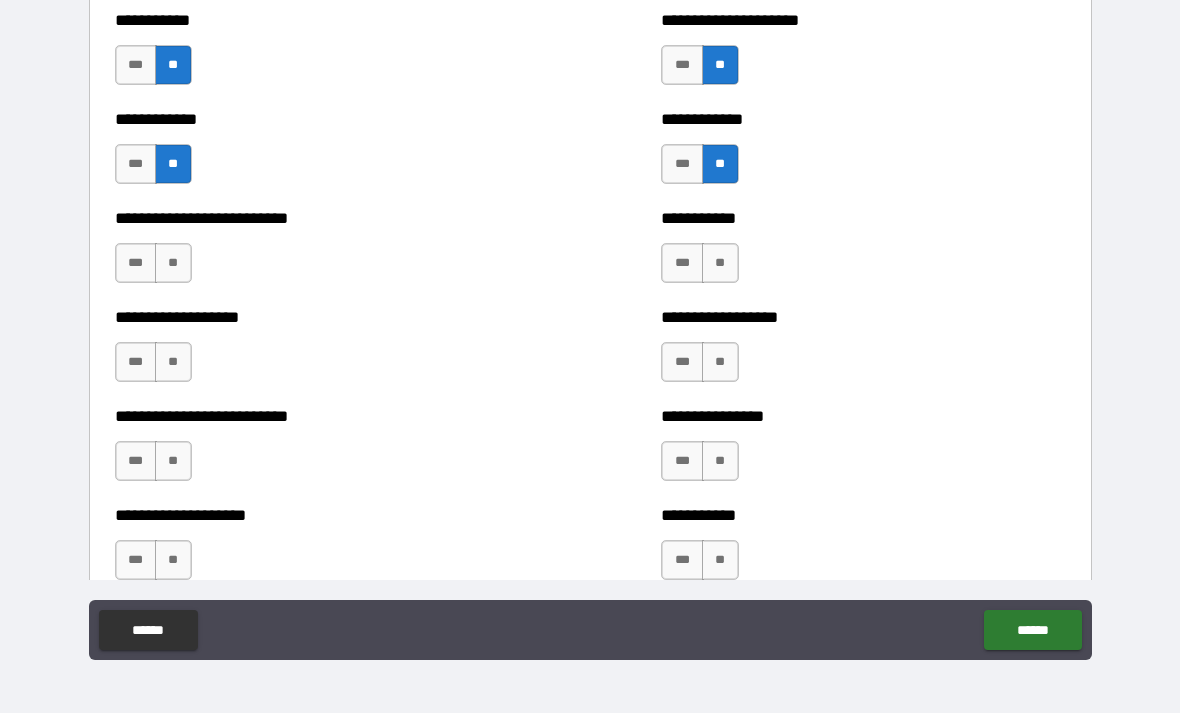 click on "**" at bounding box center [173, 263] 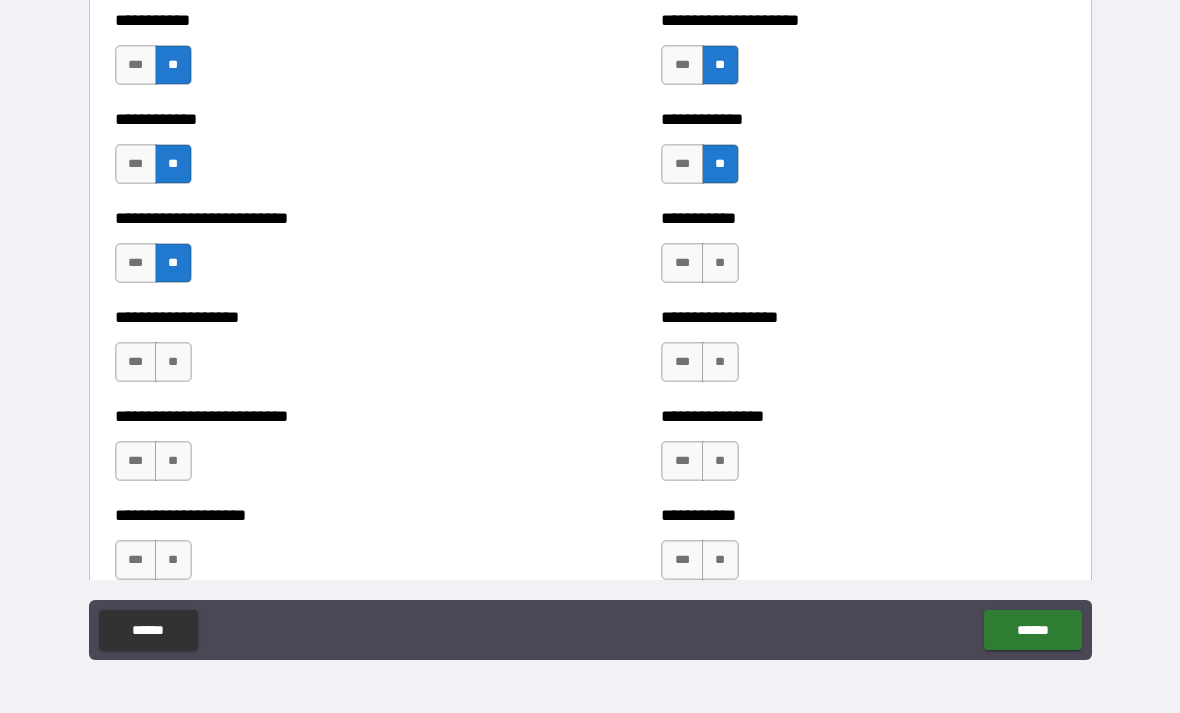 click on "**" at bounding box center [720, 263] 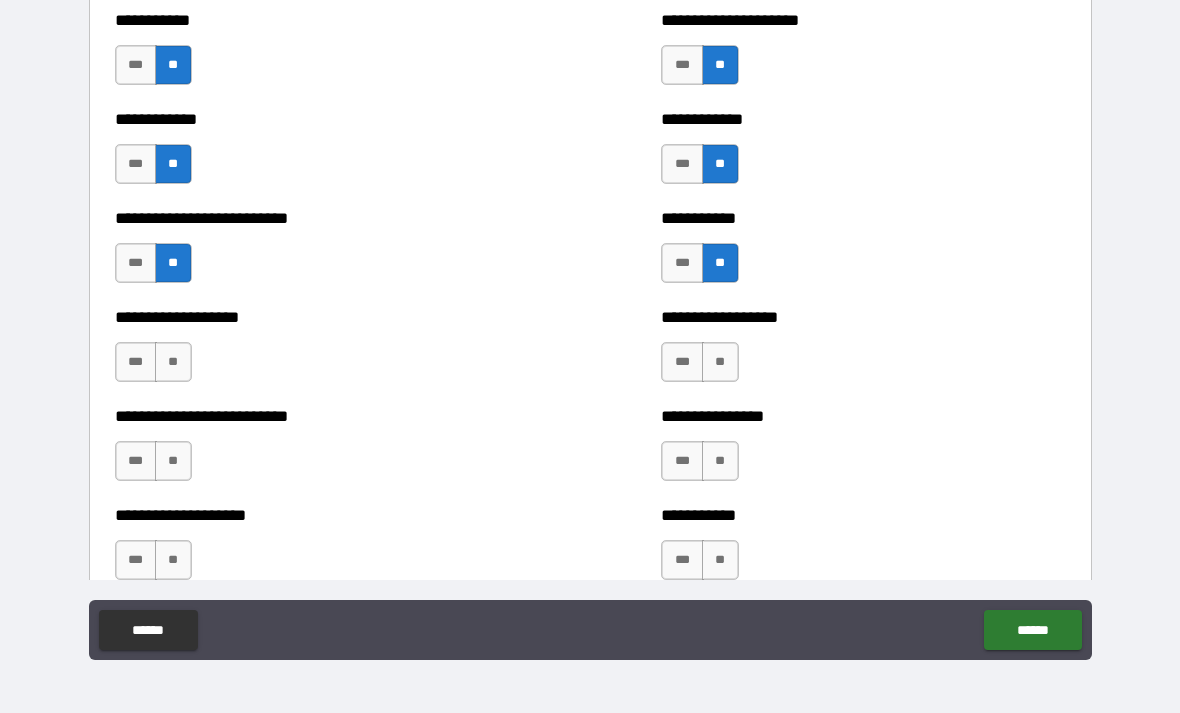 click on "**" at bounding box center [173, 362] 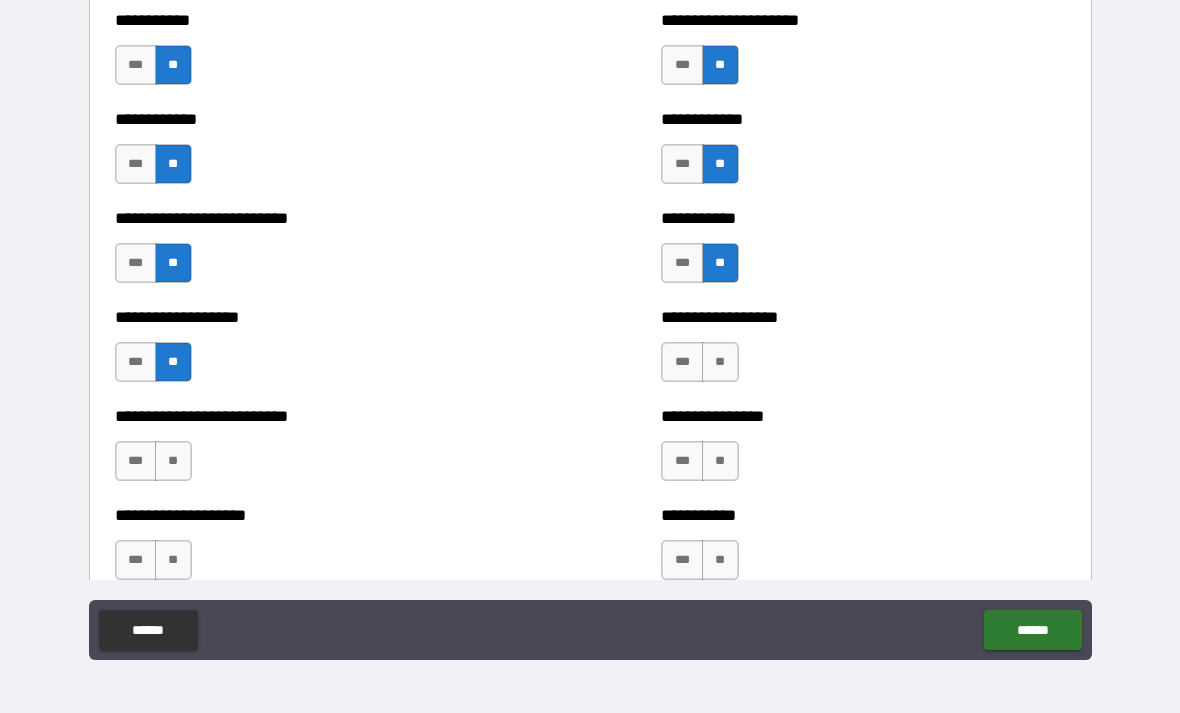 click on "**" at bounding box center [720, 362] 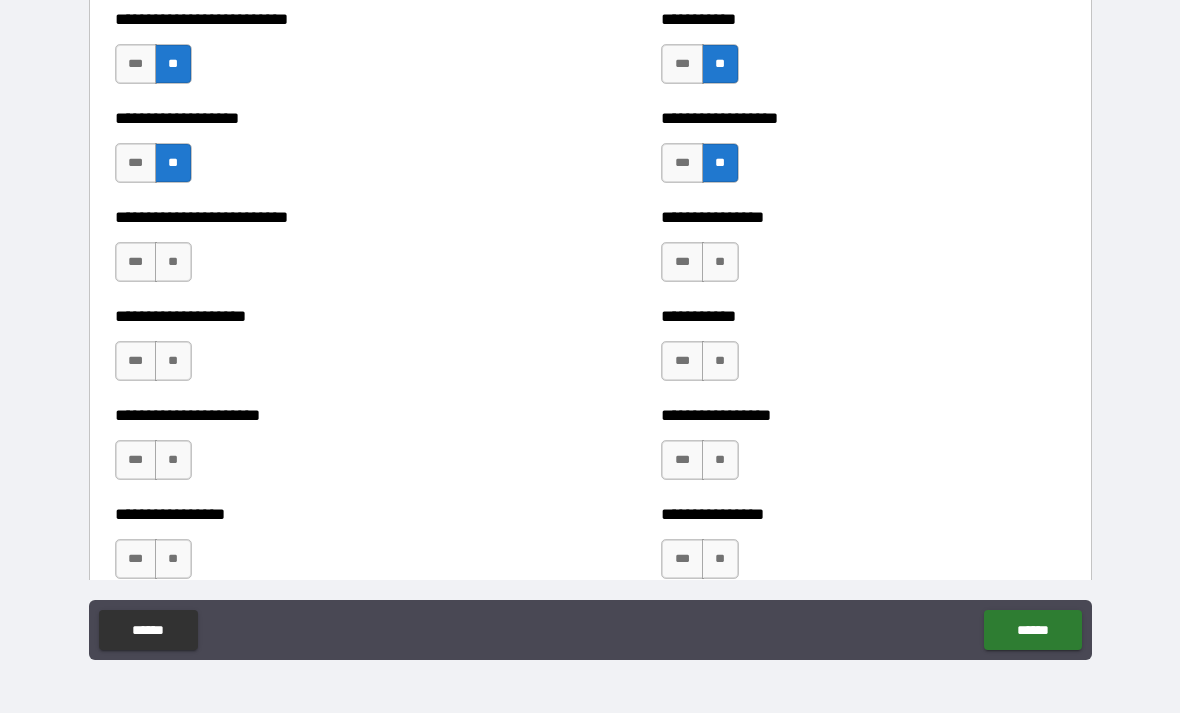 scroll, scrollTop: 5688, scrollLeft: 0, axis: vertical 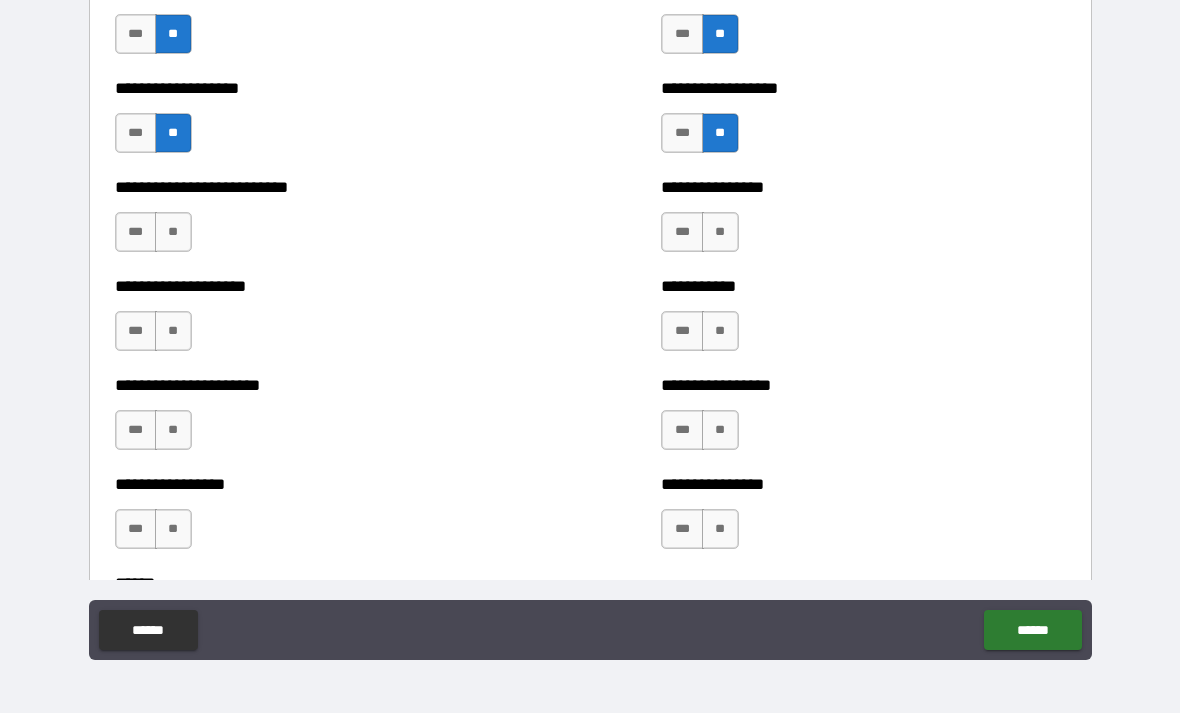 click on "**" at bounding box center [173, 232] 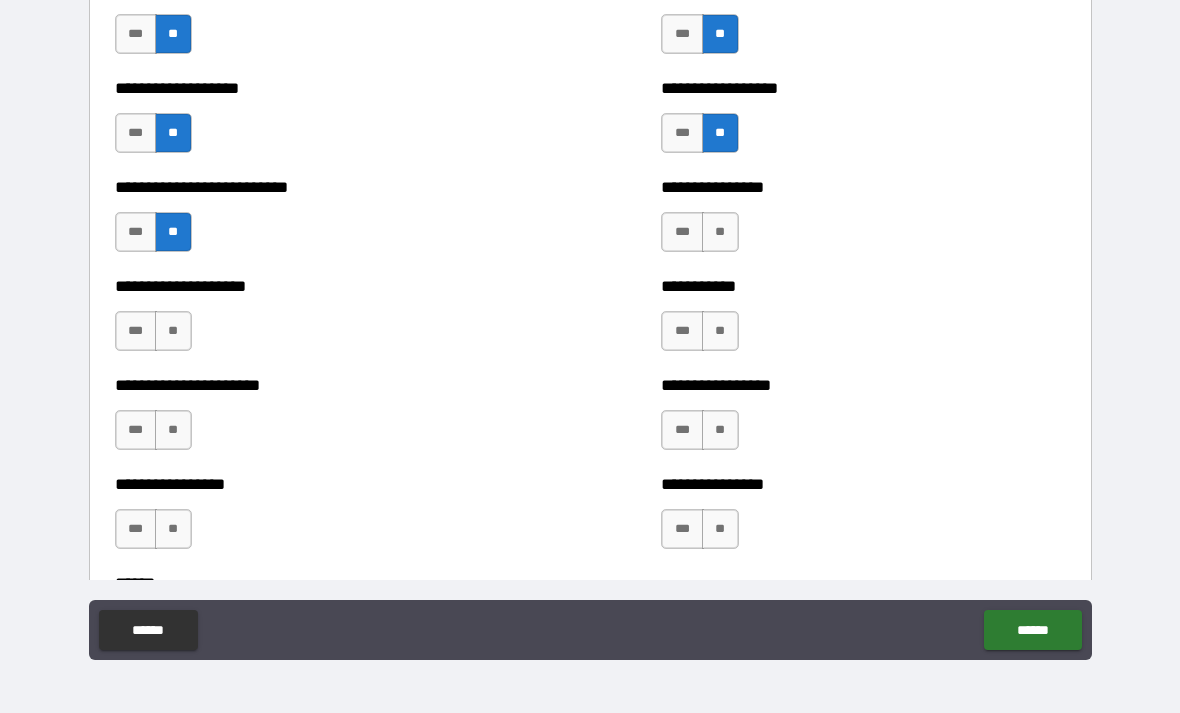 click on "**" at bounding box center (720, 232) 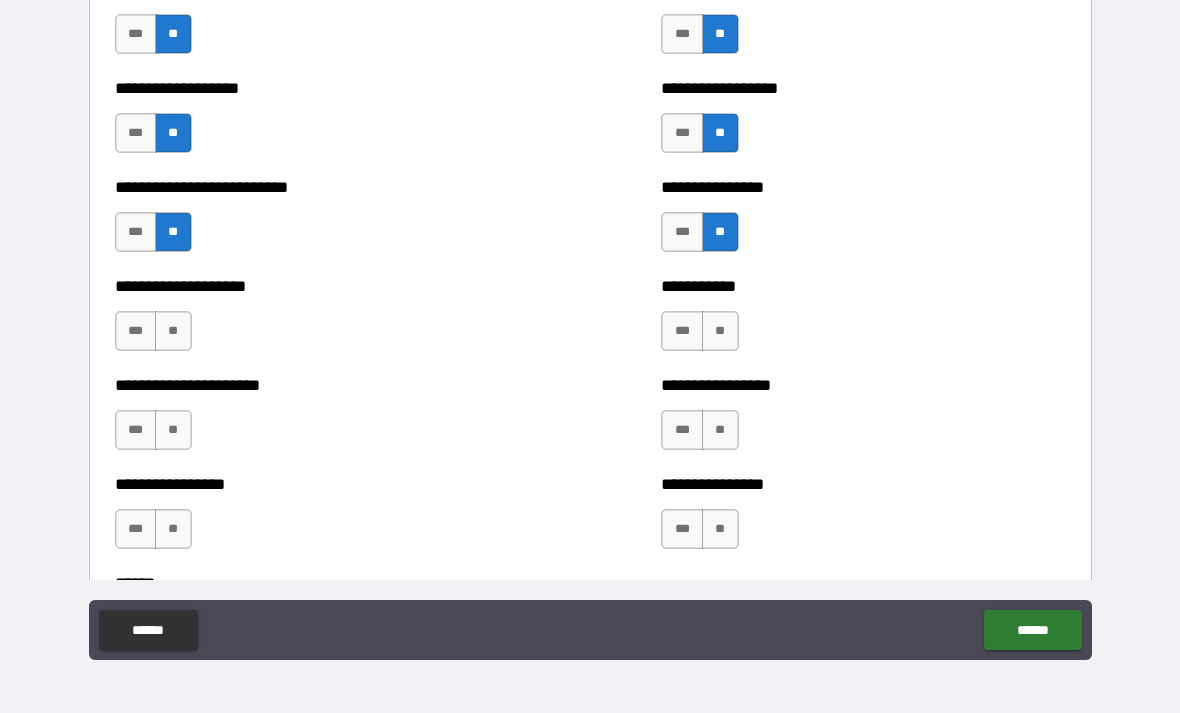 click on "**" at bounding box center [173, 331] 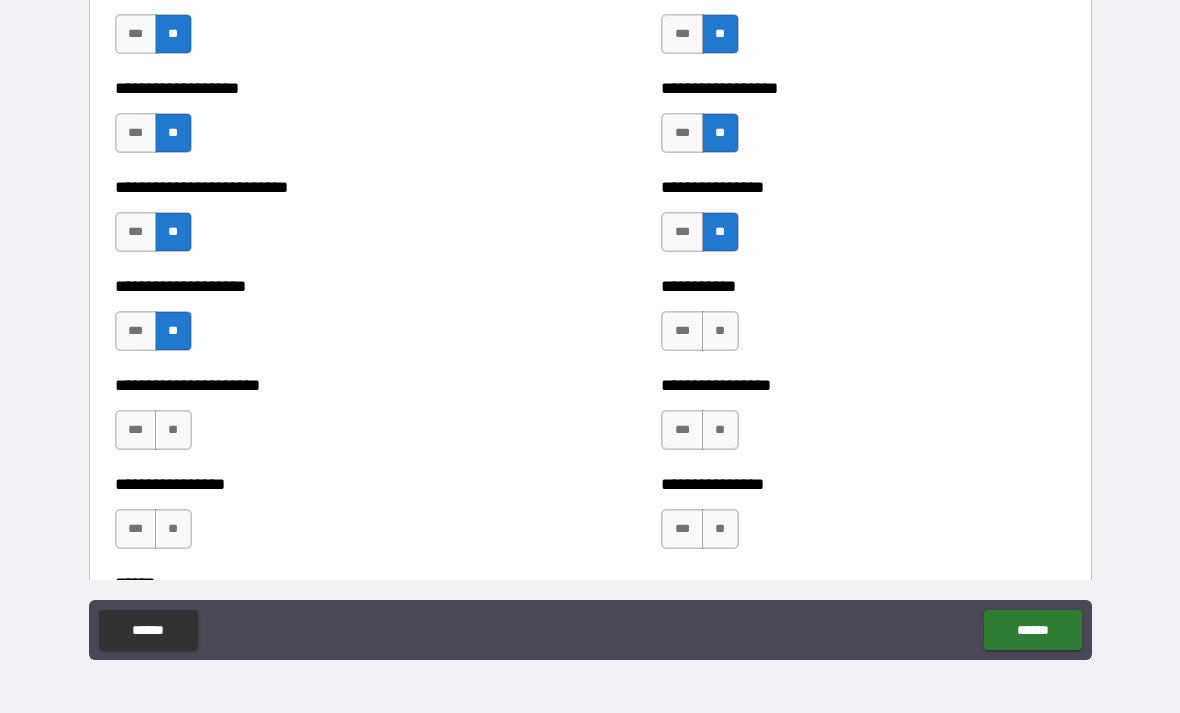click on "**" at bounding box center [720, 331] 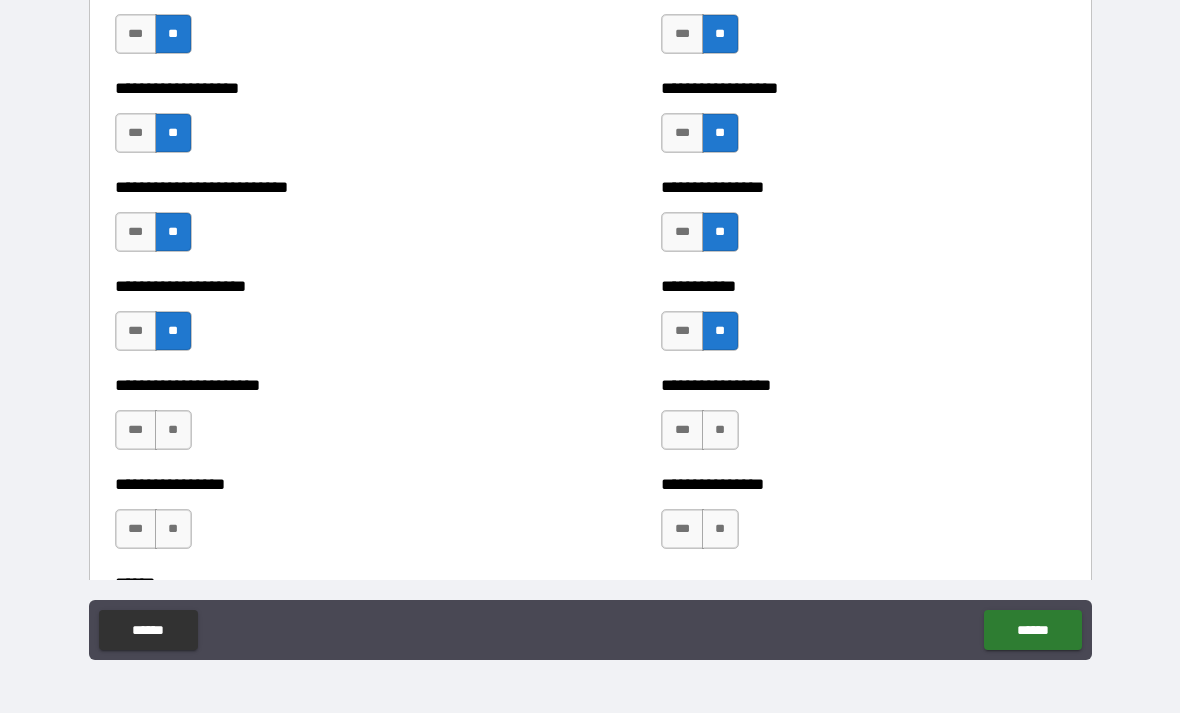 click on "**" at bounding box center [173, 430] 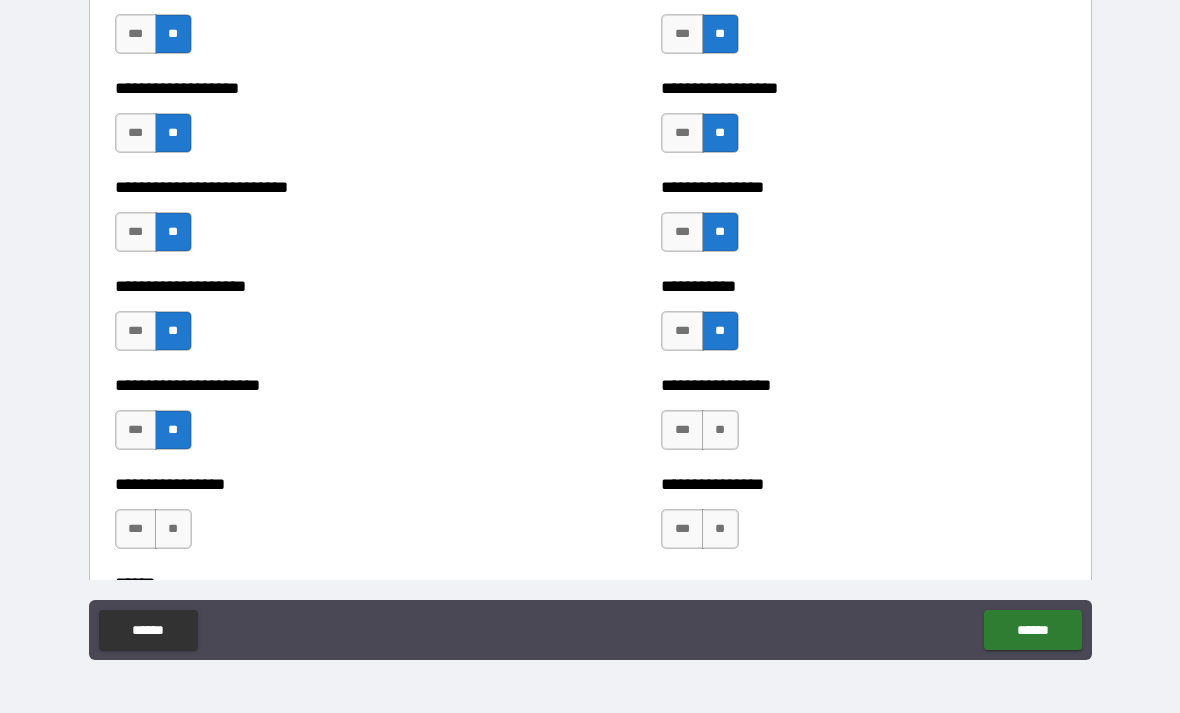 click on "**" at bounding box center [720, 430] 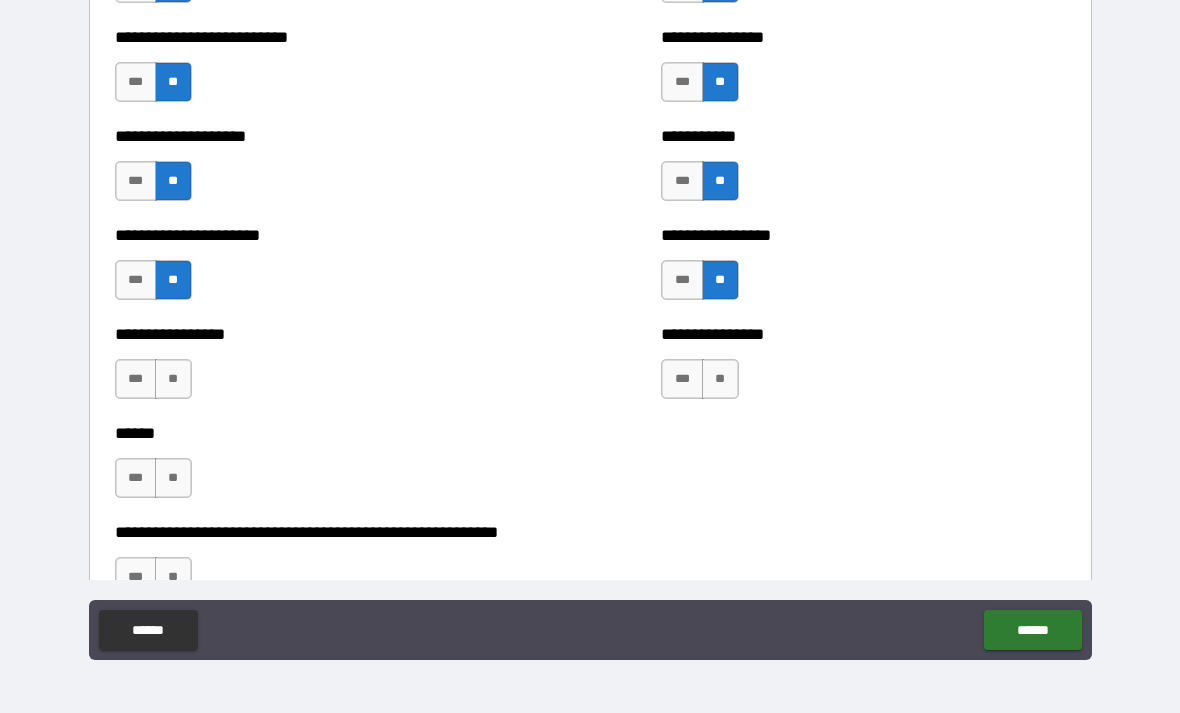 scroll, scrollTop: 5929, scrollLeft: 0, axis: vertical 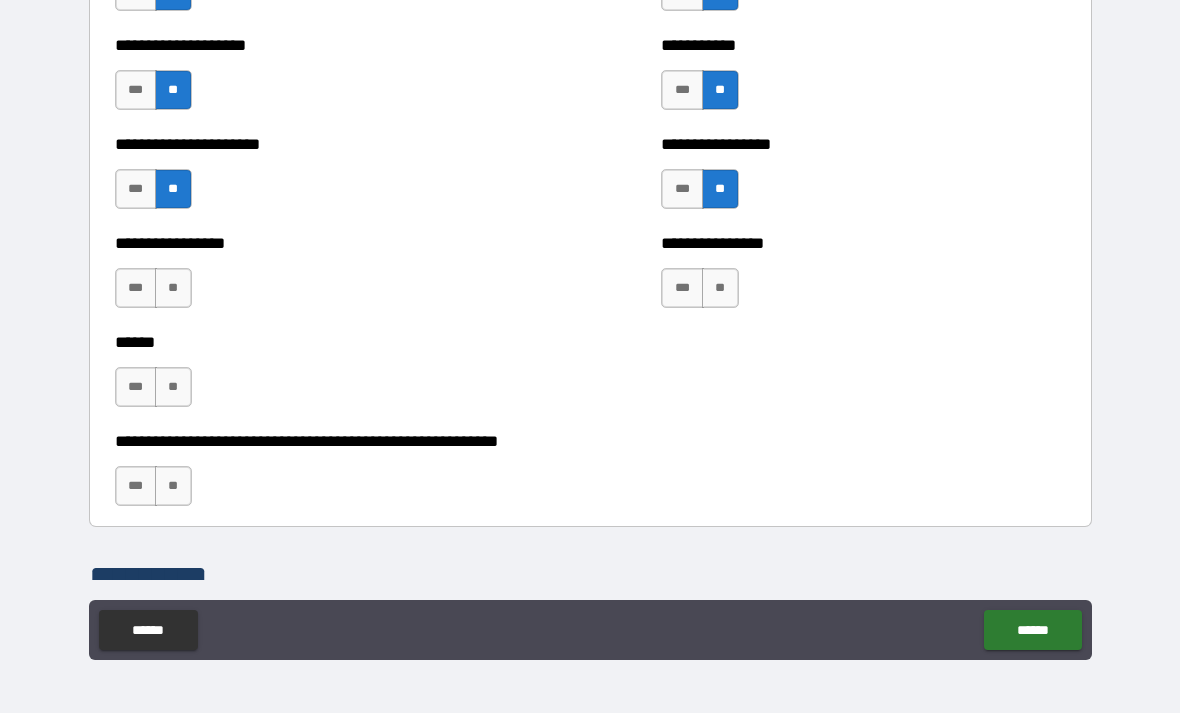 click on "**" at bounding box center (173, 288) 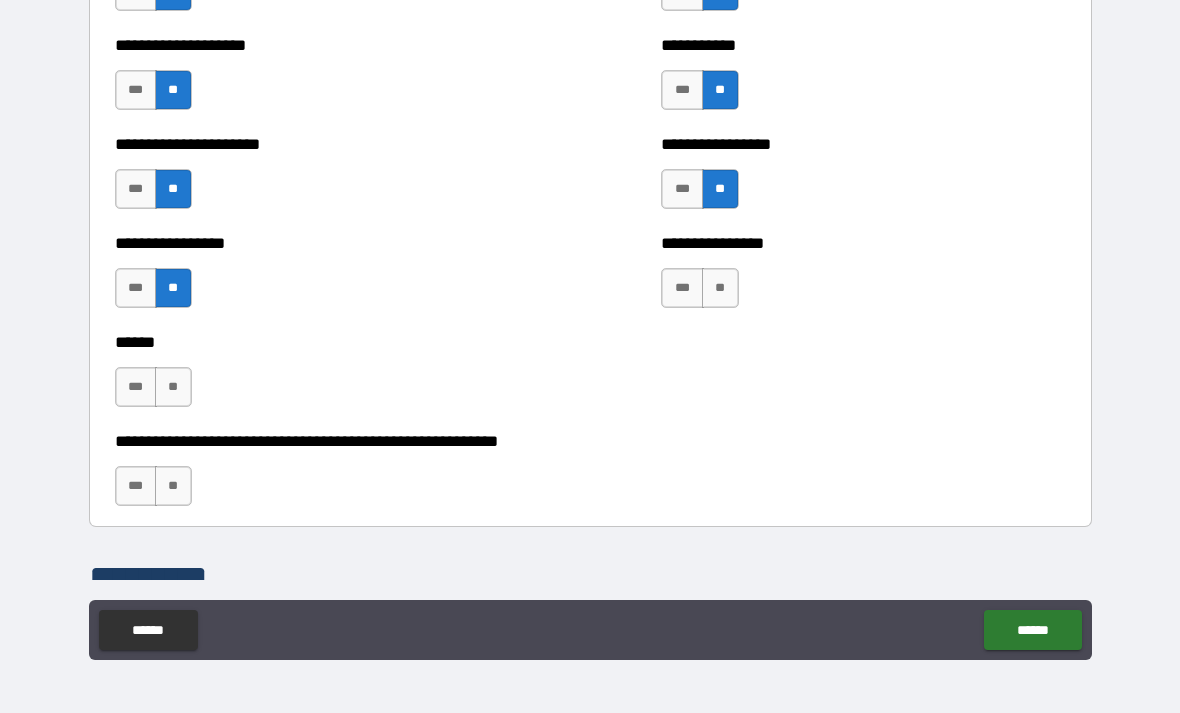 click on "**" at bounding box center [720, 288] 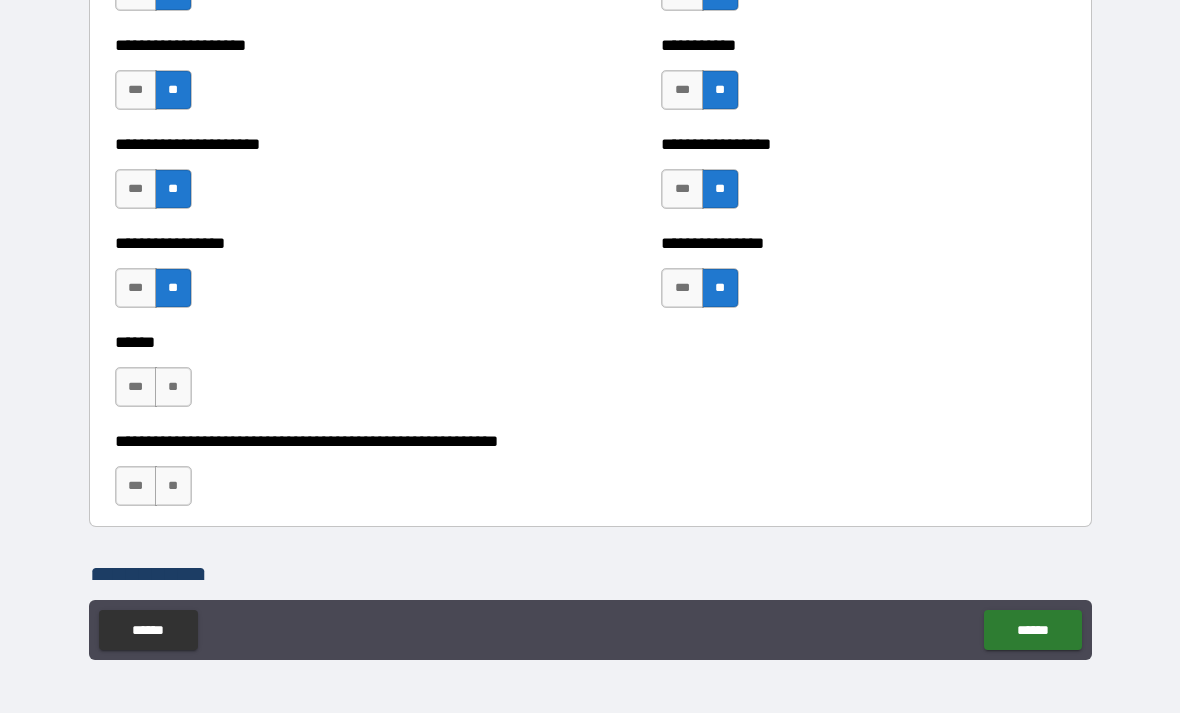 click on "**" at bounding box center (173, 387) 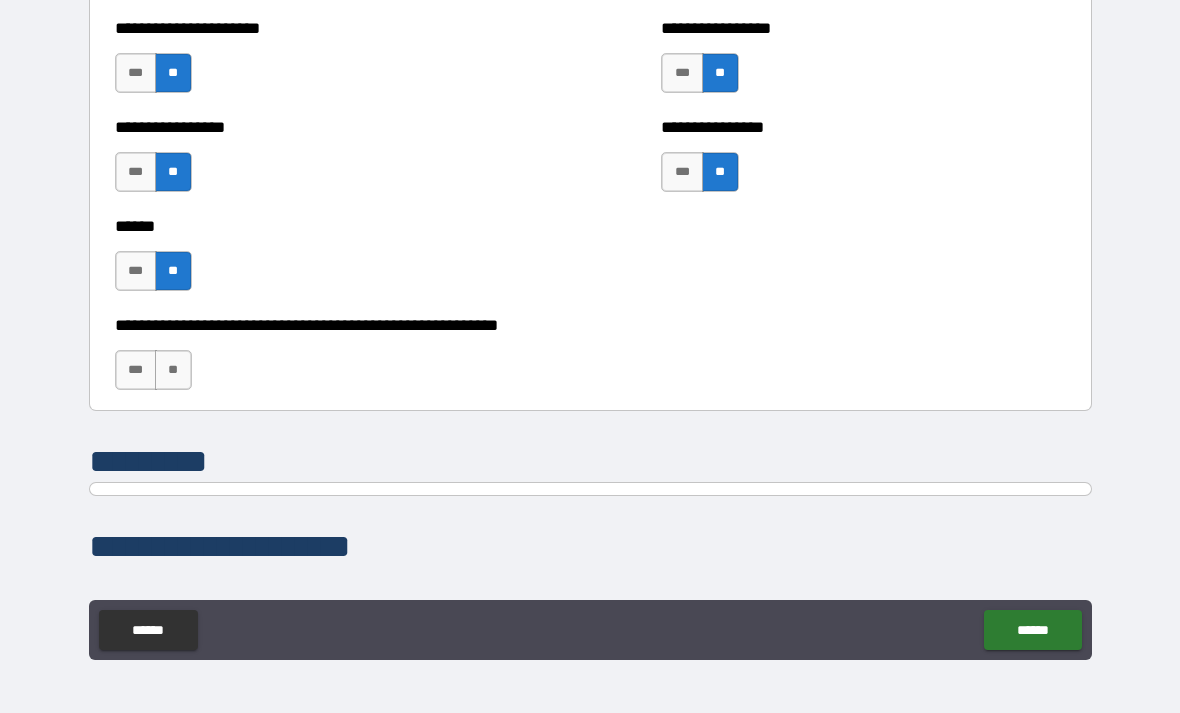 scroll, scrollTop: 6056, scrollLeft: 0, axis: vertical 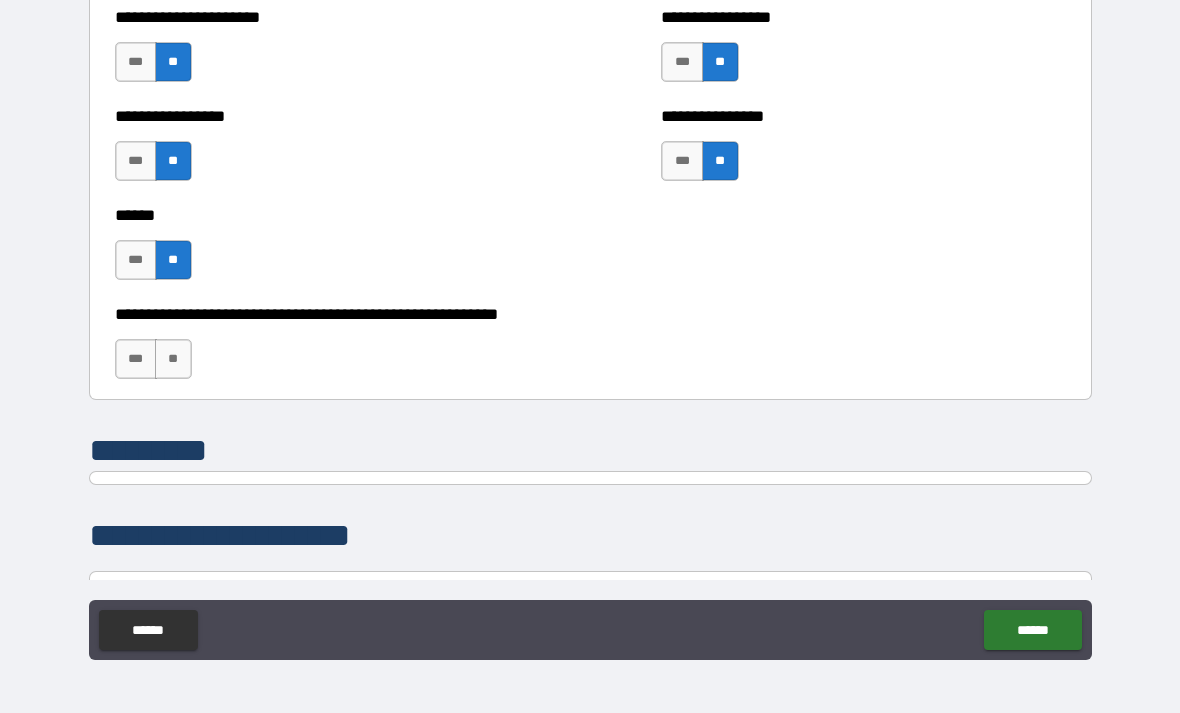 click on "**" at bounding box center [173, 359] 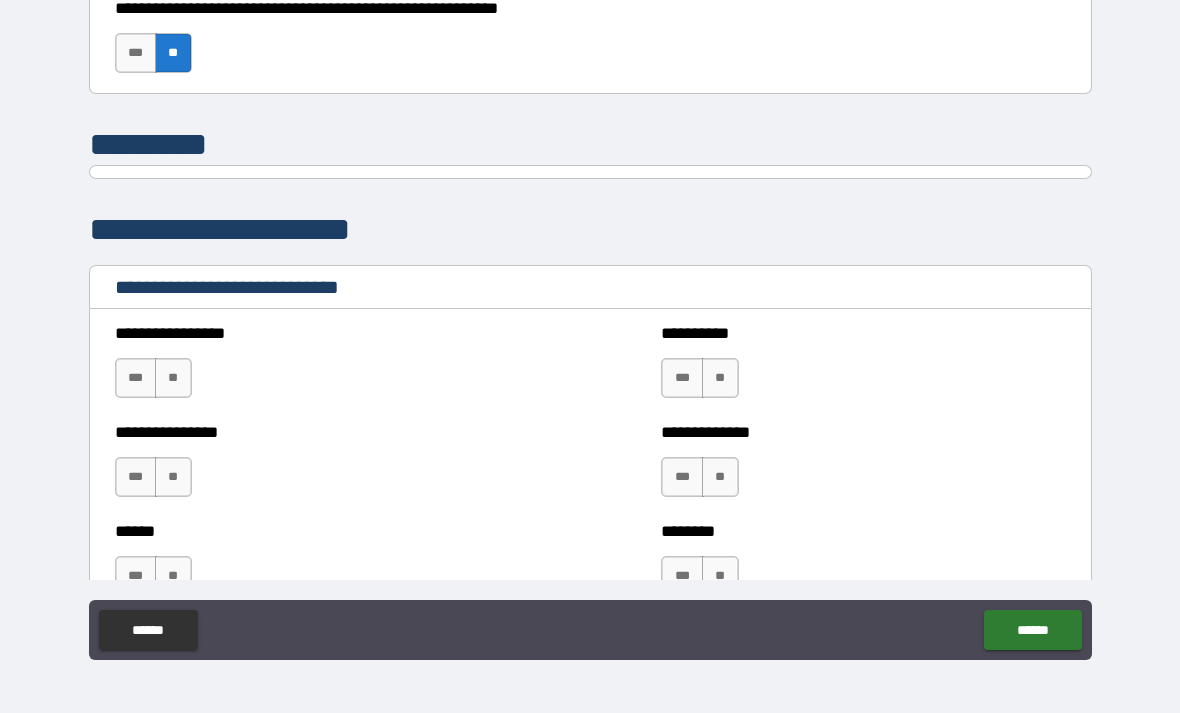 scroll, scrollTop: 6365, scrollLeft: 0, axis: vertical 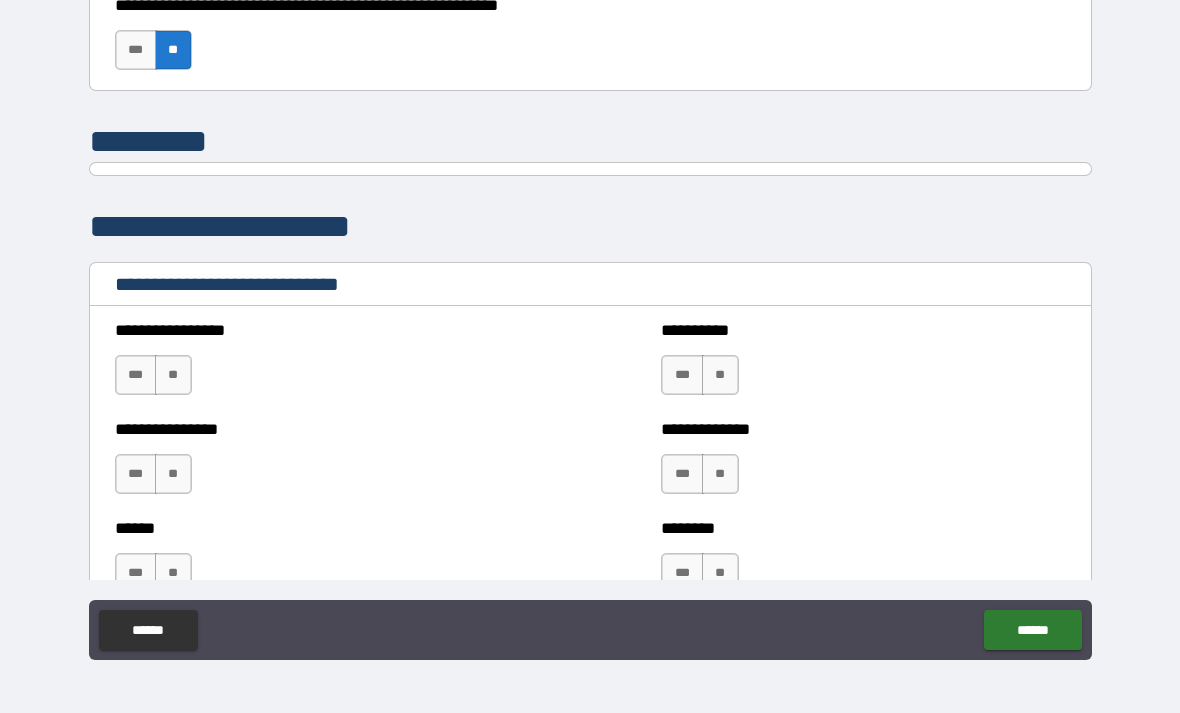 click on "**" at bounding box center (173, 375) 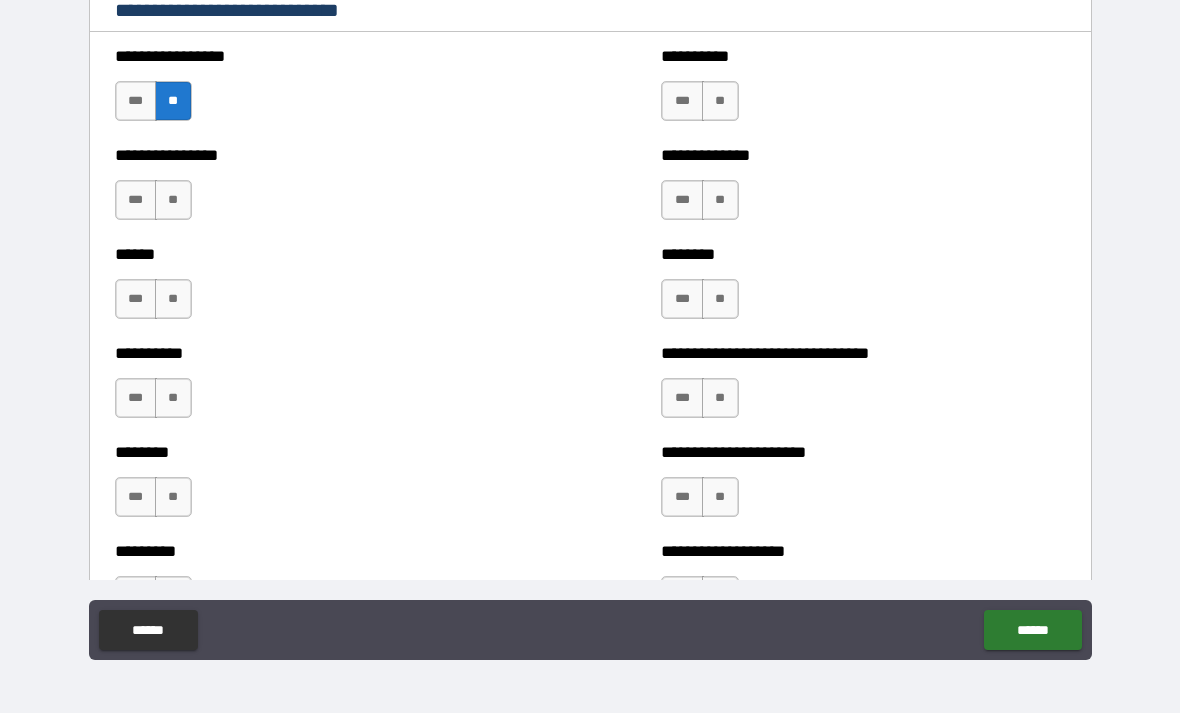 scroll, scrollTop: 6640, scrollLeft: 0, axis: vertical 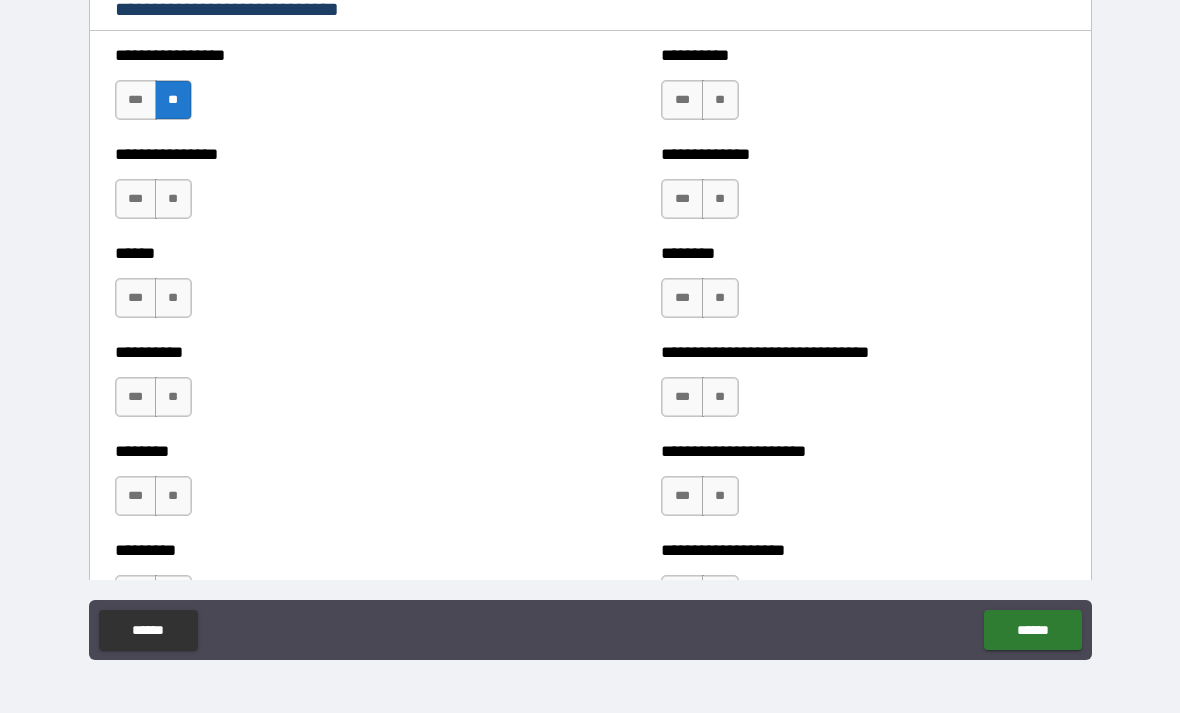 click on "**" at bounding box center (720, 100) 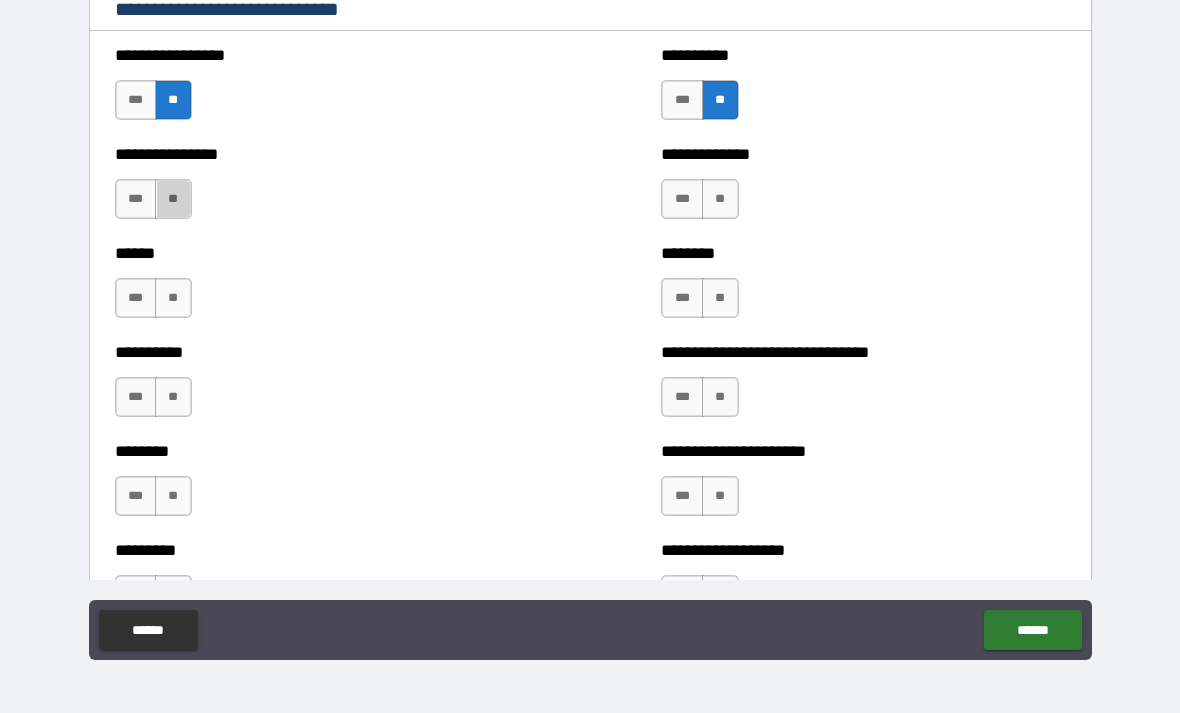 click on "**" at bounding box center [173, 199] 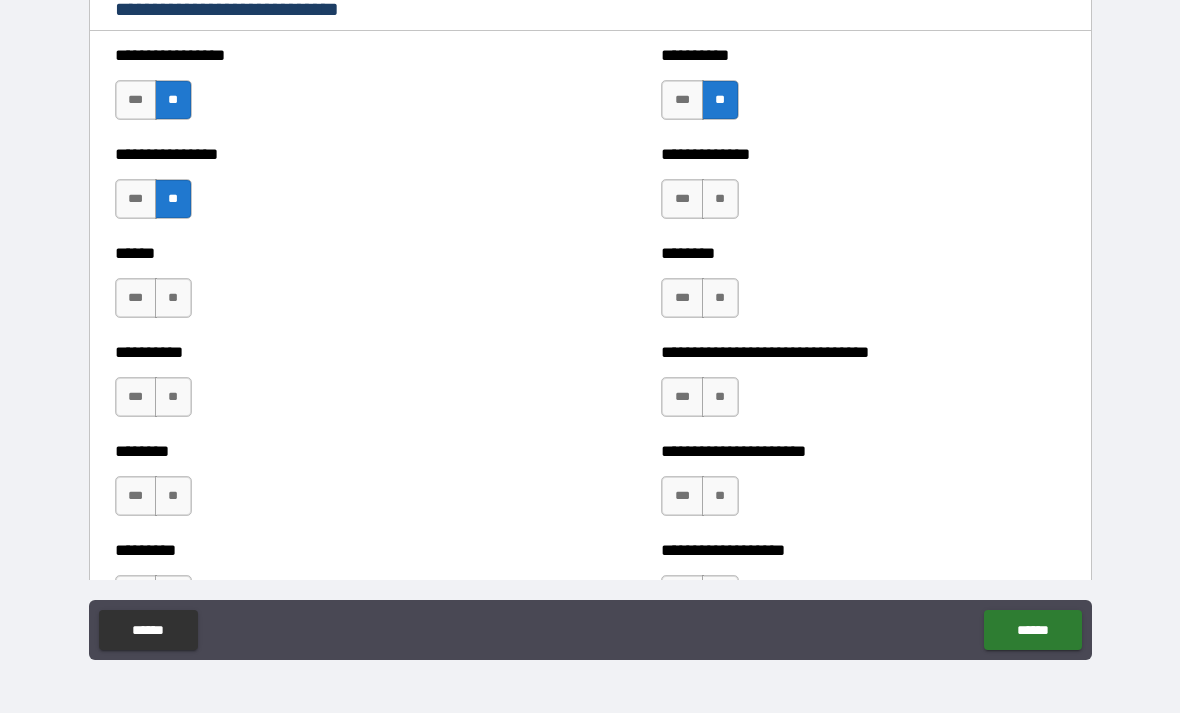 click on "***" at bounding box center (682, 199) 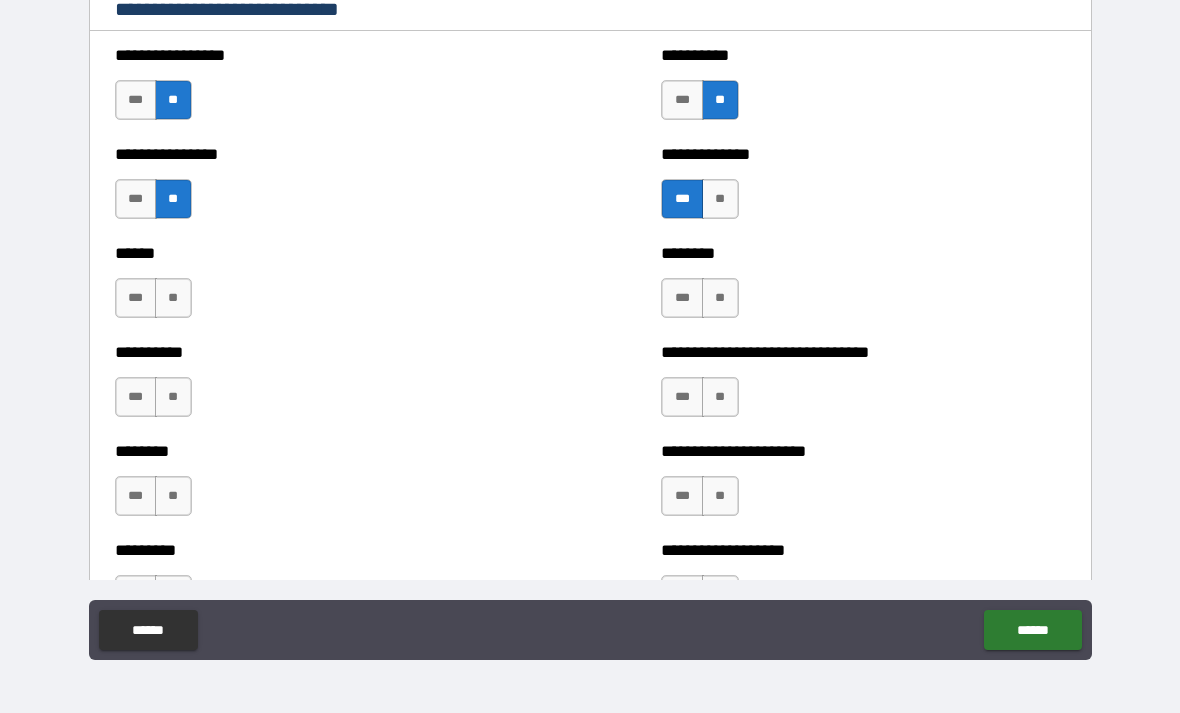 click on "**" at bounding box center (173, 298) 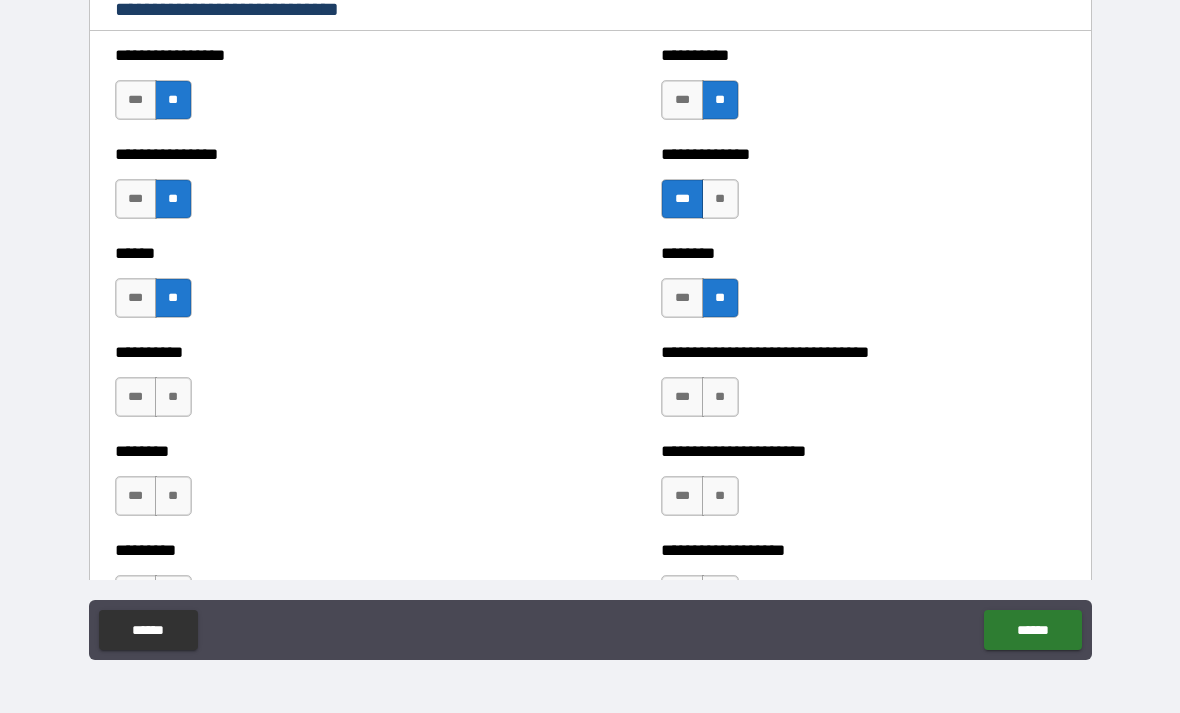 click on "**" at bounding box center (173, 397) 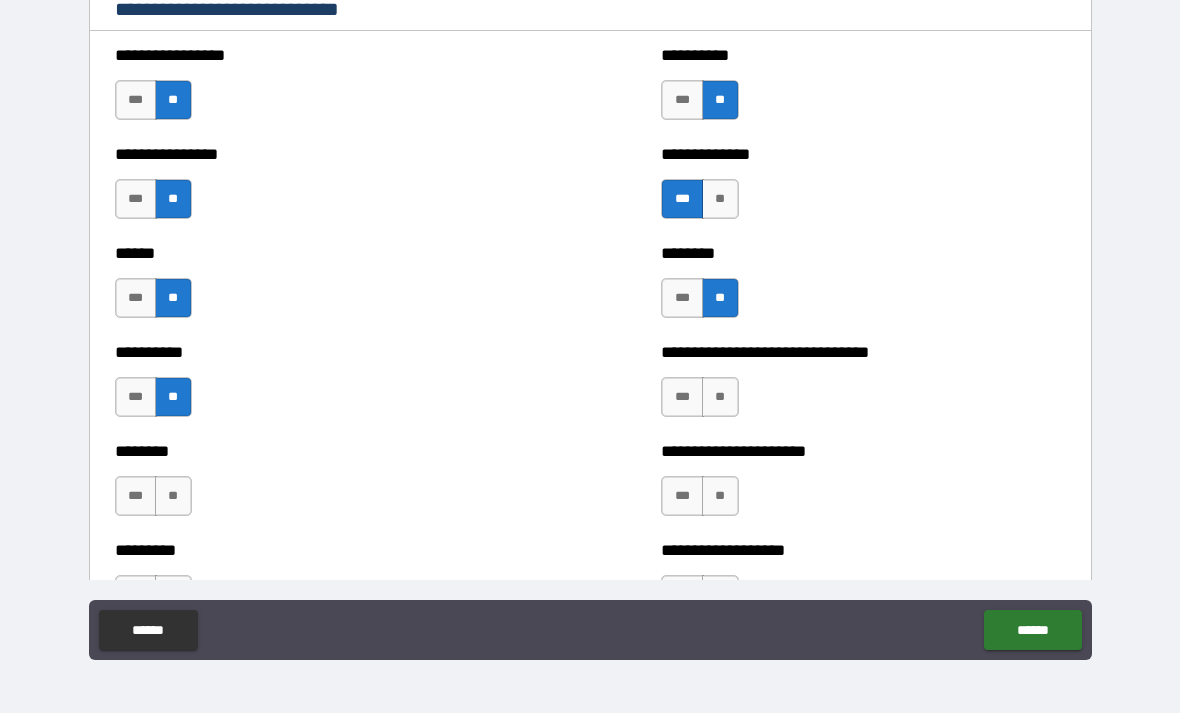 click on "**" at bounding box center [720, 397] 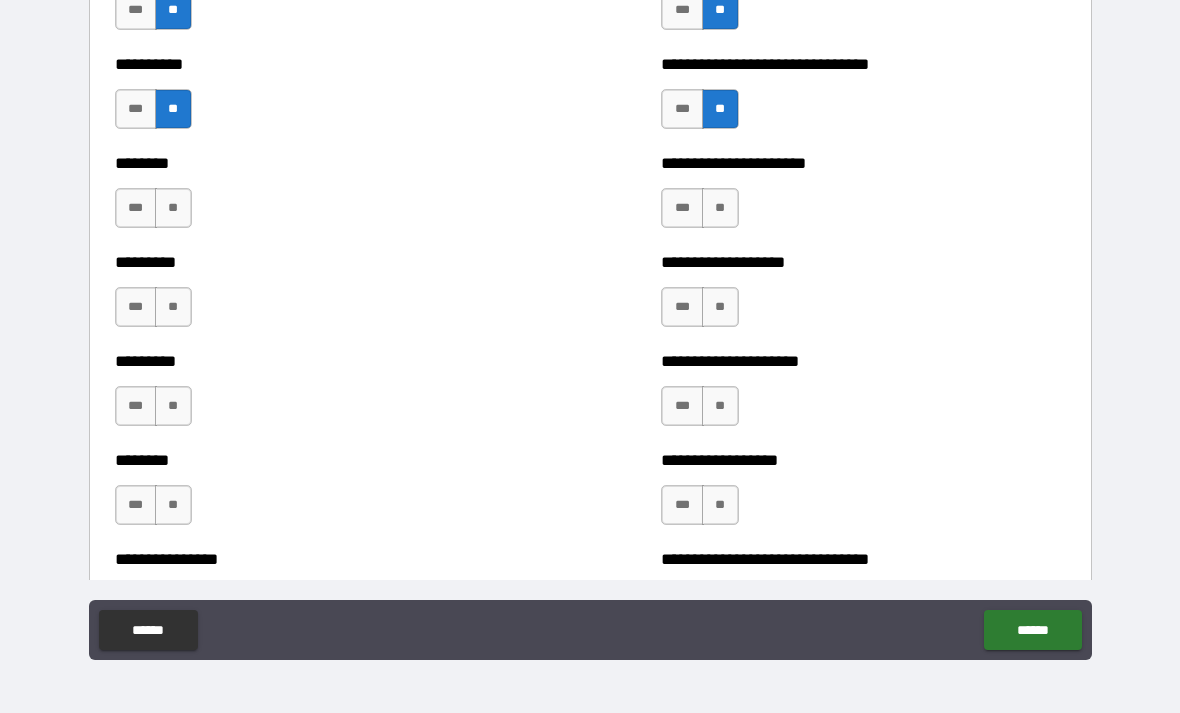 scroll, scrollTop: 6930, scrollLeft: 0, axis: vertical 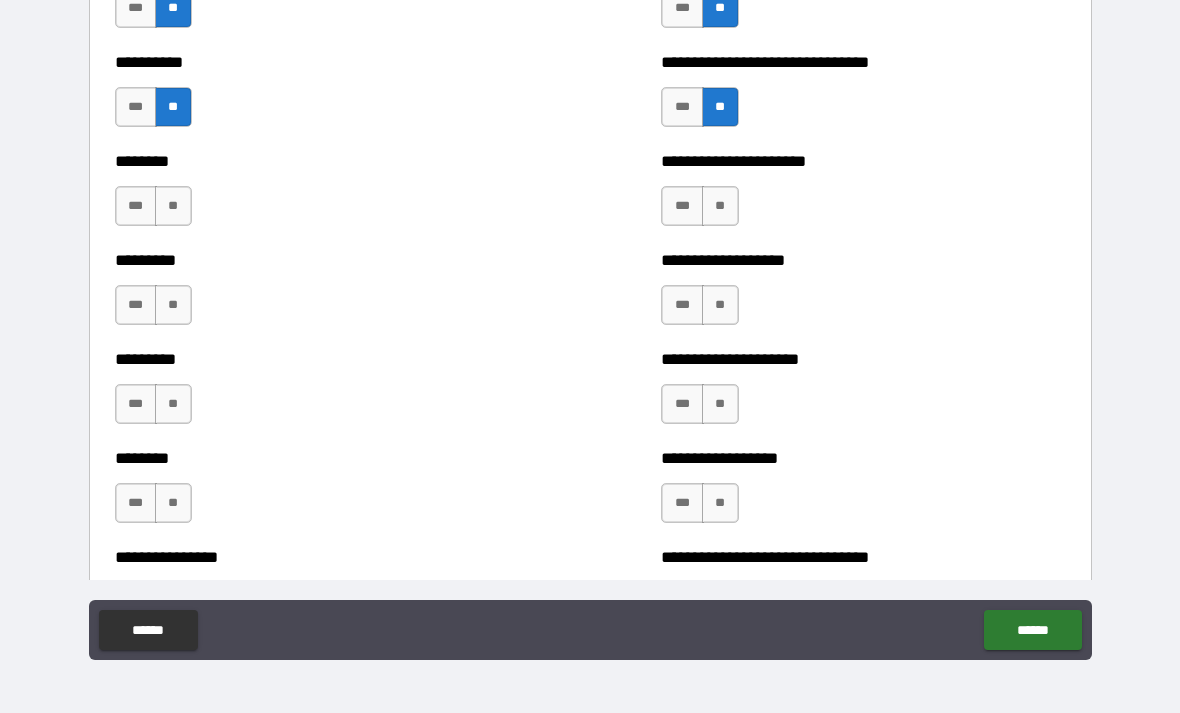click on "**" at bounding box center (173, 206) 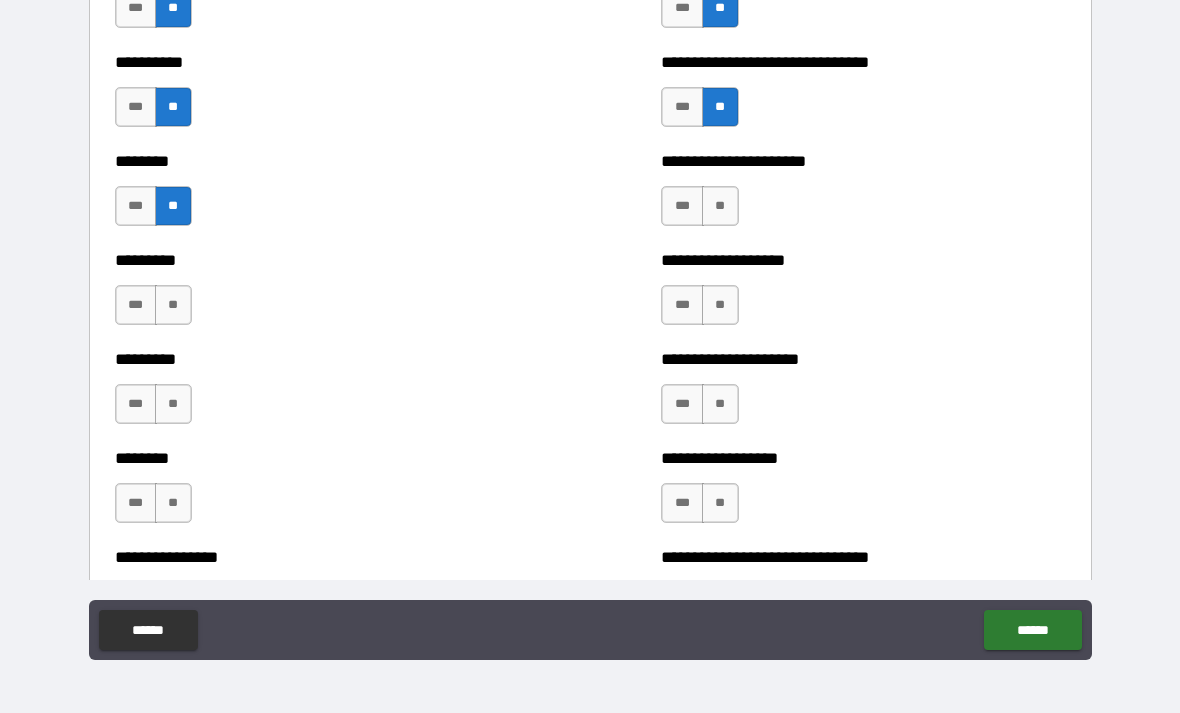 click on "**" at bounding box center [173, 305] 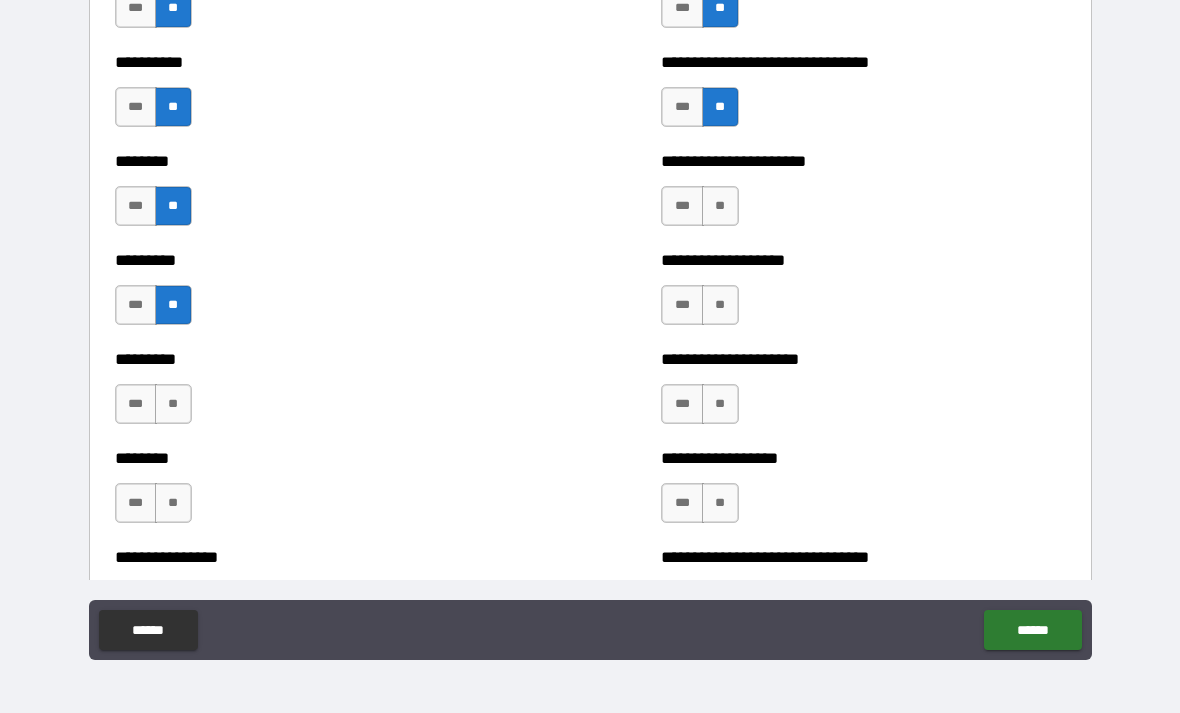 click on "**" at bounding box center [720, 206] 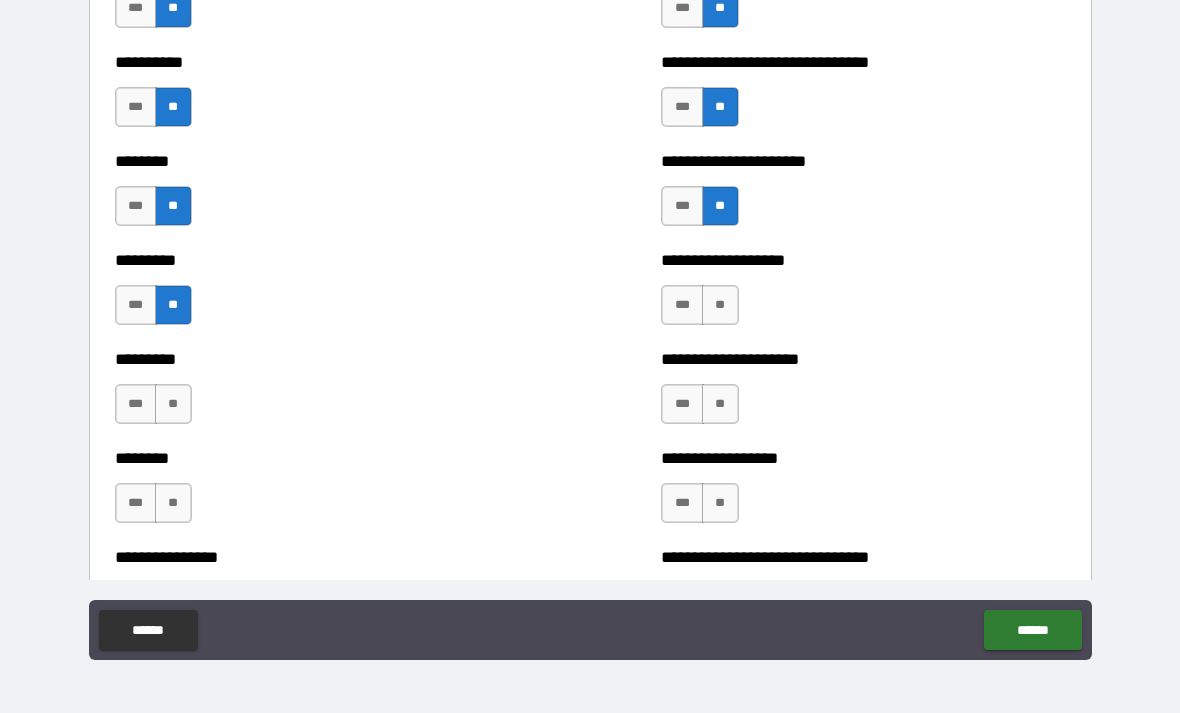 click on "**" at bounding box center [720, 305] 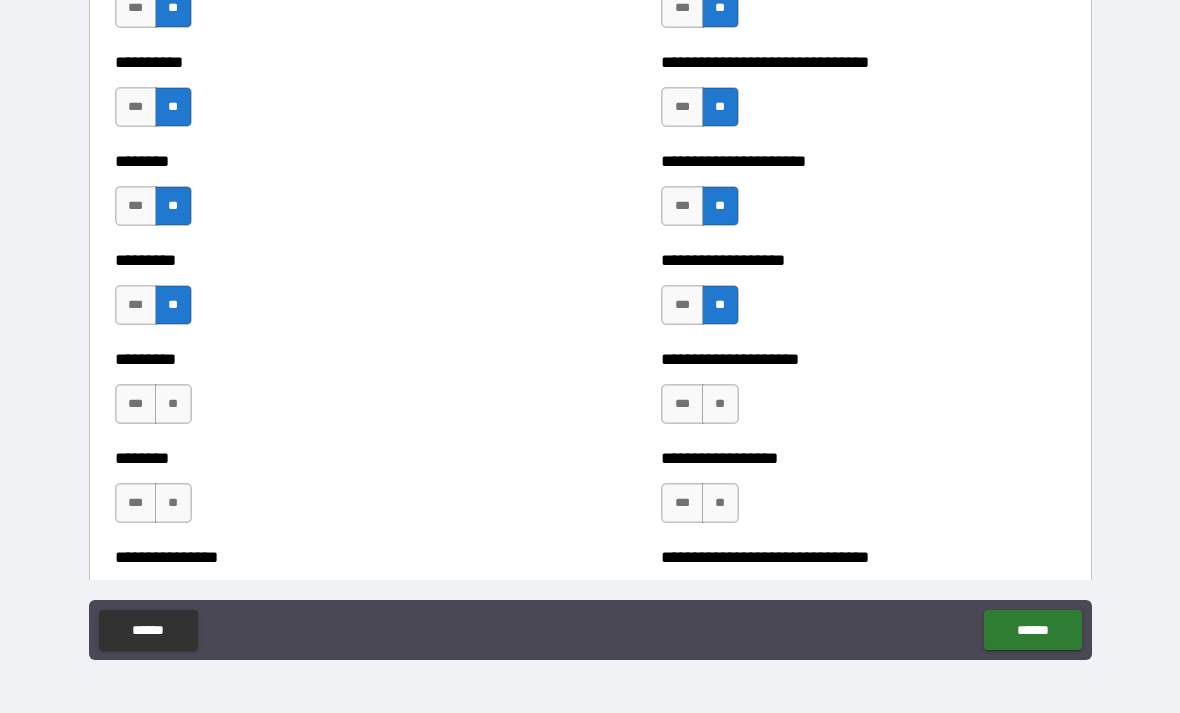 click on "**" at bounding box center [173, 404] 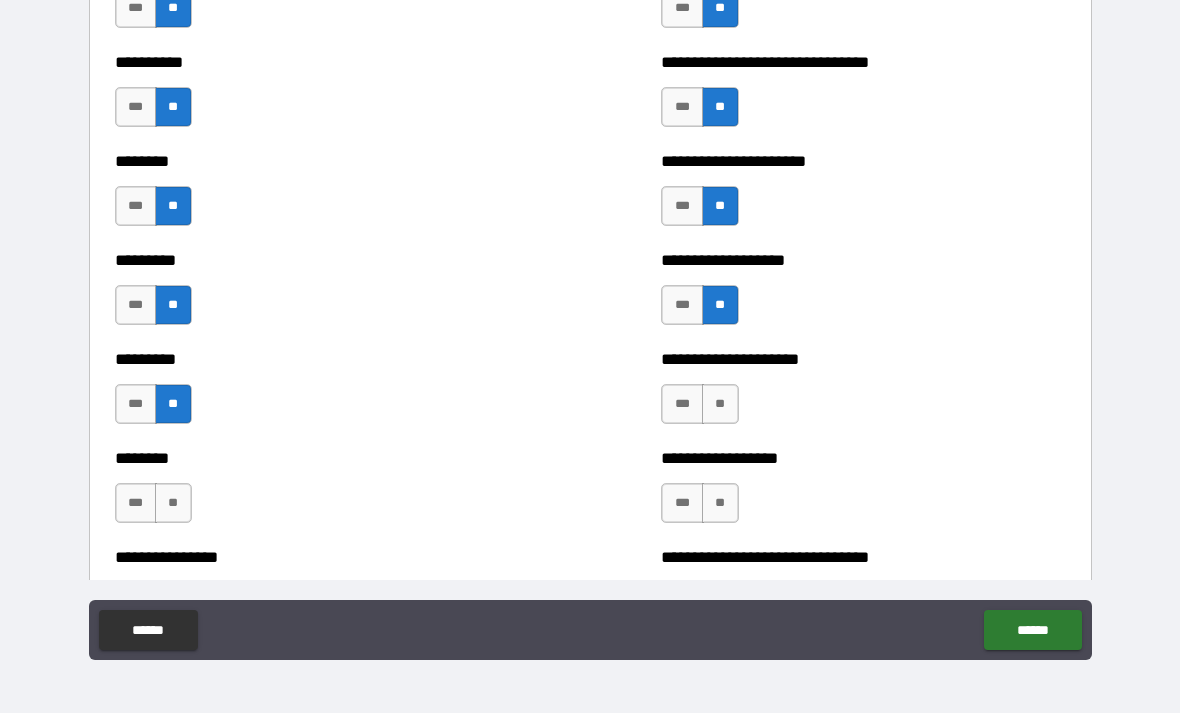 click on "**" at bounding box center (720, 404) 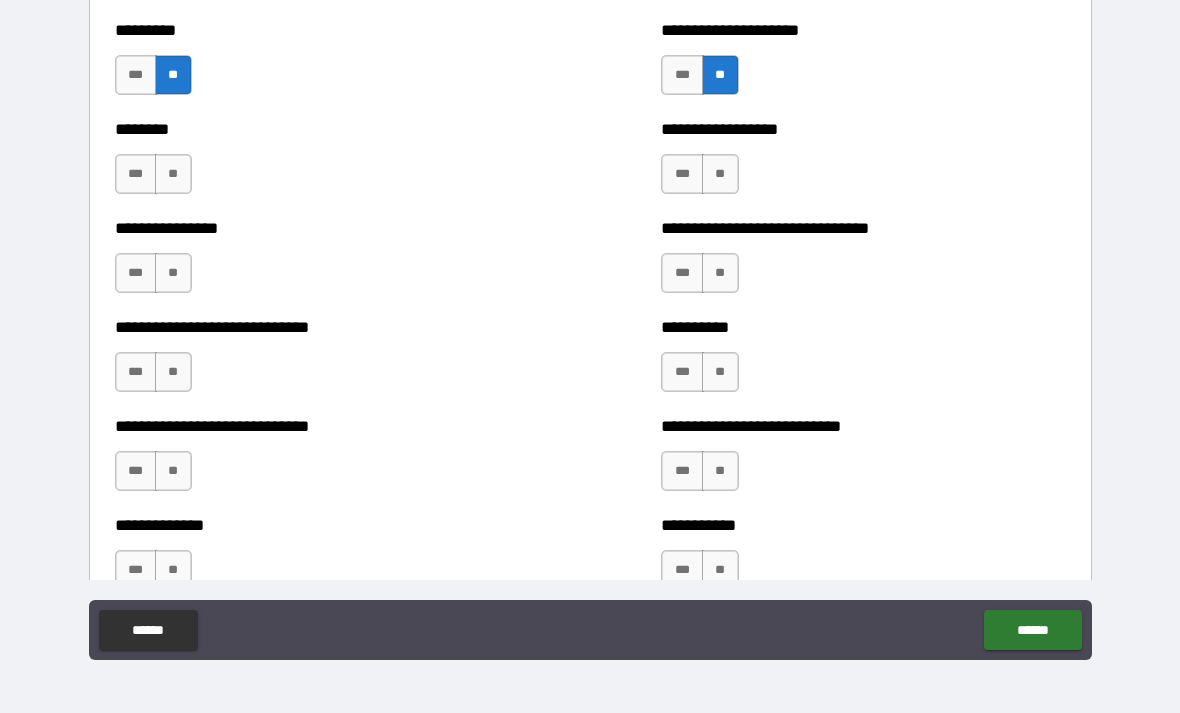 scroll, scrollTop: 7261, scrollLeft: 0, axis: vertical 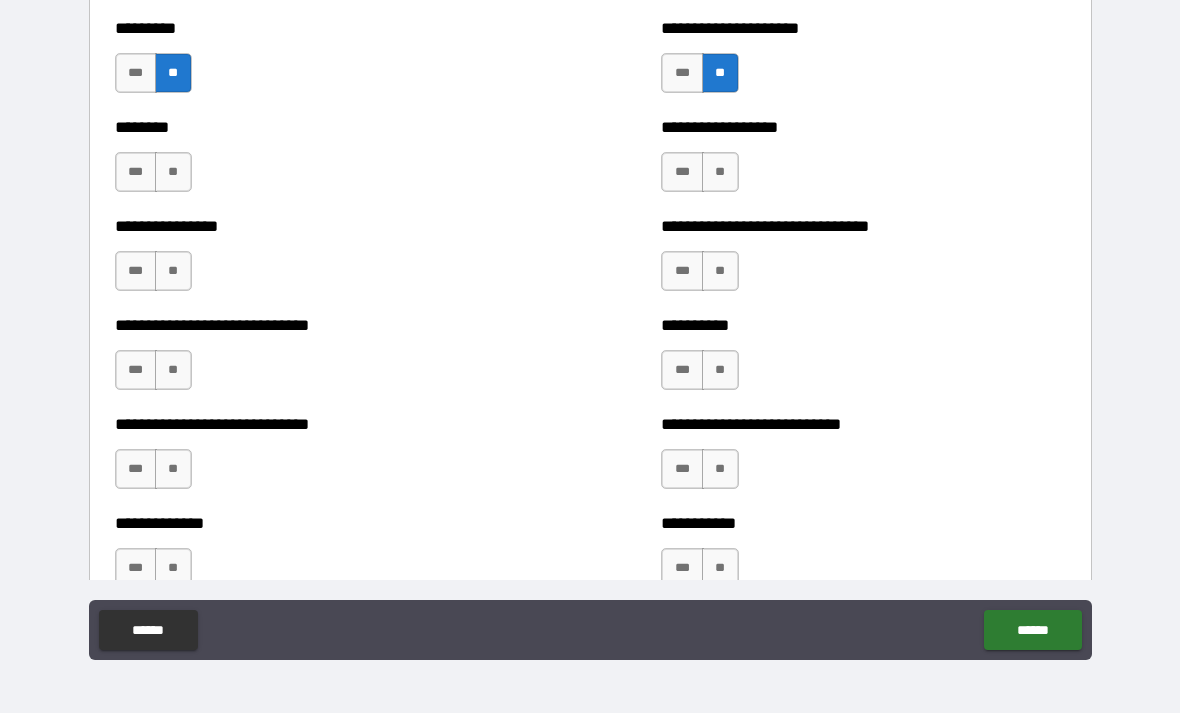 click on "**" at bounding box center (173, 172) 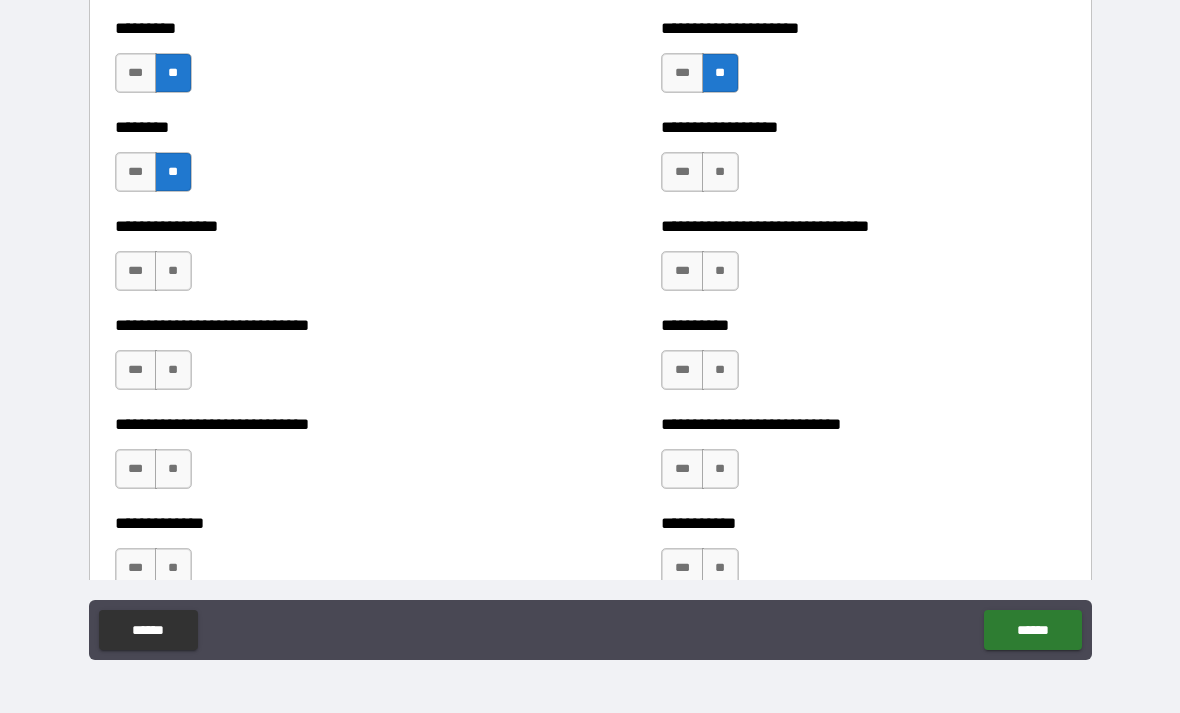 click on "**" at bounding box center [720, 172] 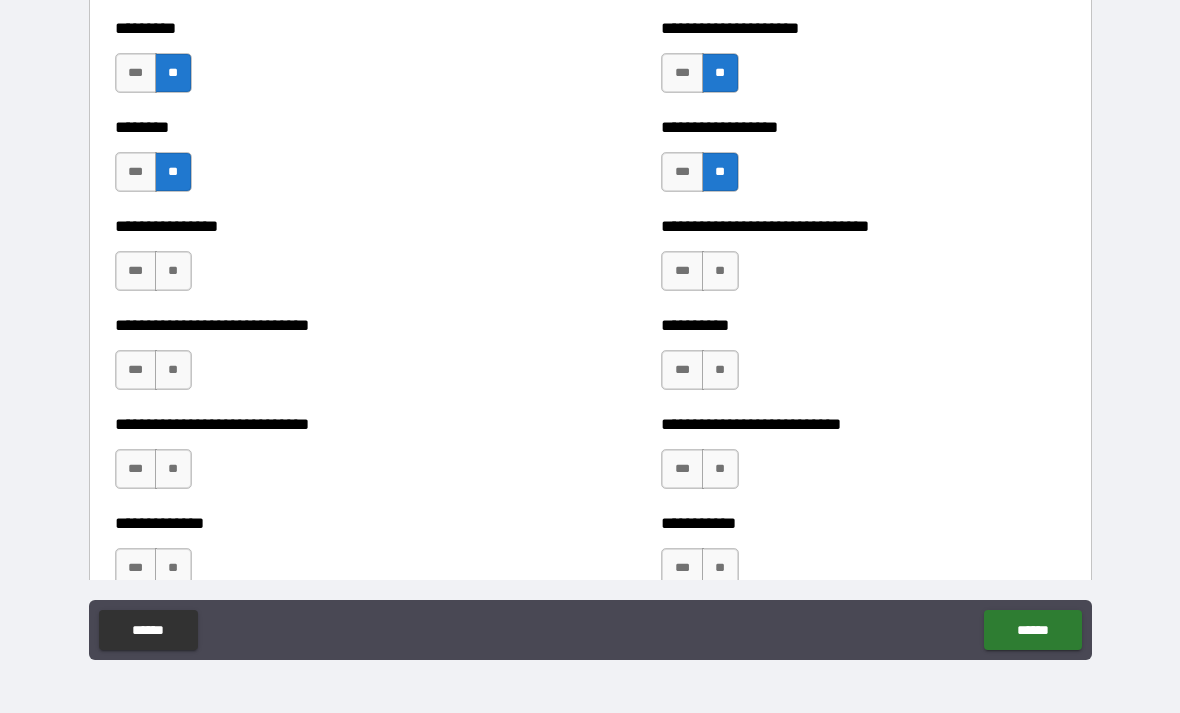 click on "**" at bounding box center [173, 271] 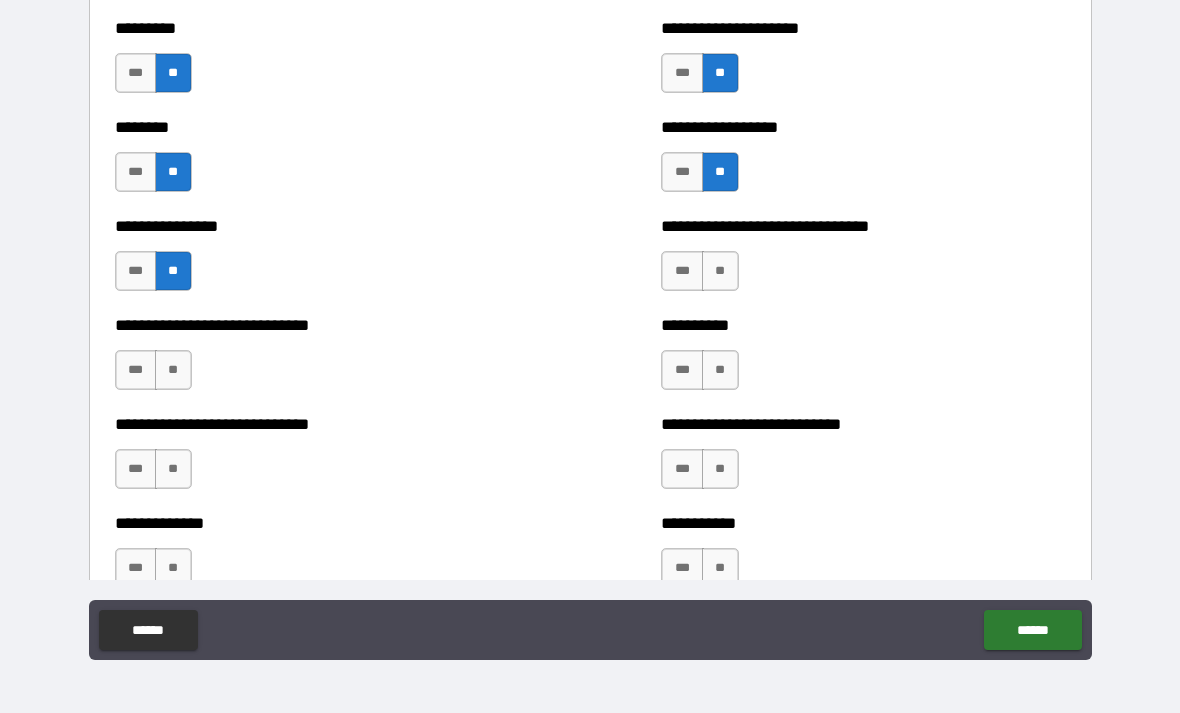 click on "**" at bounding box center (720, 271) 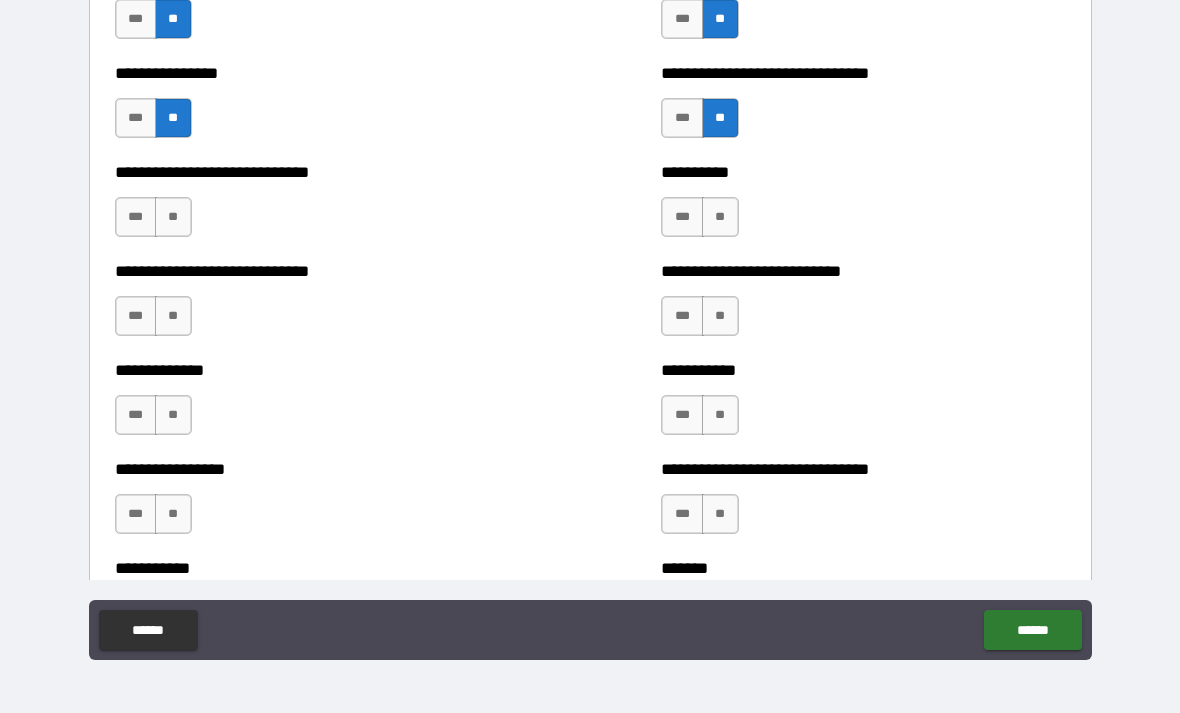 scroll, scrollTop: 7415, scrollLeft: 0, axis: vertical 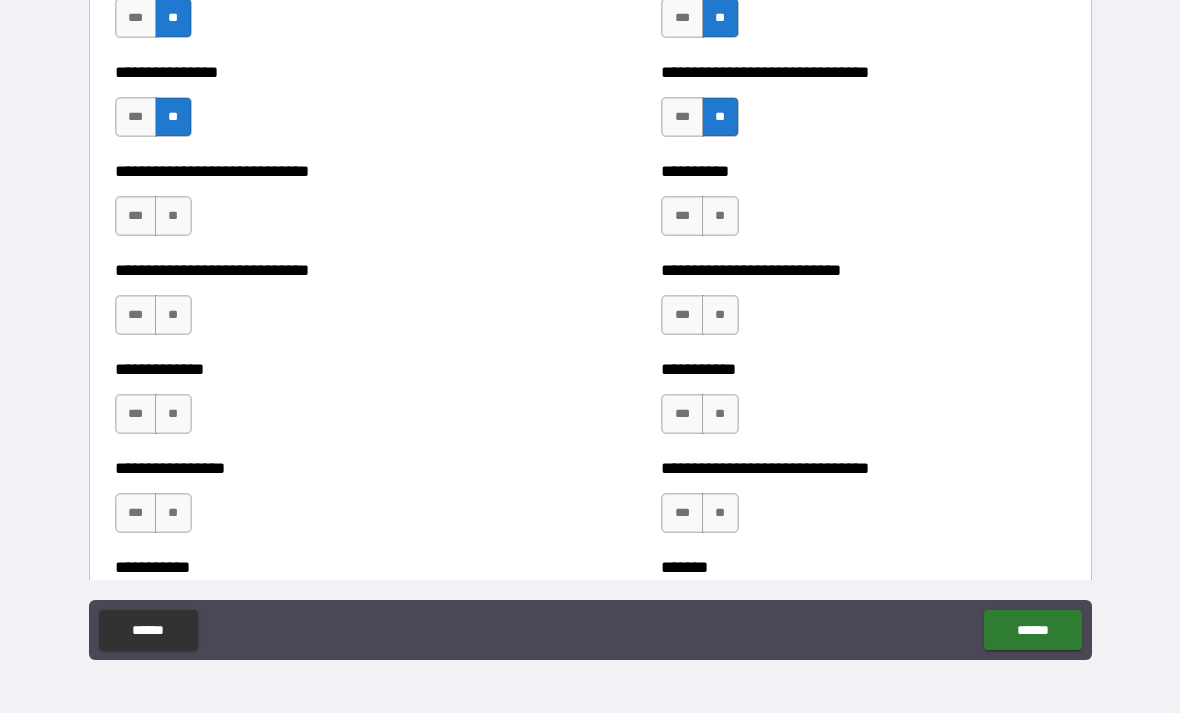 click on "**" at bounding box center [720, 216] 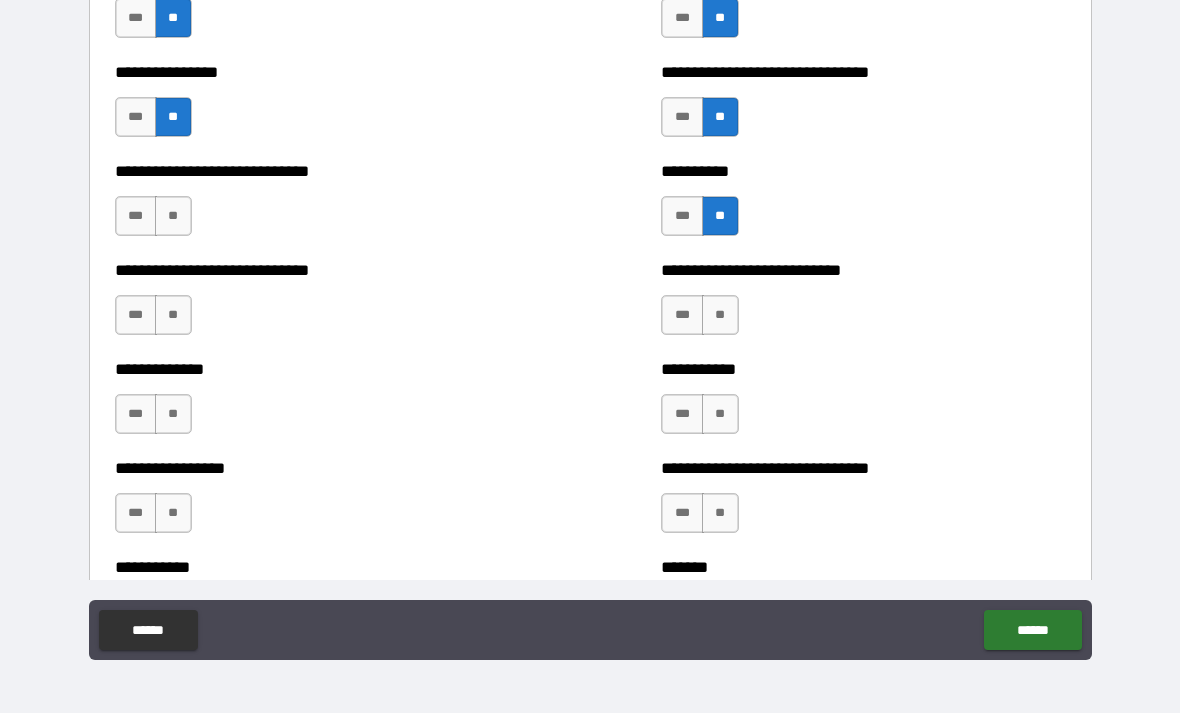 click on "**" at bounding box center (173, 216) 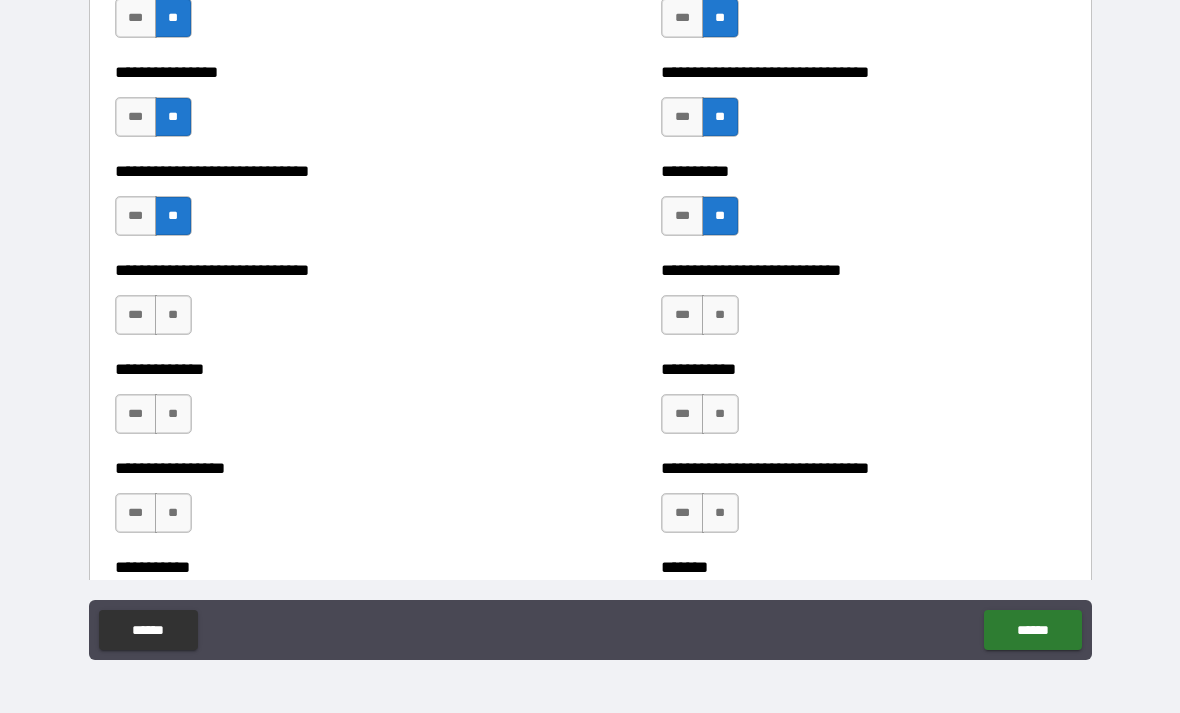 click on "**" at bounding box center [173, 315] 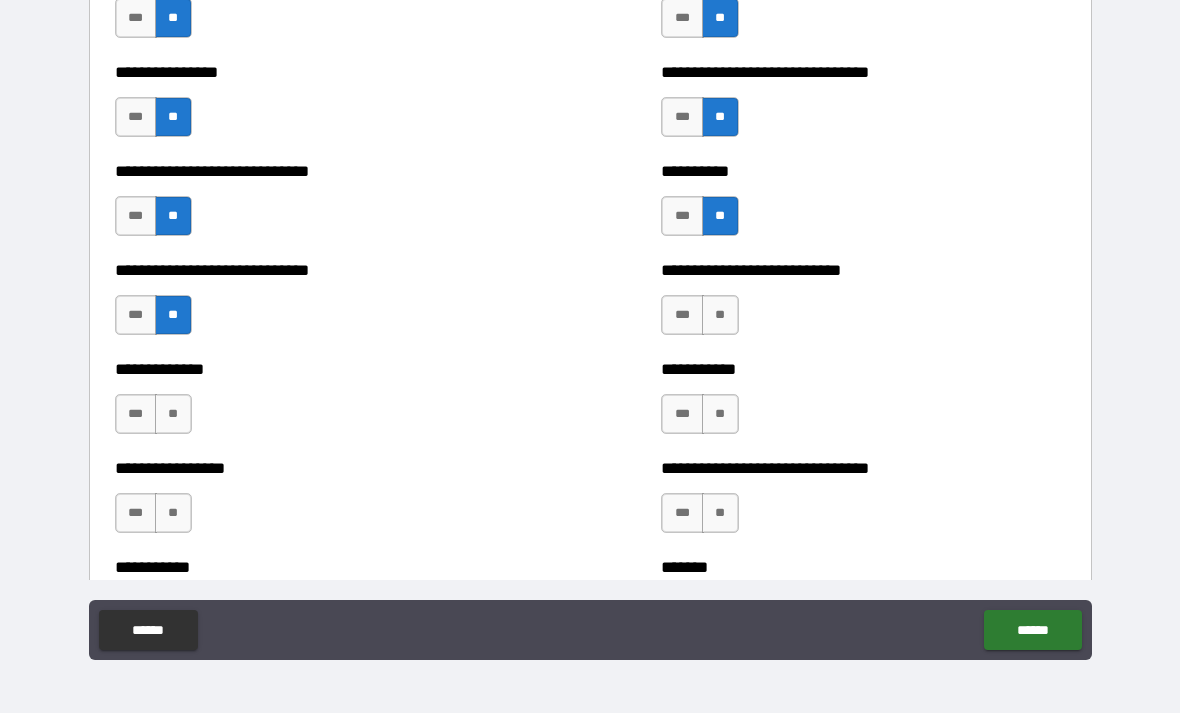 click on "**" at bounding box center (720, 315) 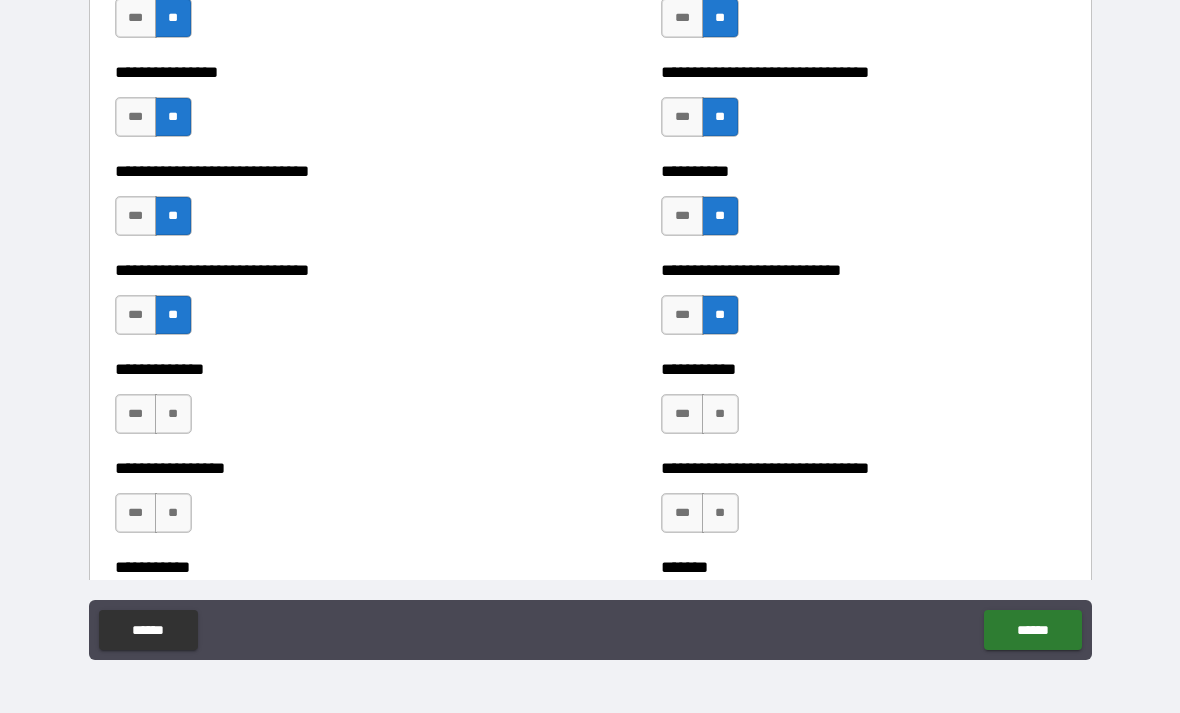 click on "***" at bounding box center (682, 414) 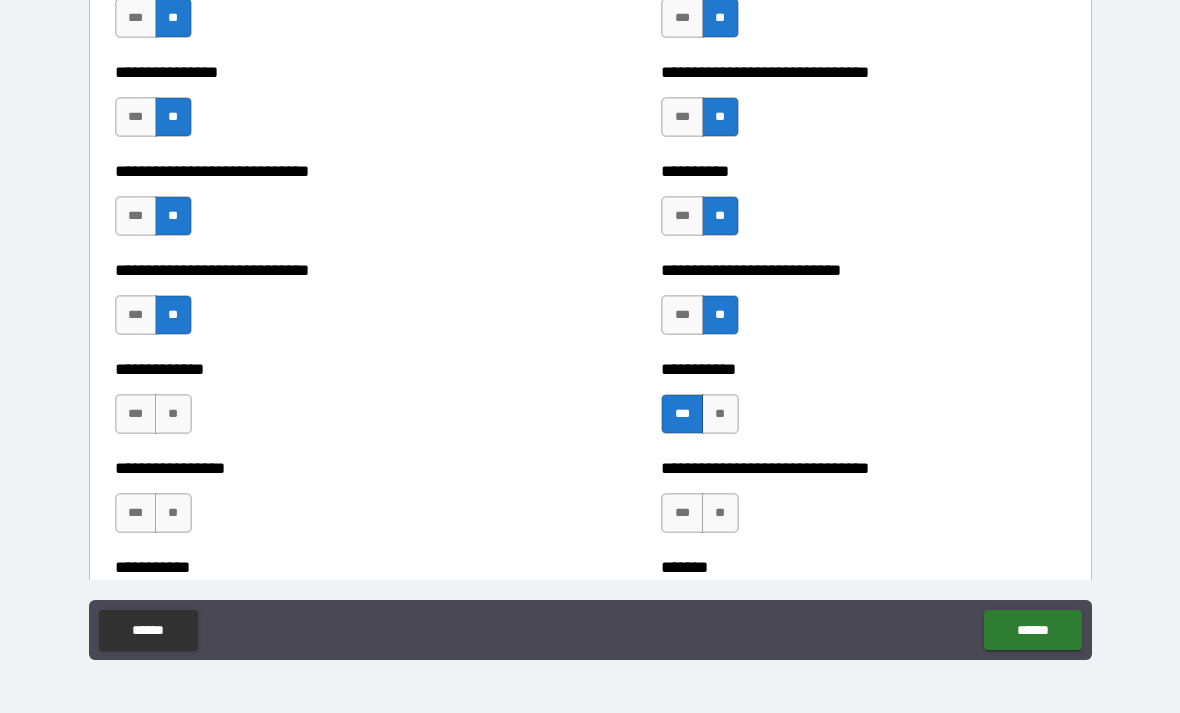 click on "**" at bounding box center (173, 414) 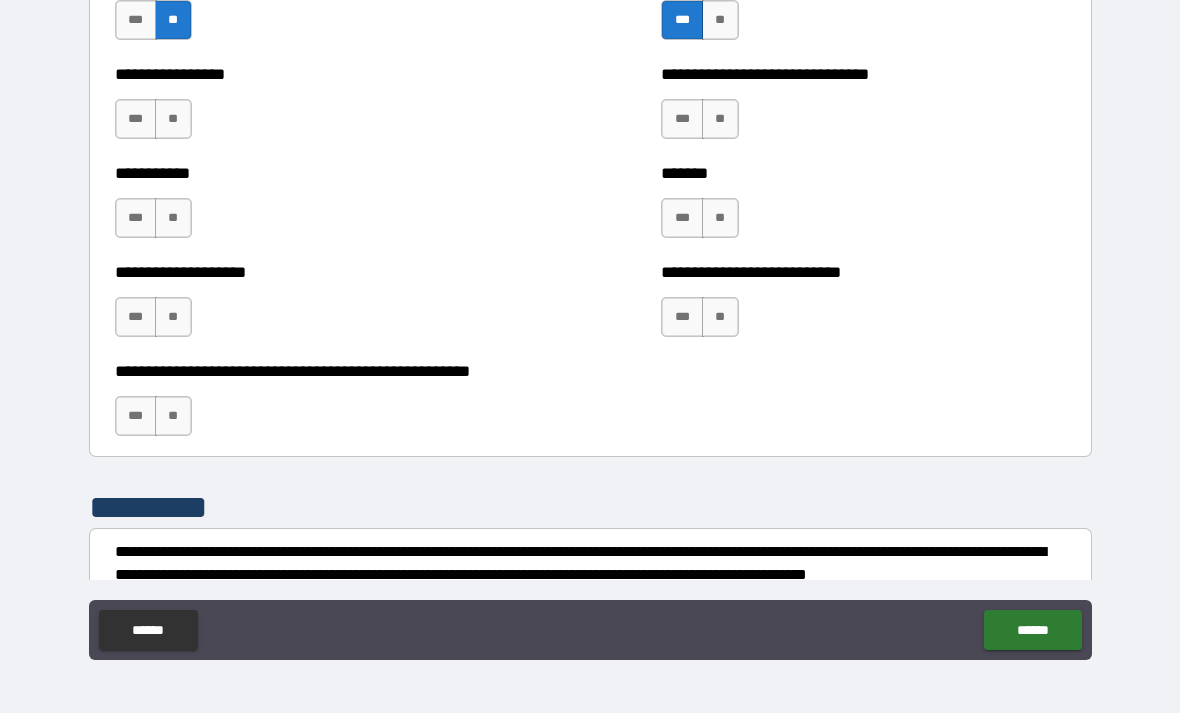 scroll, scrollTop: 7810, scrollLeft: 0, axis: vertical 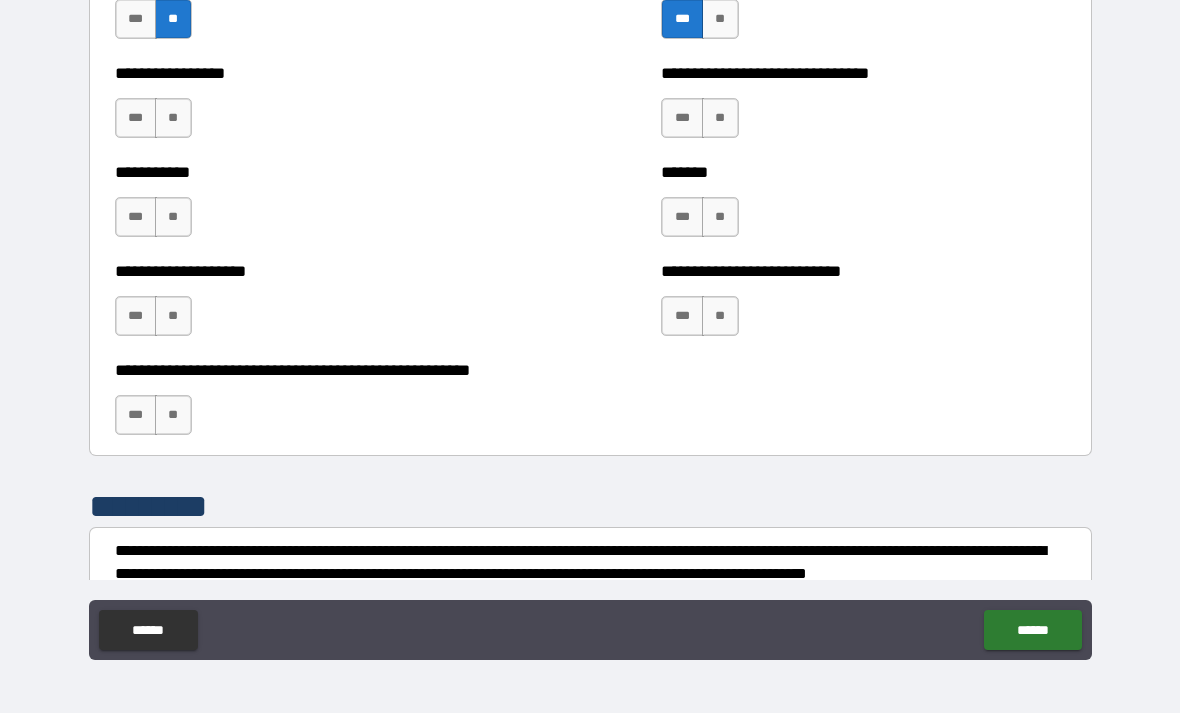 click on "**" at bounding box center (720, 118) 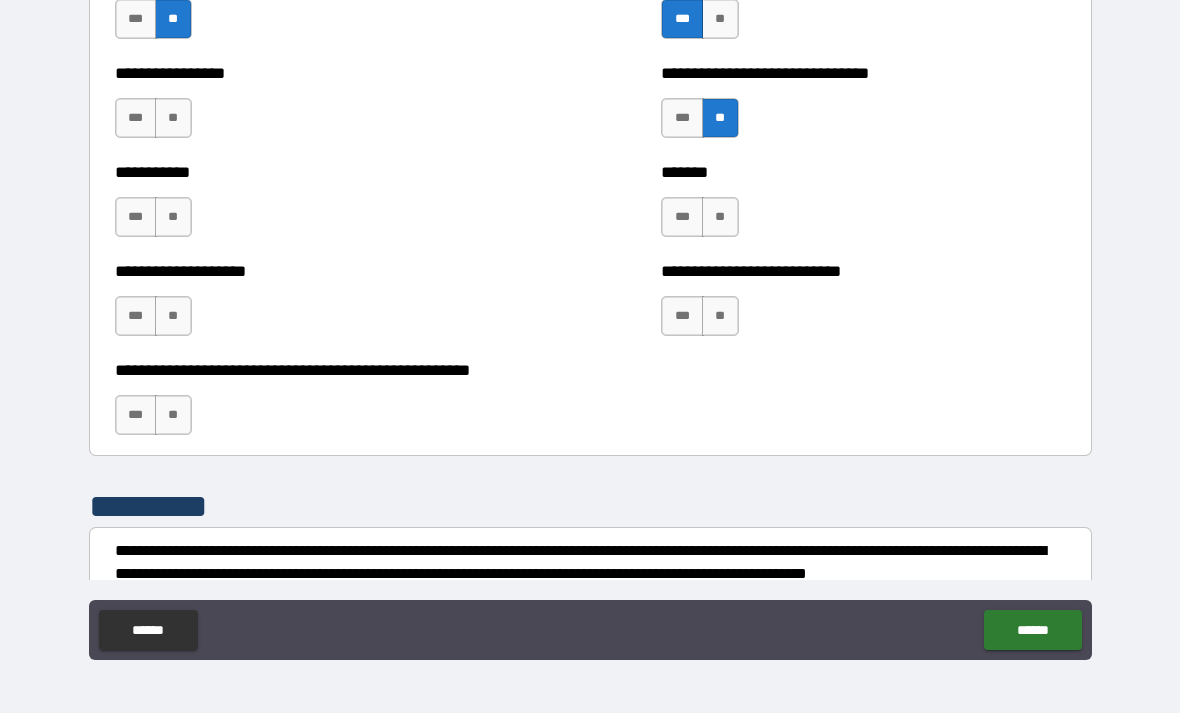 click on "**" at bounding box center [173, 118] 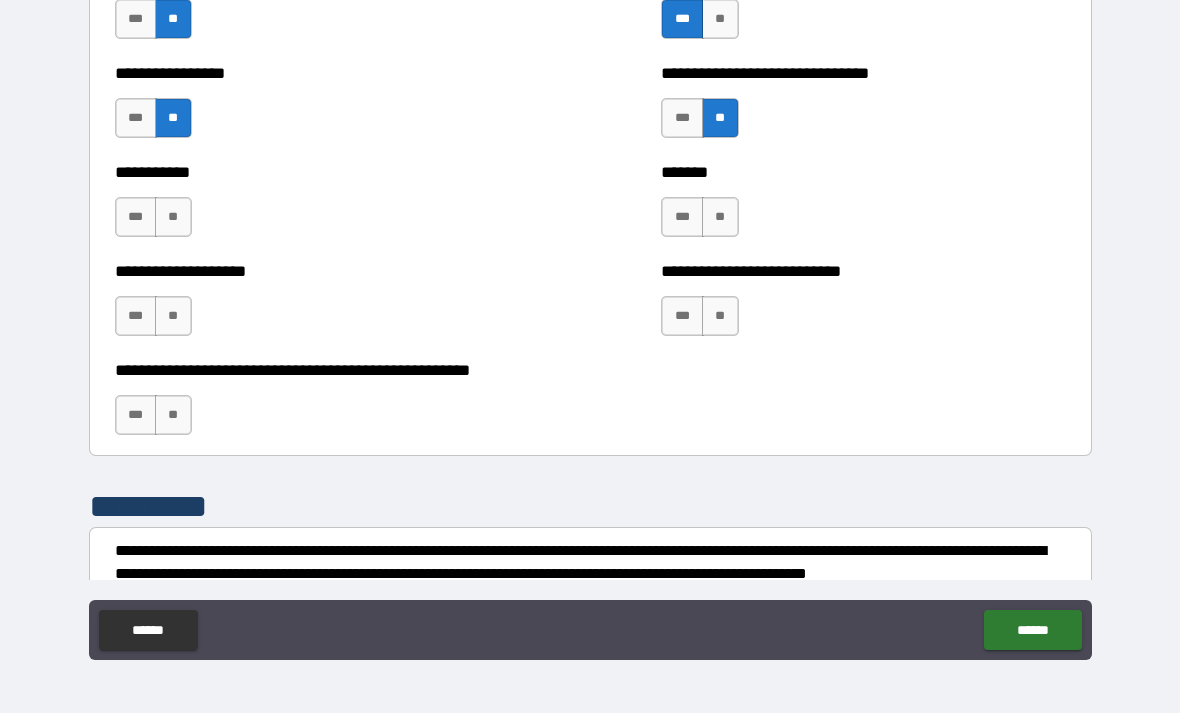 click on "**" at bounding box center (173, 217) 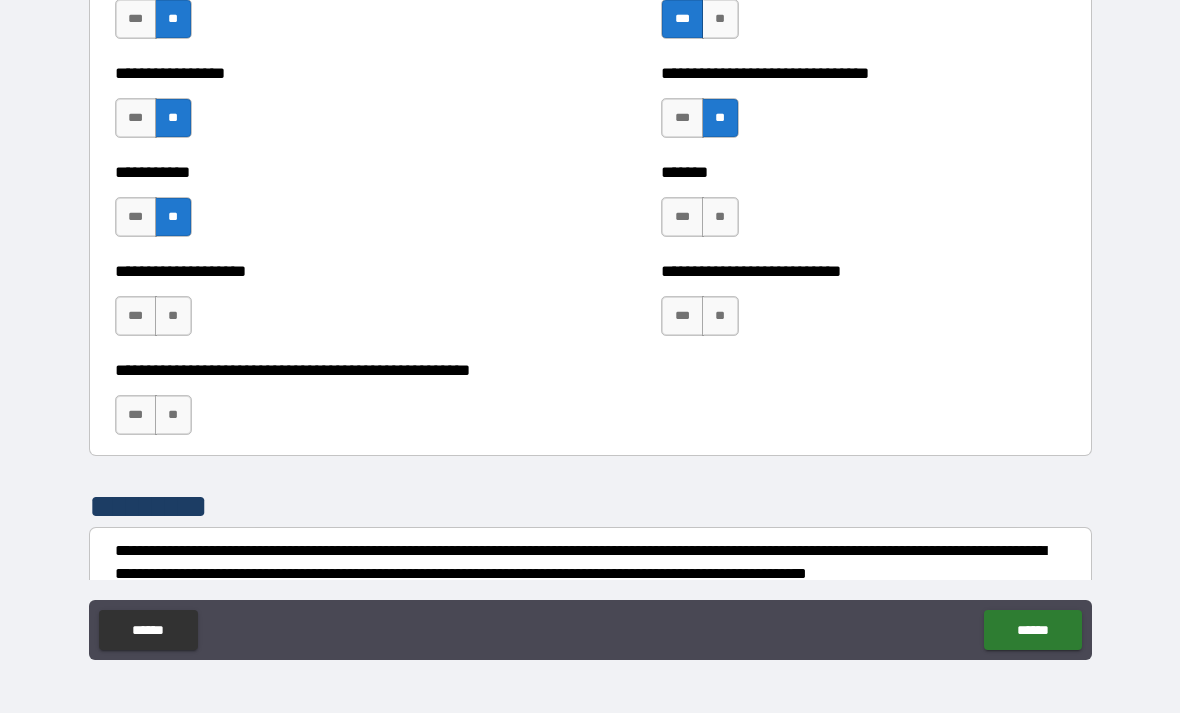 click on "******* *** **" at bounding box center (863, 207) 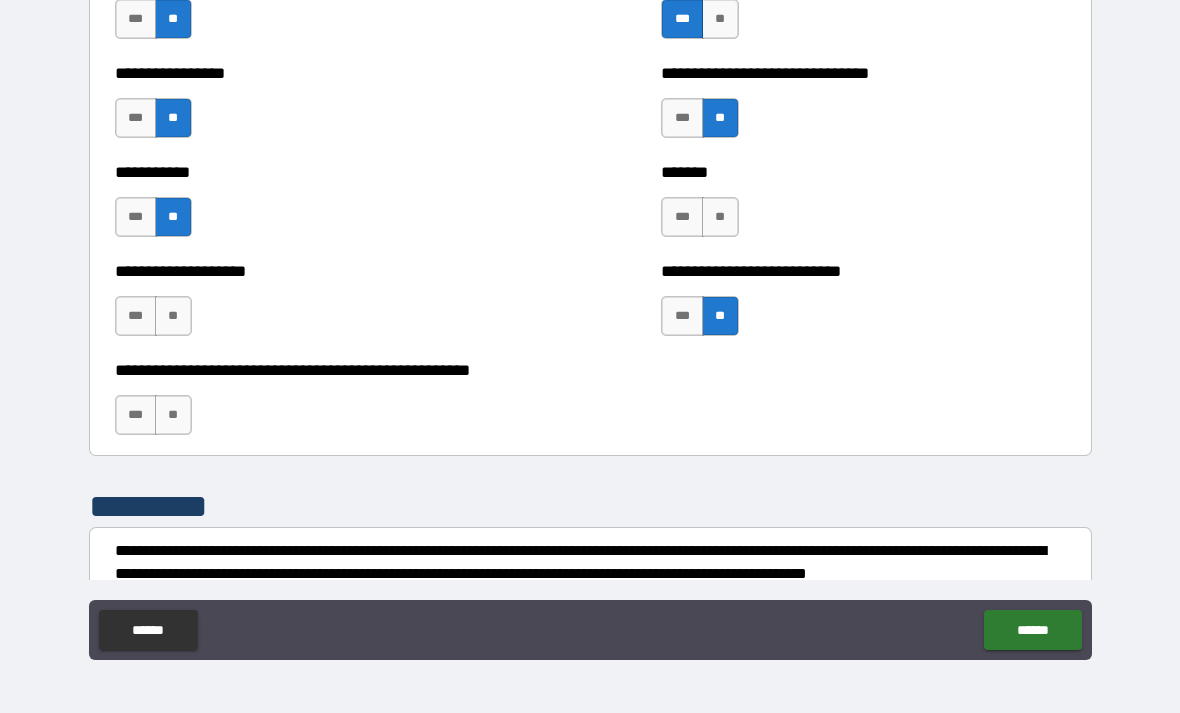 click on "**" at bounding box center (173, 316) 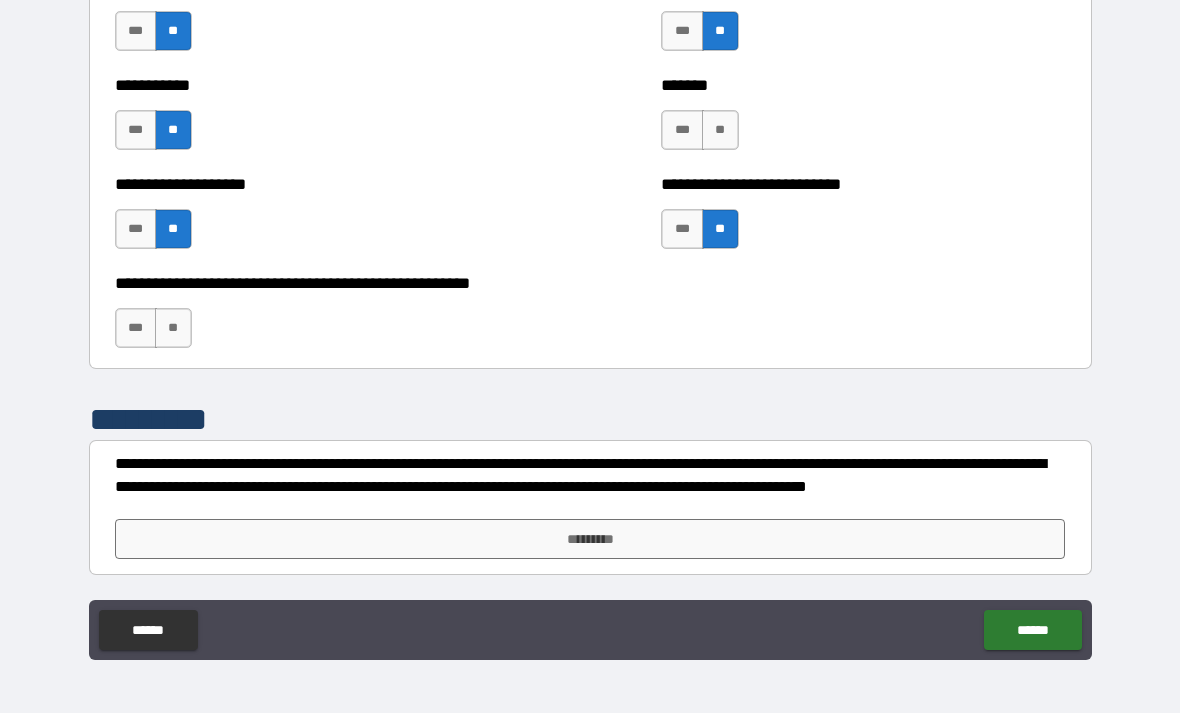 click on "**" at bounding box center (173, 328) 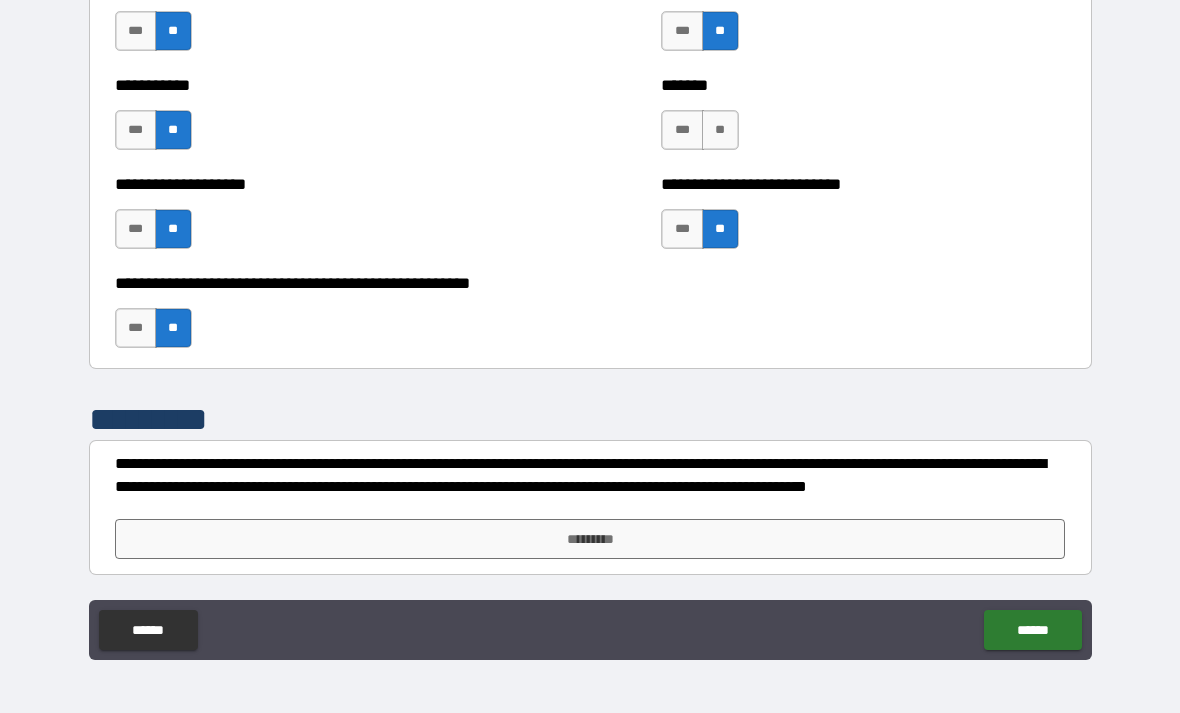 scroll, scrollTop: 7897, scrollLeft: 0, axis: vertical 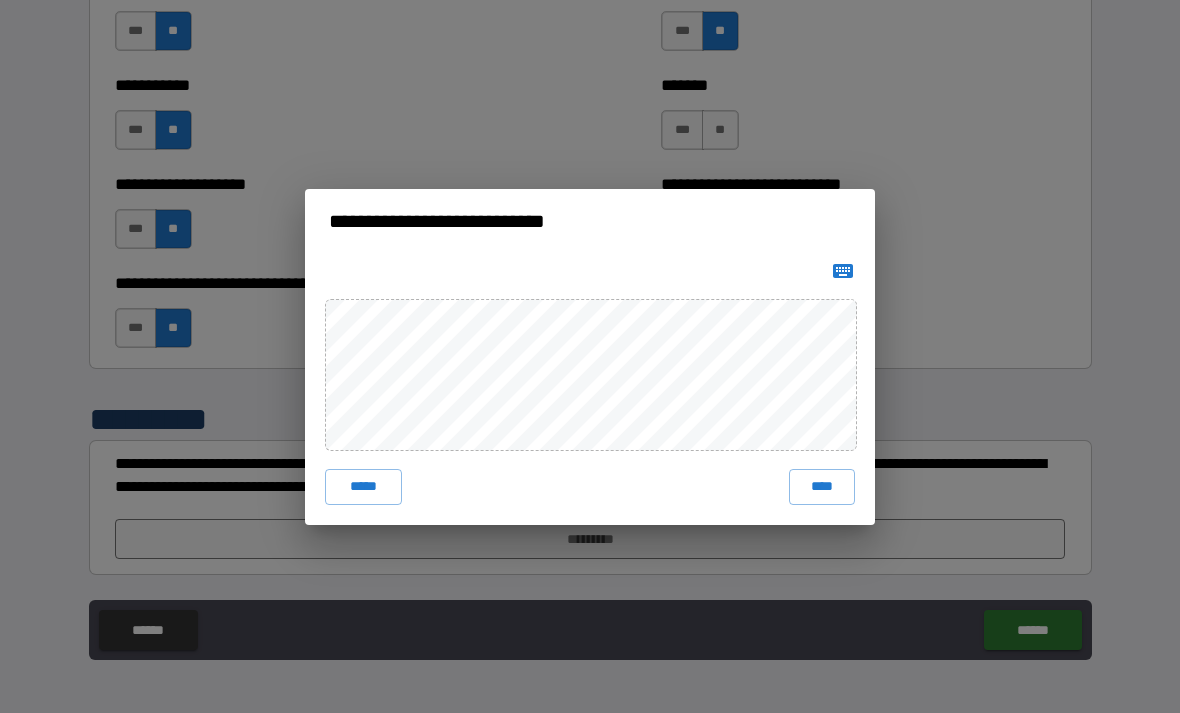 click on "****" at bounding box center (822, 487) 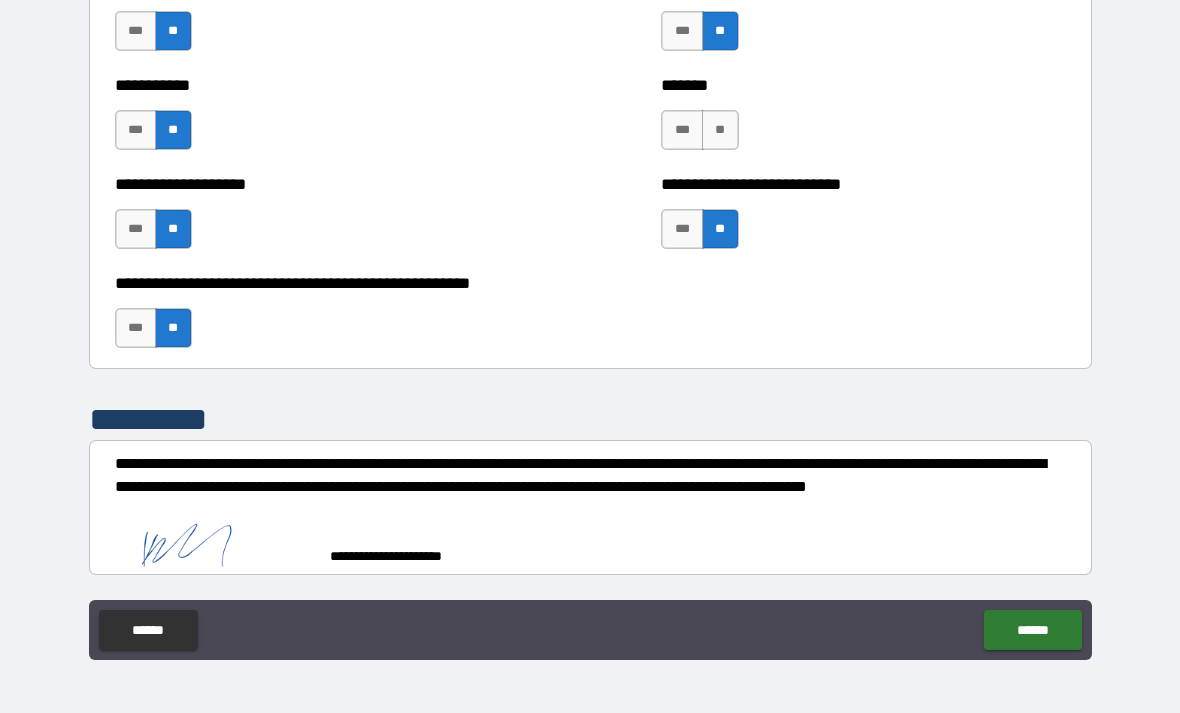 scroll, scrollTop: 7887, scrollLeft: 0, axis: vertical 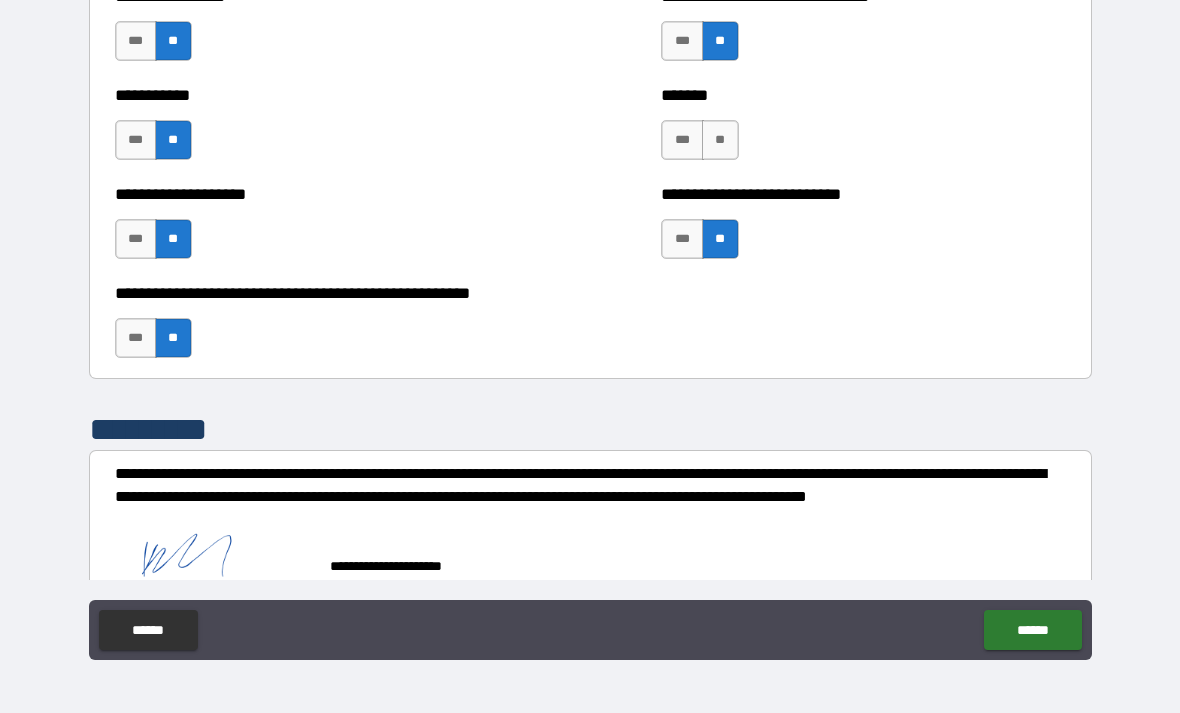 click on "******" at bounding box center [1032, 630] 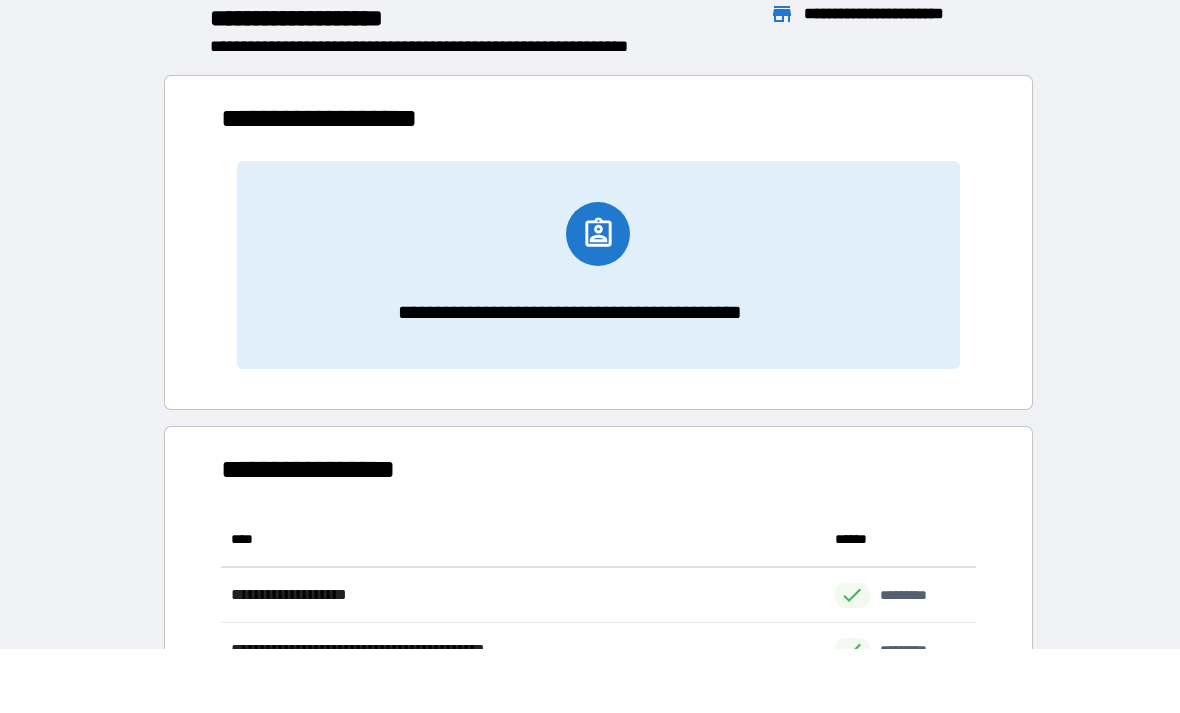 scroll, scrollTop: 441, scrollLeft: 755, axis: both 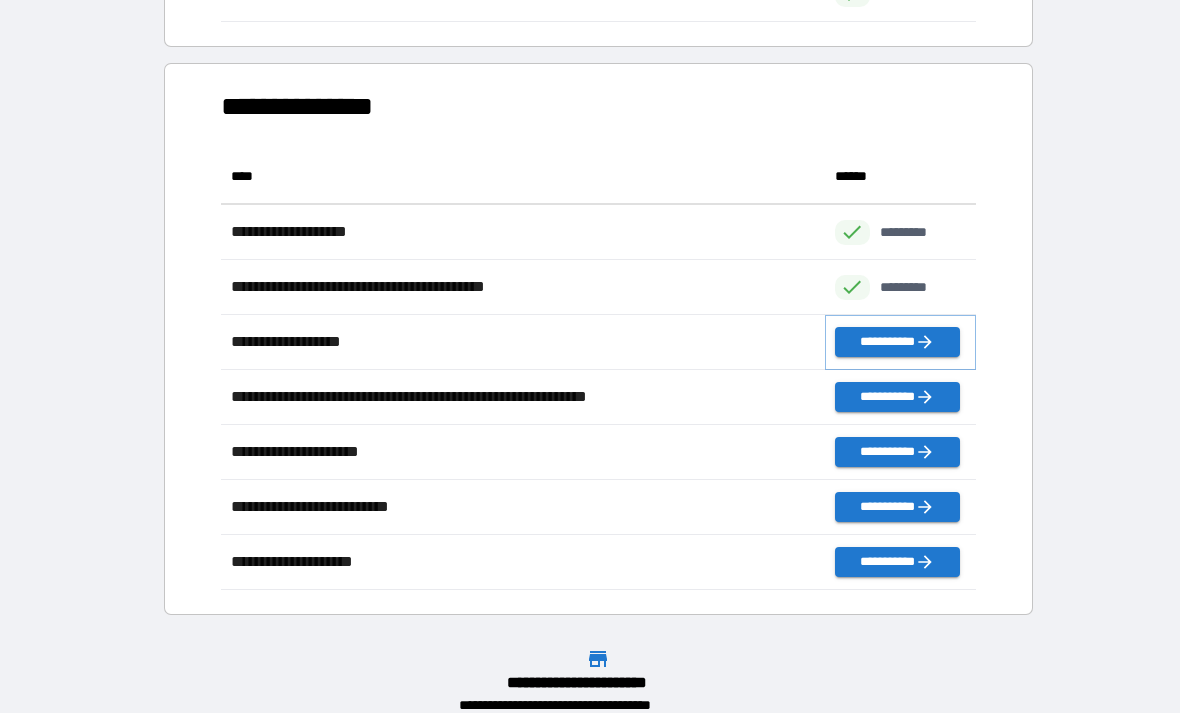 click on "**********" at bounding box center (897, 342) 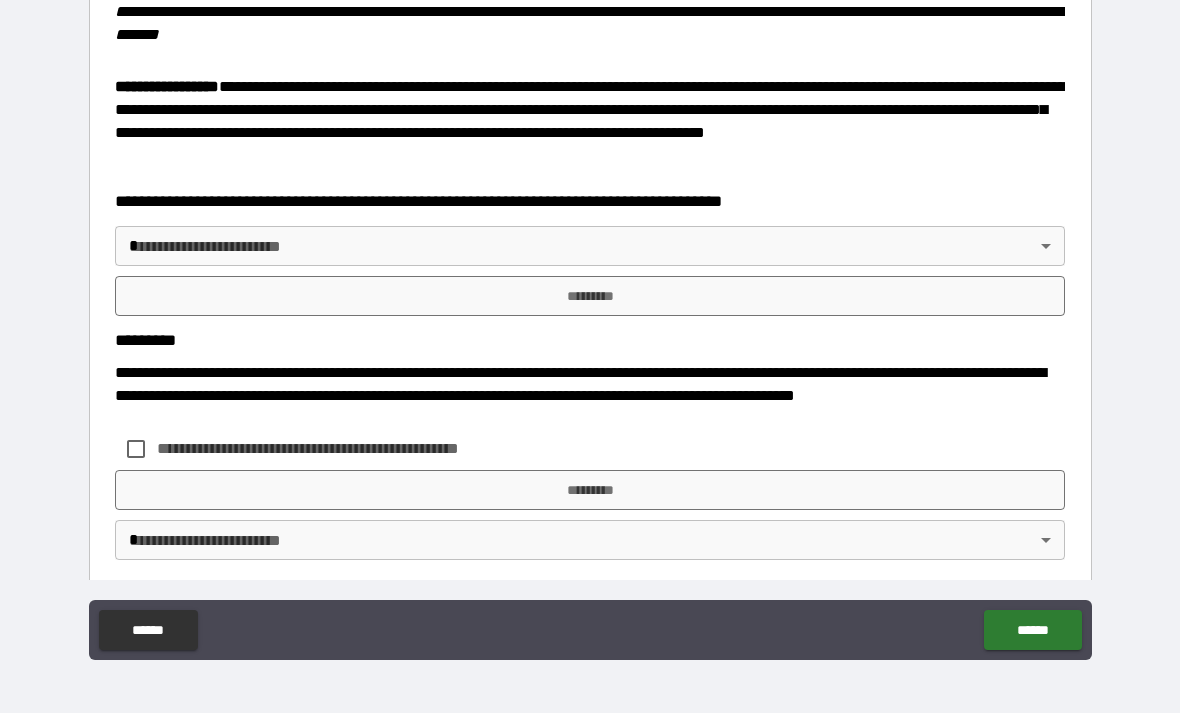 scroll, scrollTop: 3033, scrollLeft: 0, axis: vertical 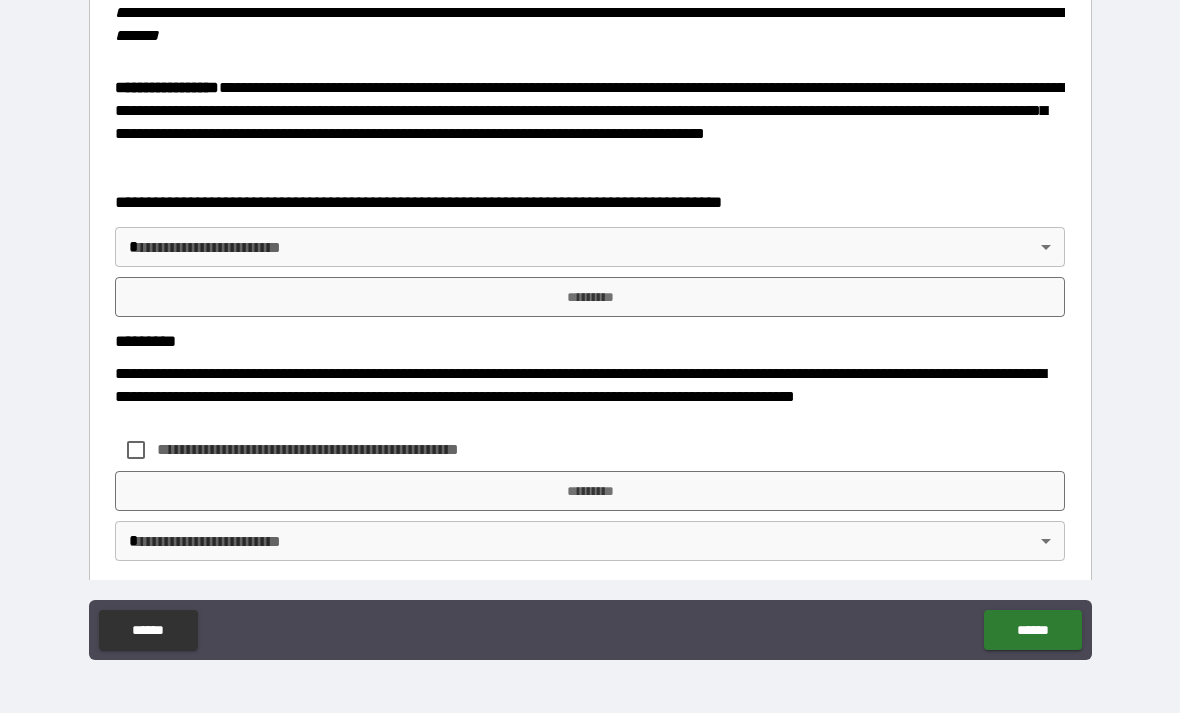 click on "**********" at bounding box center [590, 324] 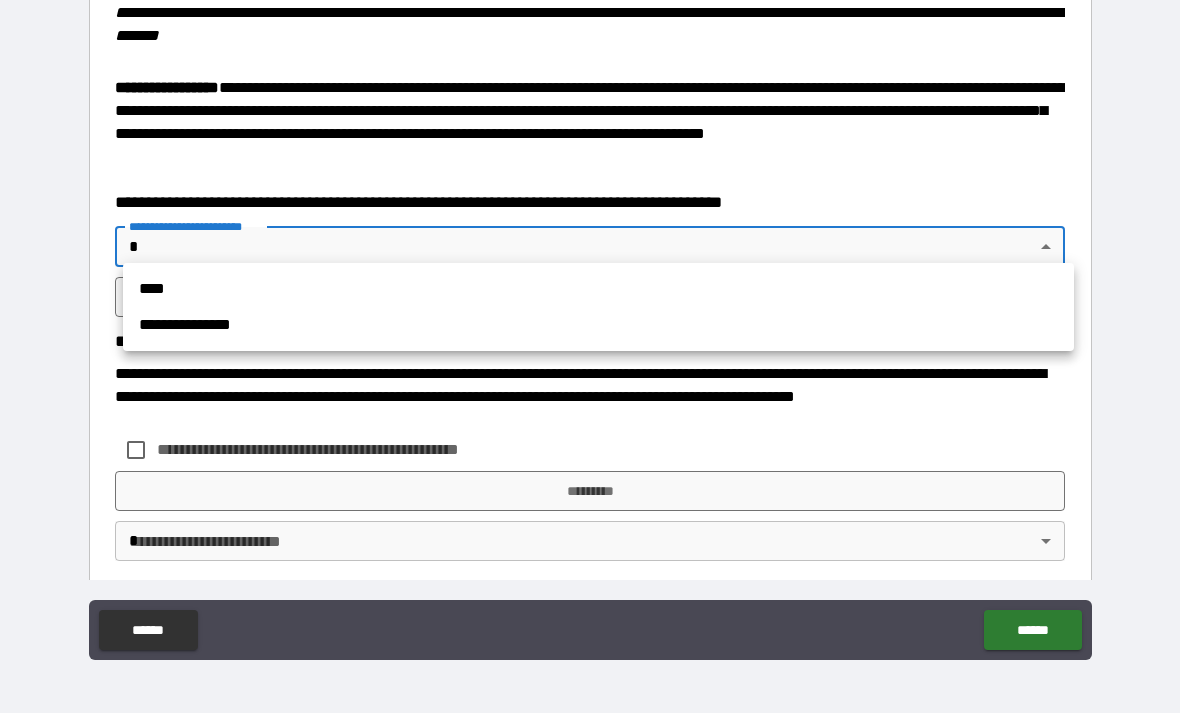 click on "**********" at bounding box center (598, 325) 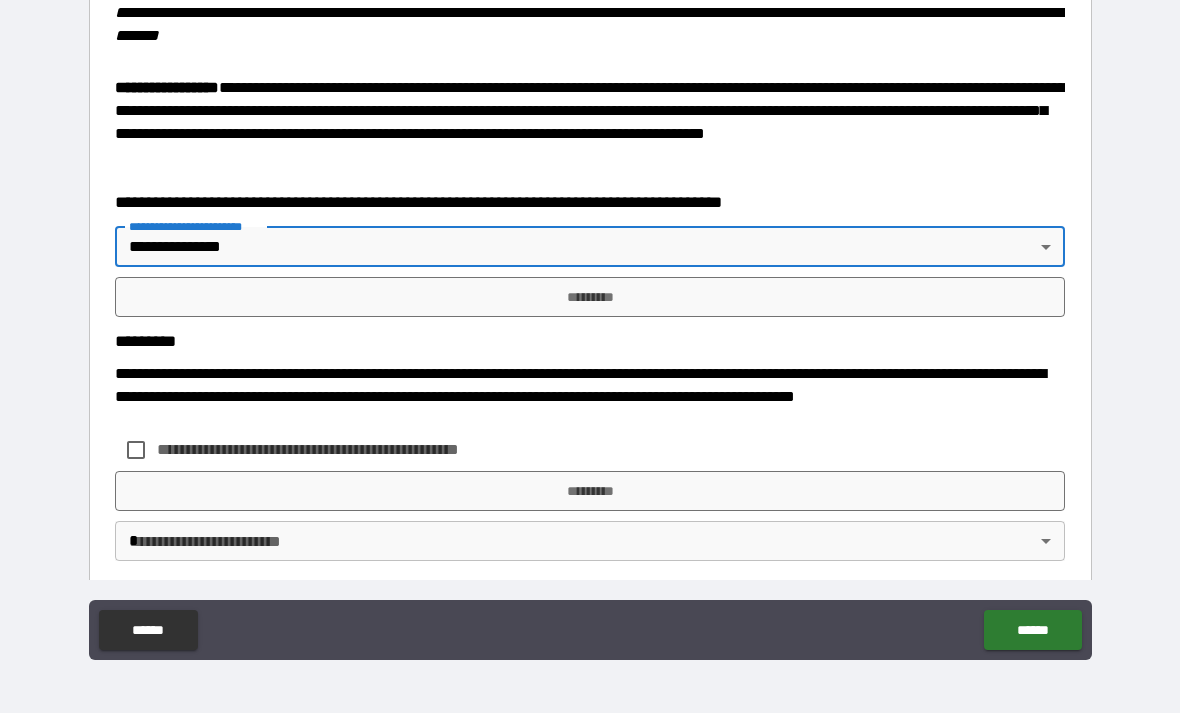 click on "*********" at bounding box center (590, 297) 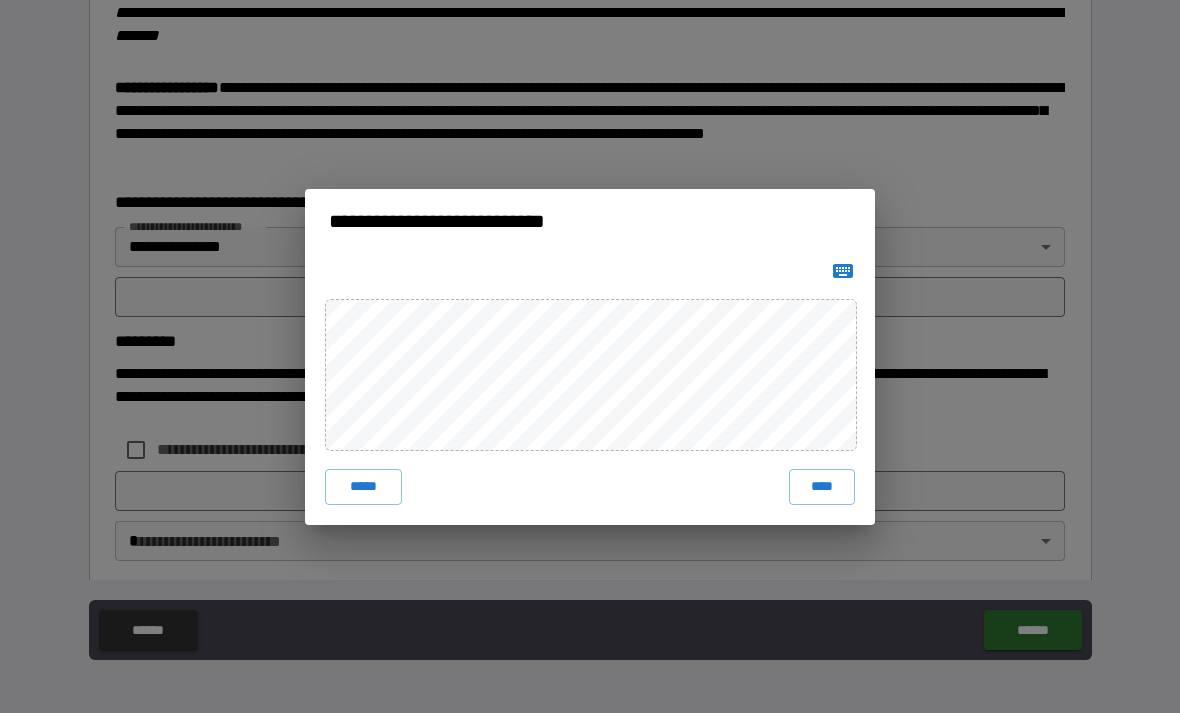 click on "****" at bounding box center (822, 487) 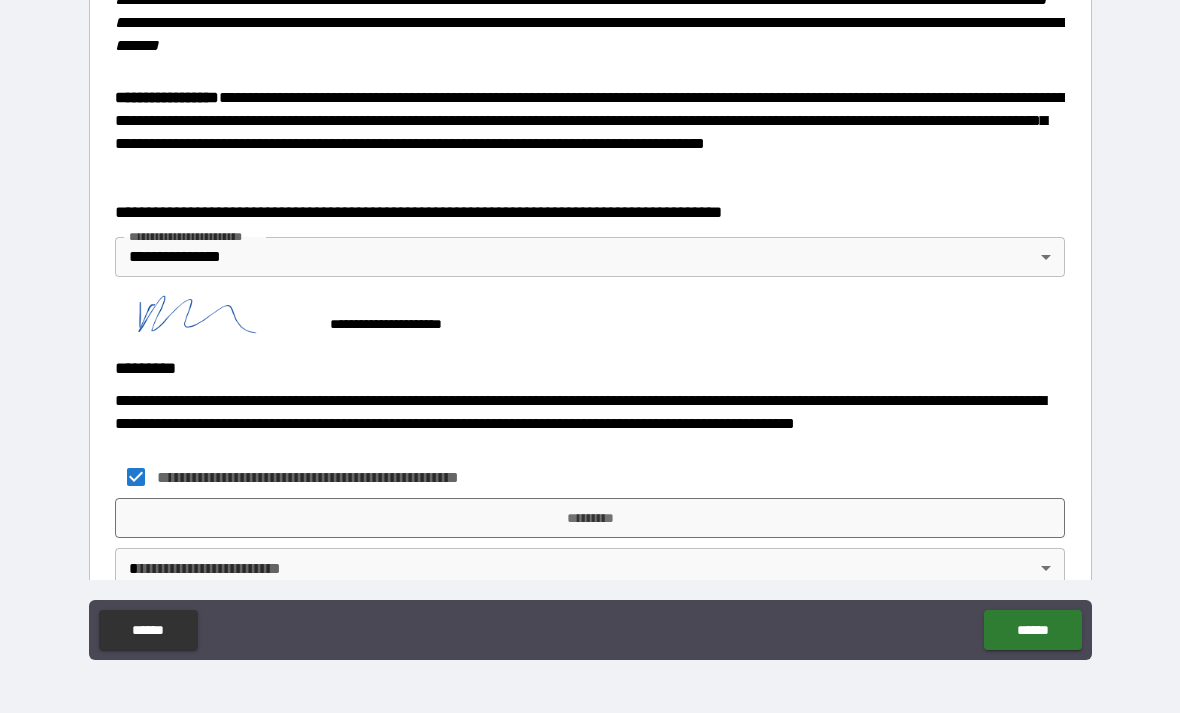 click on "*********" at bounding box center [590, 518] 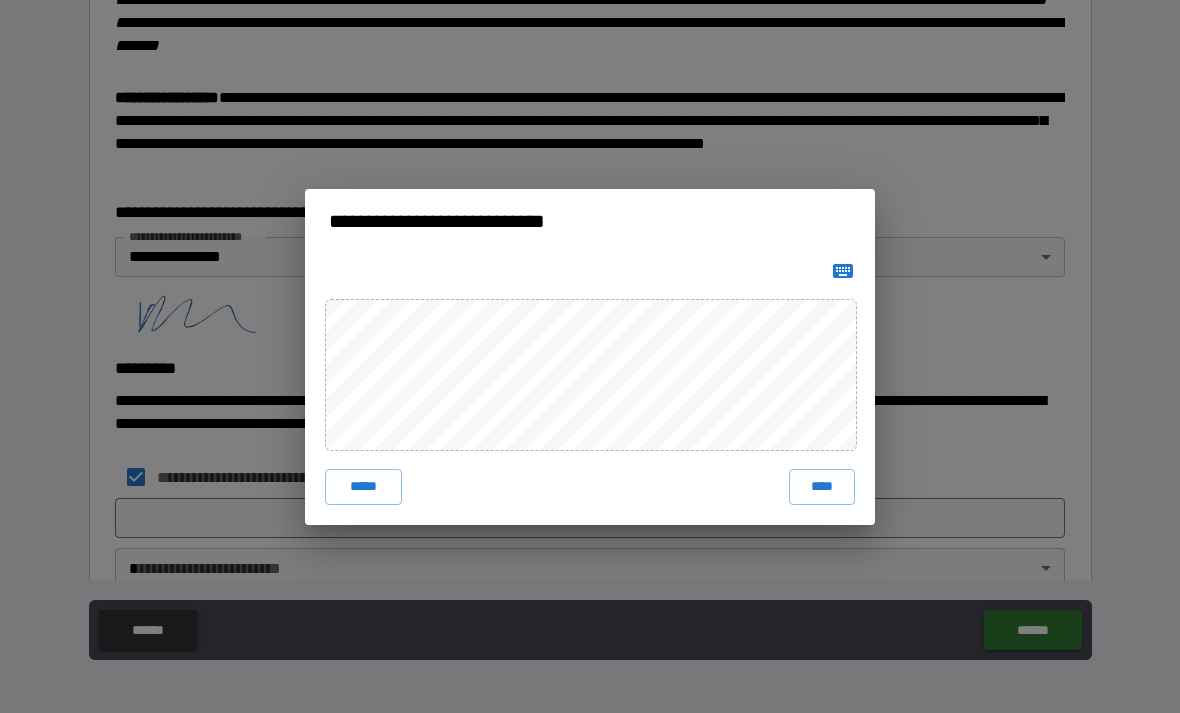 click on "****" at bounding box center [822, 487] 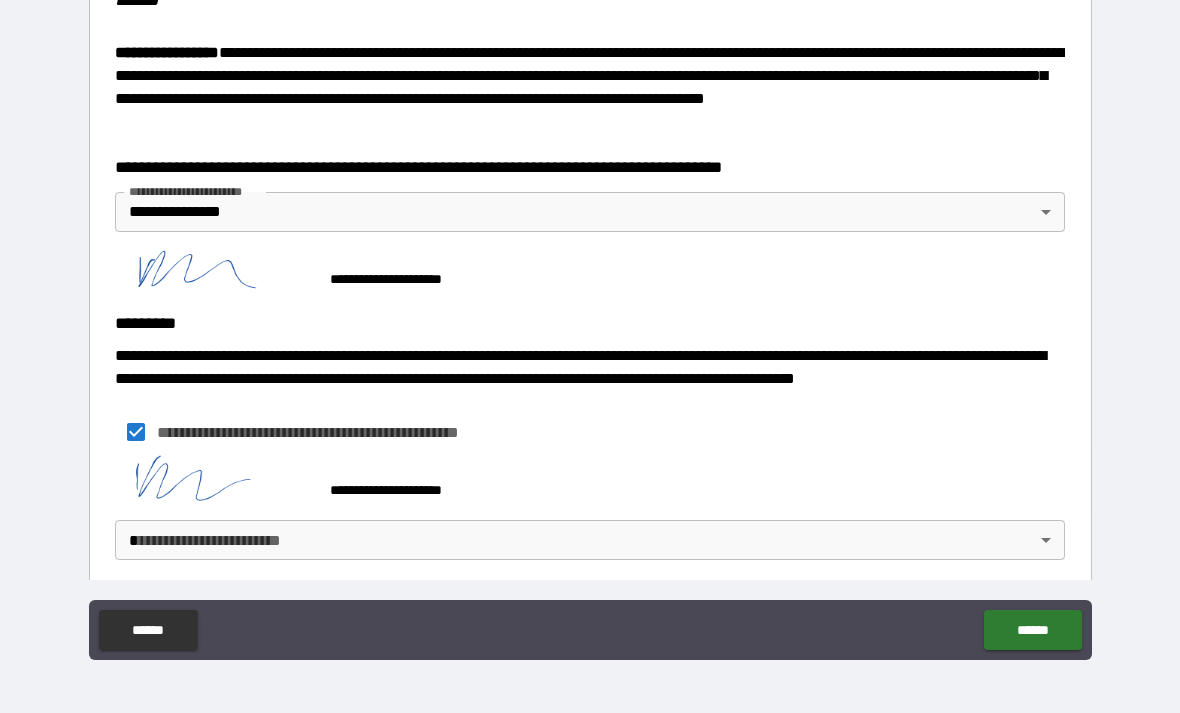 scroll, scrollTop: 3067, scrollLeft: 0, axis: vertical 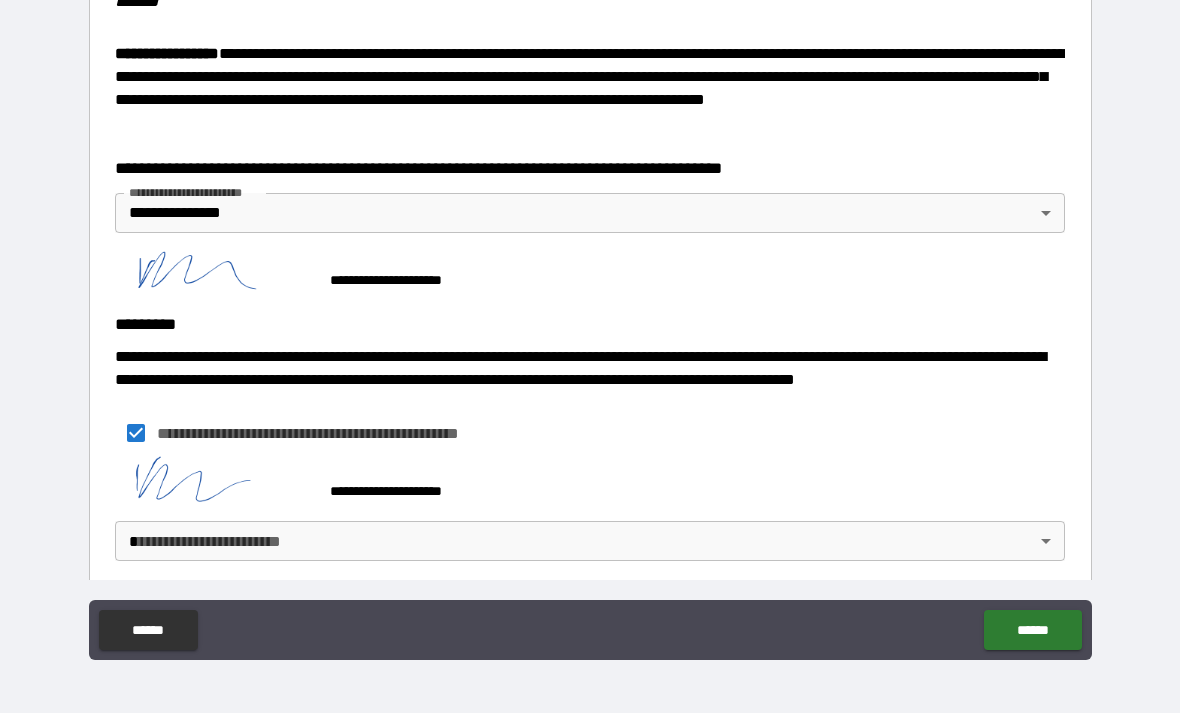 click on "**********" at bounding box center (590, 324) 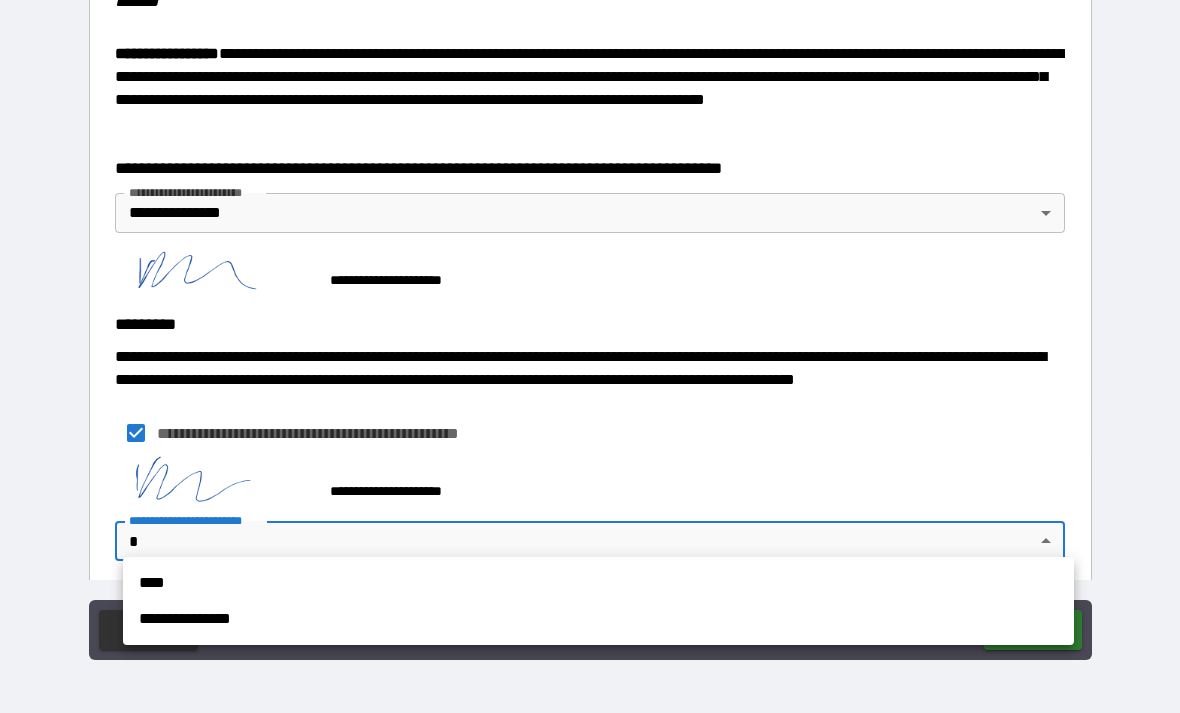 click on "**********" at bounding box center [598, 619] 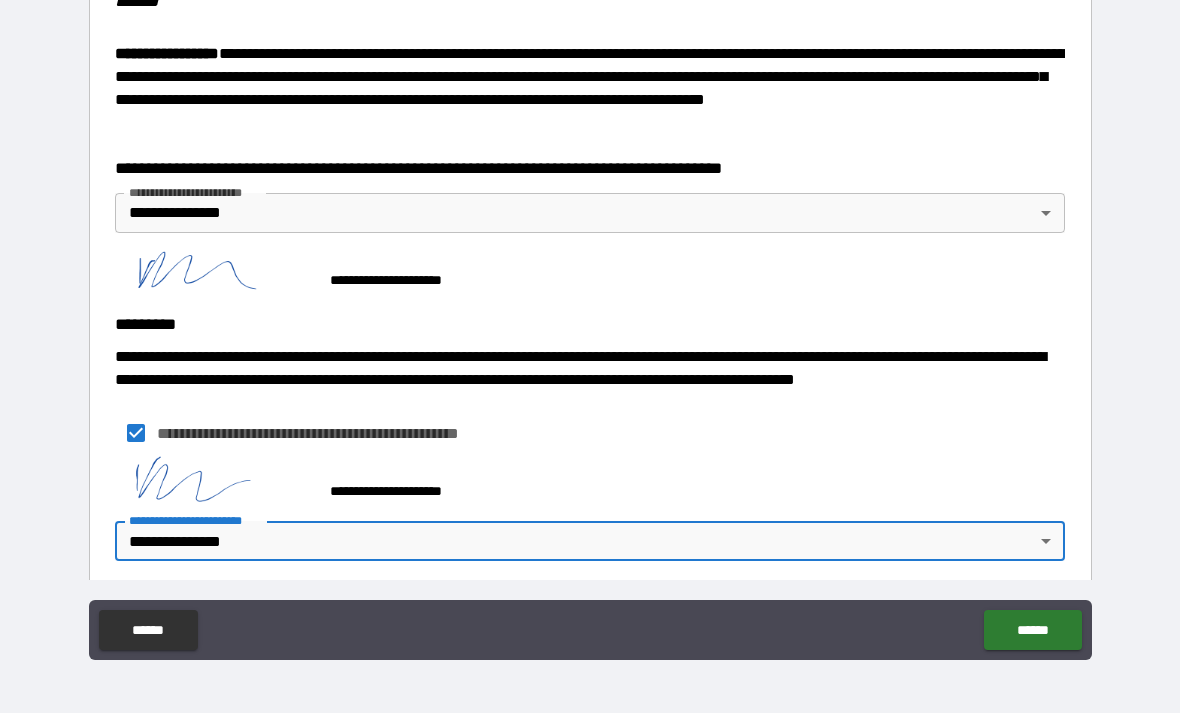 click on "******" at bounding box center (1032, 630) 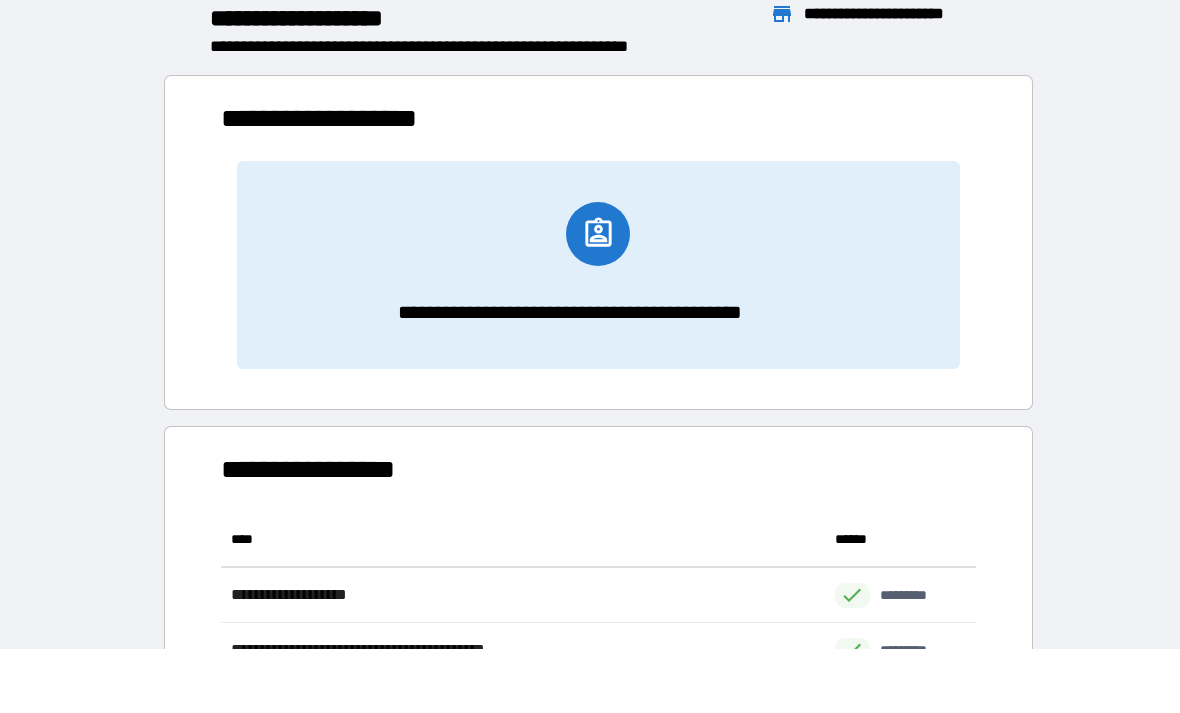 scroll, scrollTop: 1, scrollLeft: 1, axis: both 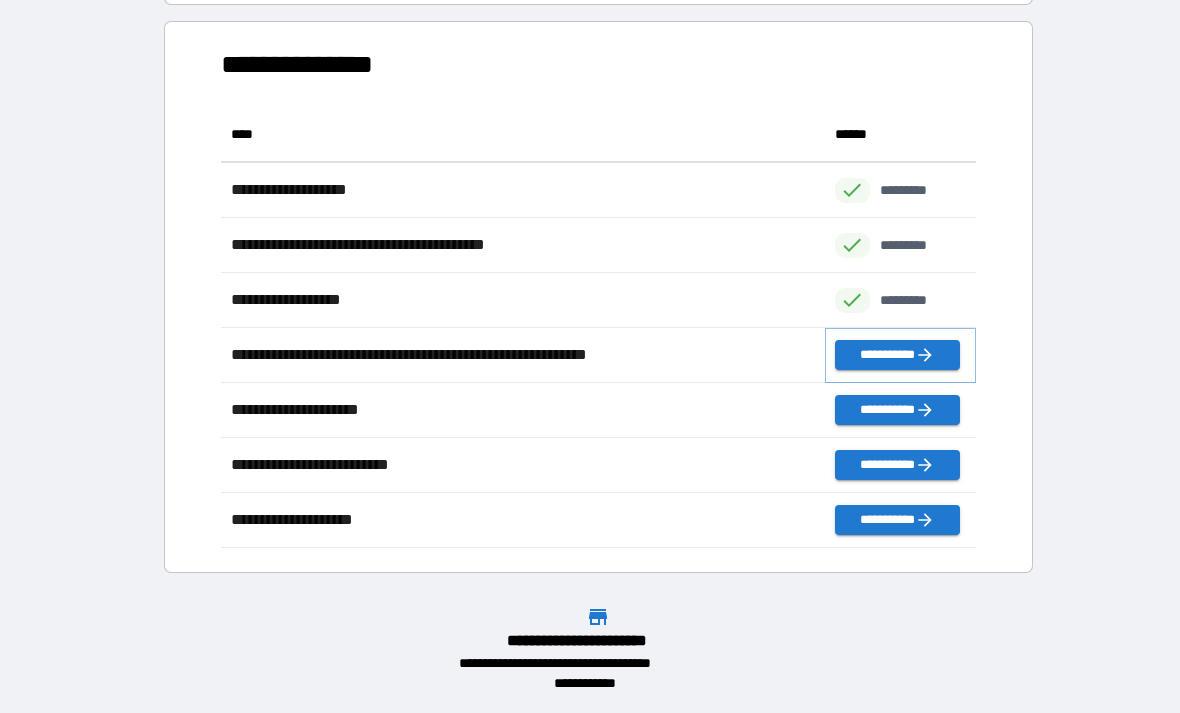 click on "**********" at bounding box center (897, 355) 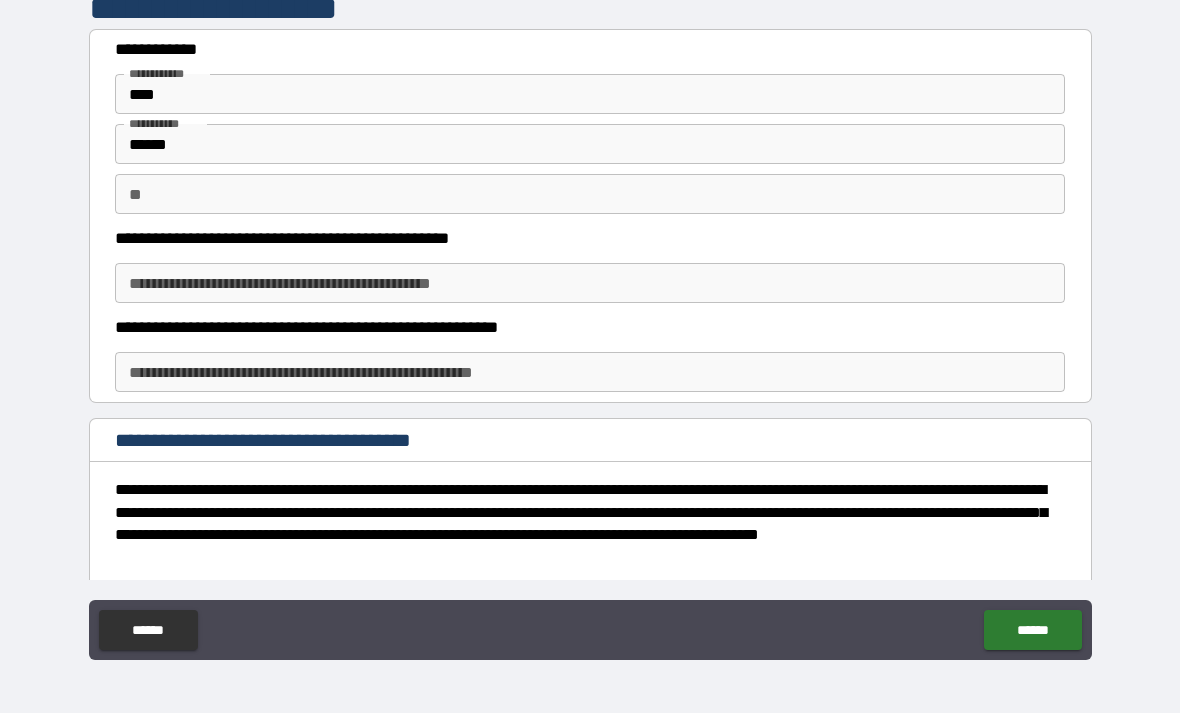 click on "**********" at bounding box center (590, 283) 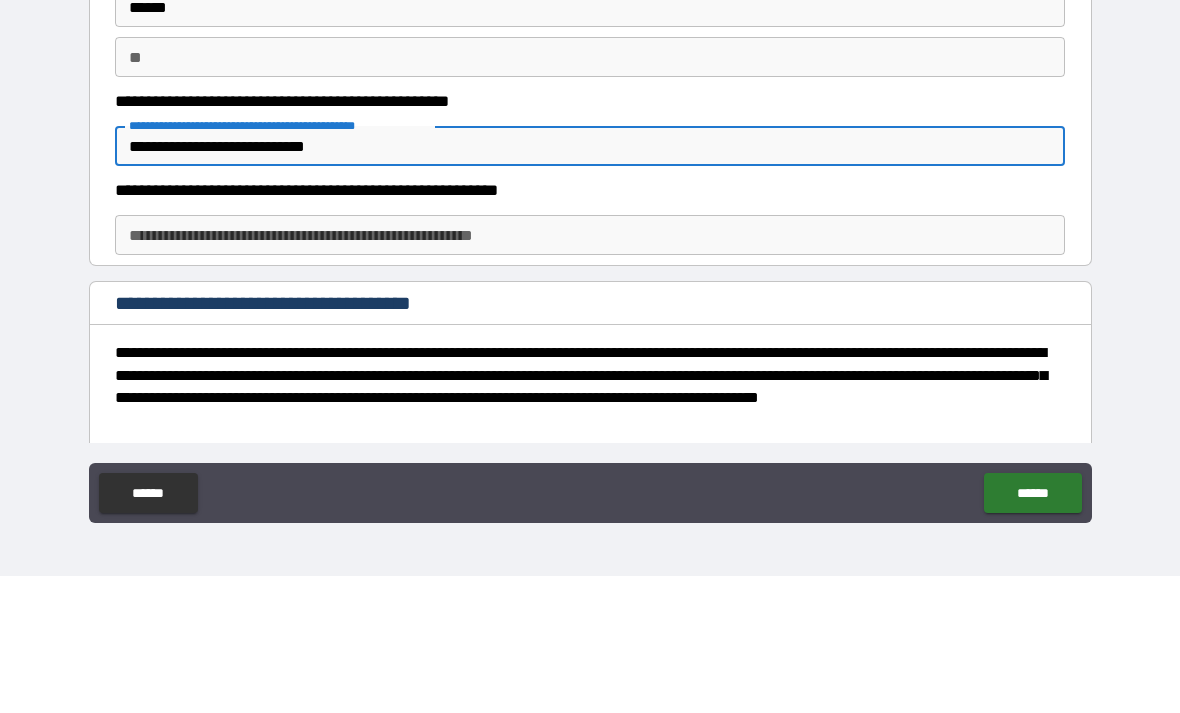 type on "**********" 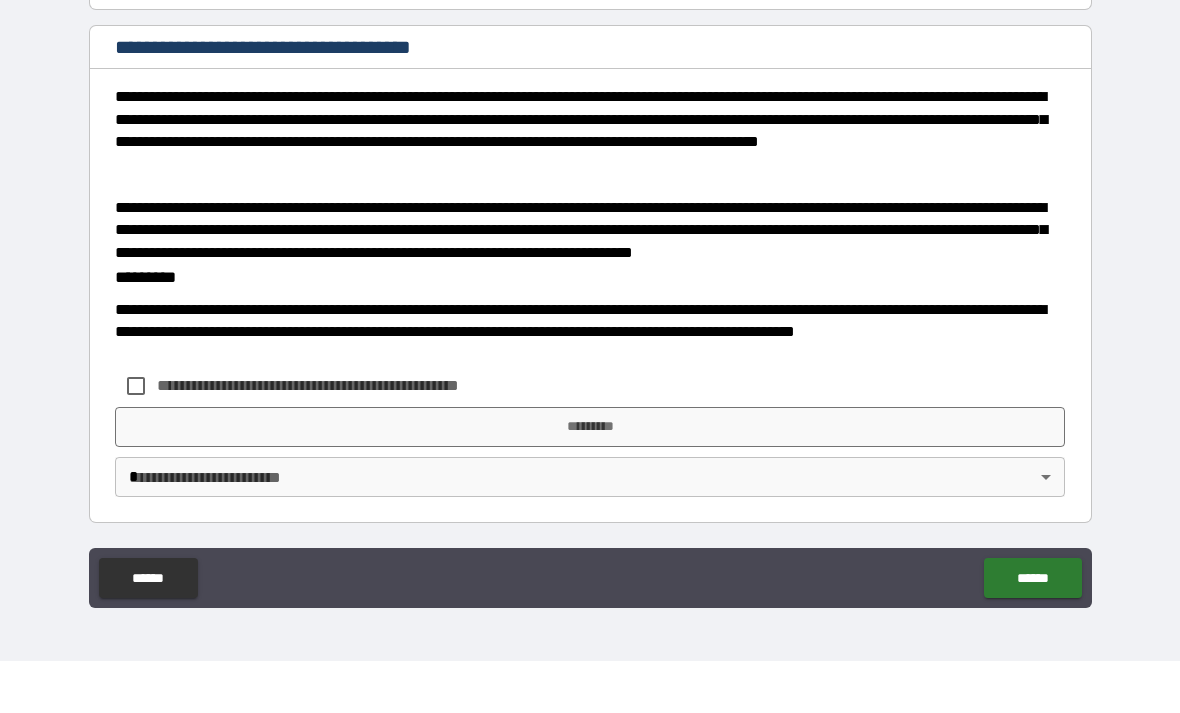 scroll, scrollTop: 340, scrollLeft: 0, axis: vertical 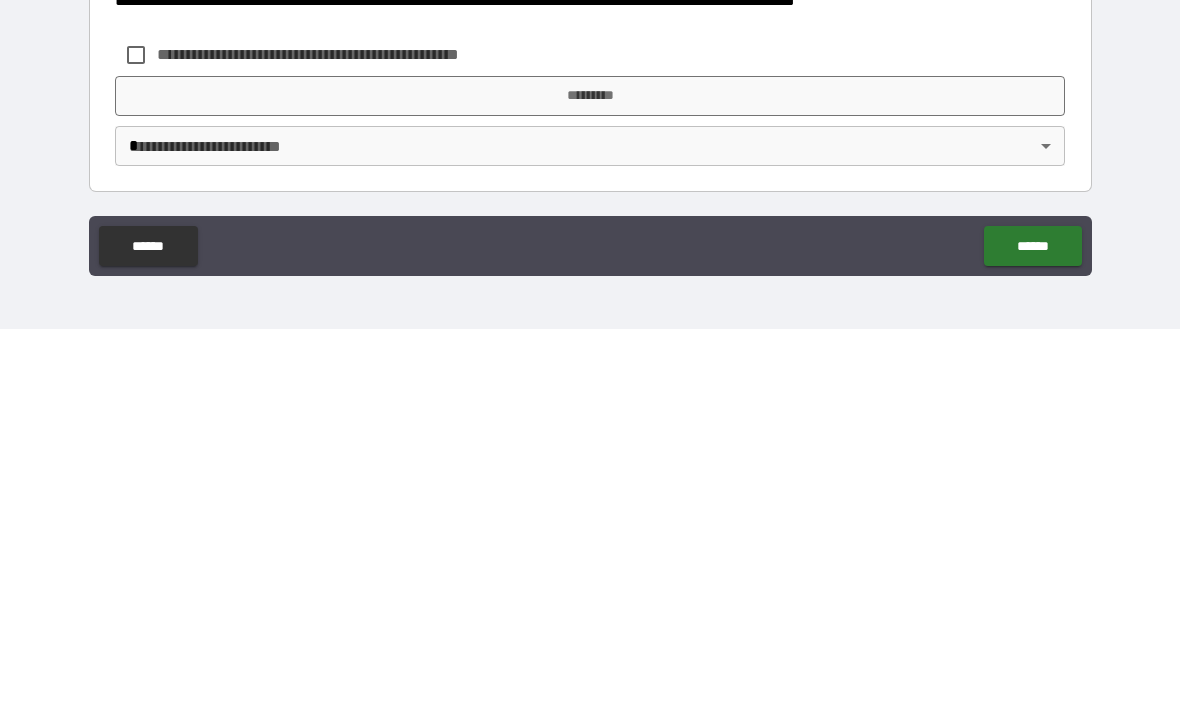 type on "**********" 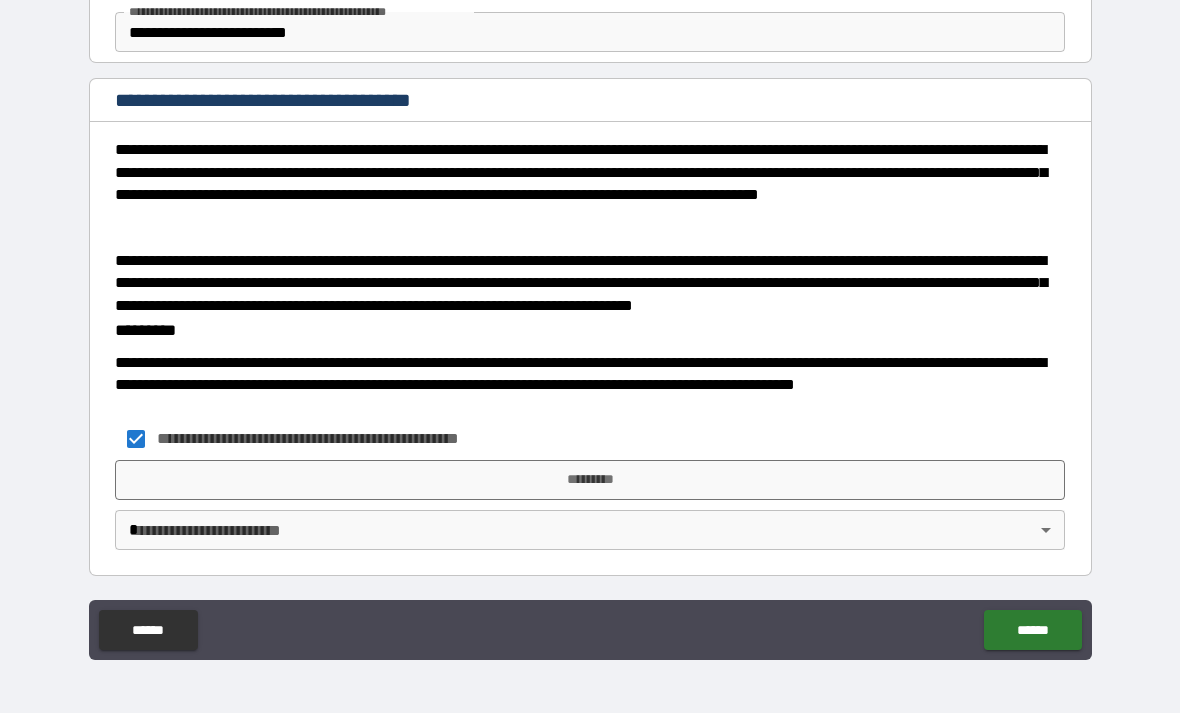 click on "*********" at bounding box center [590, 480] 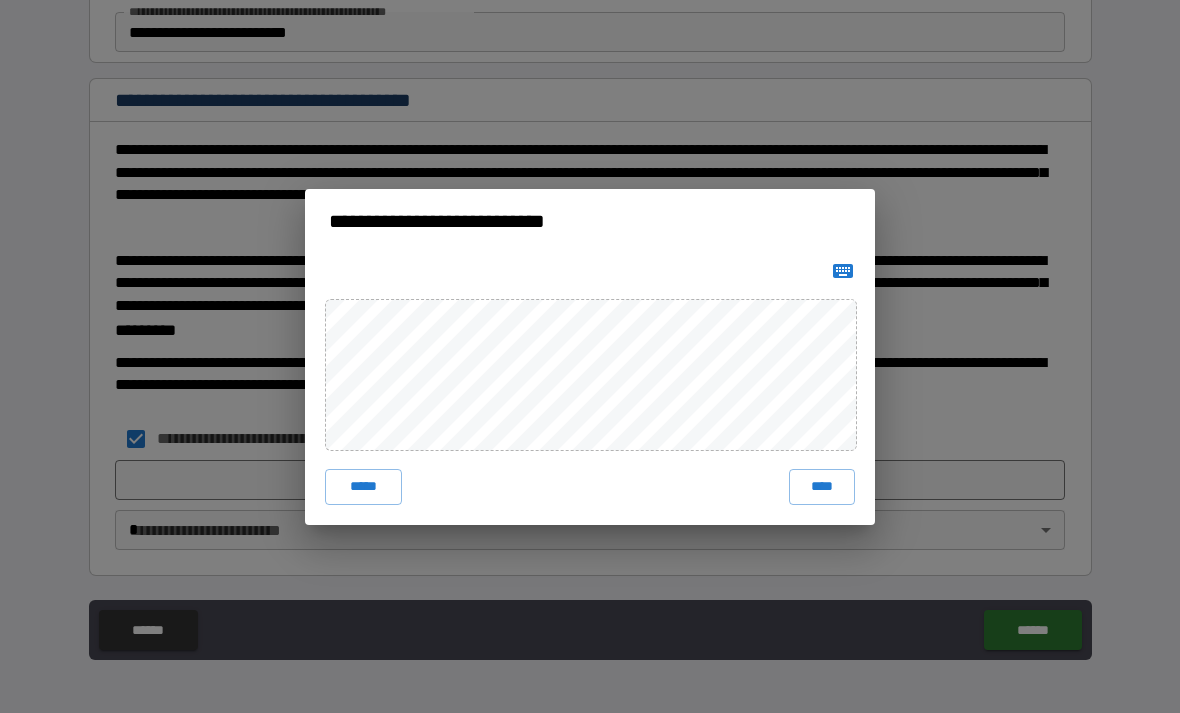 click on "****" at bounding box center (822, 487) 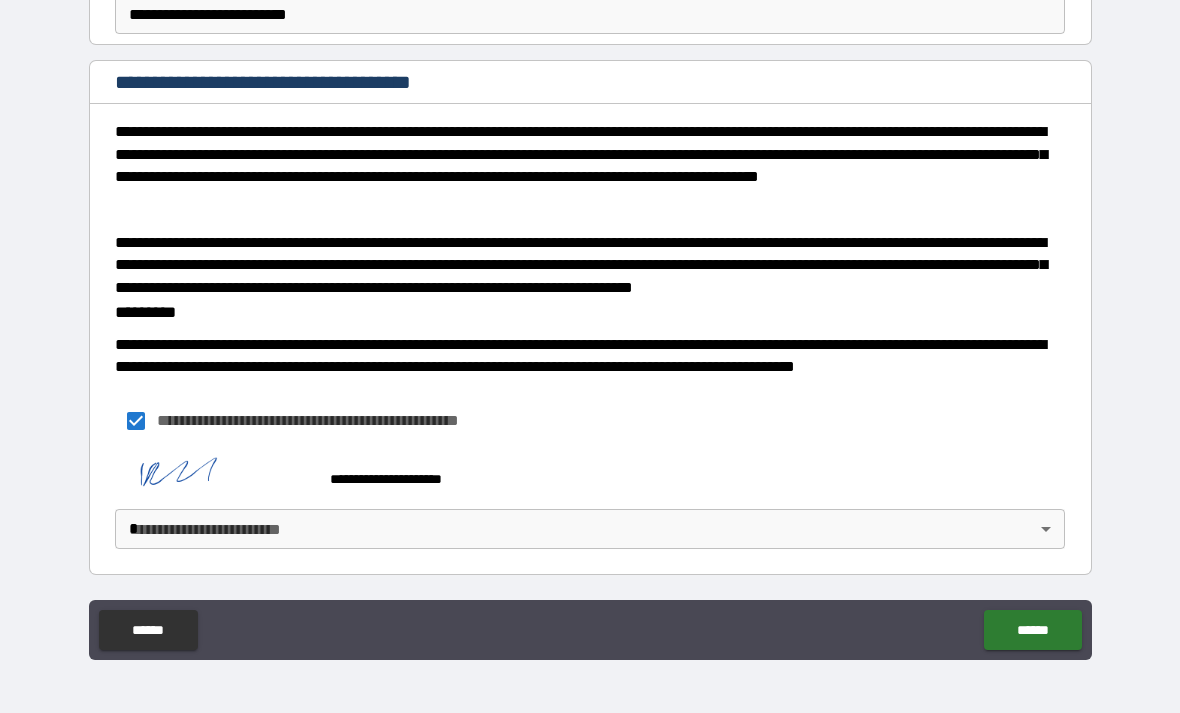 scroll, scrollTop: 357, scrollLeft: 0, axis: vertical 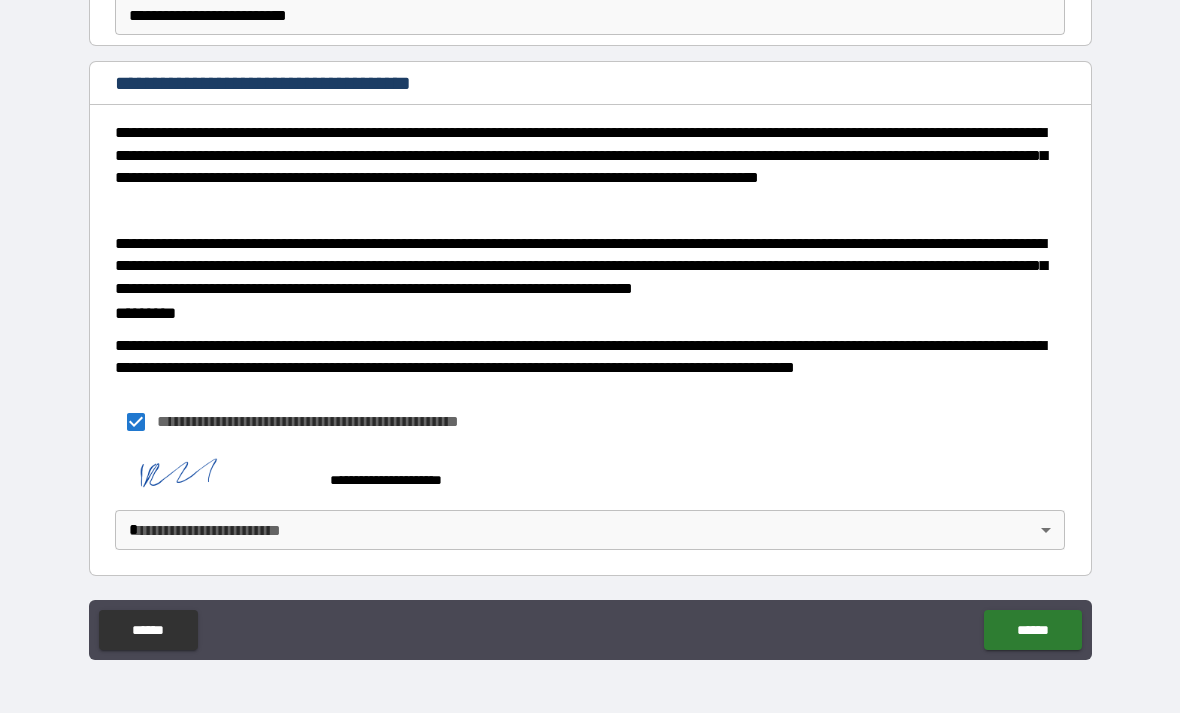 click on "**********" at bounding box center [590, 324] 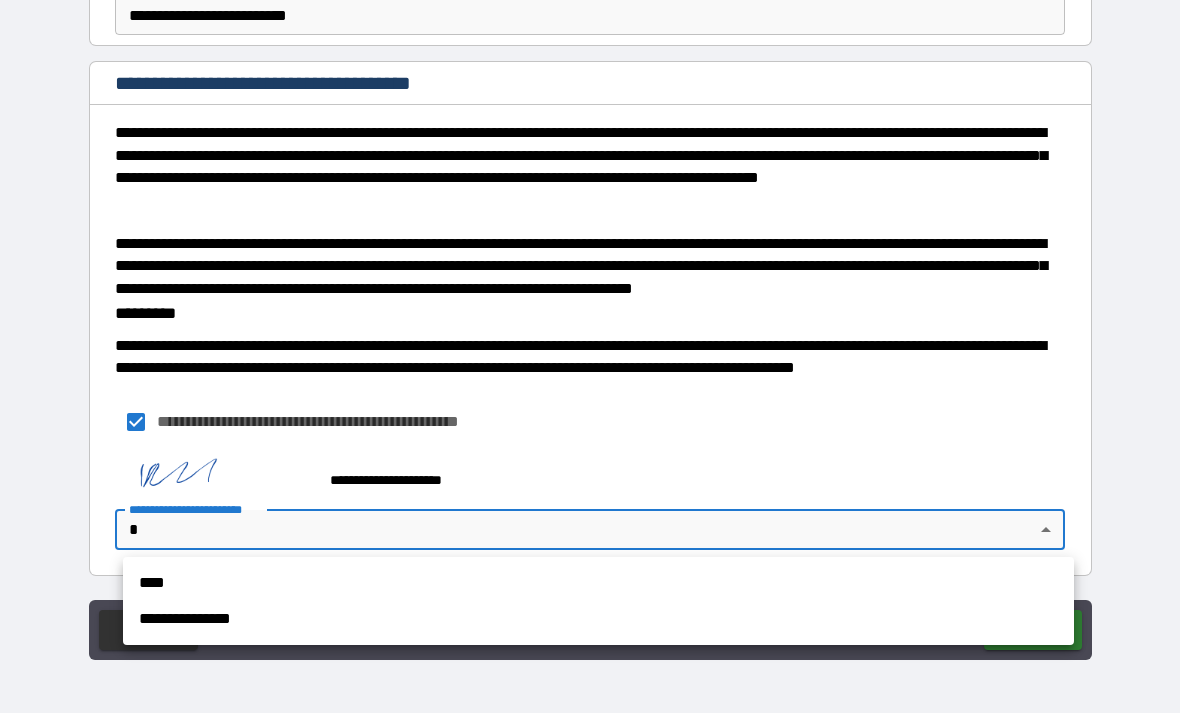 click on "**********" at bounding box center (598, 619) 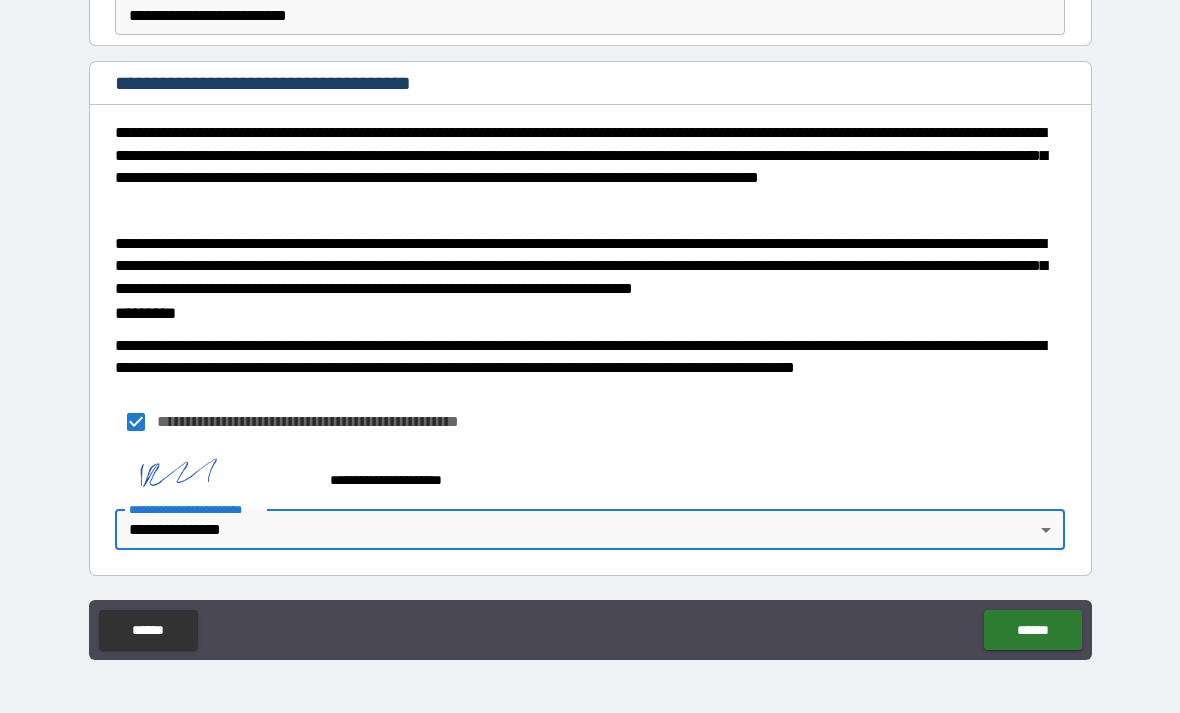 click on "******" at bounding box center (1032, 630) 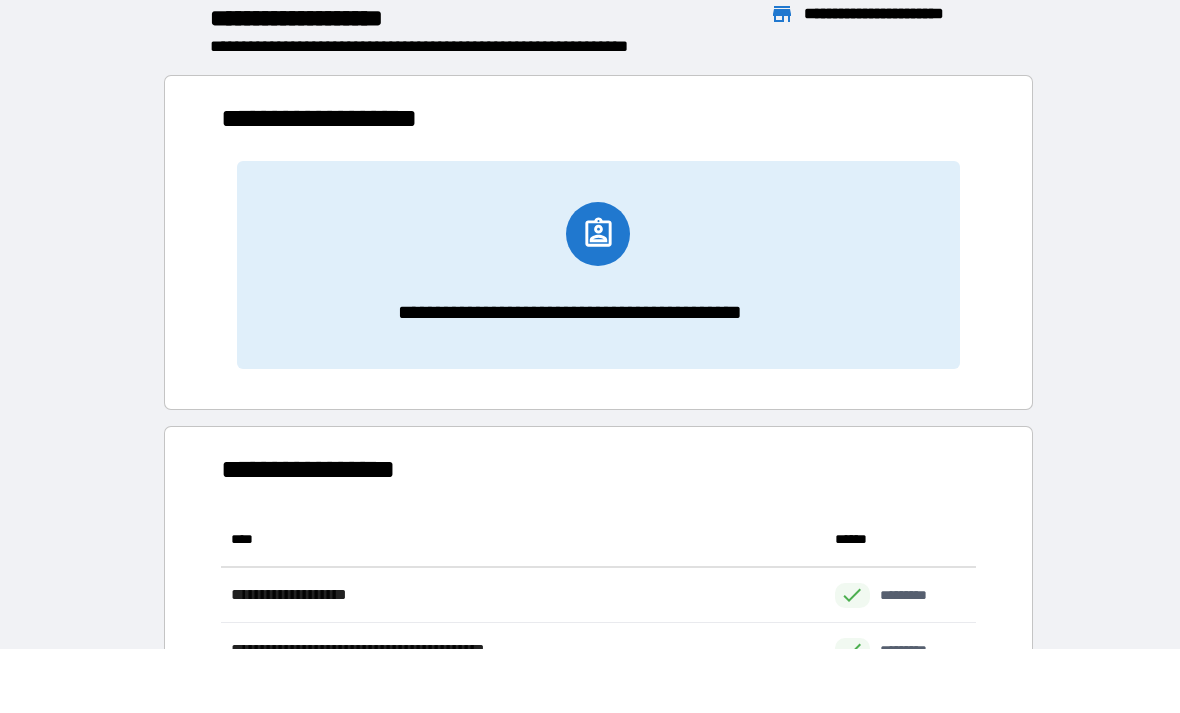 scroll, scrollTop: 1, scrollLeft: 1, axis: both 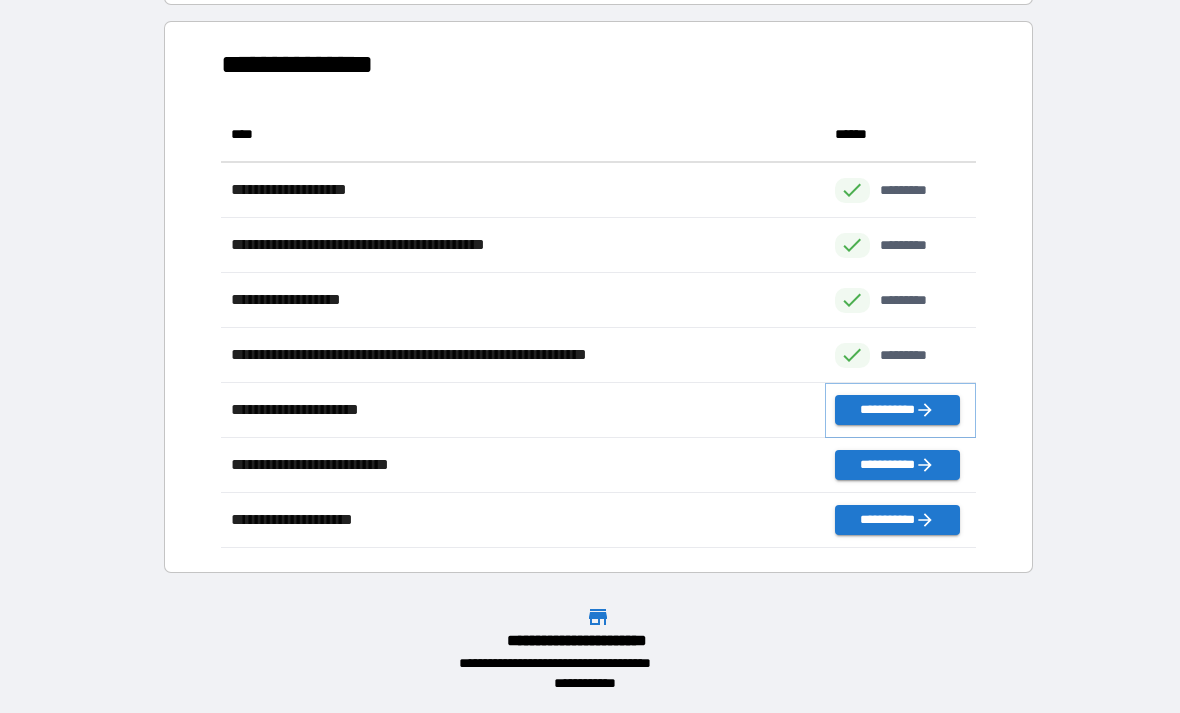click on "**********" at bounding box center (897, 410) 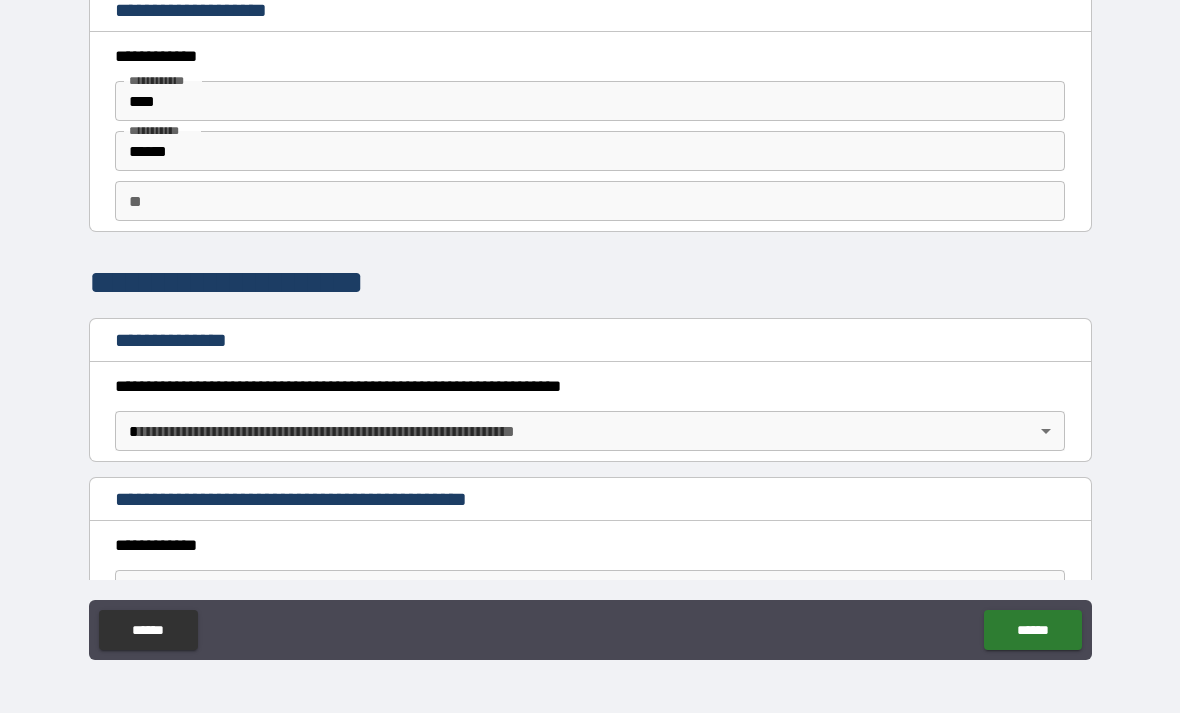 click on "**********" at bounding box center [590, 324] 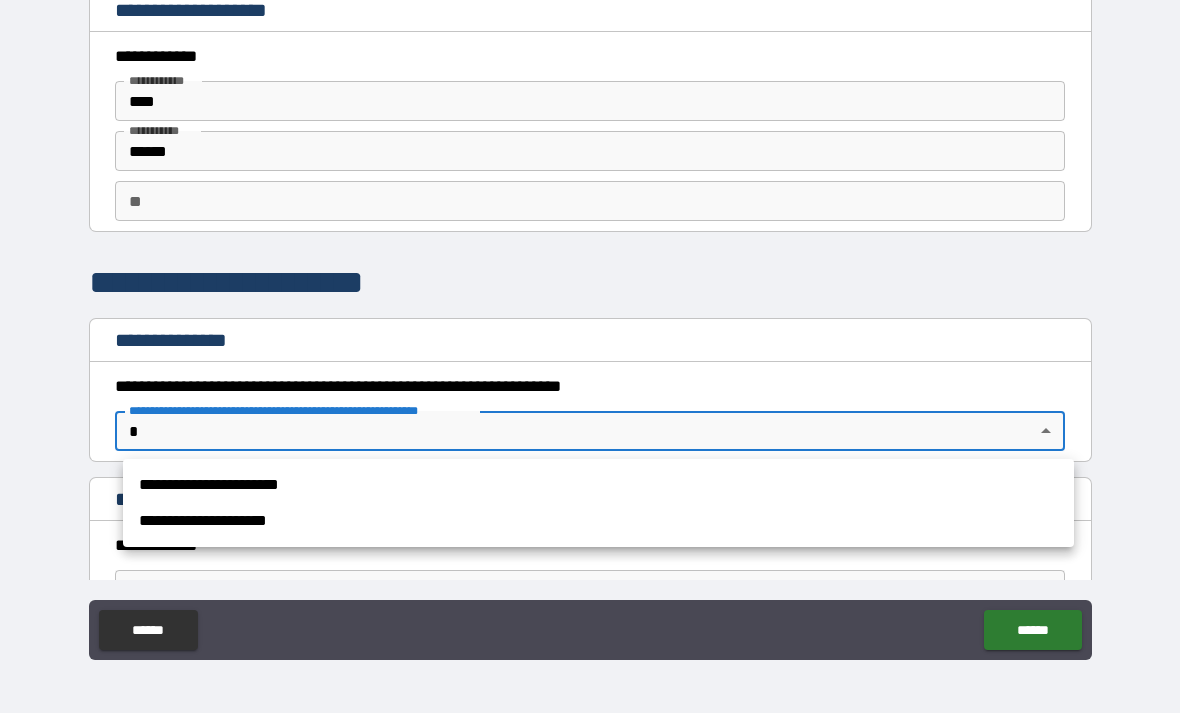 click on "**********" at bounding box center [598, 521] 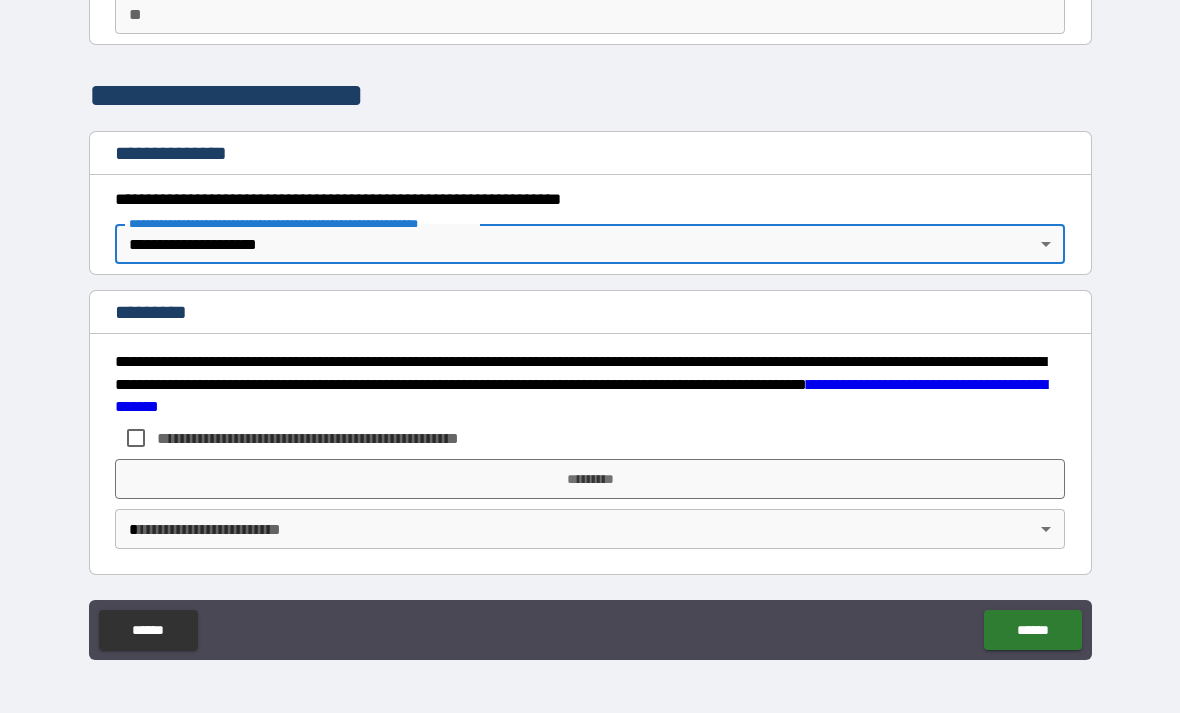 scroll, scrollTop: 187, scrollLeft: 0, axis: vertical 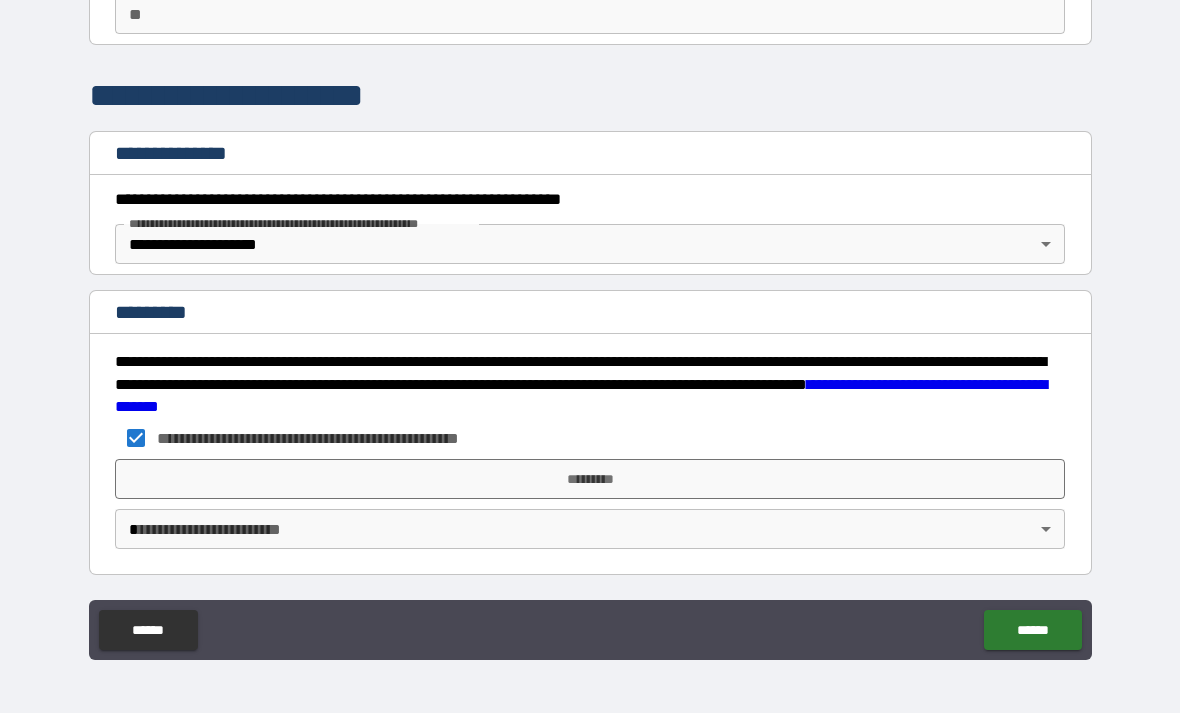 click on "*********" at bounding box center [590, 479] 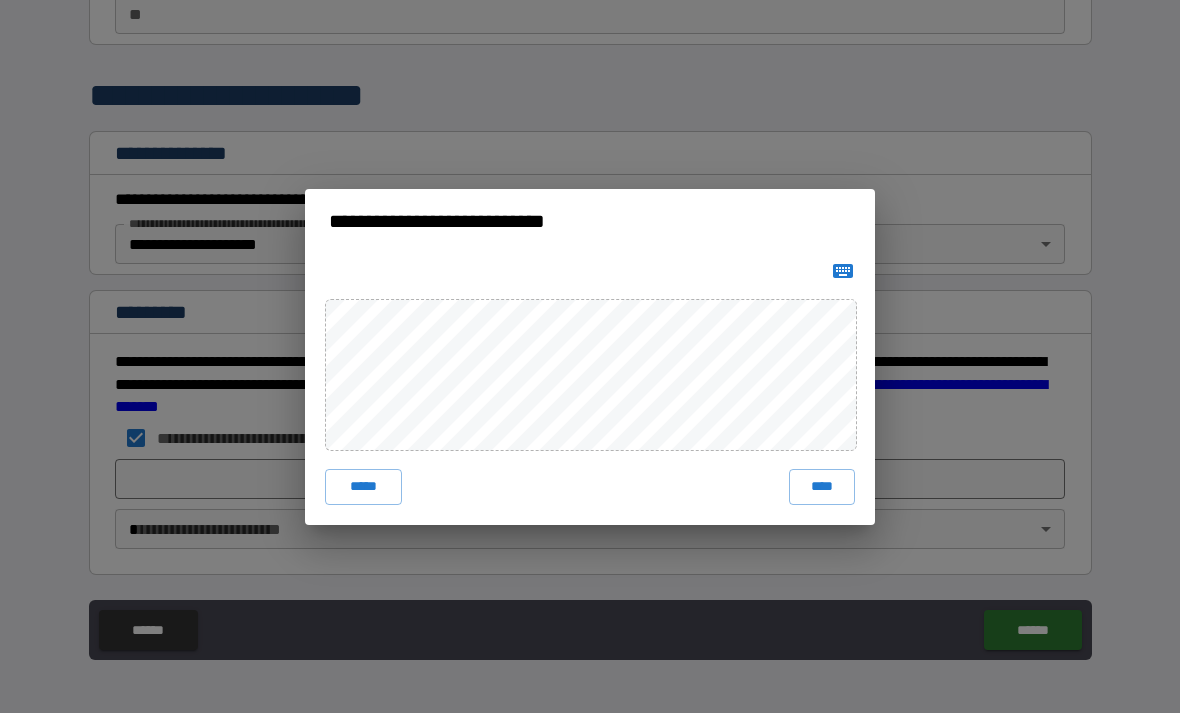 click on "****" at bounding box center (822, 487) 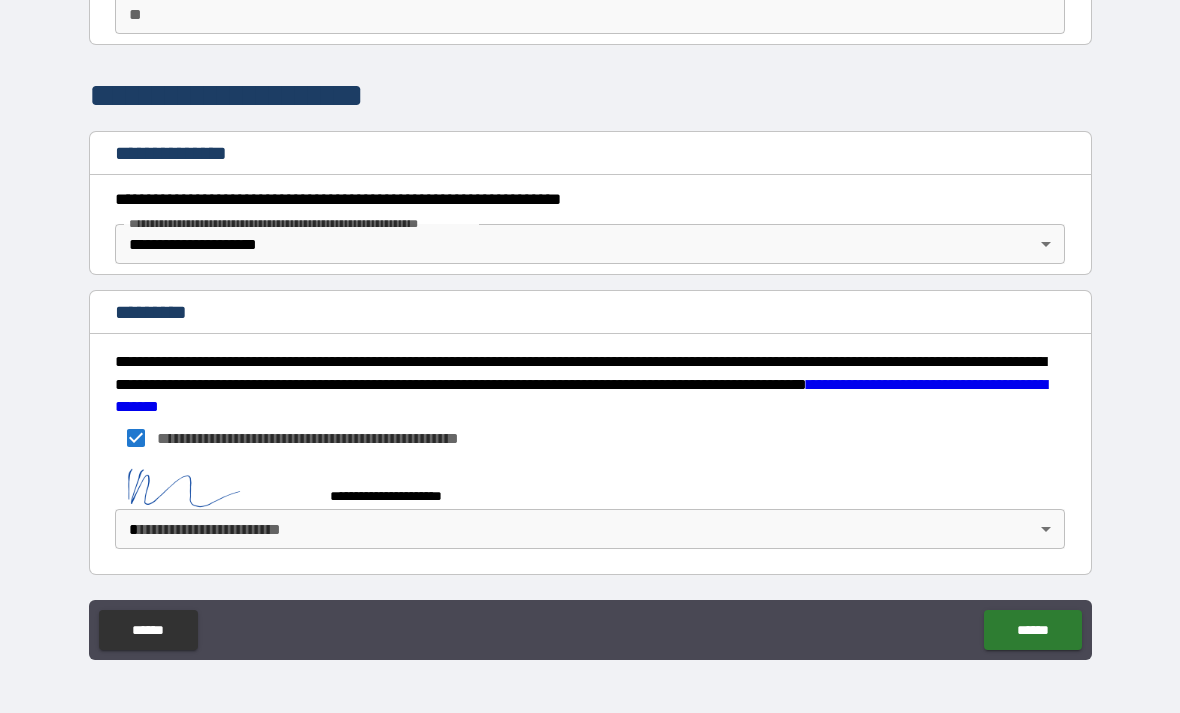 scroll, scrollTop: 177, scrollLeft: 0, axis: vertical 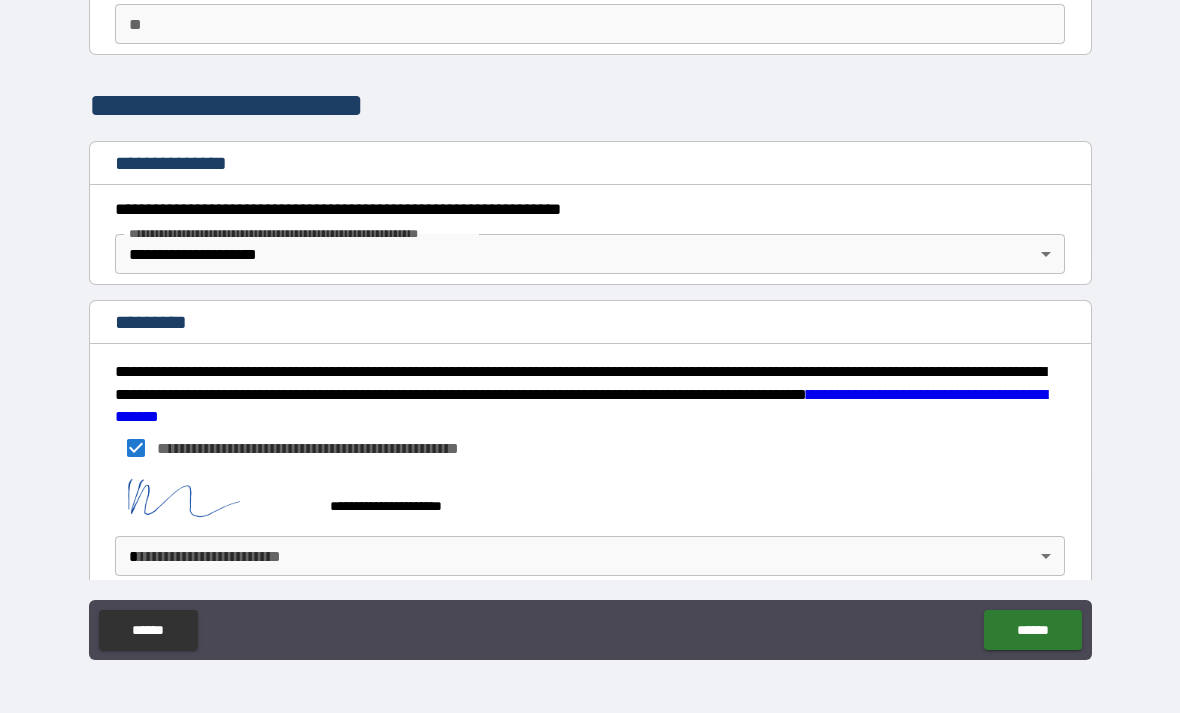 click on "**********" at bounding box center [590, 324] 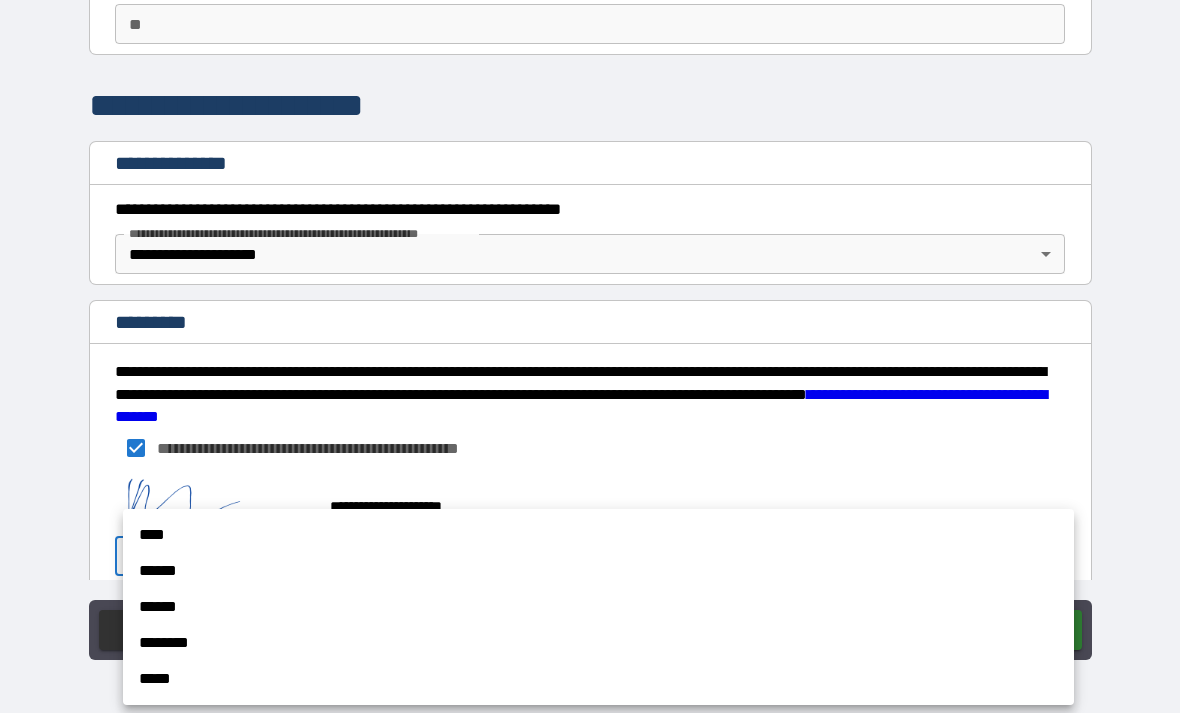 click on "******" at bounding box center [598, 571] 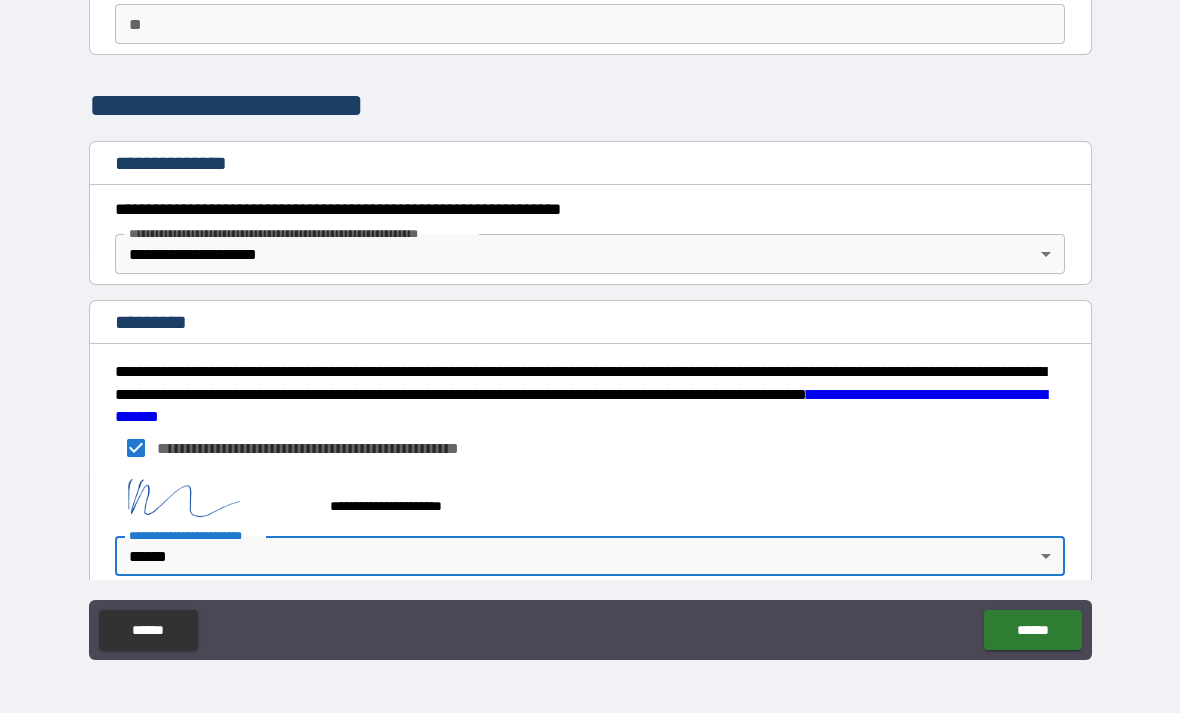 click on "******" at bounding box center [1032, 630] 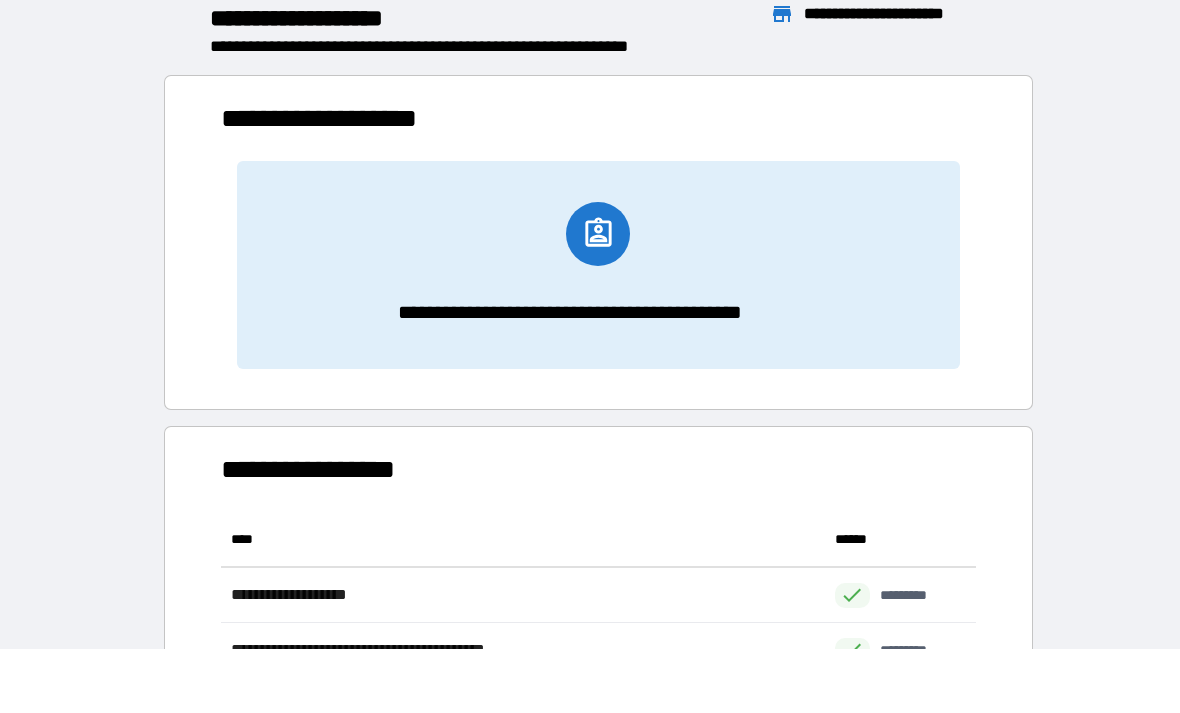 scroll, scrollTop: 1, scrollLeft: 1, axis: both 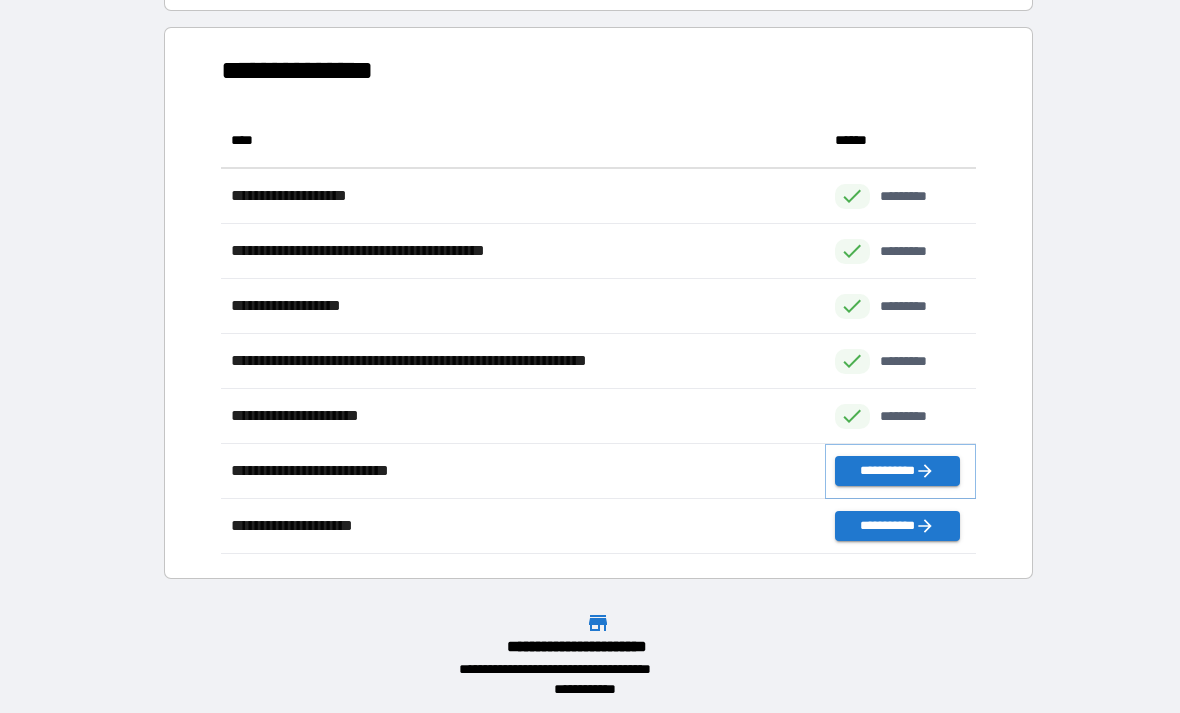 click on "**********" at bounding box center (897, 471) 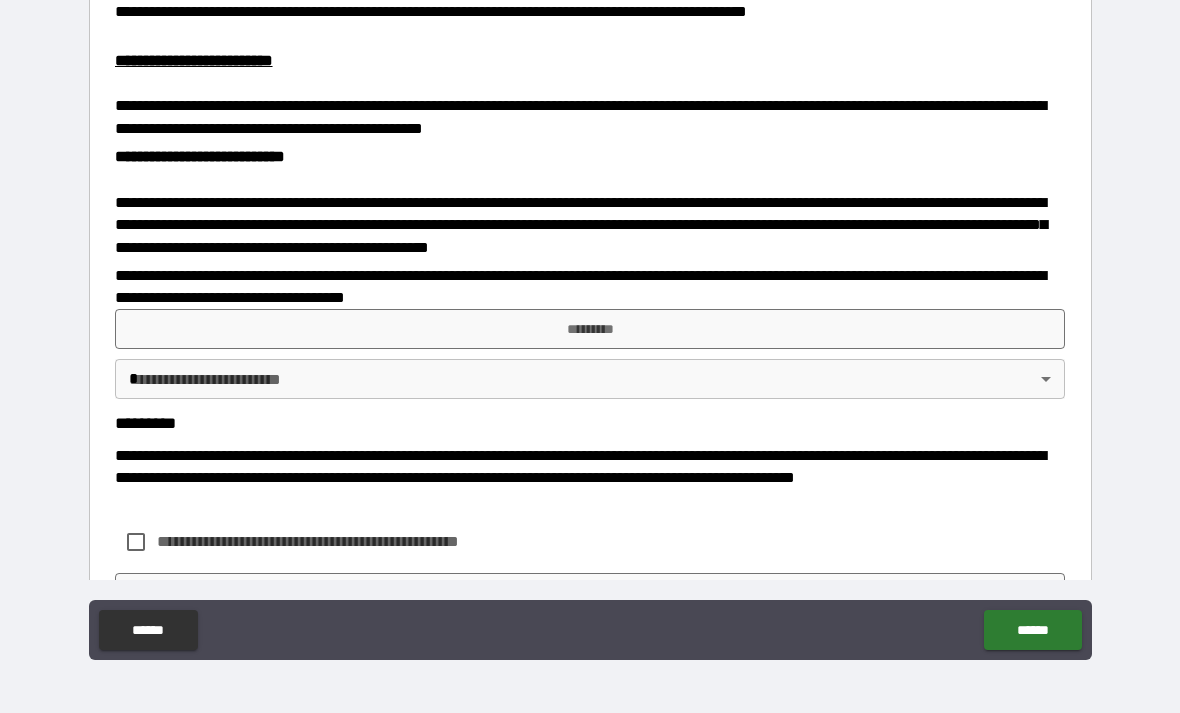 scroll, scrollTop: 602, scrollLeft: 0, axis: vertical 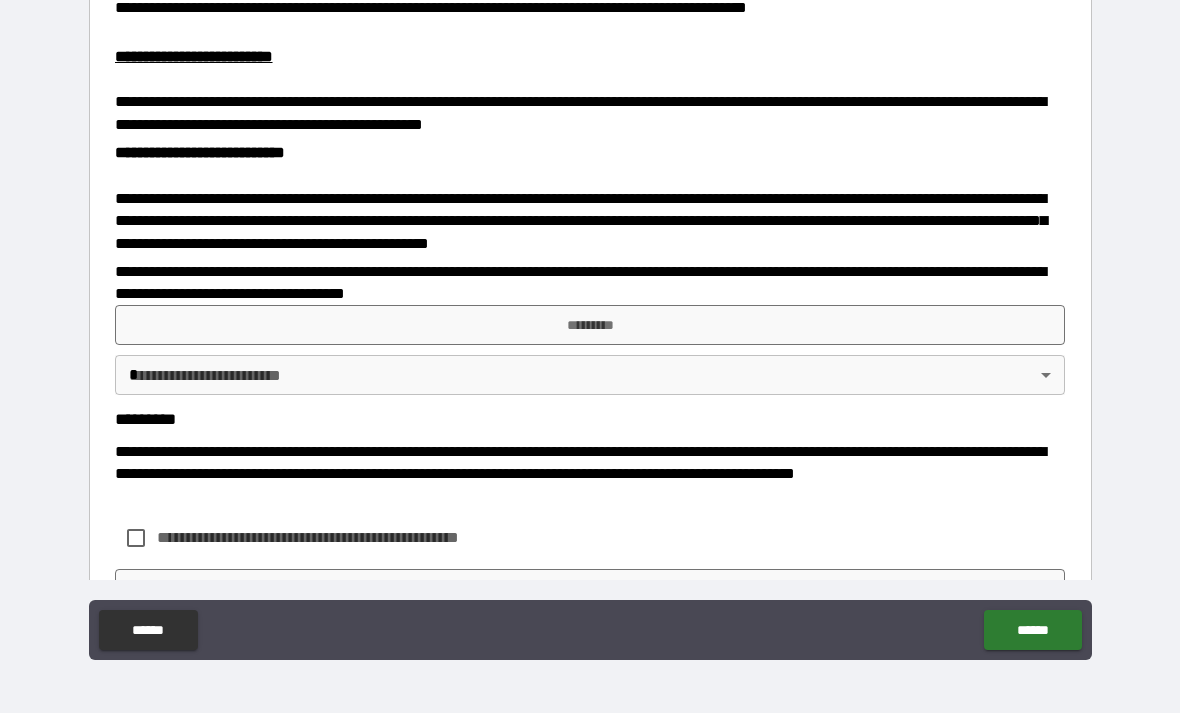 click on "*********" at bounding box center (590, 325) 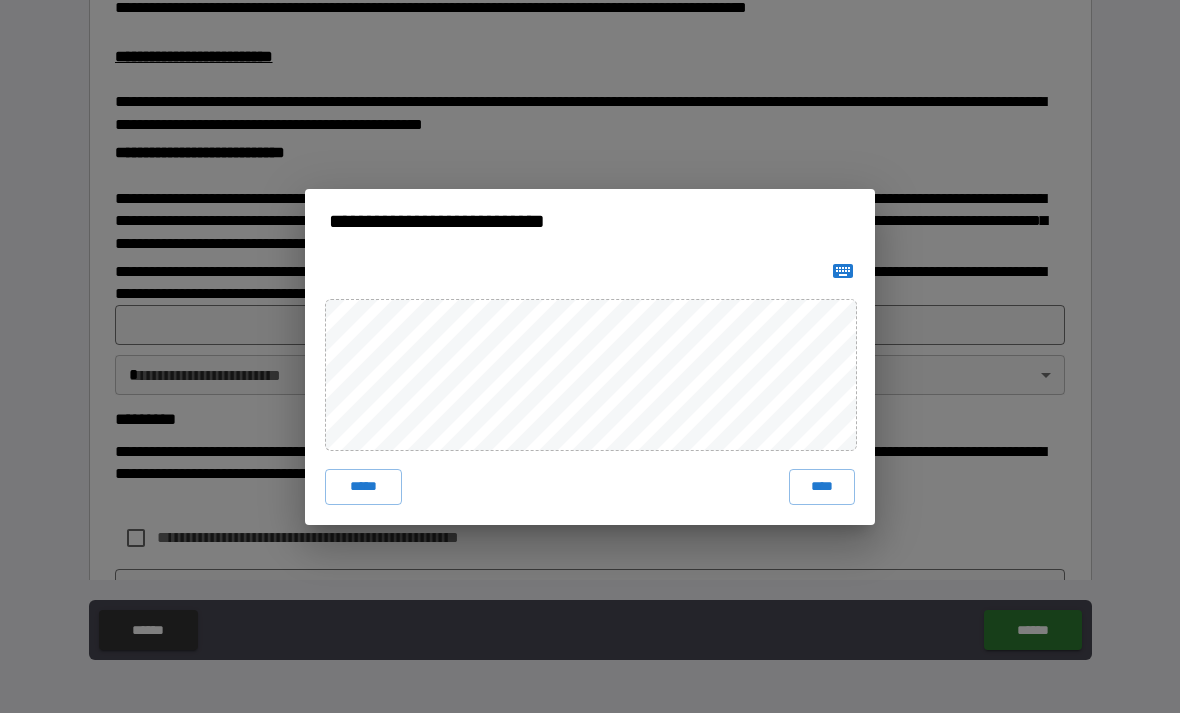 click on "****" at bounding box center [822, 487] 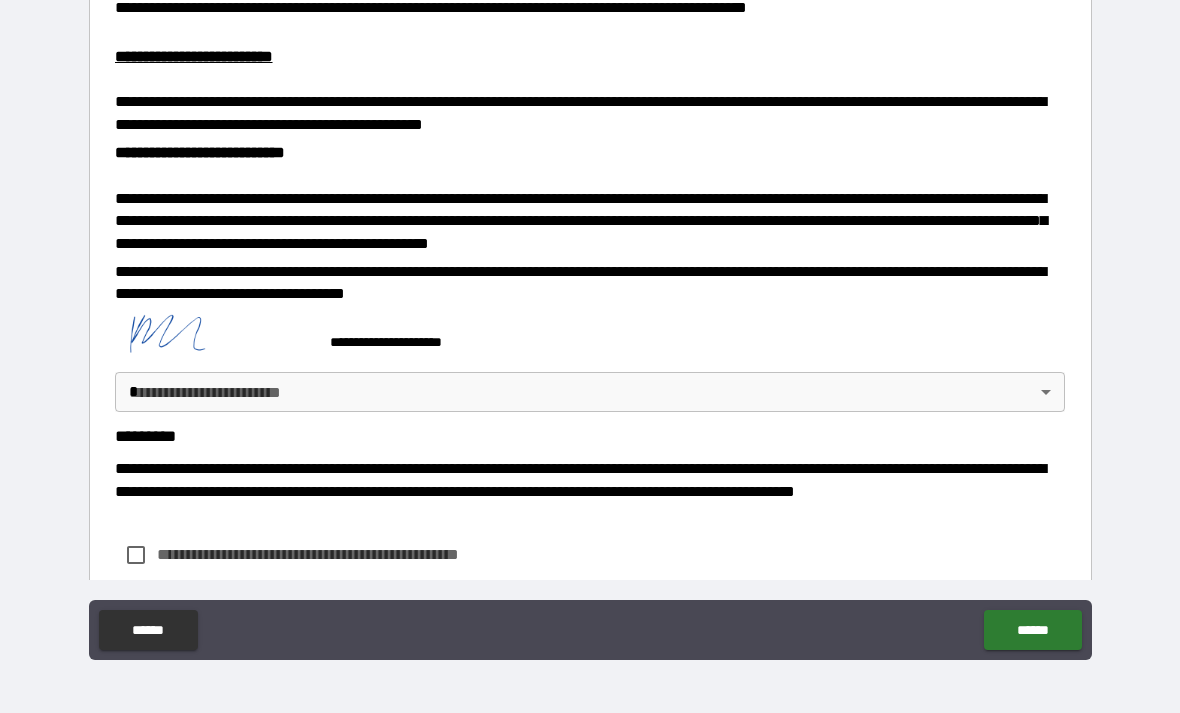 click on "**********" at bounding box center [590, 324] 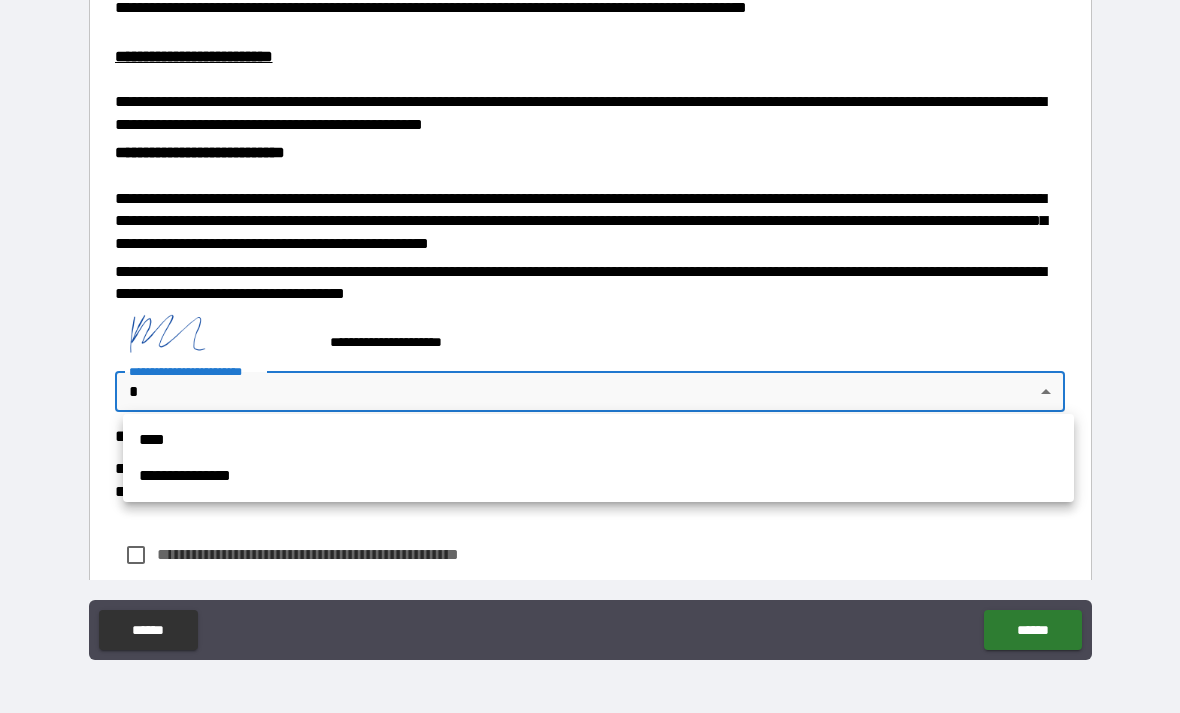 click on "**********" at bounding box center [598, 476] 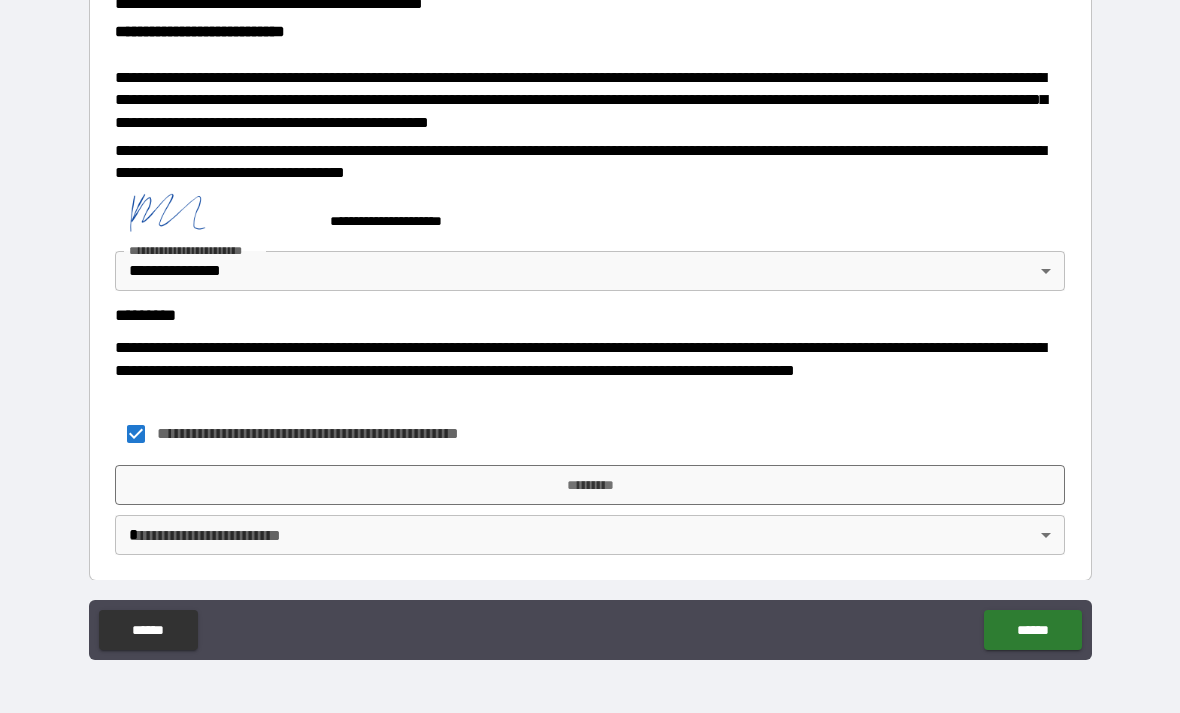 scroll, scrollTop: 723, scrollLeft: 0, axis: vertical 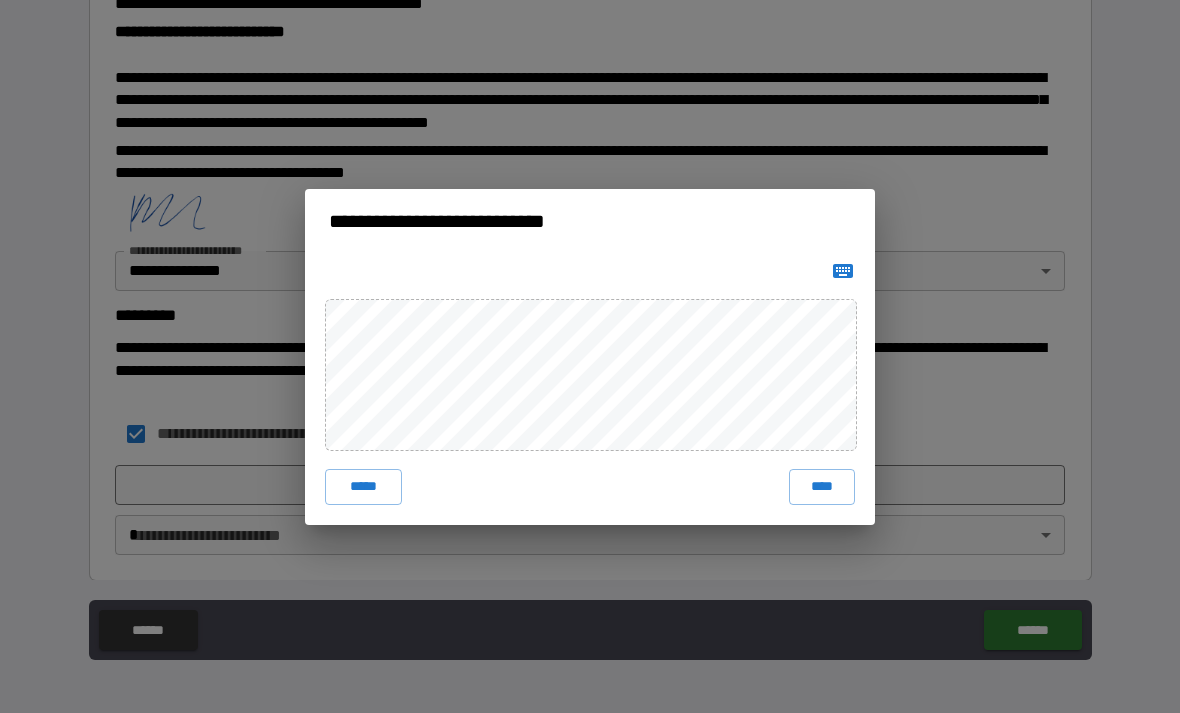 click on "****" at bounding box center (822, 487) 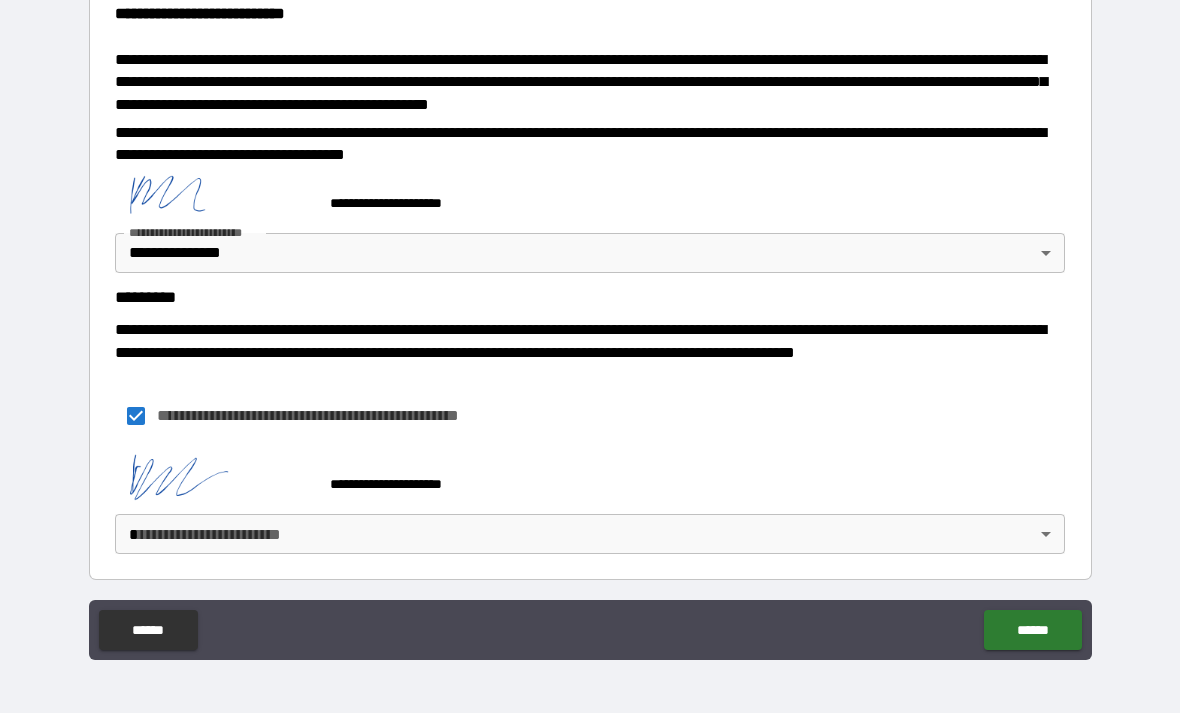 scroll, scrollTop: 740, scrollLeft: 0, axis: vertical 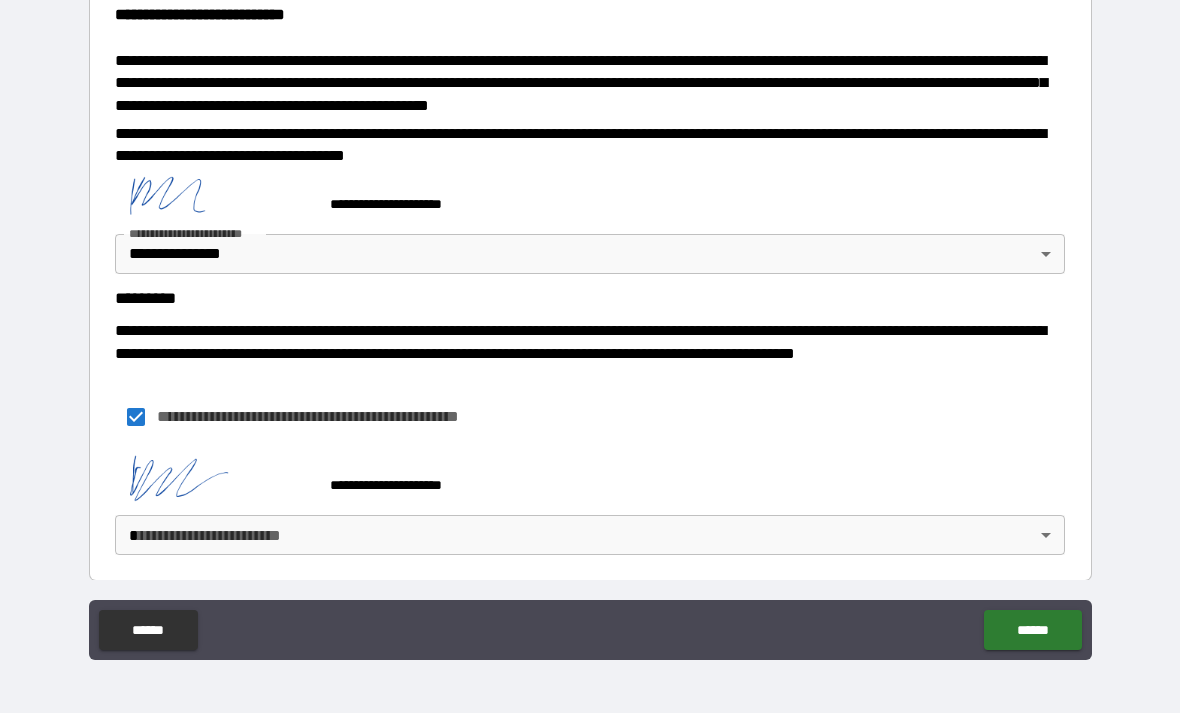 click on "**********" at bounding box center (590, 324) 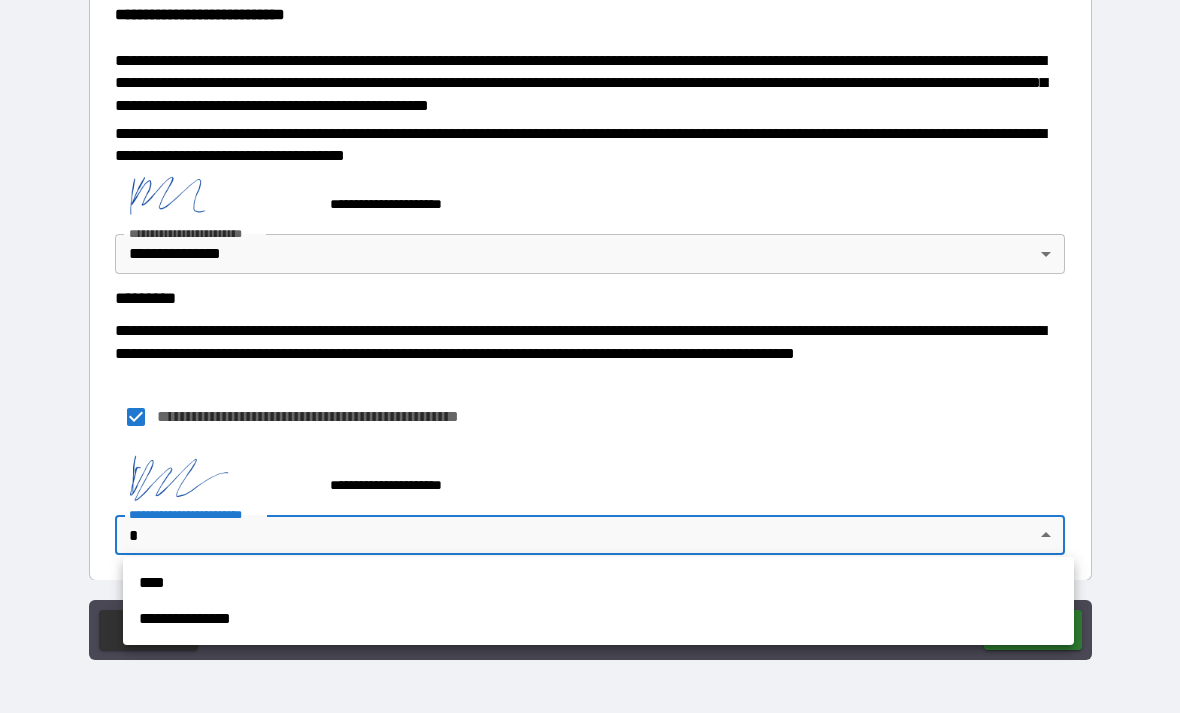 click on "**********" at bounding box center (598, 619) 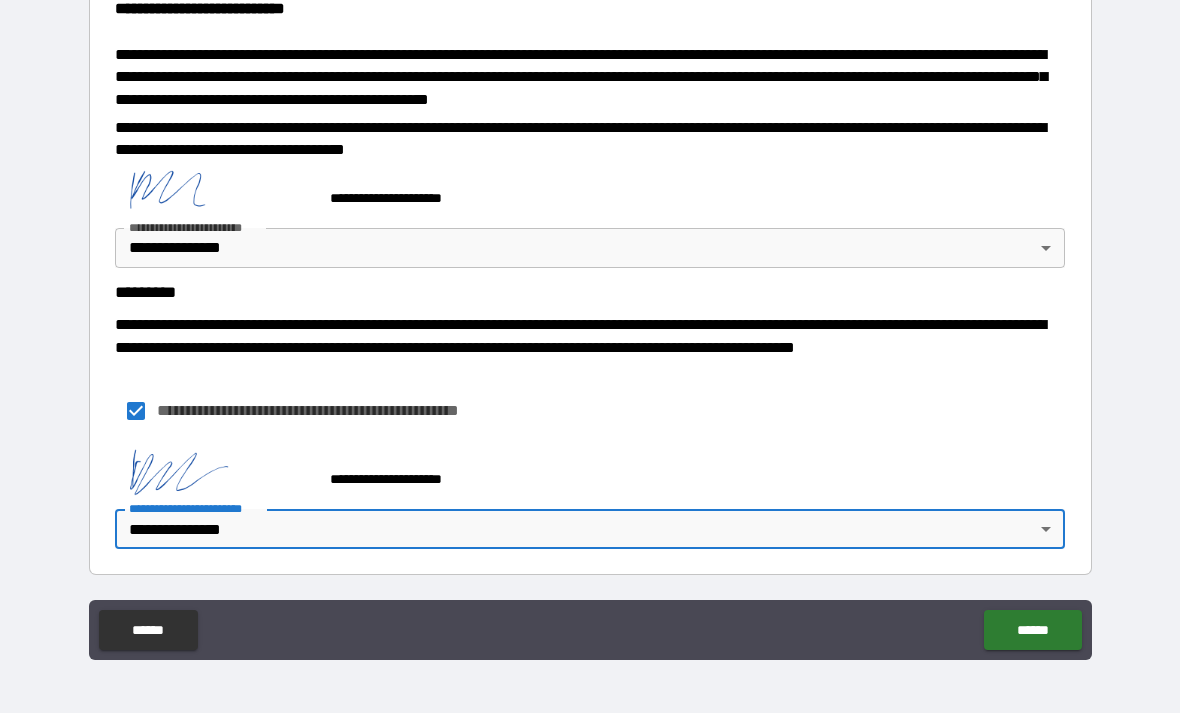 scroll, scrollTop: 743, scrollLeft: 0, axis: vertical 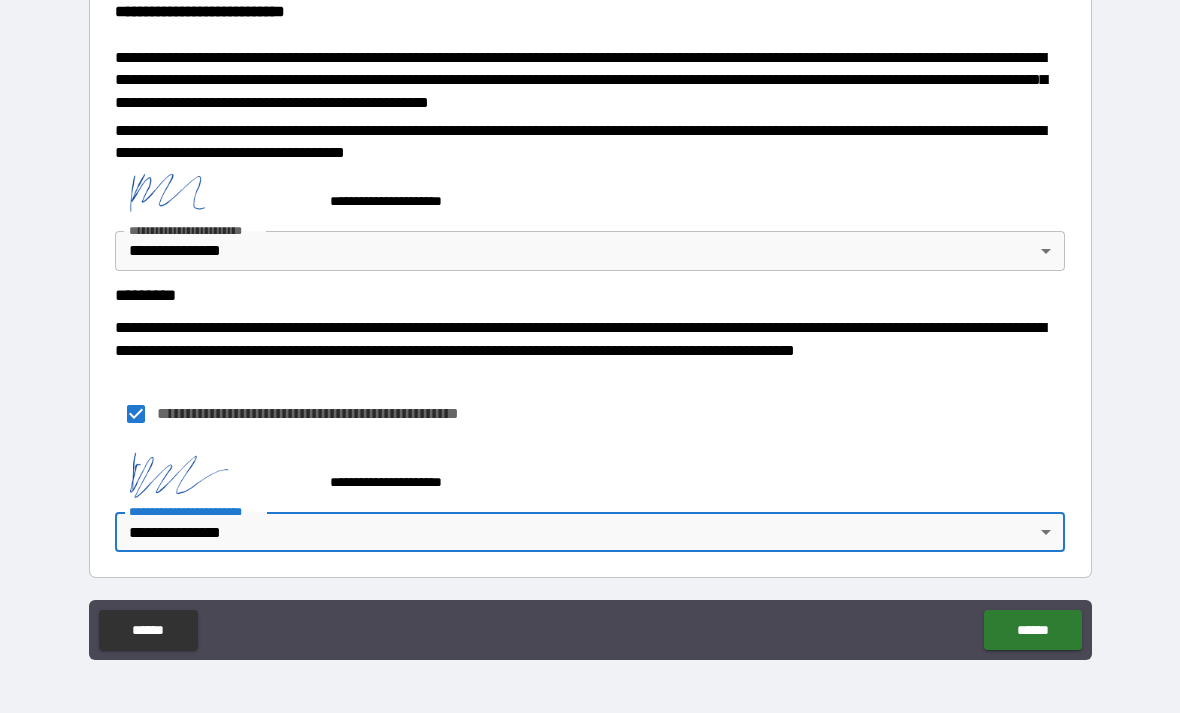 click on "******" at bounding box center (1032, 630) 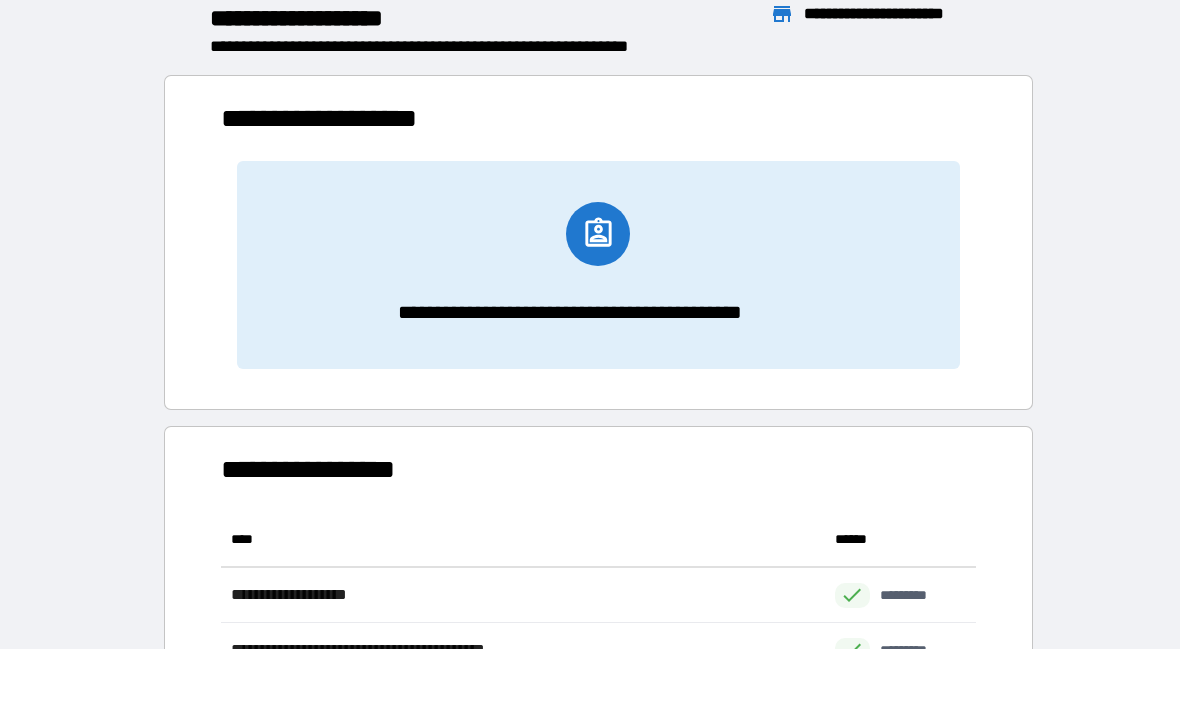 scroll, scrollTop: 441, scrollLeft: 755, axis: both 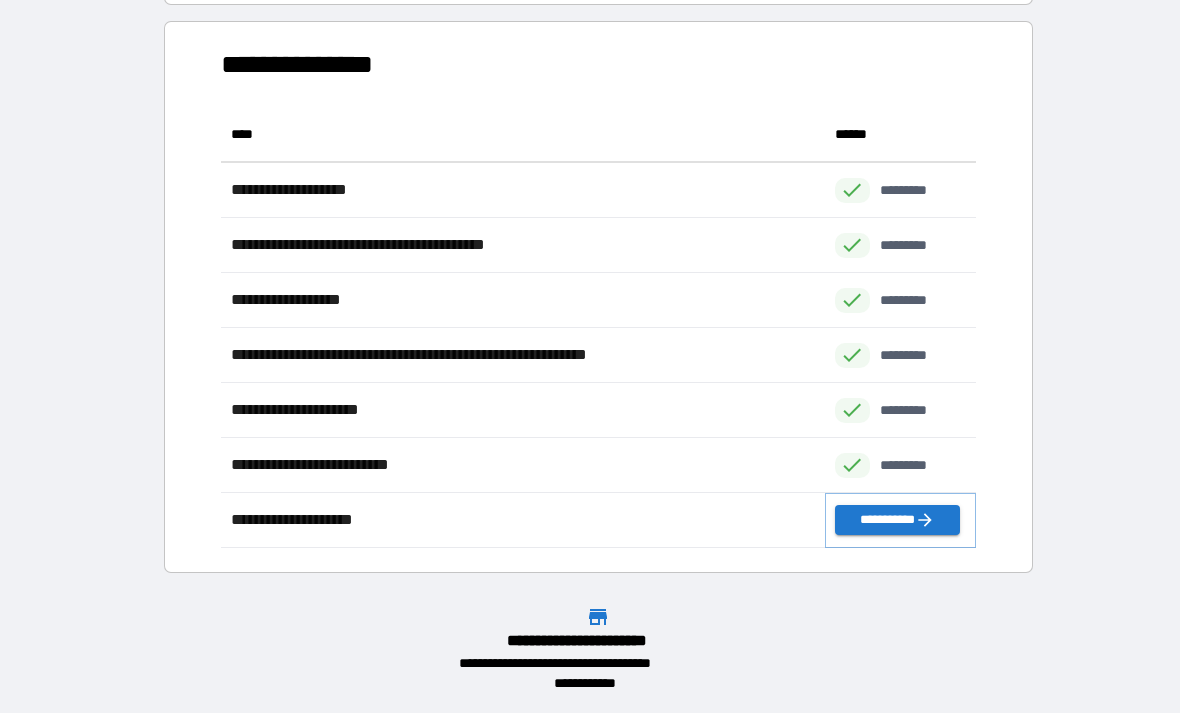 click on "**********" at bounding box center (897, 520) 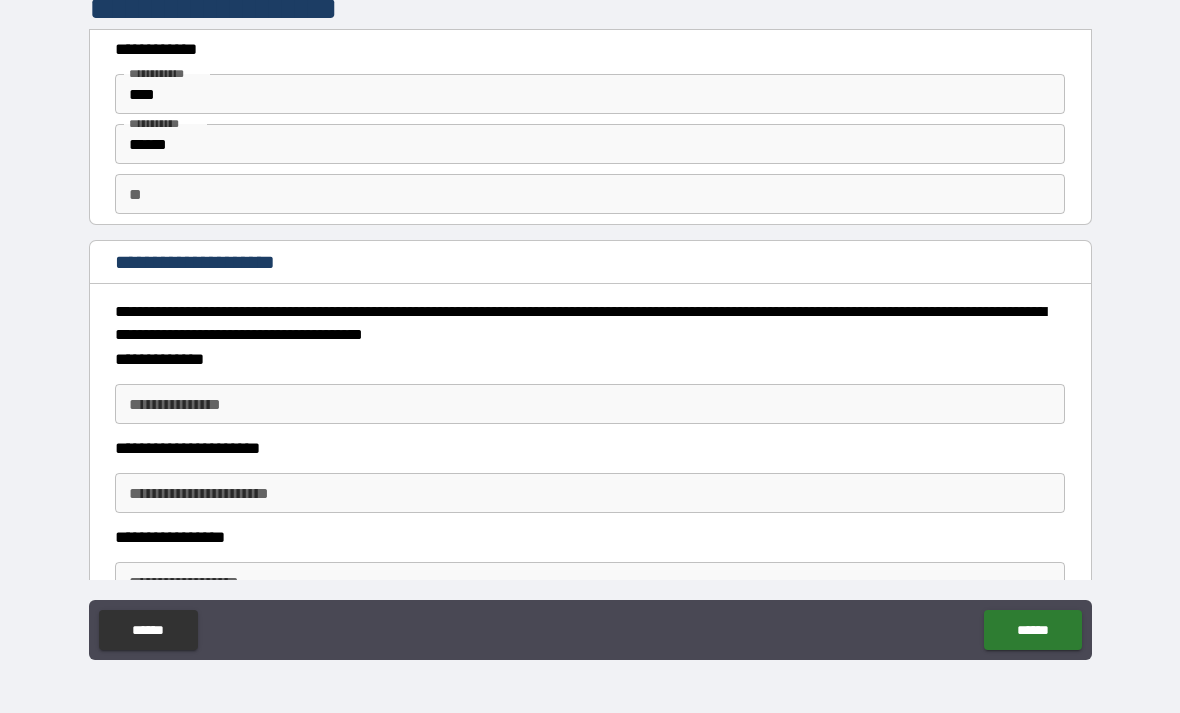 click on "**********" at bounding box center [590, 404] 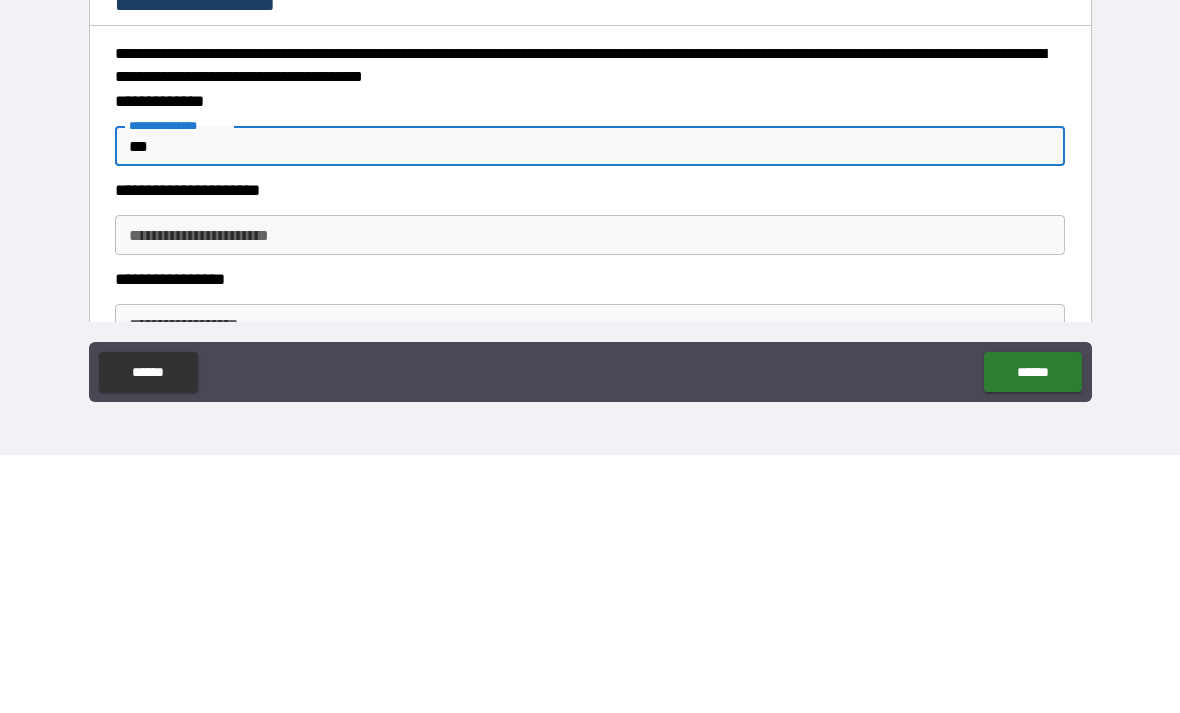 type on "***" 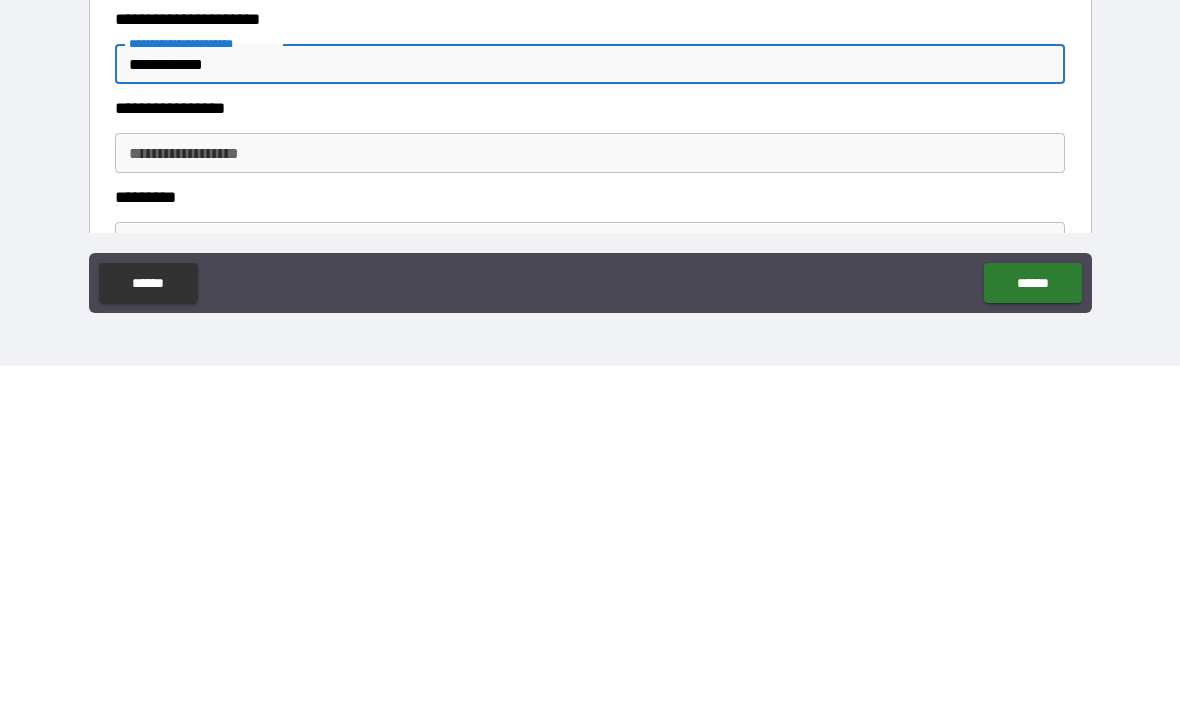 scroll, scrollTop: 109, scrollLeft: 0, axis: vertical 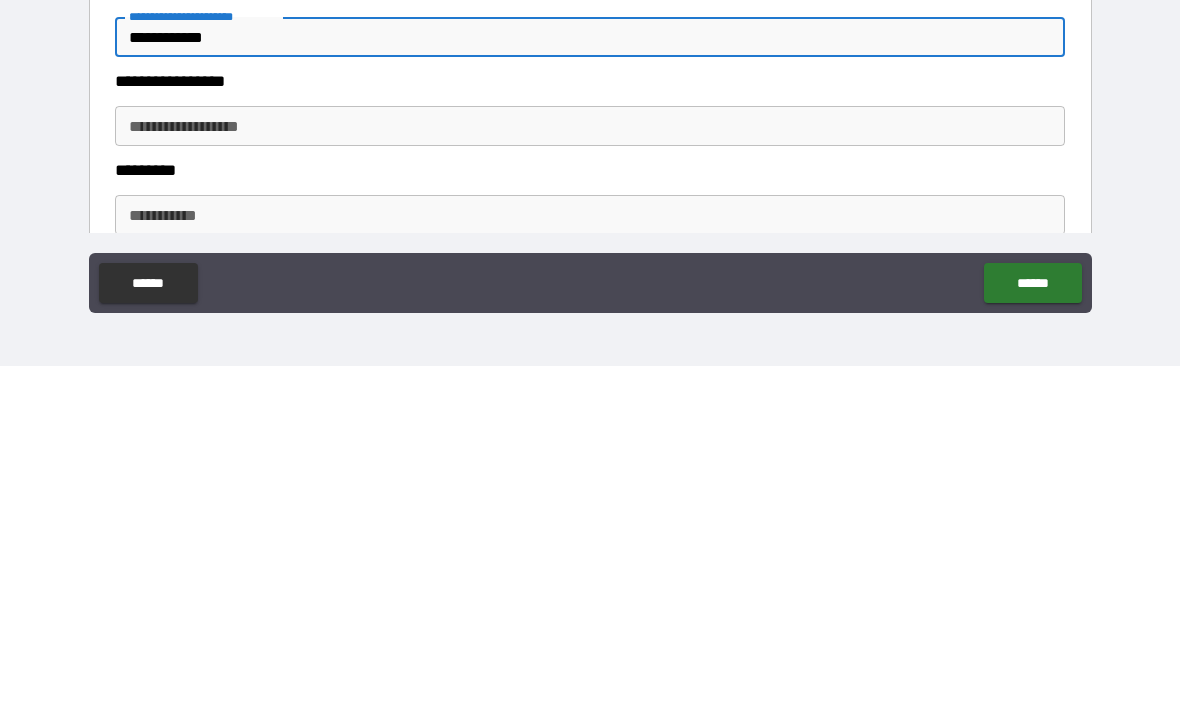 type on "**********" 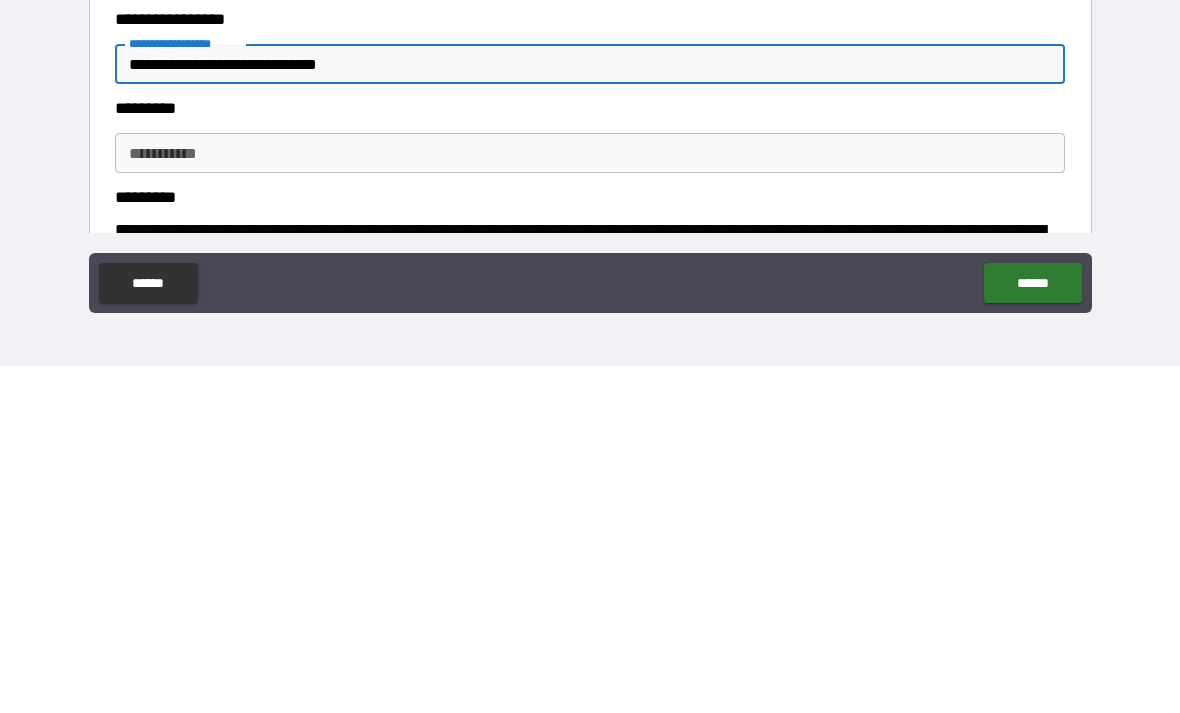 scroll, scrollTop: 226, scrollLeft: 0, axis: vertical 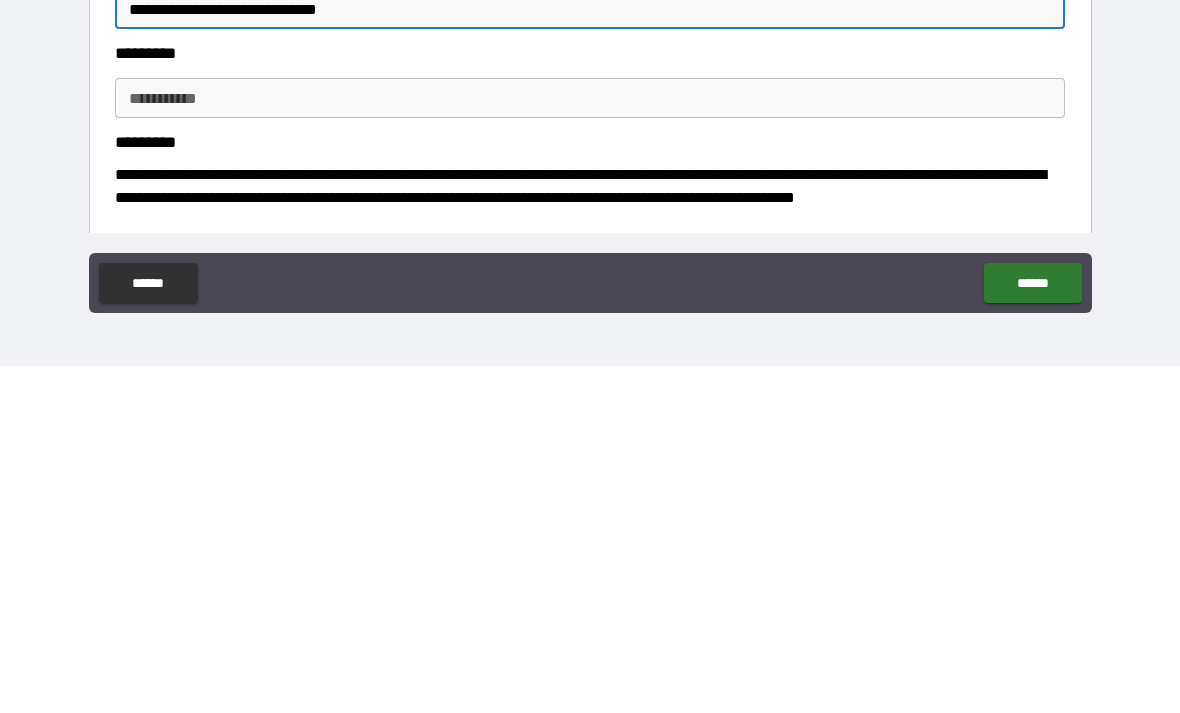 type on "**********" 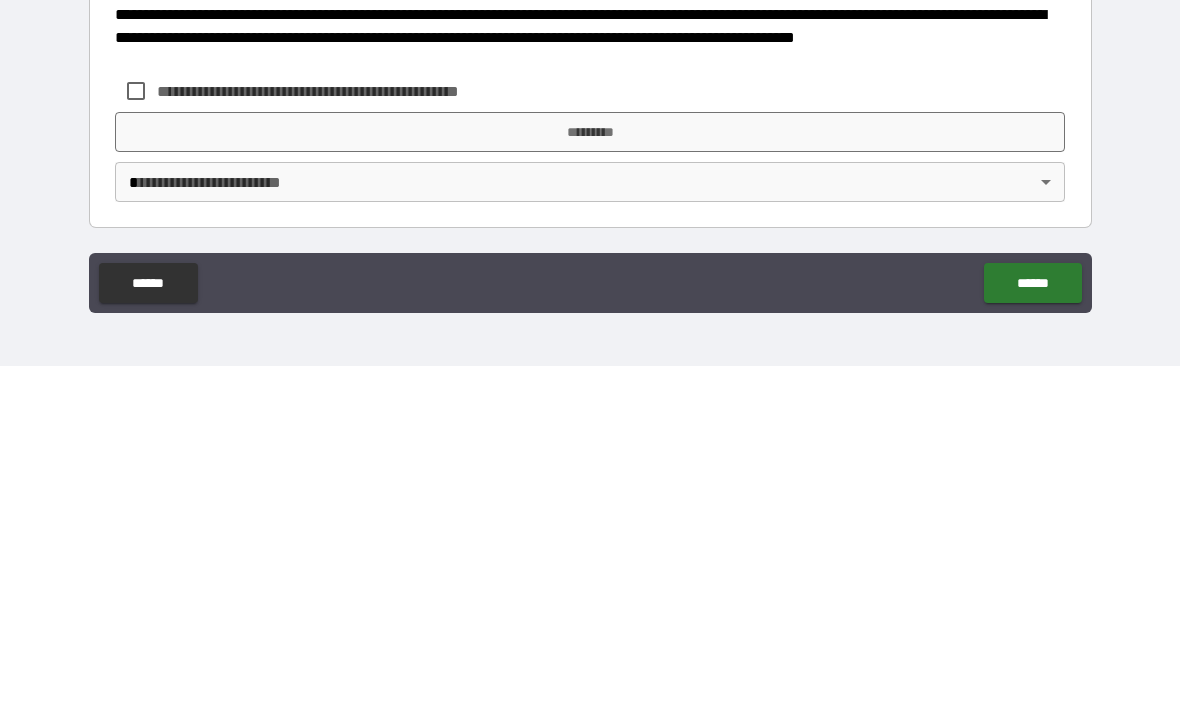 scroll, scrollTop: 386, scrollLeft: 0, axis: vertical 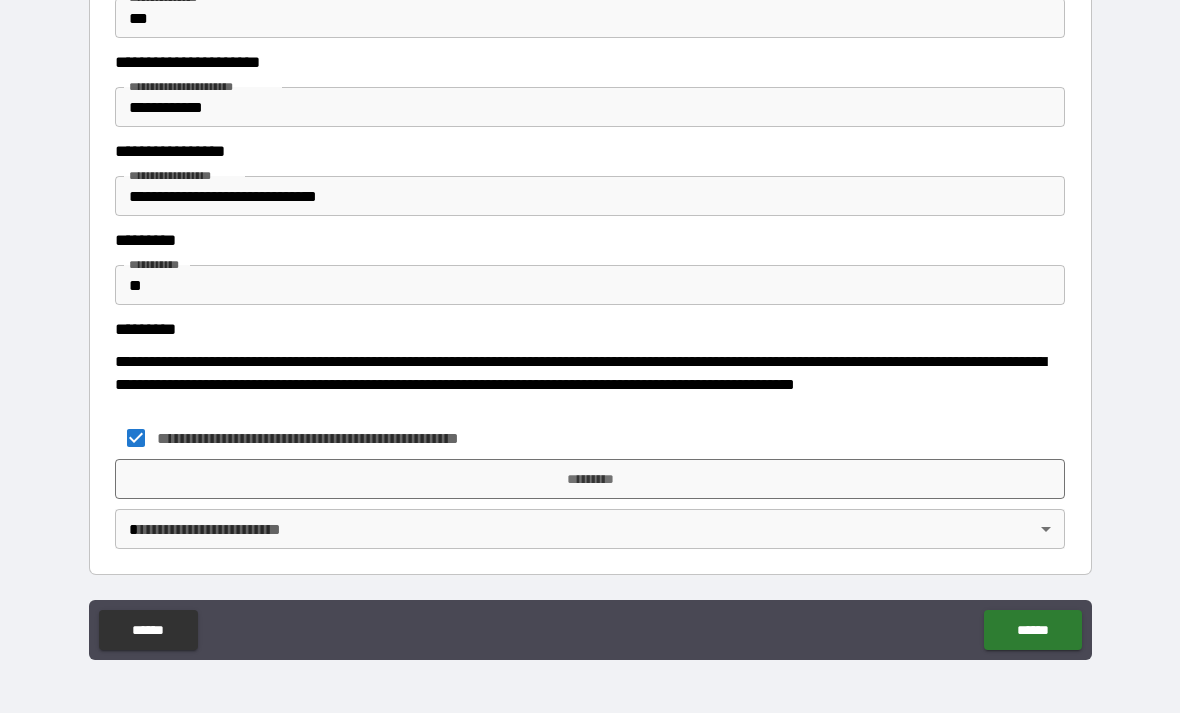 click on "*********" at bounding box center [590, 479] 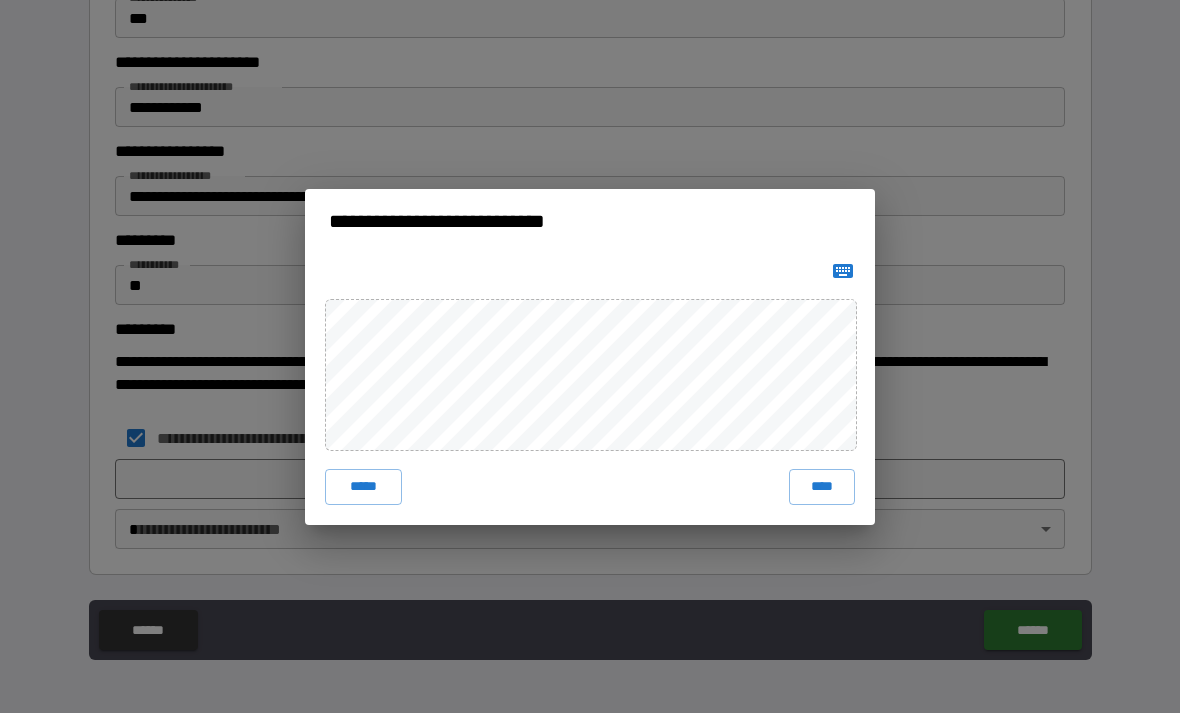 click on "****" at bounding box center [822, 487] 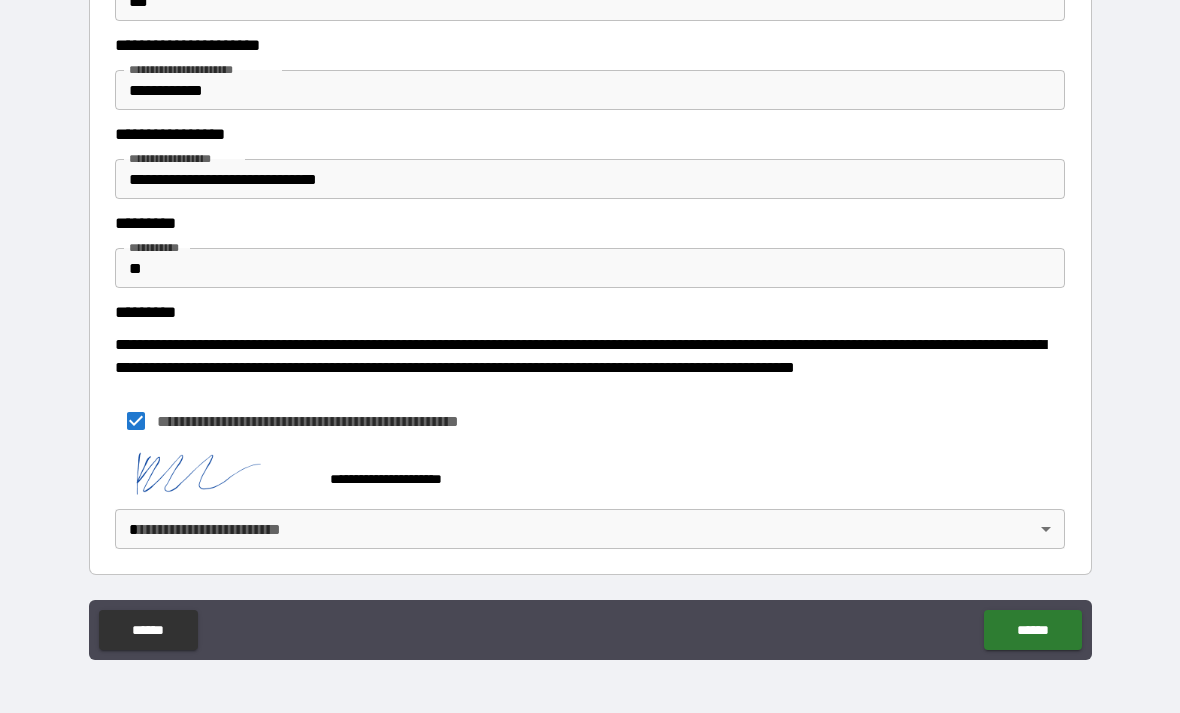 scroll, scrollTop: 403, scrollLeft: 0, axis: vertical 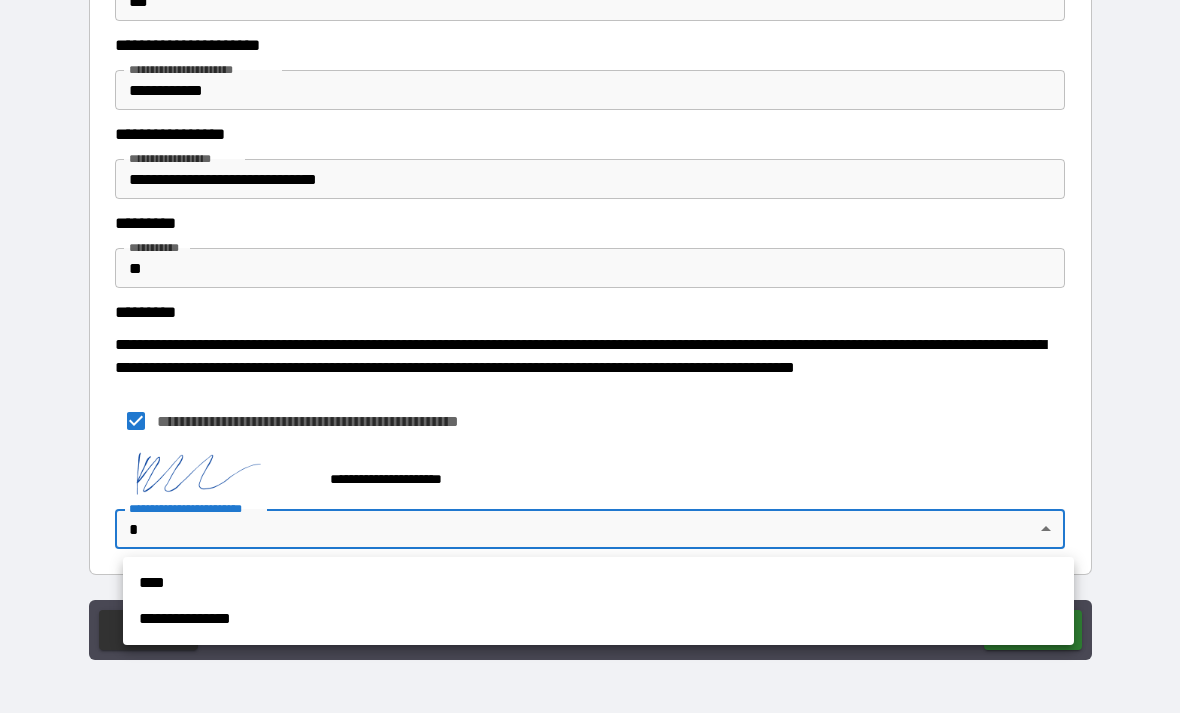 click on "****" at bounding box center (598, 583) 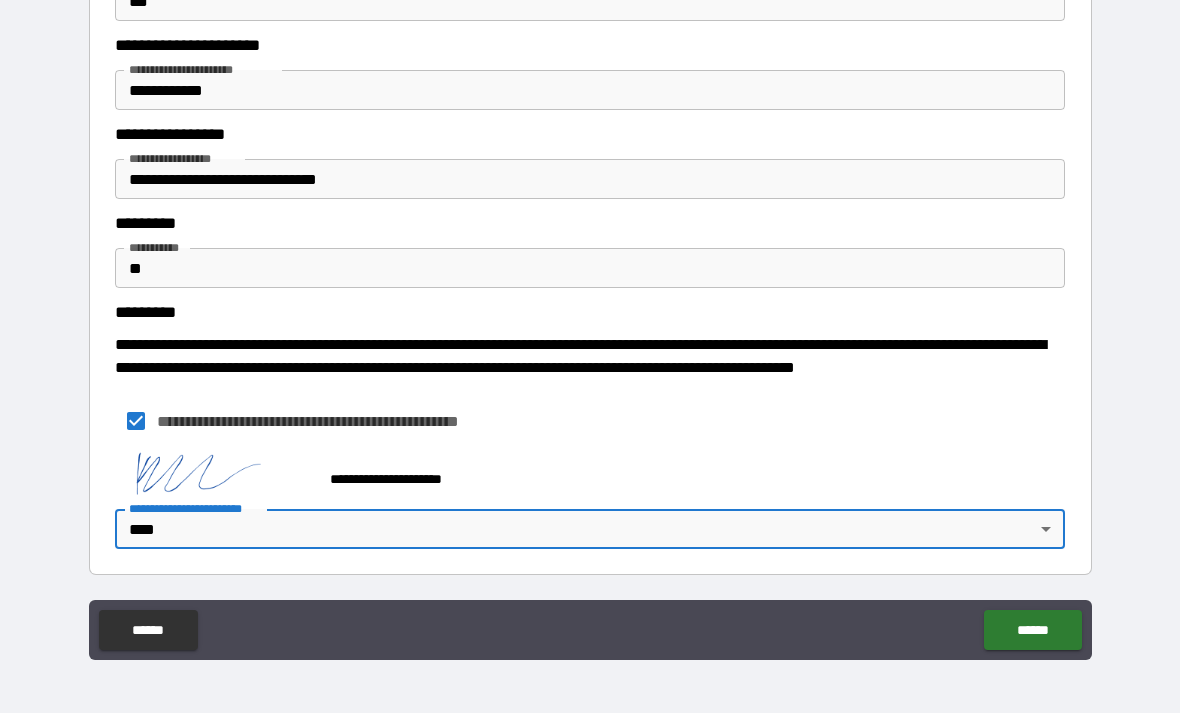 scroll, scrollTop: 0, scrollLeft: 0, axis: both 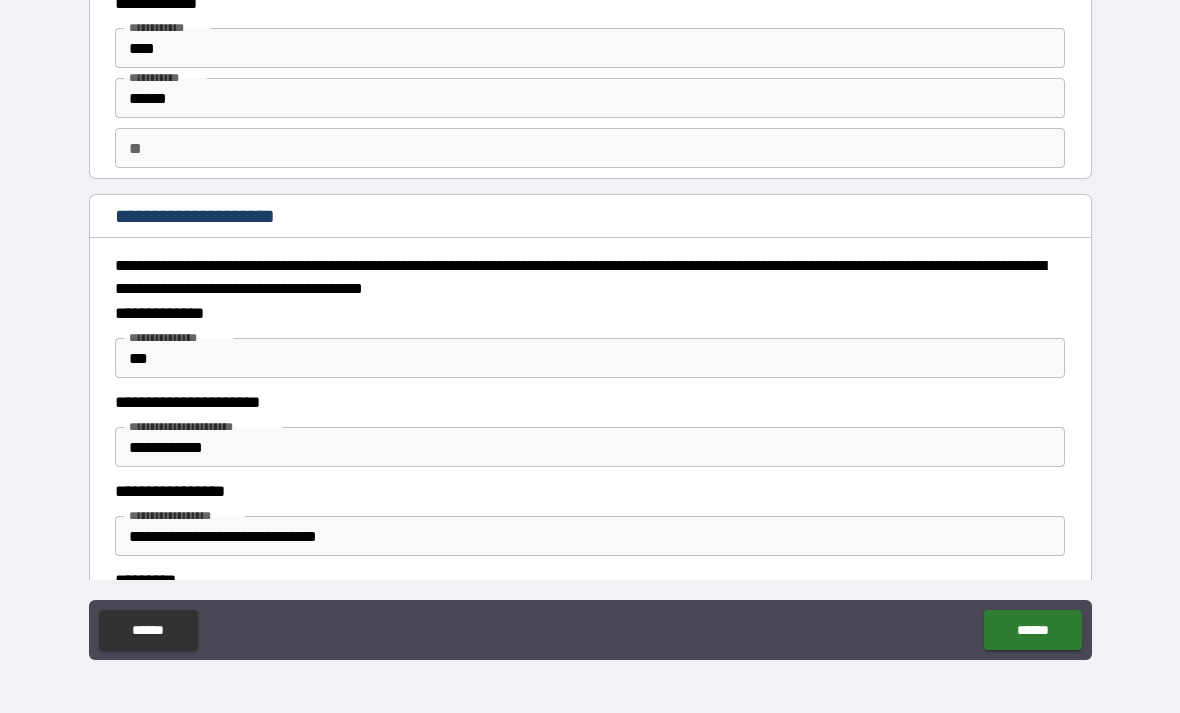 click on "******" at bounding box center [1032, 630] 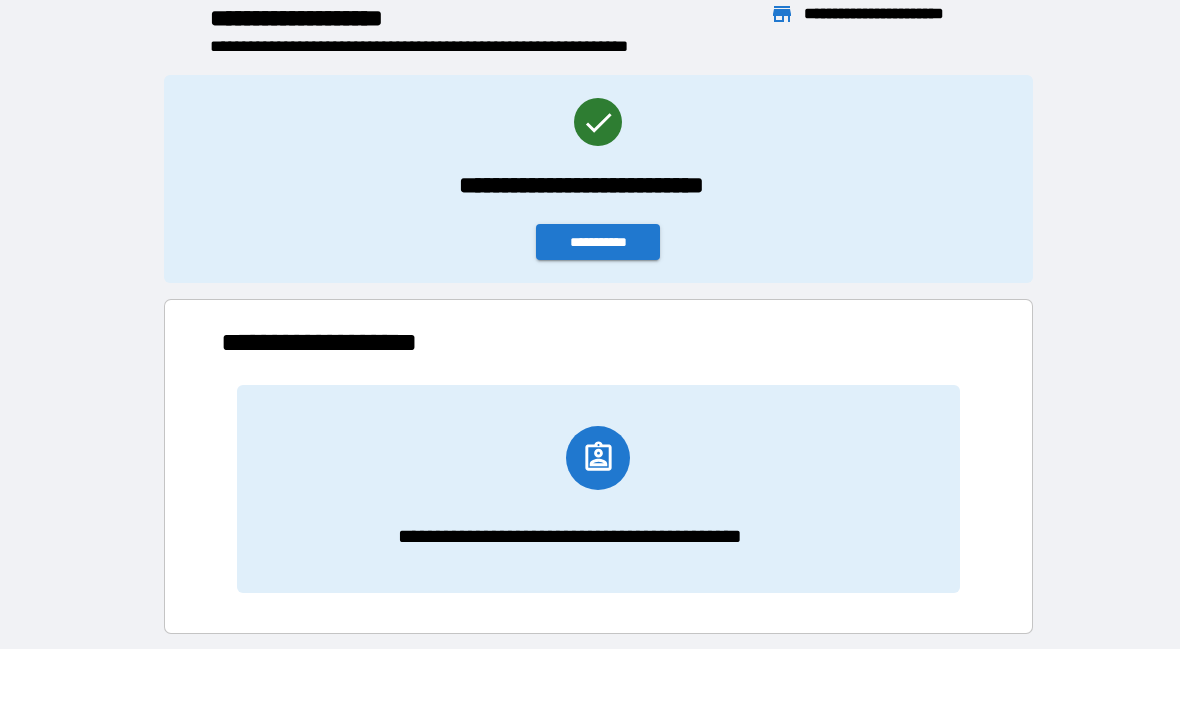 scroll, scrollTop: 441, scrollLeft: 755, axis: both 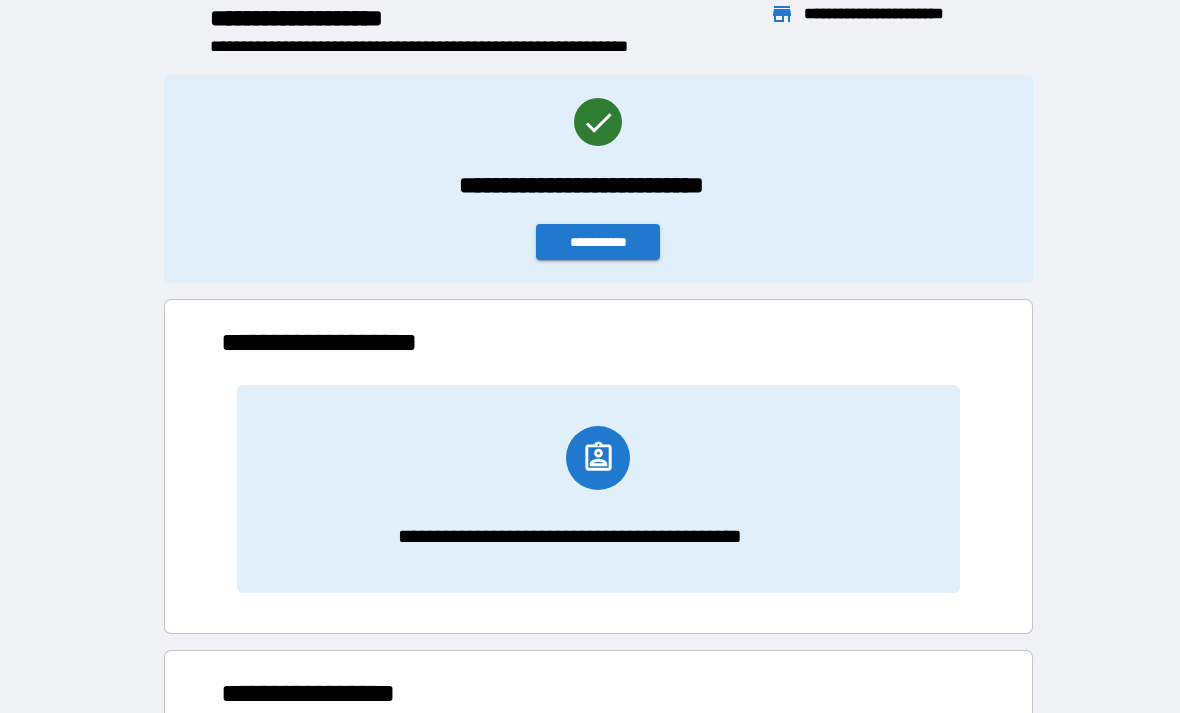 click on "**********" at bounding box center [598, 242] 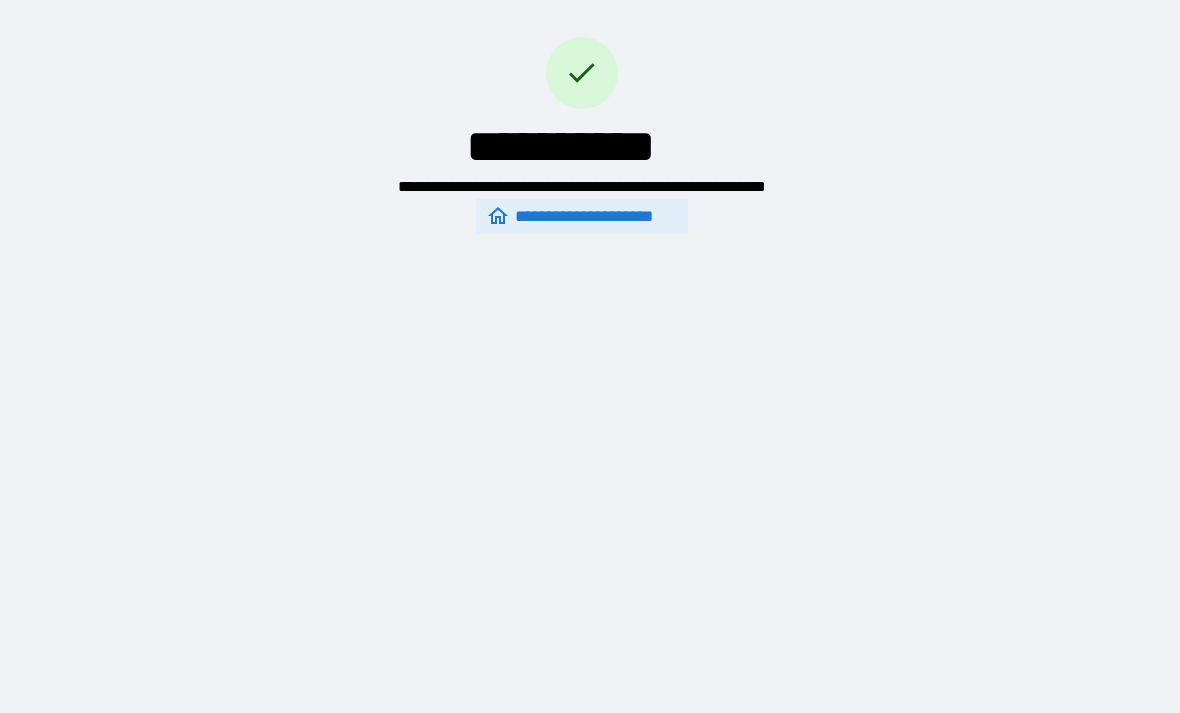click on "**********" at bounding box center (582, 216) 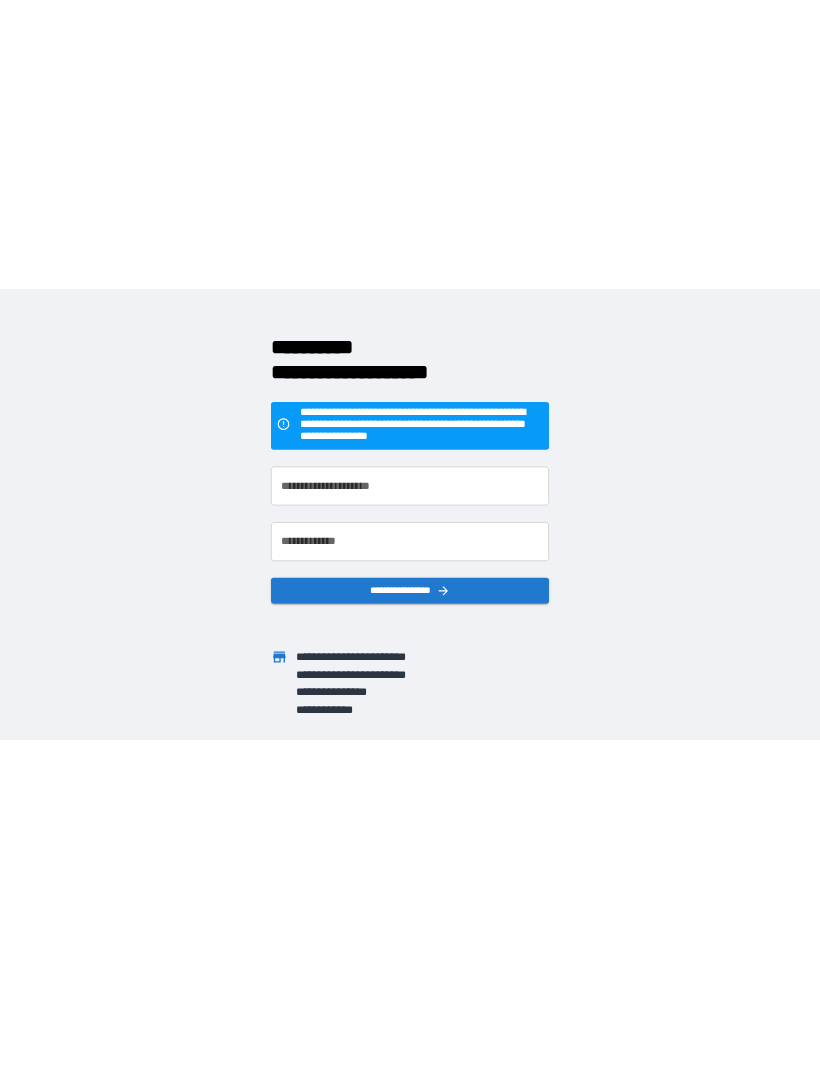 scroll, scrollTop: 0, scrollLeft: 0, axis: both 